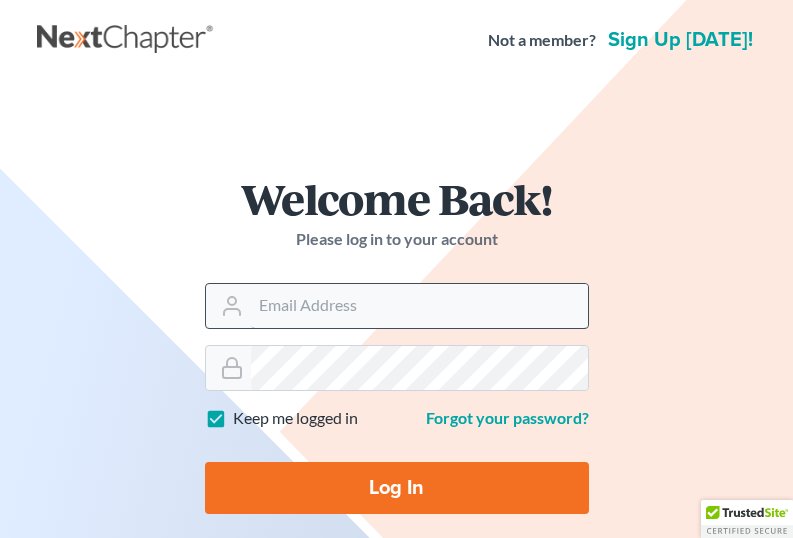 scroll, scrollTop: 0, scrollLeft: 0, axis: both 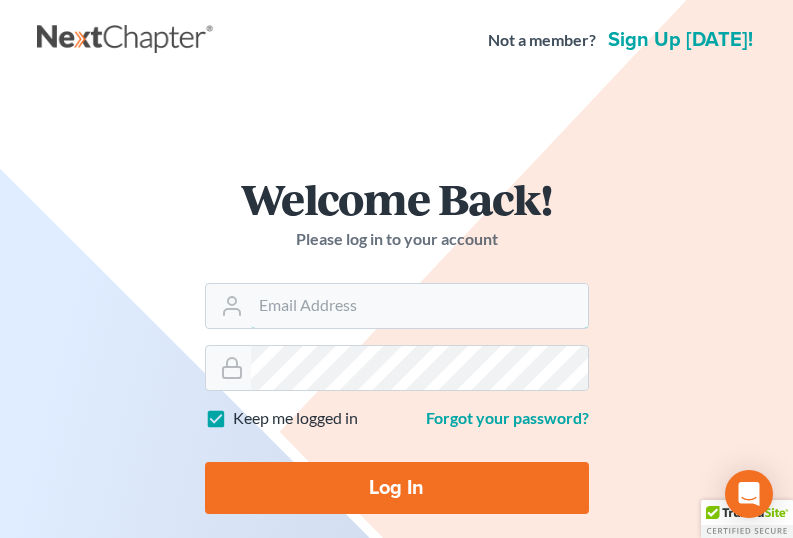 type on "[EMAIL_ADDRESS][DOMAIN_NAME]" 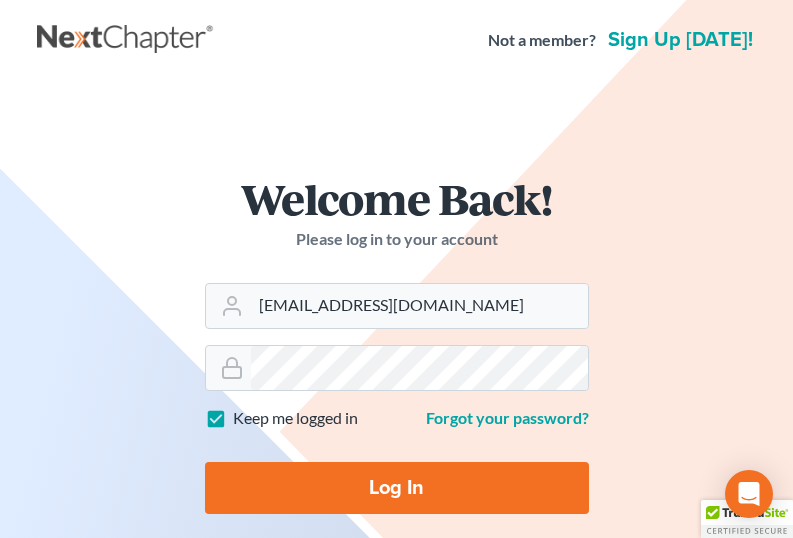 click on "Log In" at bounding box center [397, 488] 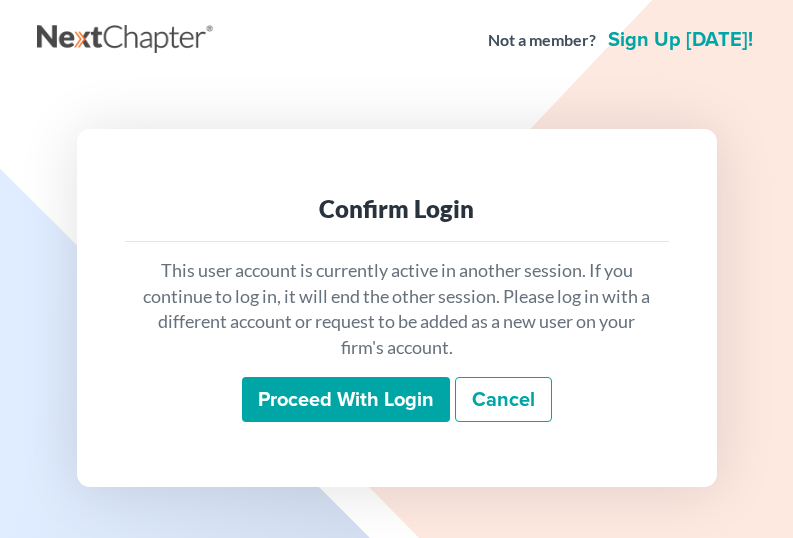 scroll, scrollTop: 0, scrollLeft: 0, axis: both 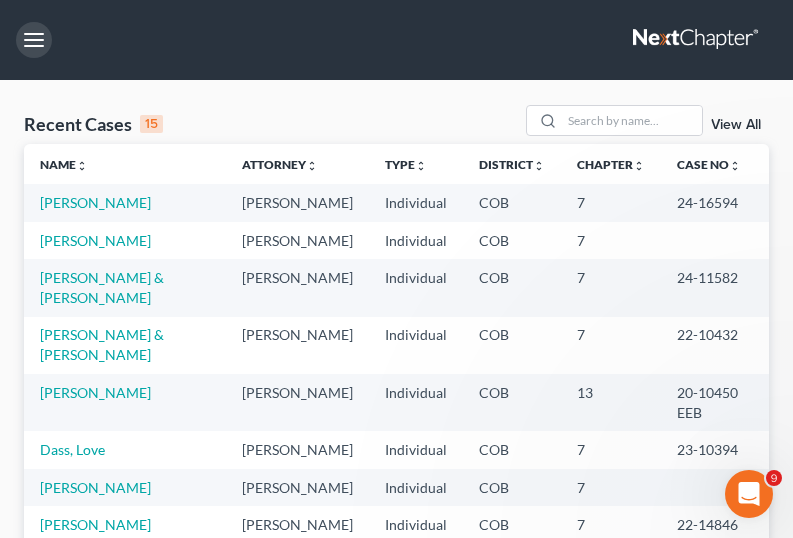 click at bounding box center (34, 40) 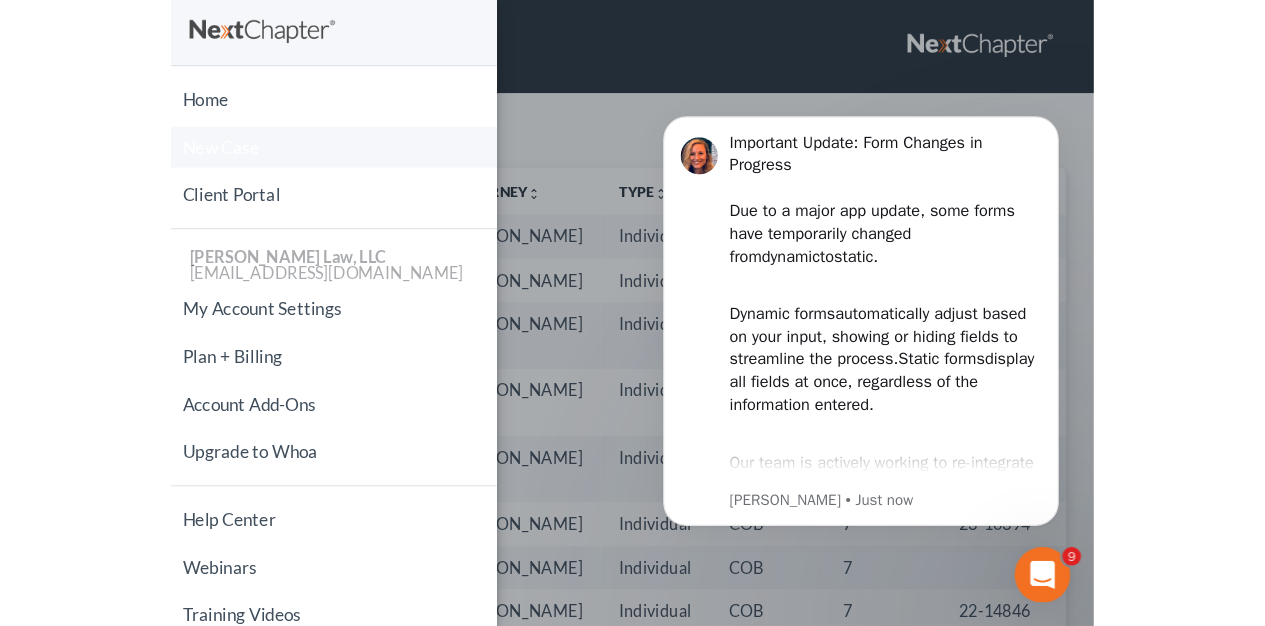 scroll, scrollTop: 0, scrollLeft: 0, axis: both 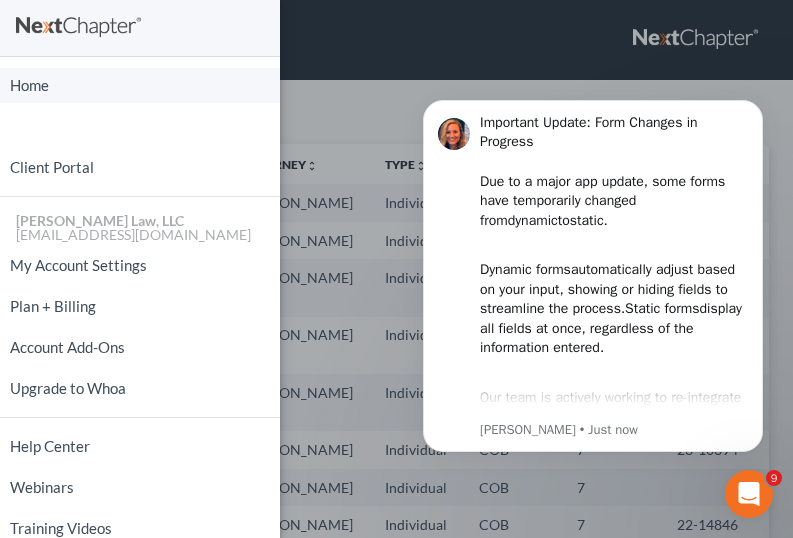 click on "Home" at bounding box center [140, 85] 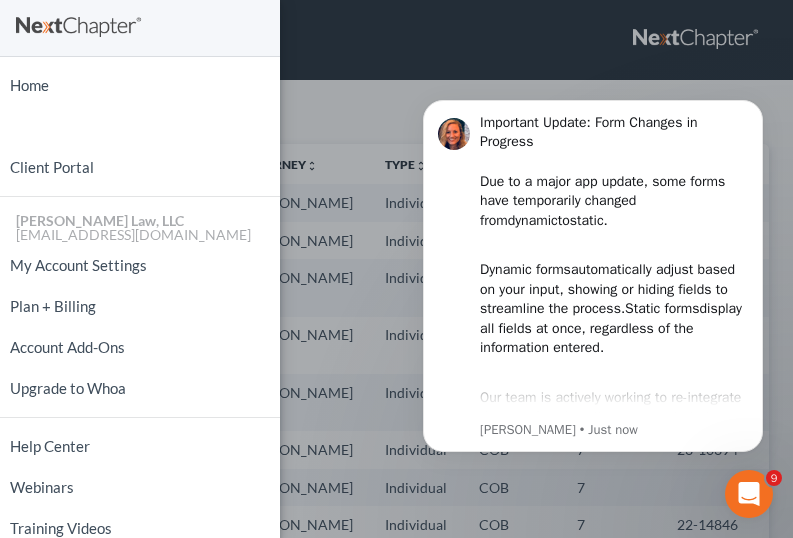 drag, startPoint x: 1153, startPoint y: 179, endPoint x: 751, endPoint y: 109, distance: 408.049 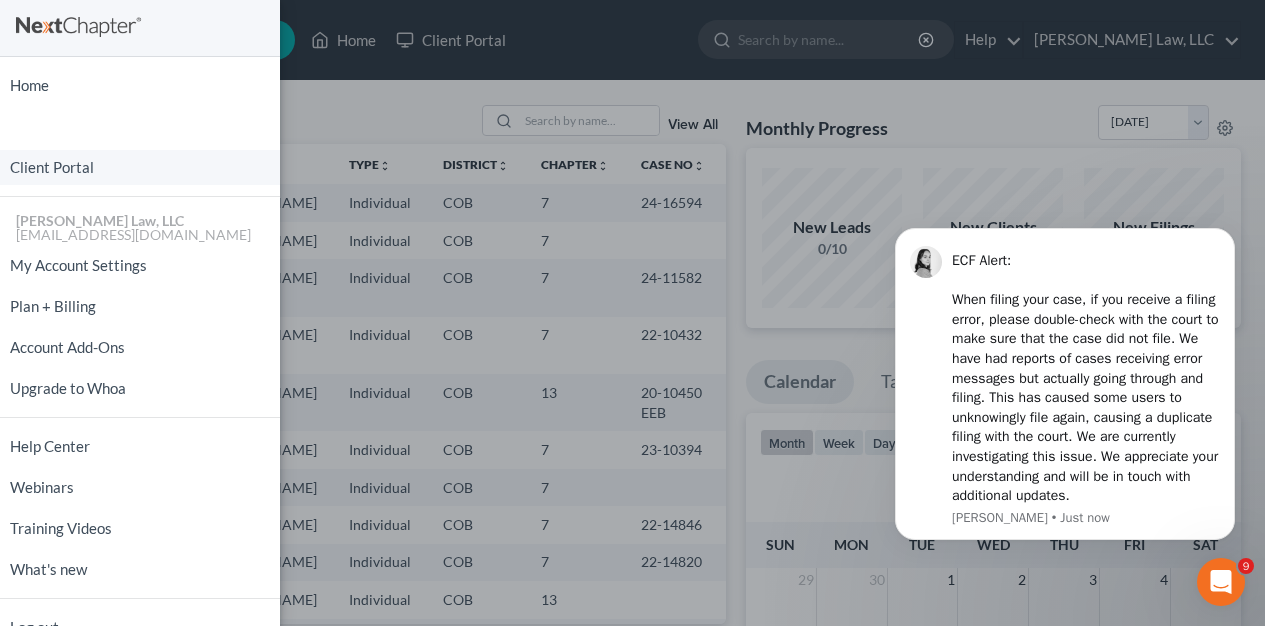 click on "Client Portal" at bounding box center [140, 167] 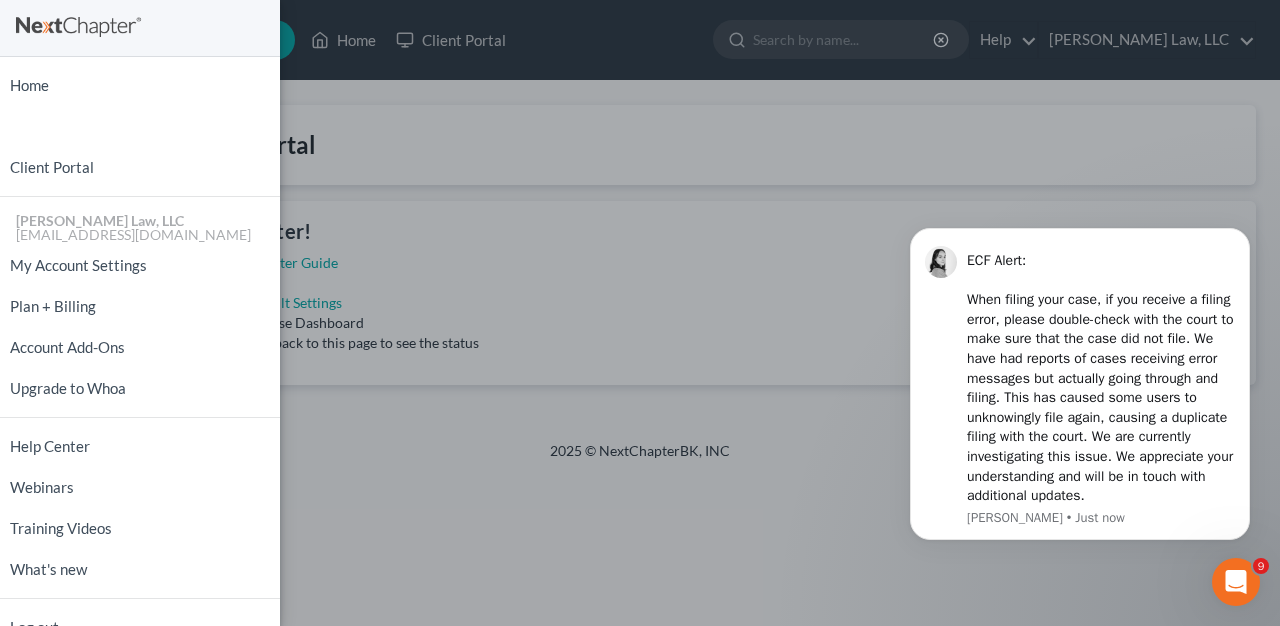 click on "Home New Case Client Portal Benham Law, LLC hollyc46@aol.com My Account Settings Plan + Billing Account Add-Ons Upgrade to Whoa Help Center Webinars Training Videos What's new Log out" at bounding box center (640, 313) 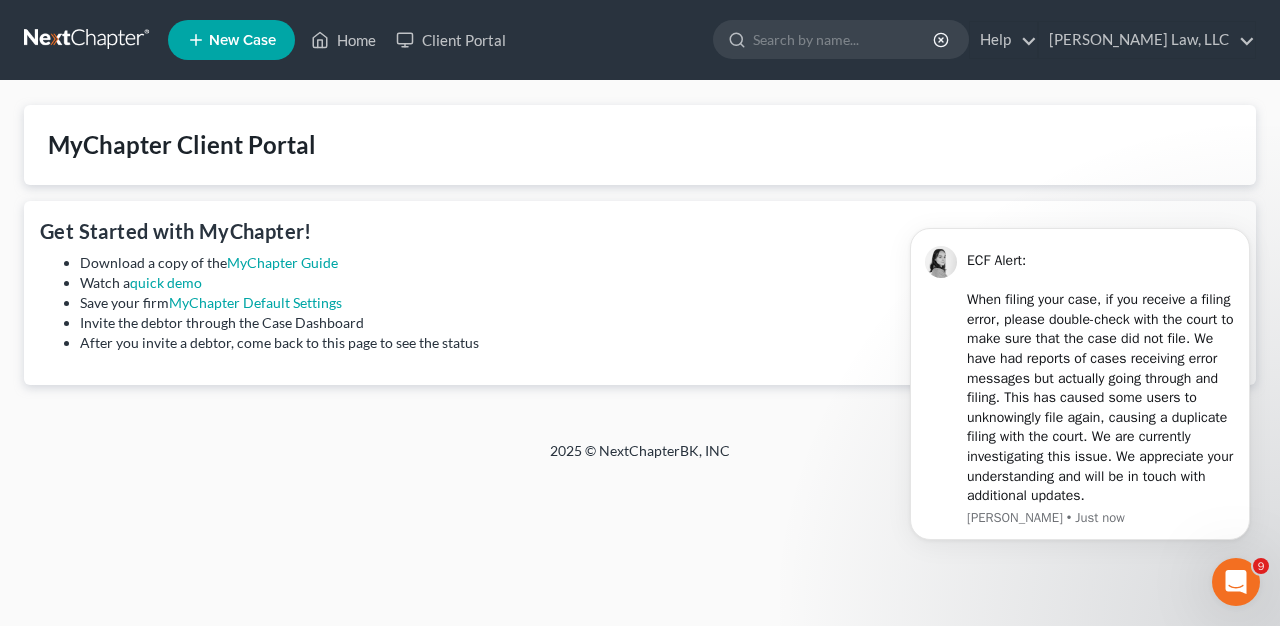 click on "Home New Case Client Portal Benham Law, LLC hollyc46@aol.com My Account Settings Plan + Billing Account Add-Ons Upgrade to Whoa Help Center Webinars Training Videos What's new Log out New Case Home Client Portal         - No Result - See all results Or Press Enter... Help Help Center Webinars Training Videos What's new Benham Law, LLC Benham Law, LLC hollyc46@aol.com My Account Settings Plan + Billing Account Add-Ons Upgrade to Whoa Log out 	 MyChapter Client Portal Get Started with MyChapter! Download a copy of the  MyChapter Guide Watch a  quick demo Save your firm  MyChapter Default Settings Invite the debtor through the Case Dashboard After you invite a debtor, come back to this page to see the status 2025 © NextChapterBK, INC" at bounding box center (640, 313) 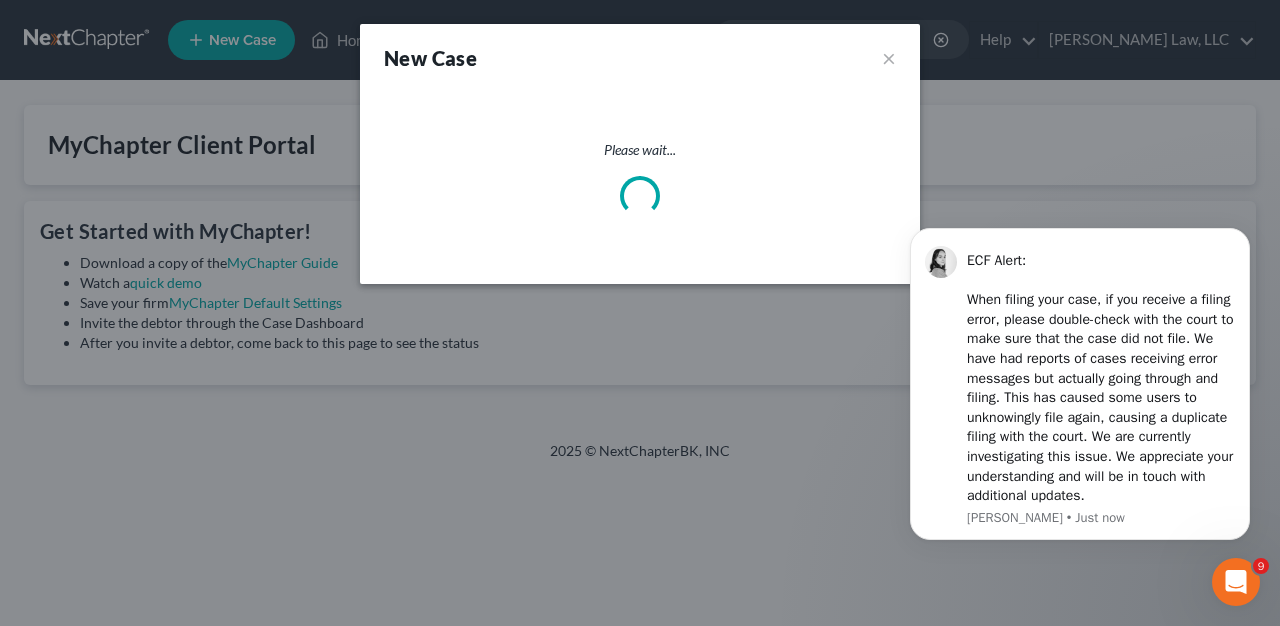 select on "11" 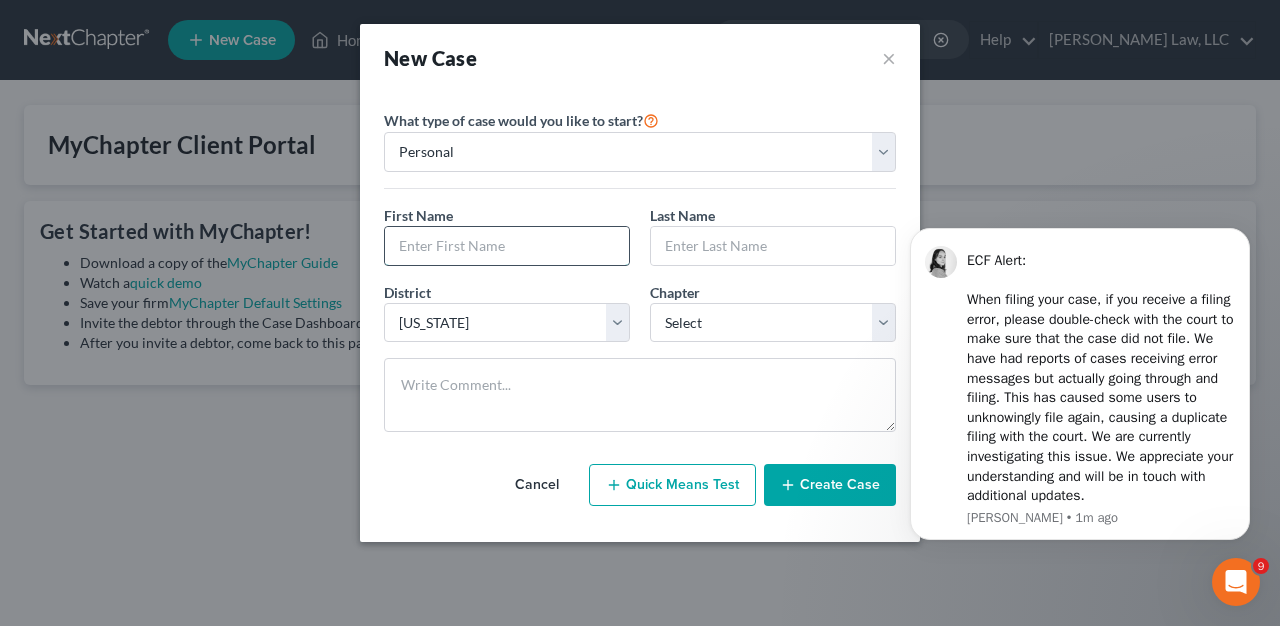 click at bounding box center (507, 246) 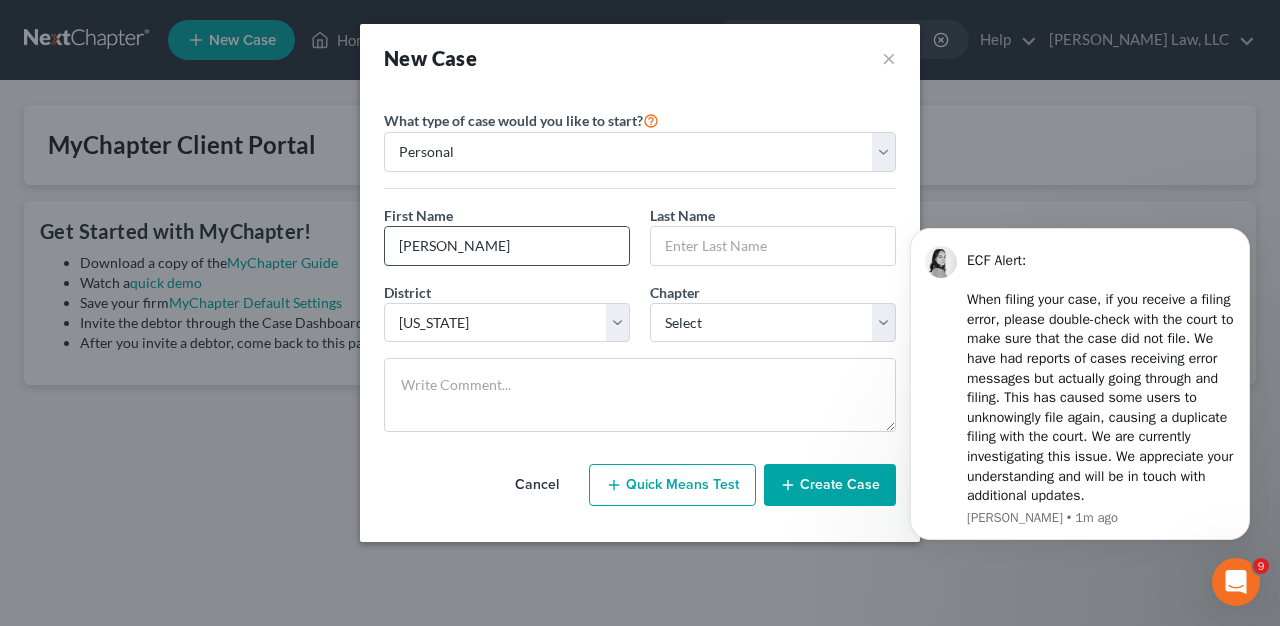 type on "Carol" 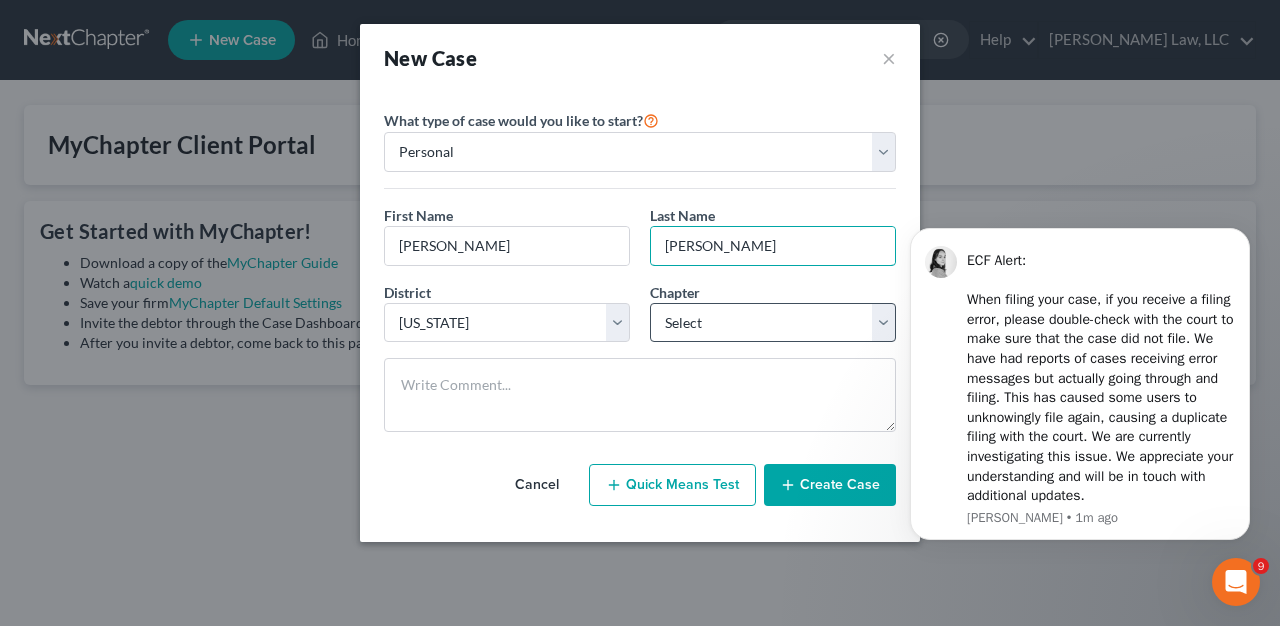 type on "Johnson" 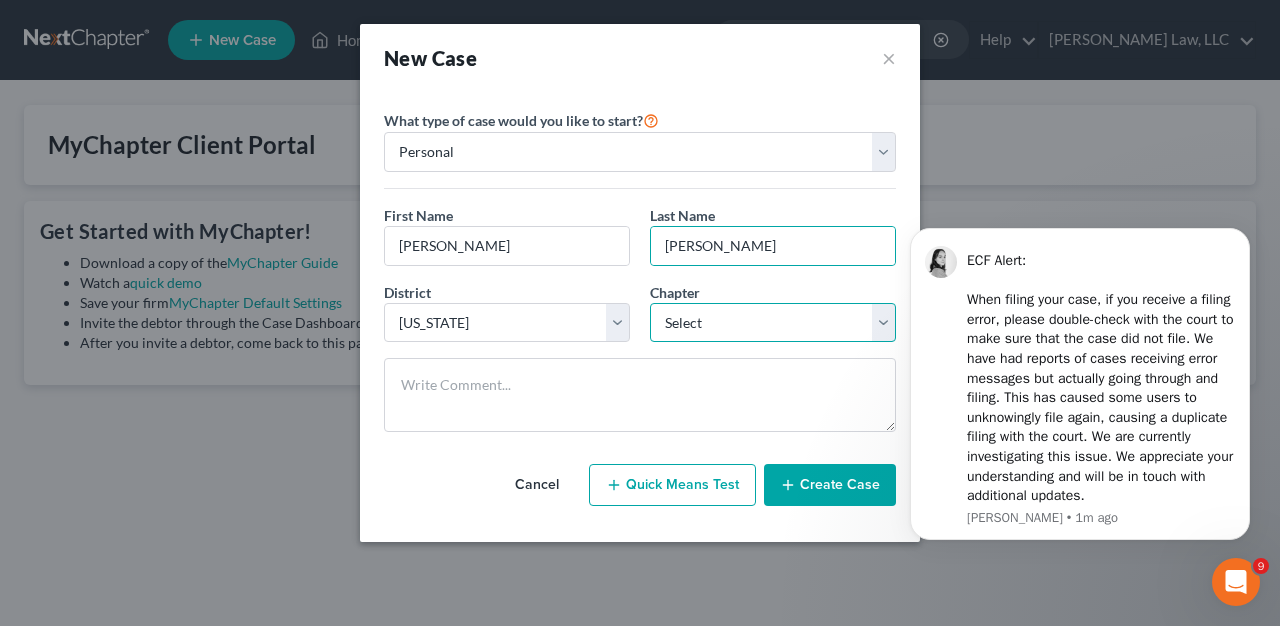 click on "Select 7 11 12 13" at bounding box center (773, 323) 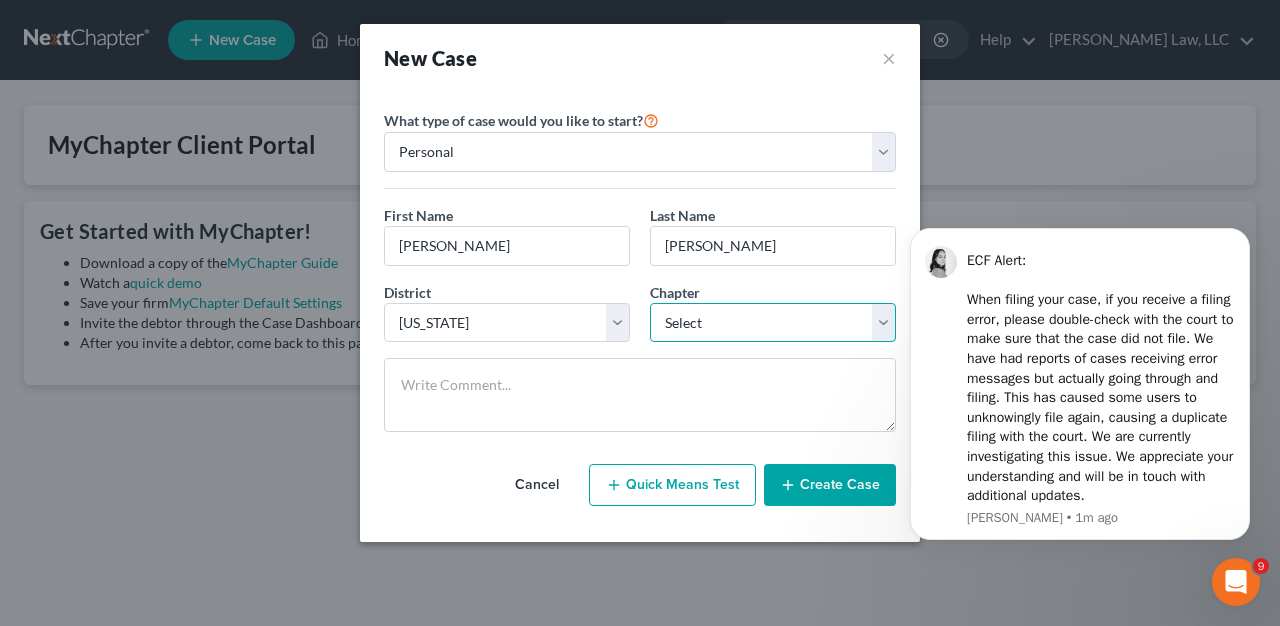 select on "0" 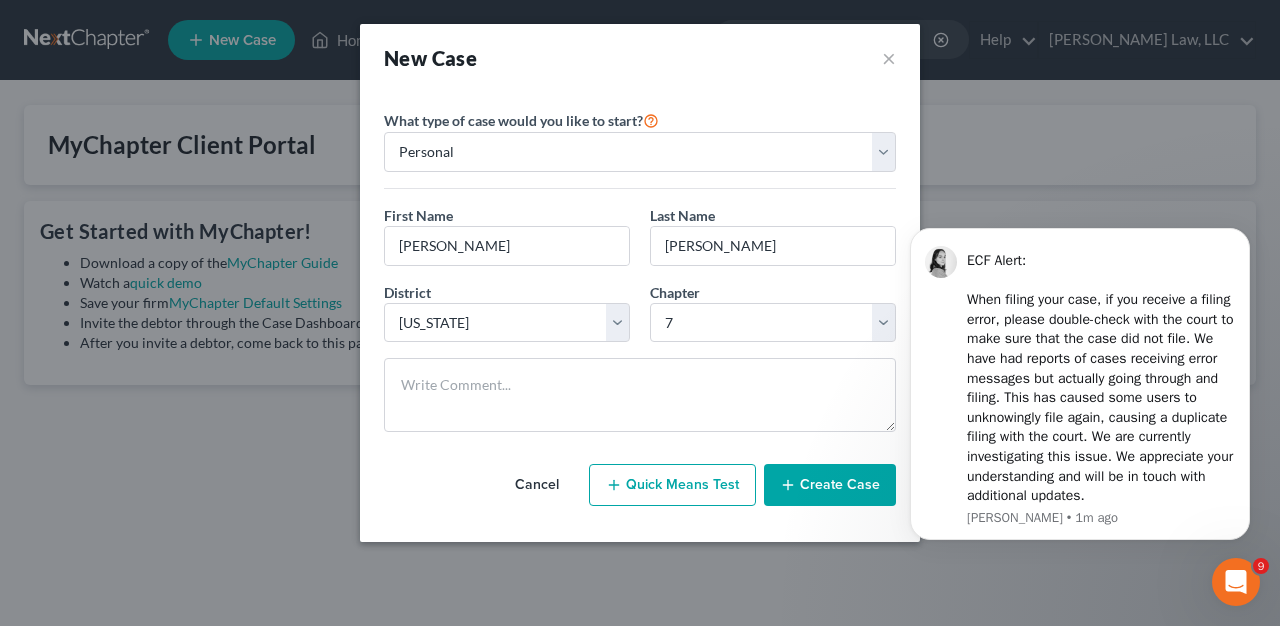 click on "Create Case" at bounding box center [830, 485] 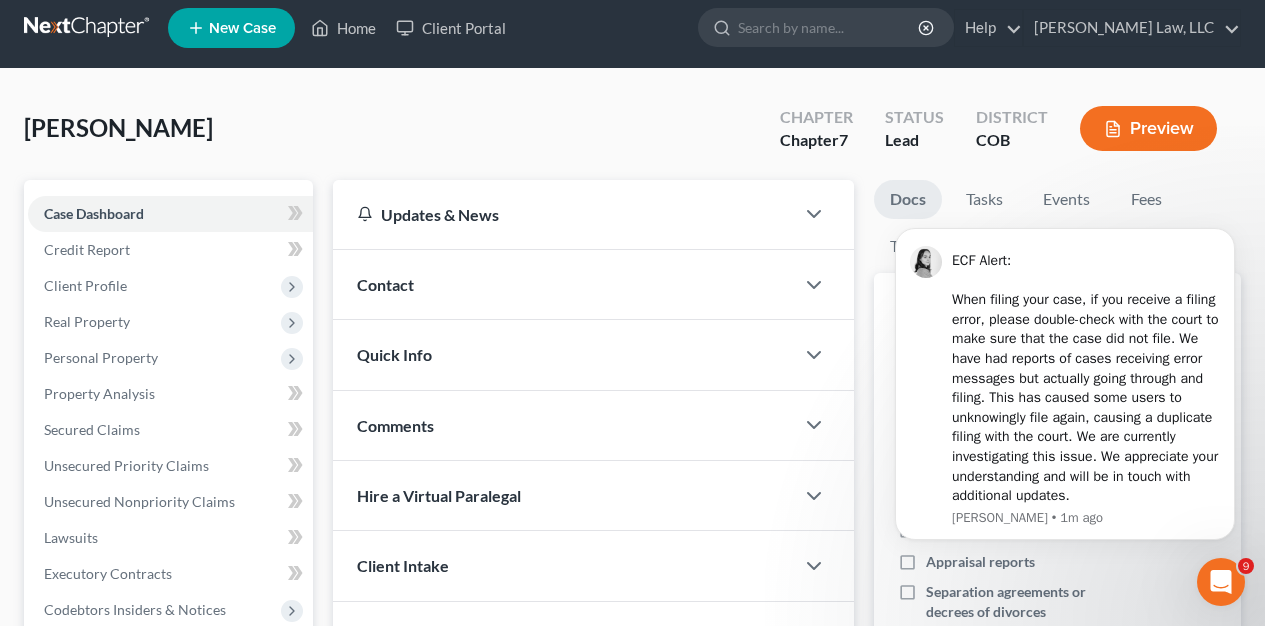 scroll, scrollTop: 14, scrollLeft: 0, axis: vertical 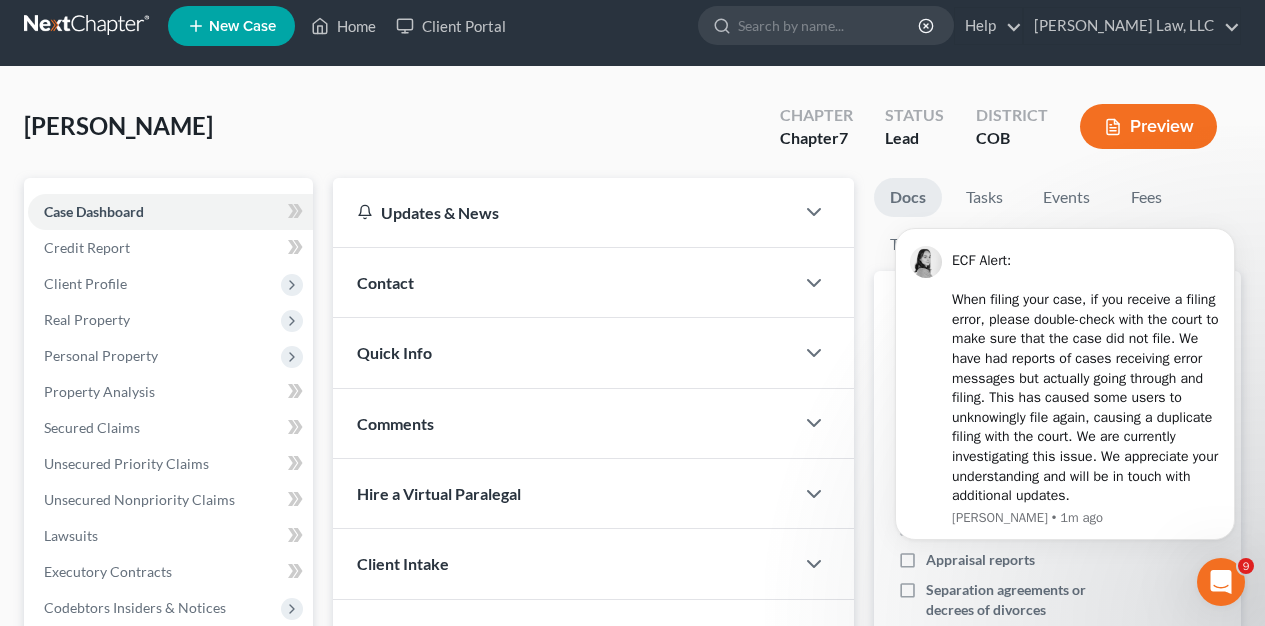 click on "Contact" at bounding box center (385, 282) 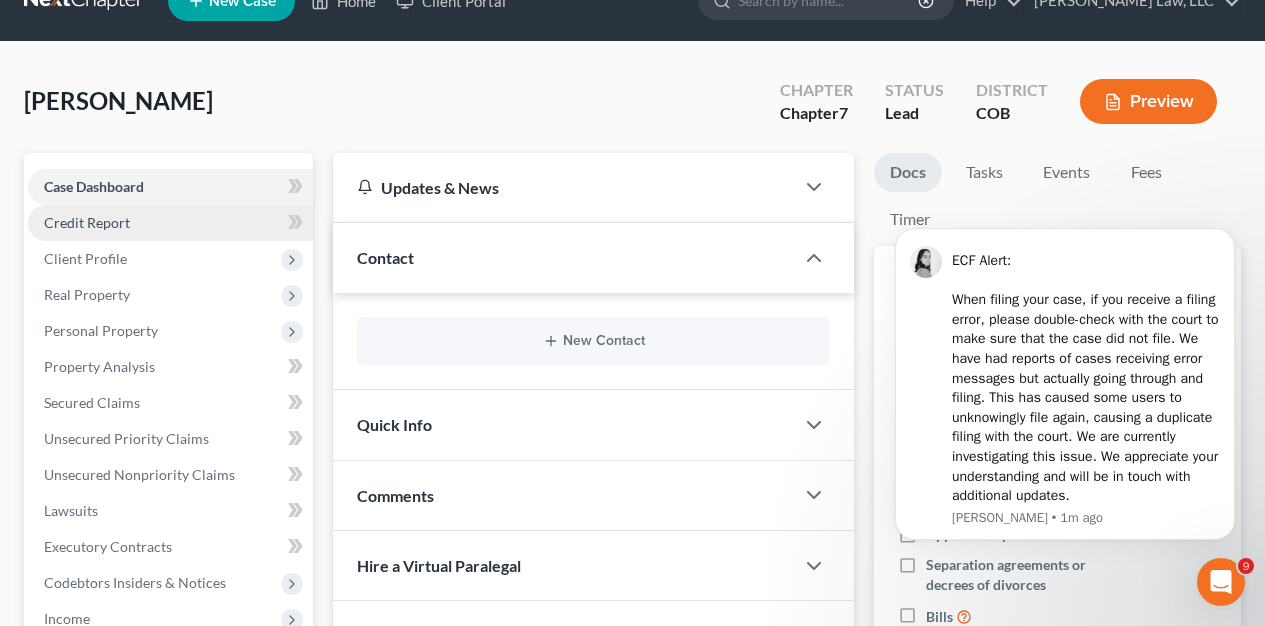 scroll, scrollTop: 68, scrollLeft: 0, axis: vertical 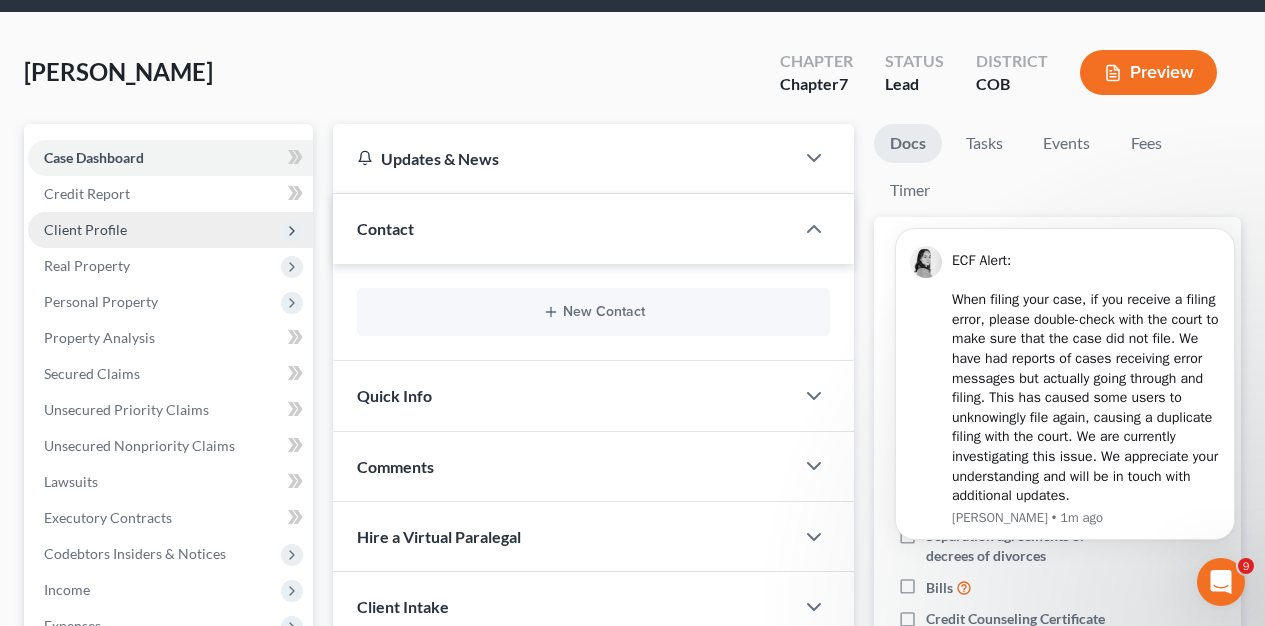 click on "Client Profile" at bounding box center (85, 229) 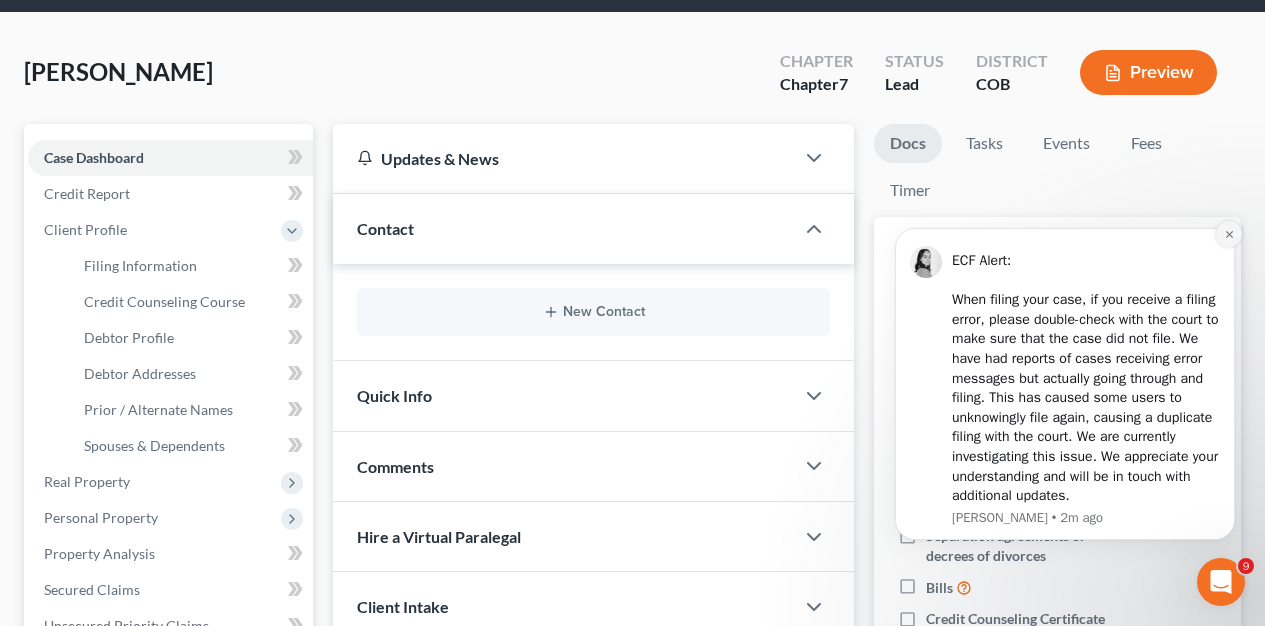 click 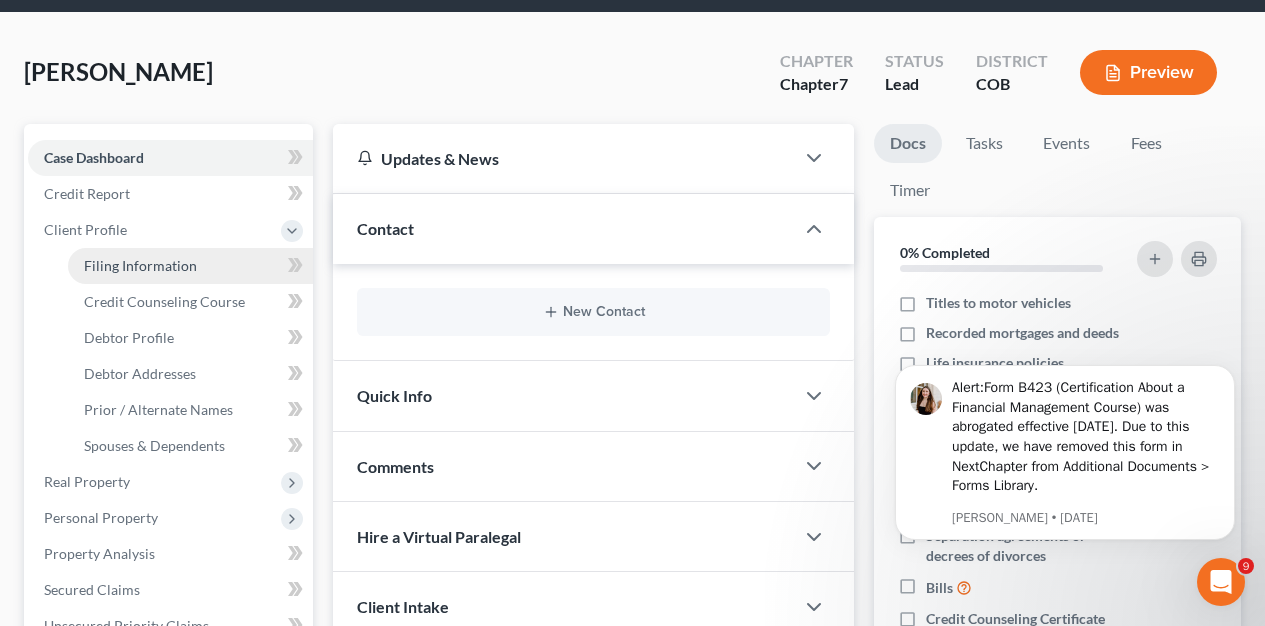click on "Filing Information" at bounding box center [140, 265] 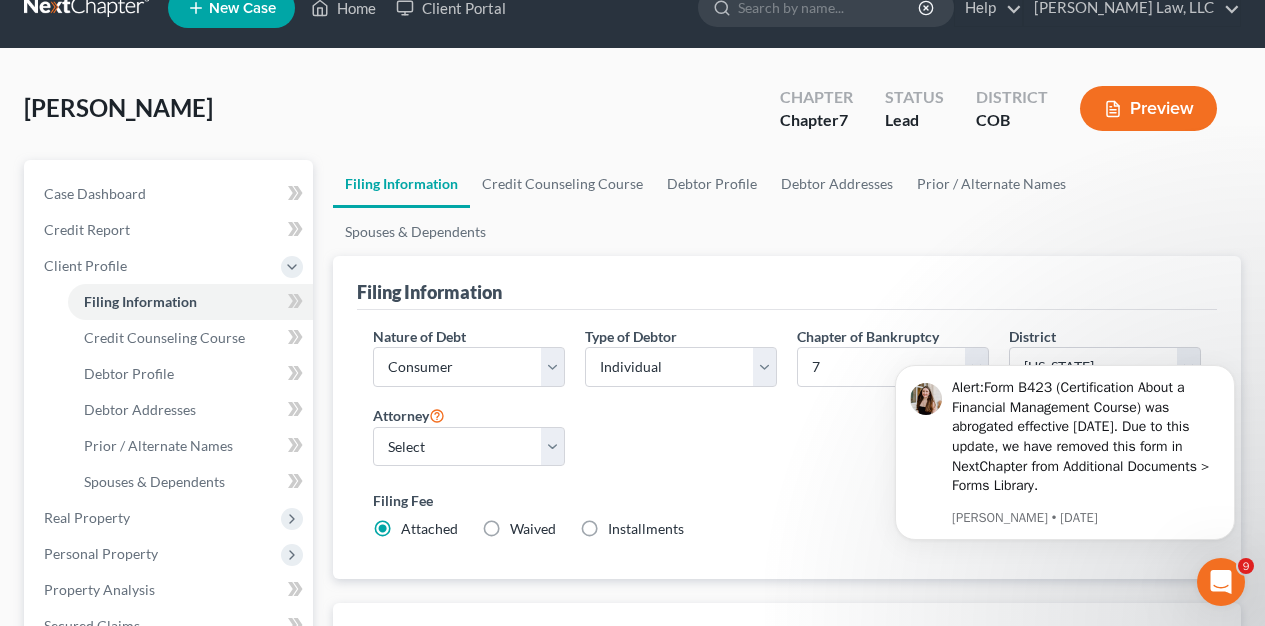 scroll, scrollTop: 0, scrollLeft: 0, axis: both 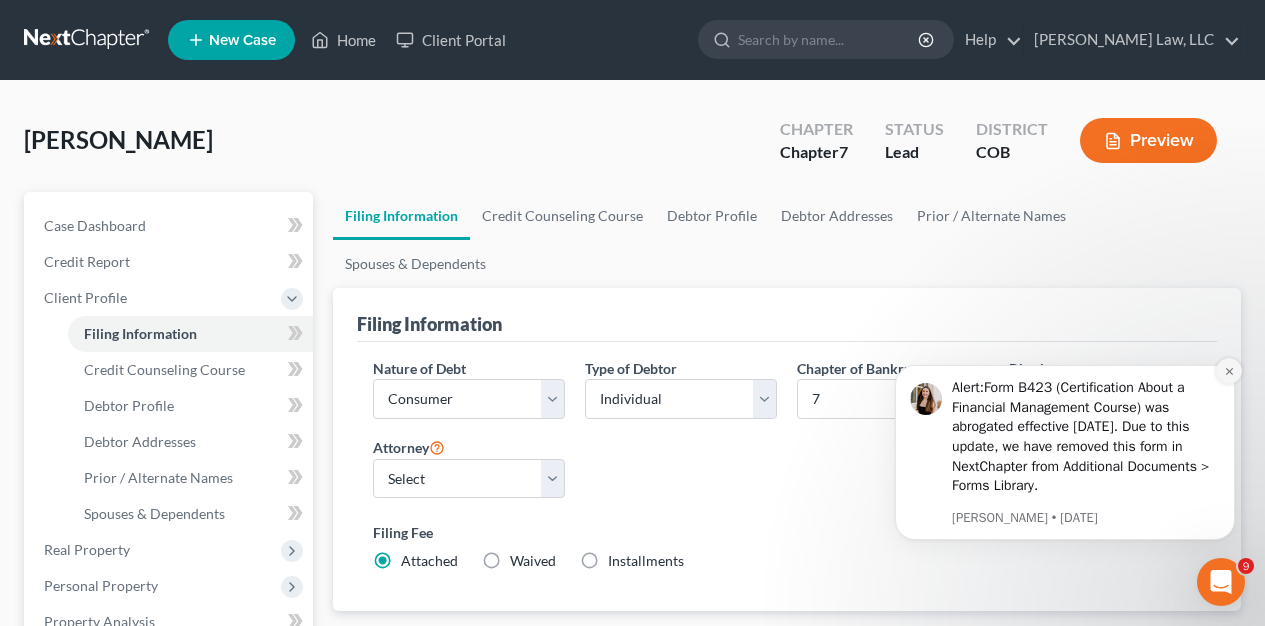 click at bounding box center [1229, 371] 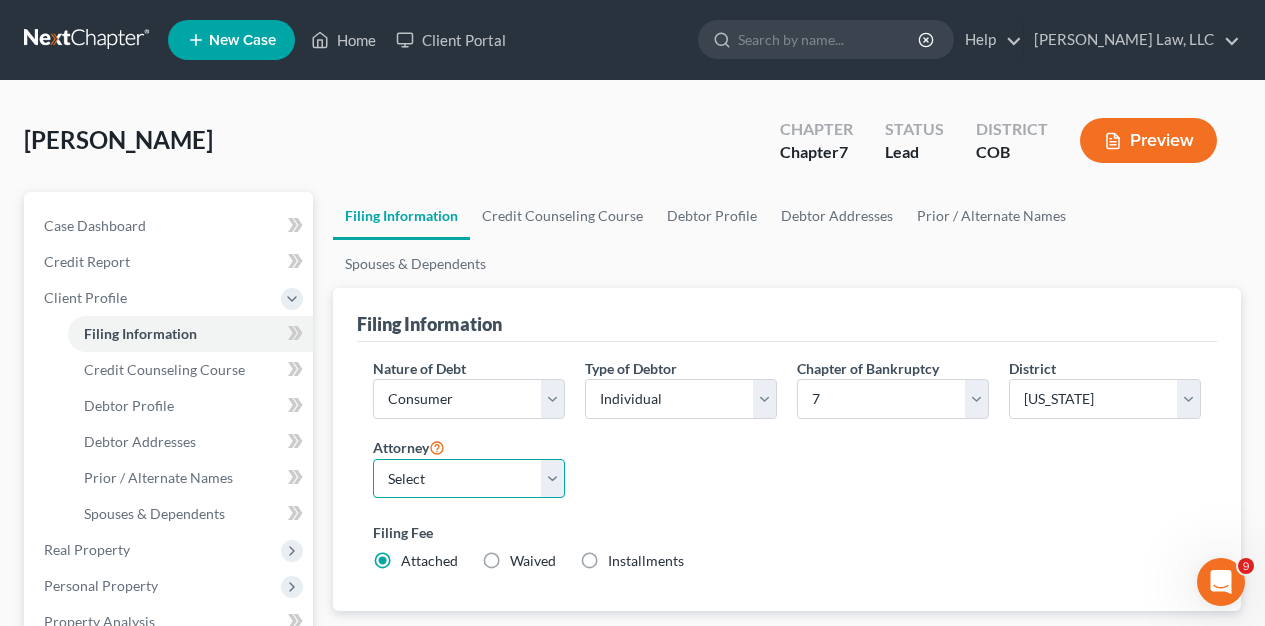 click on "Select Holly Benham - COB" at bounding box center (469, 479) 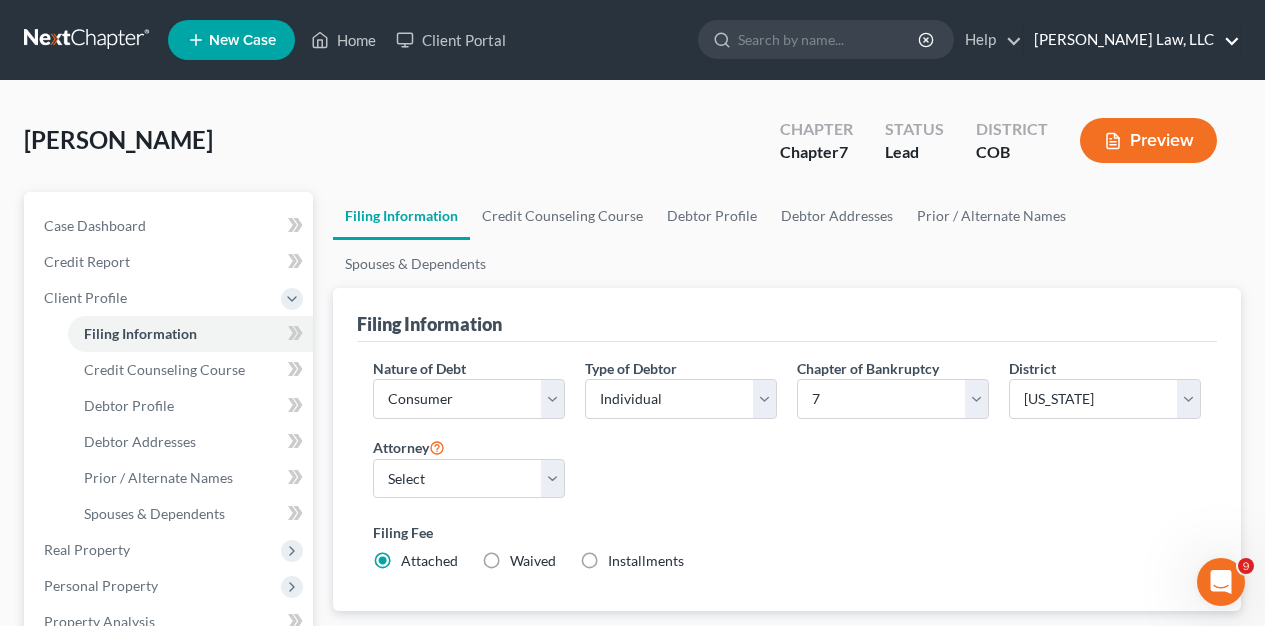 click on "Benham Law, LLC" at bounding box center (1132, 40) 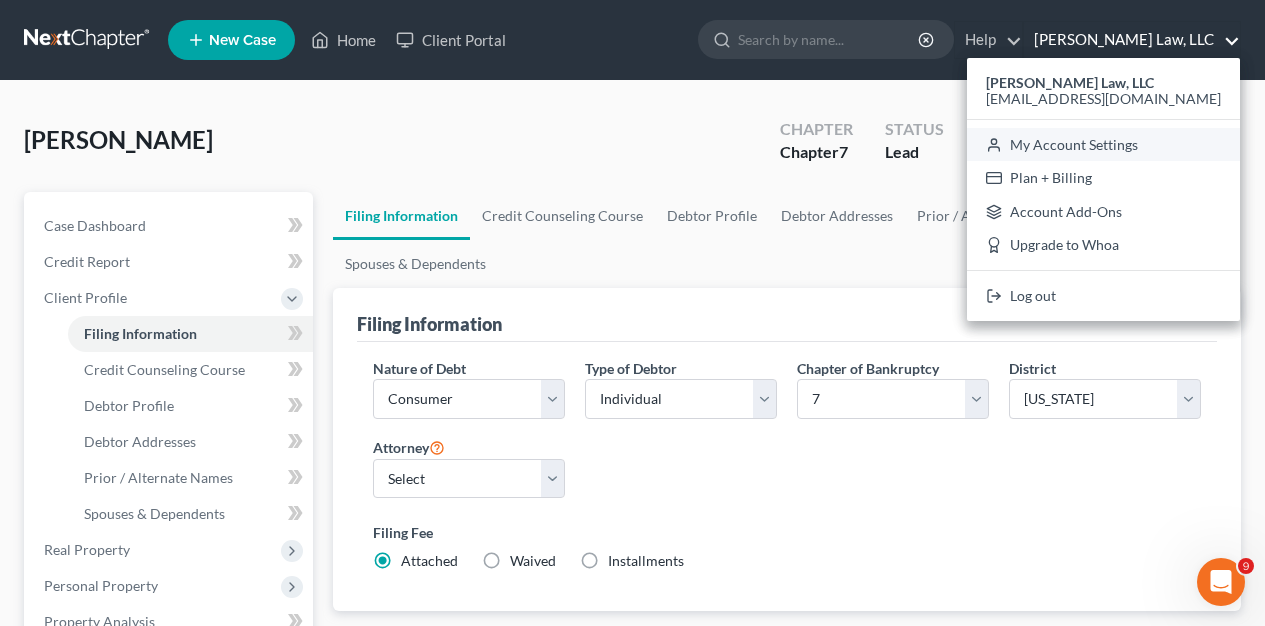 click on "My Account Settings" at bounding box center [1103, 145] 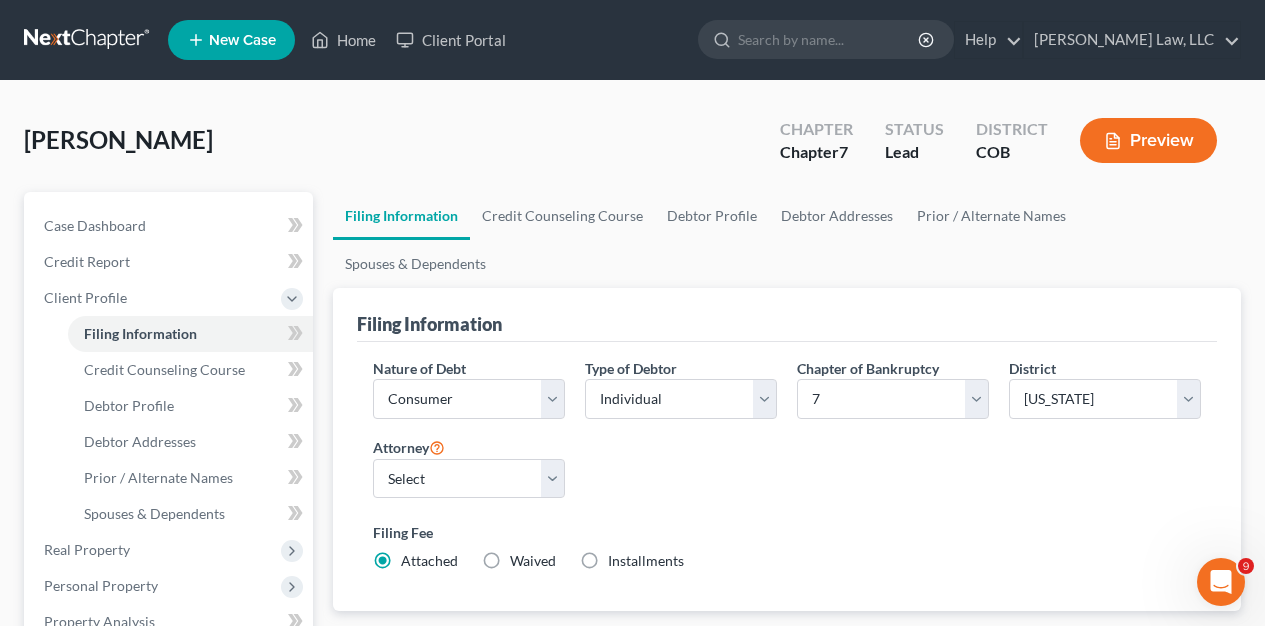 select on "11" 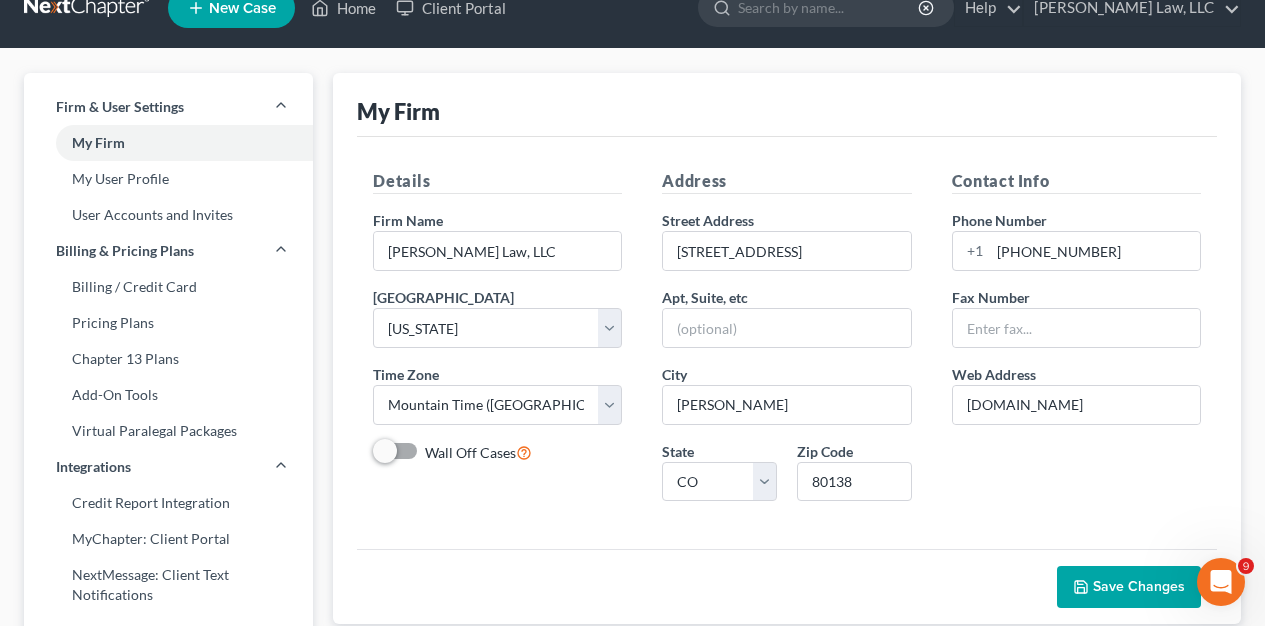 scroll, scrollTop: 0, scrollLeft: 0, axis: both 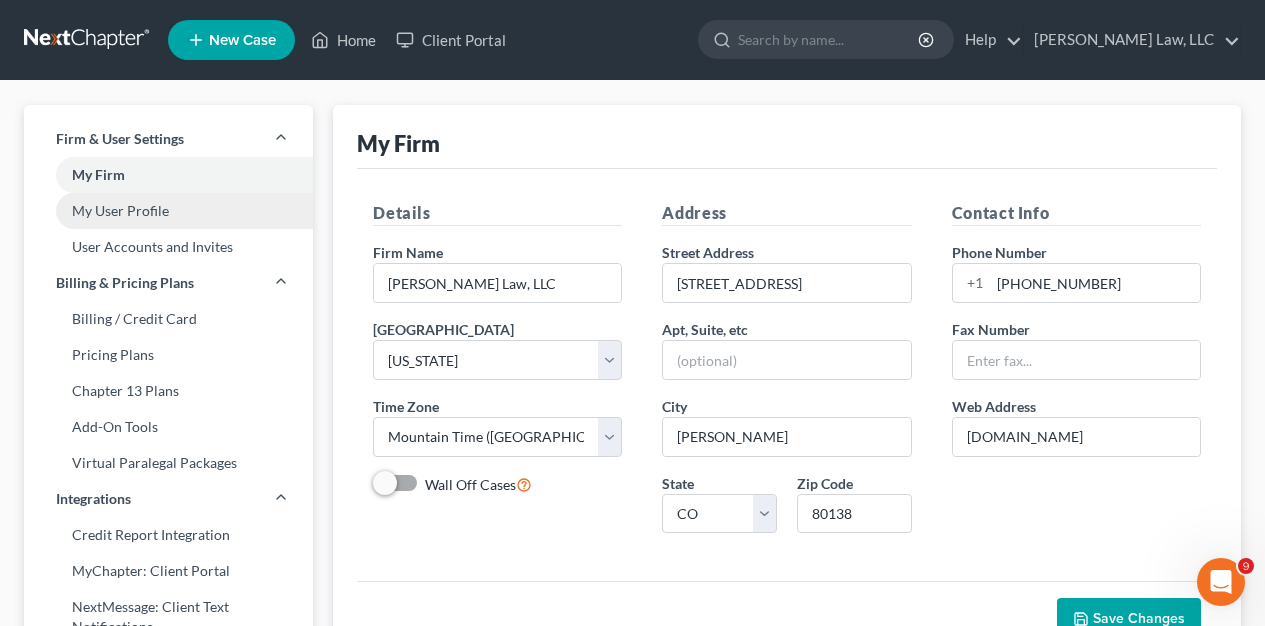 click on "My User Profile" at bounding box center (168, 211) 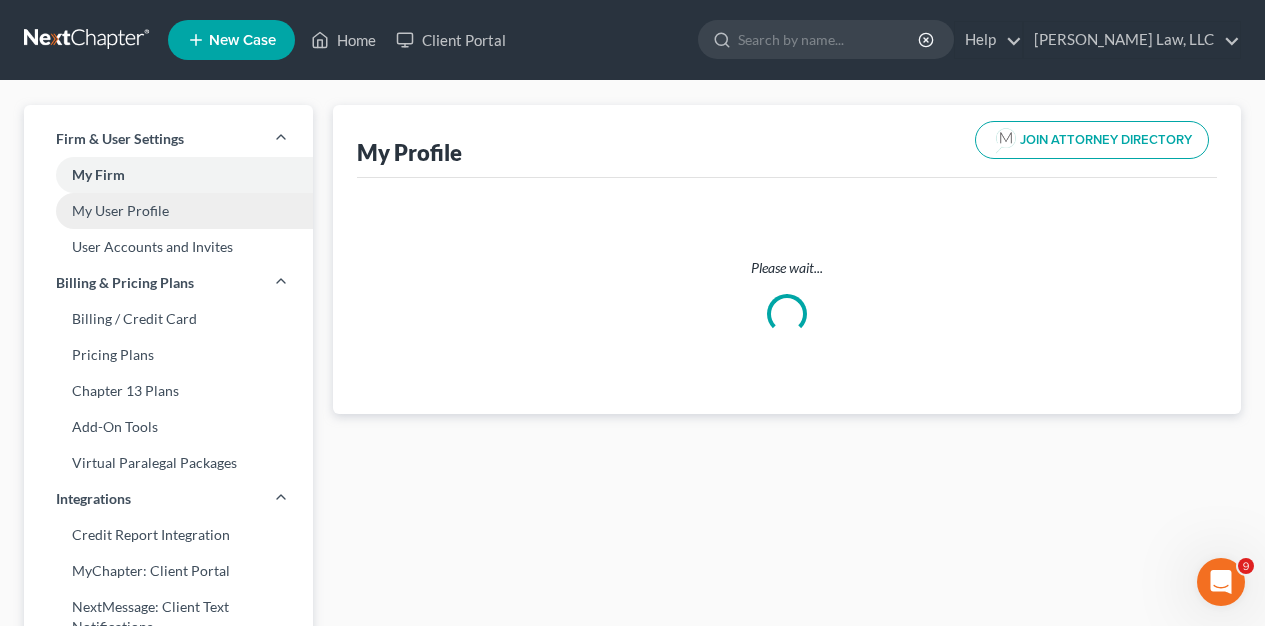 select on "5" 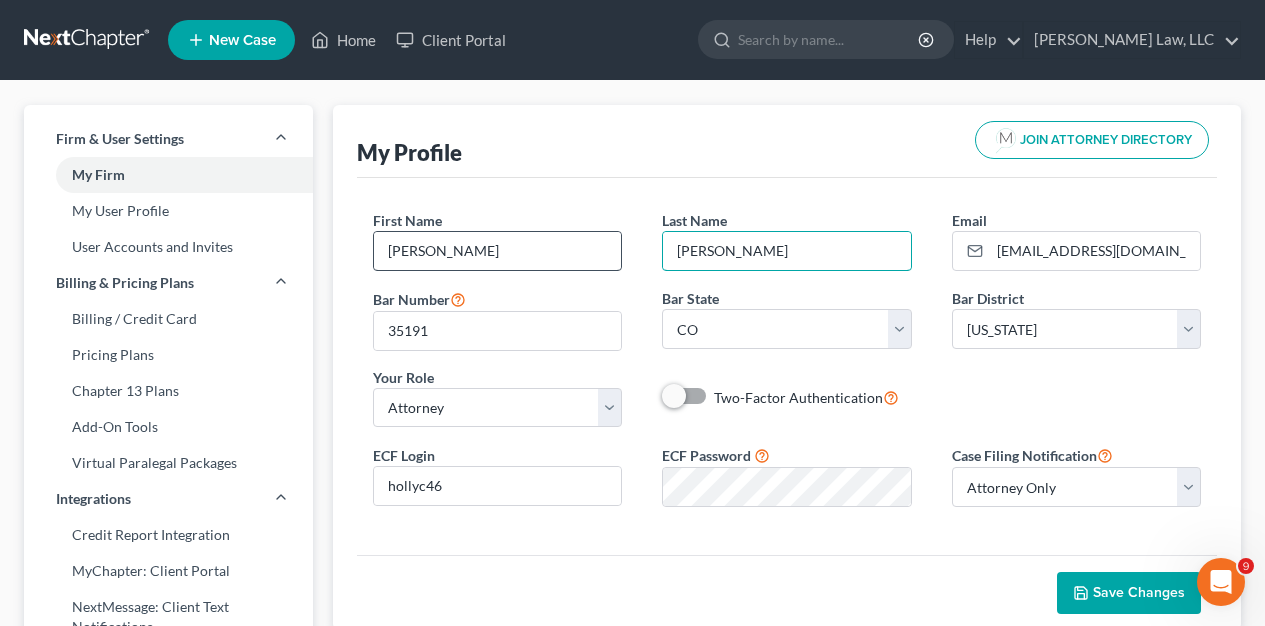 drag, startPoint x: 687, startPoint y: 252, endPoint x: 581, endPoint y: 252, distance: 106 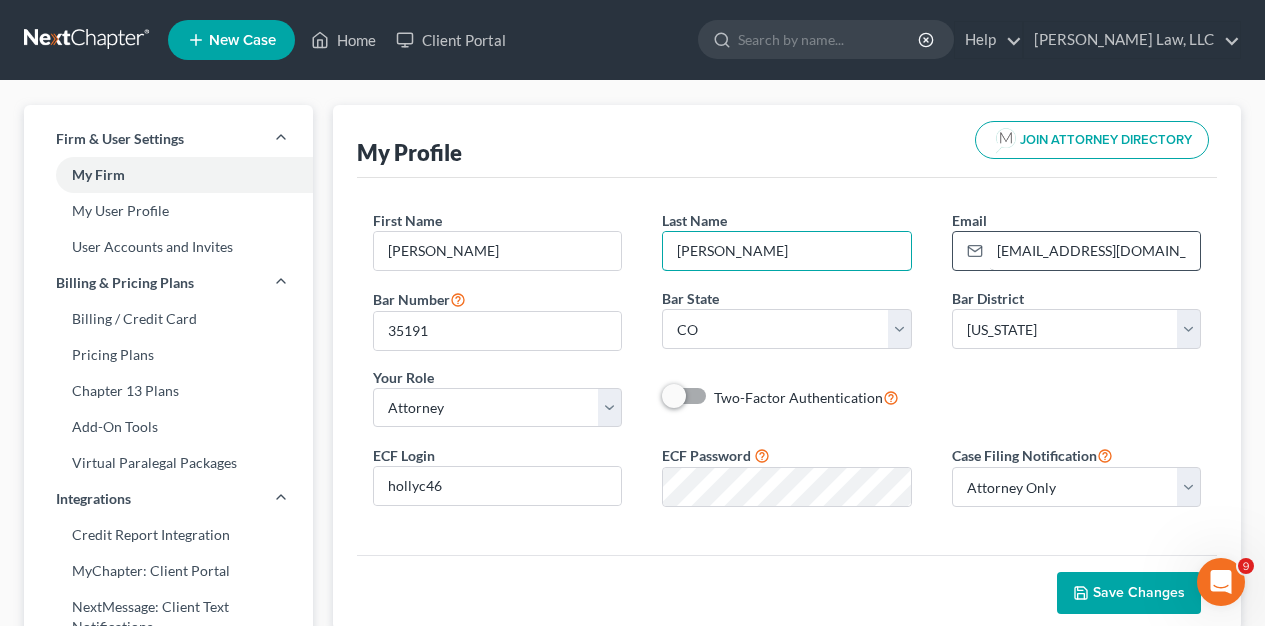 type on "Christianson" 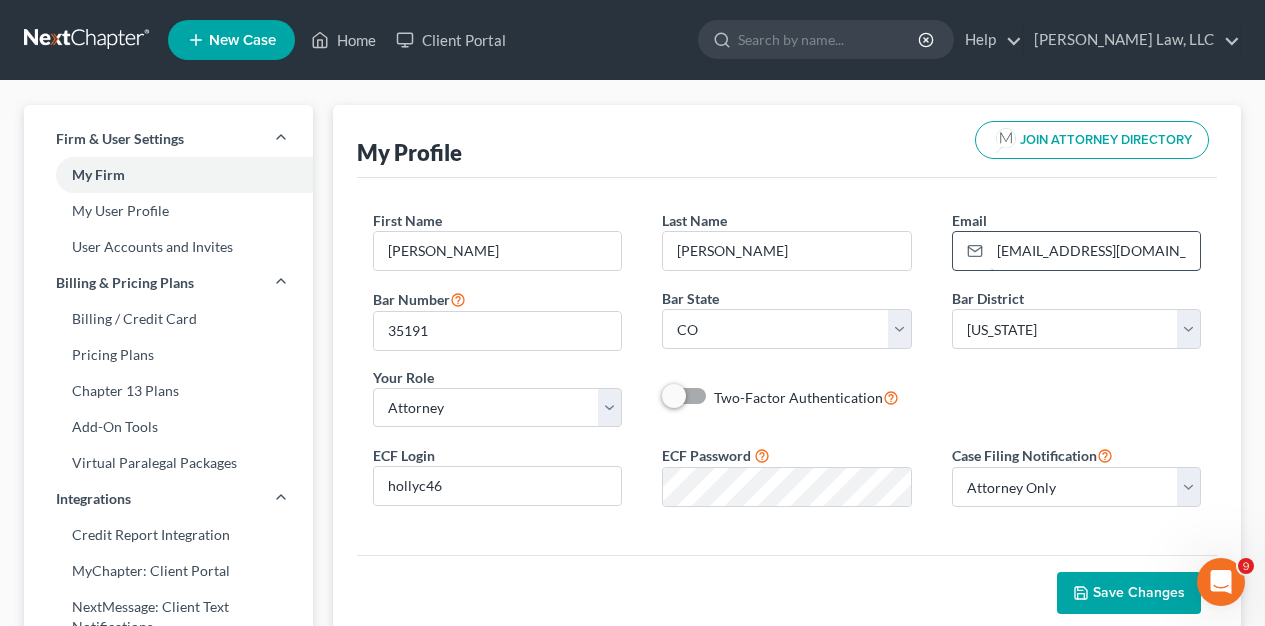click on "[EMAIL_ADDRESS][DOMAIN_NAME]" at bounding box center [1095, 251] 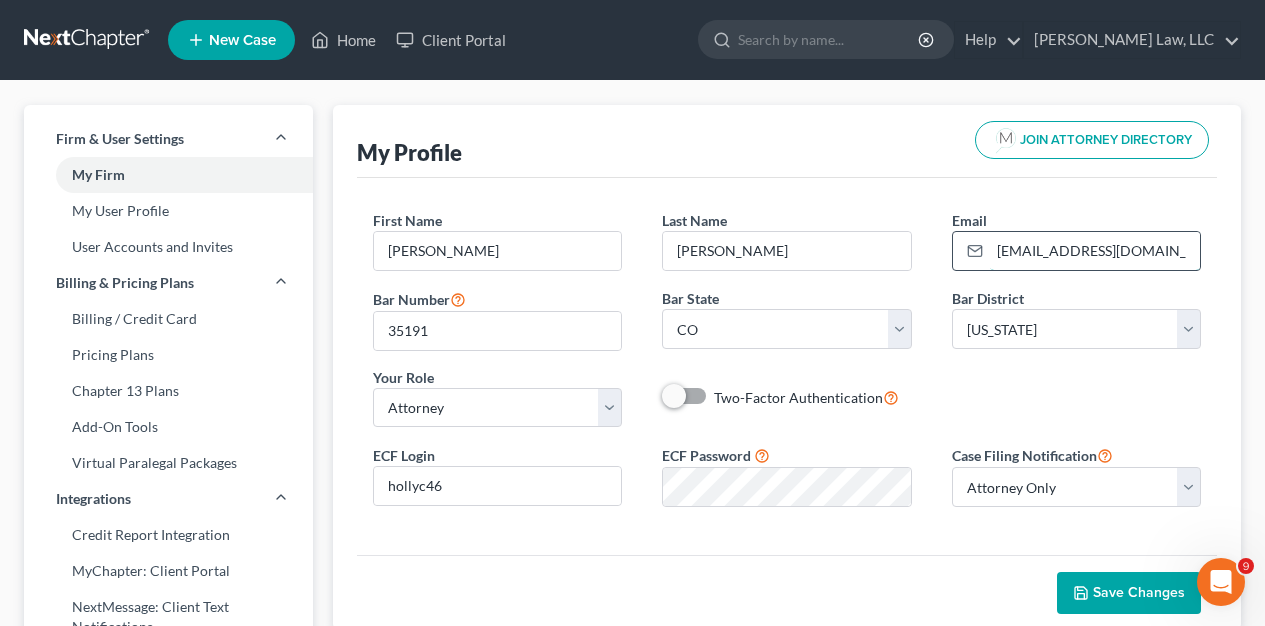 click on "hollymc46@aol.com" at bounding box center [1095, 251] 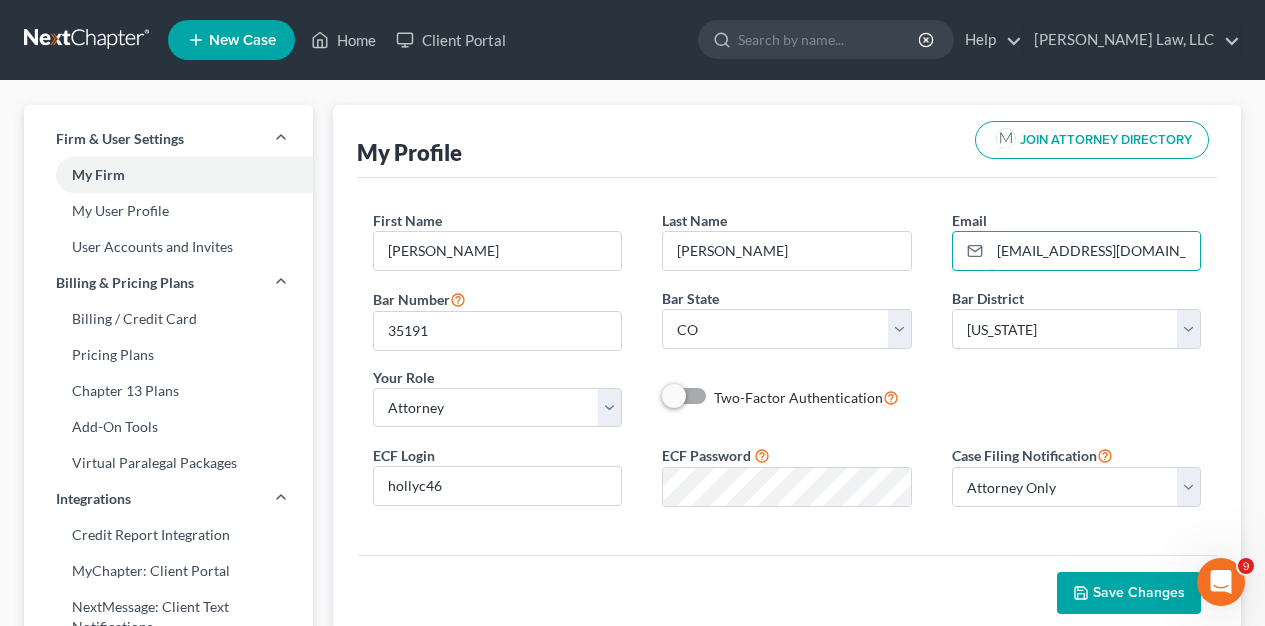 type on "hollymc46@gmail.com" 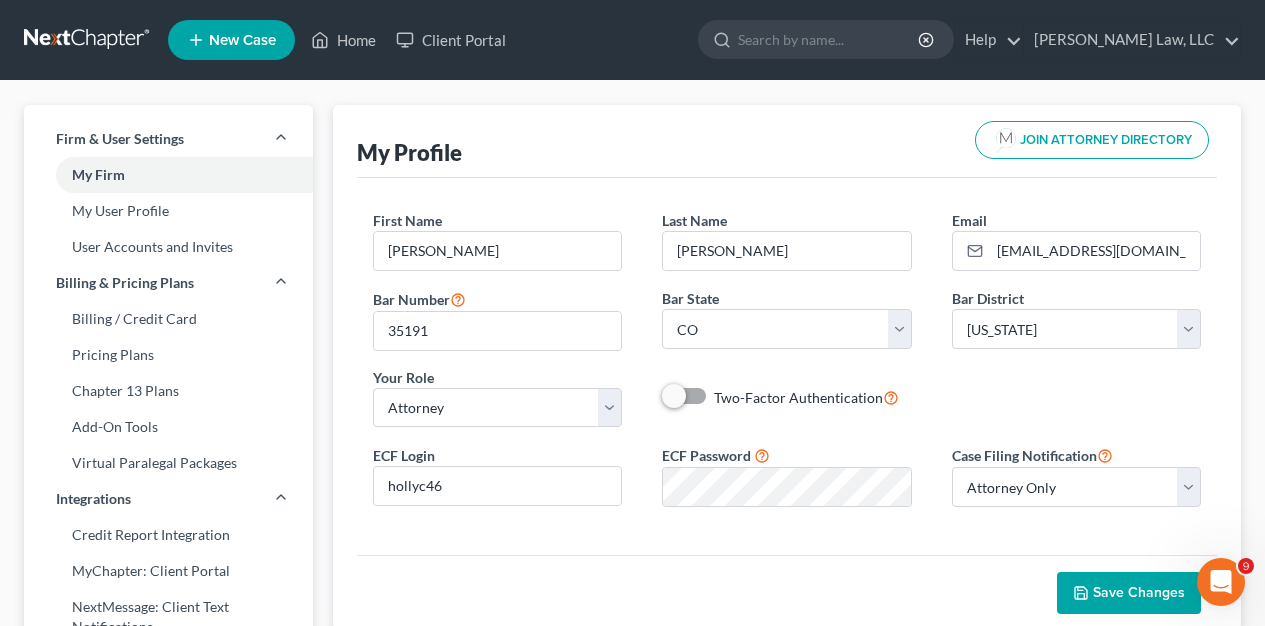 click on "Save Changes" at bounding box center [1139, 592] 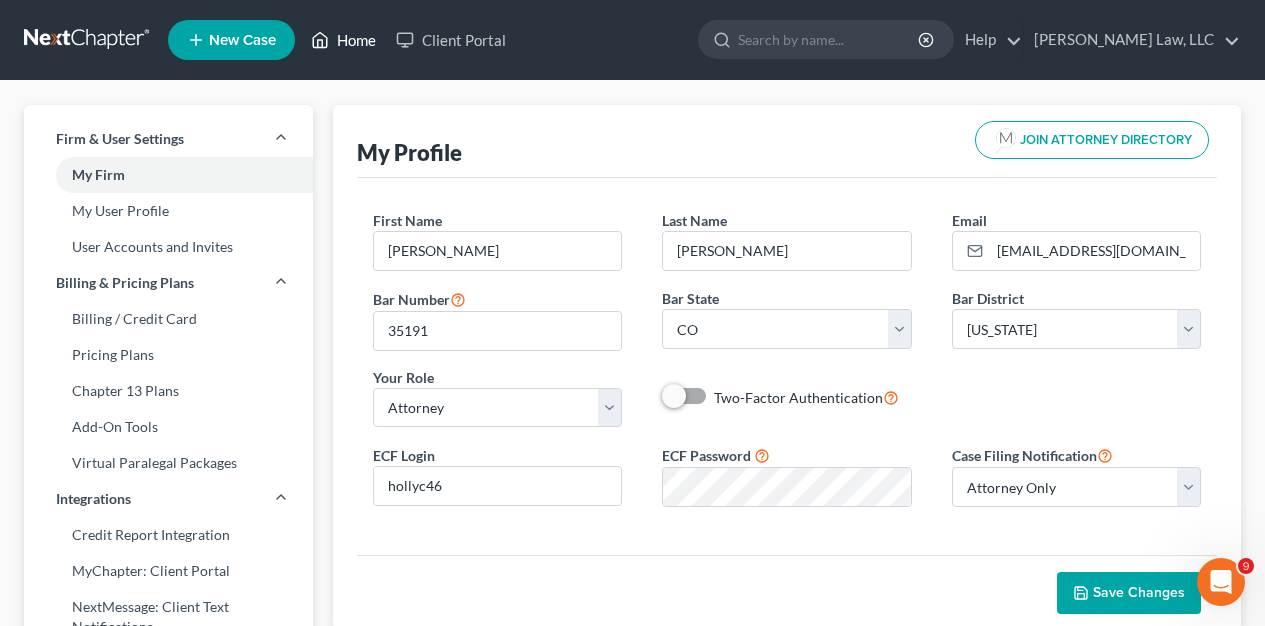 click on "Home" at bounding box center (343, 40) 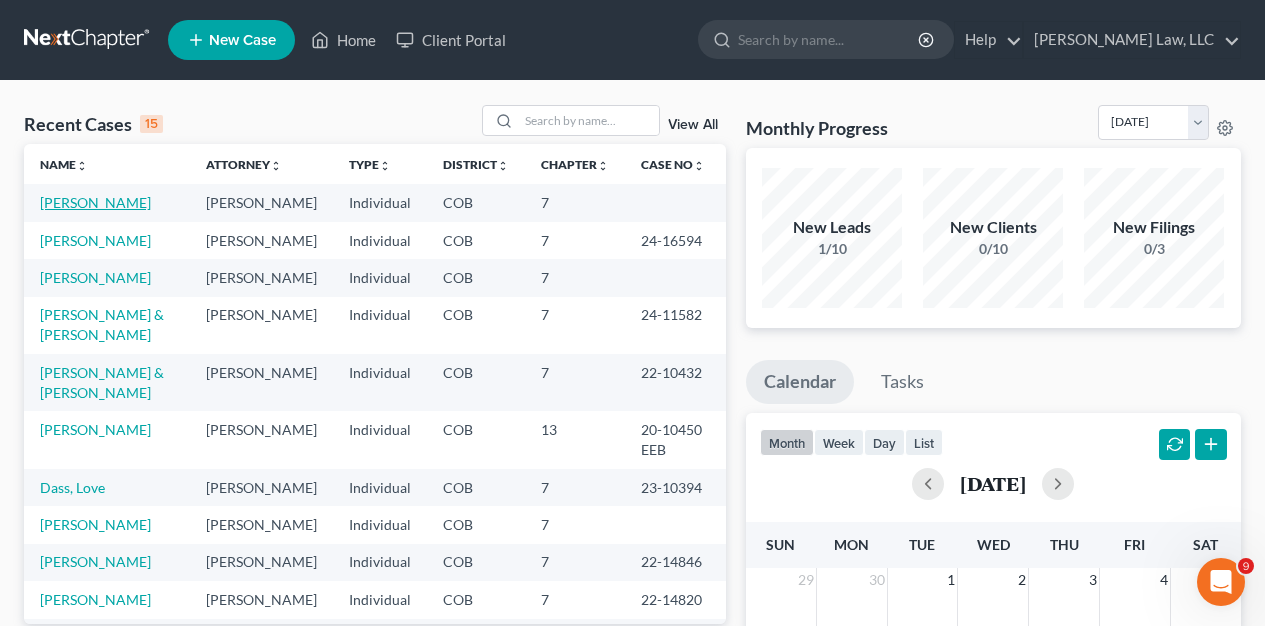 click on "Johnson, Carol" at bounding box center (95, 202) 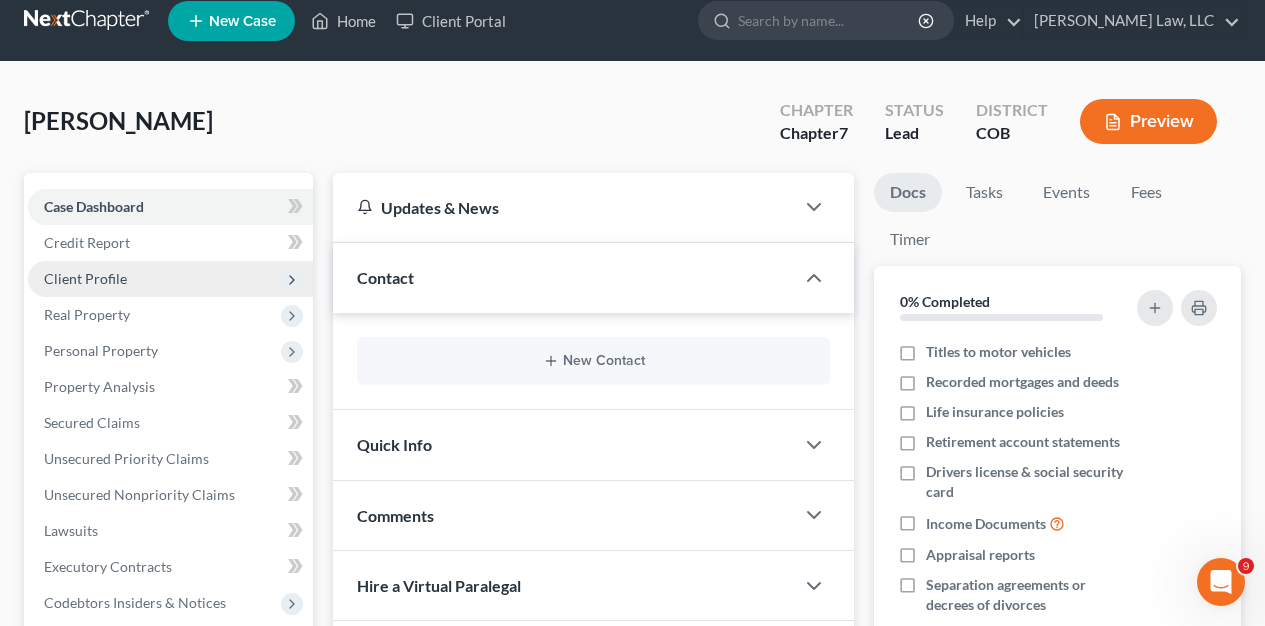 scroll, scrollTop: 24, scrollLeft: 0, axis: vertical 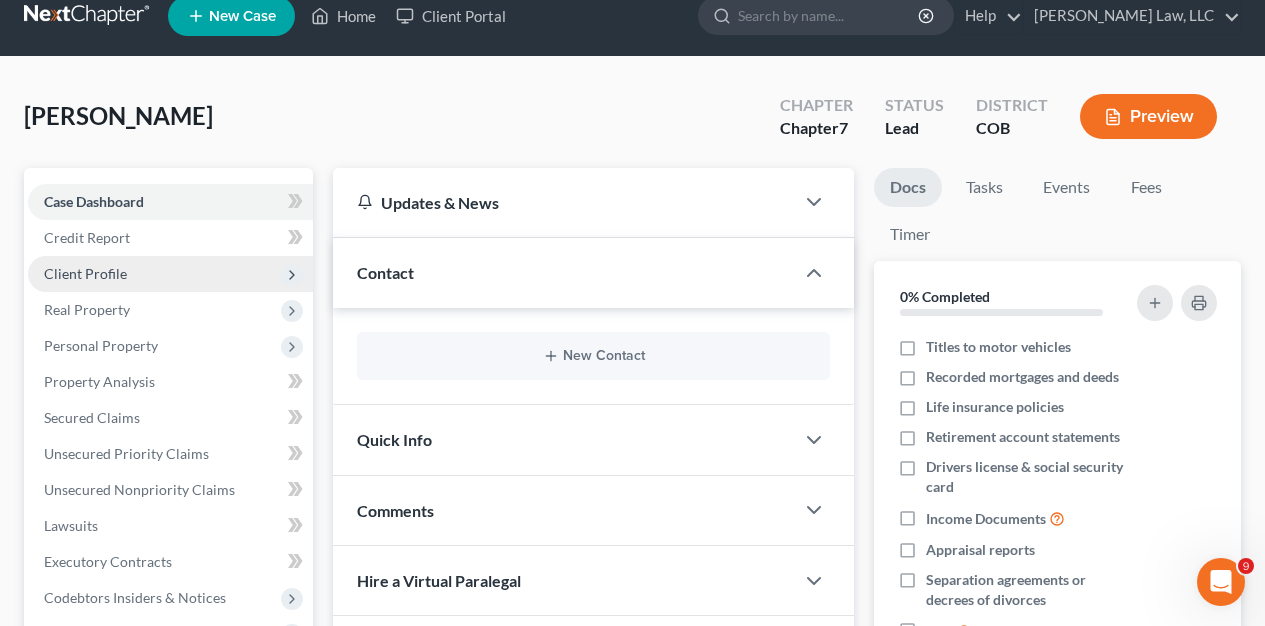 click on "Client Profile" at bounding box center (170, 274) 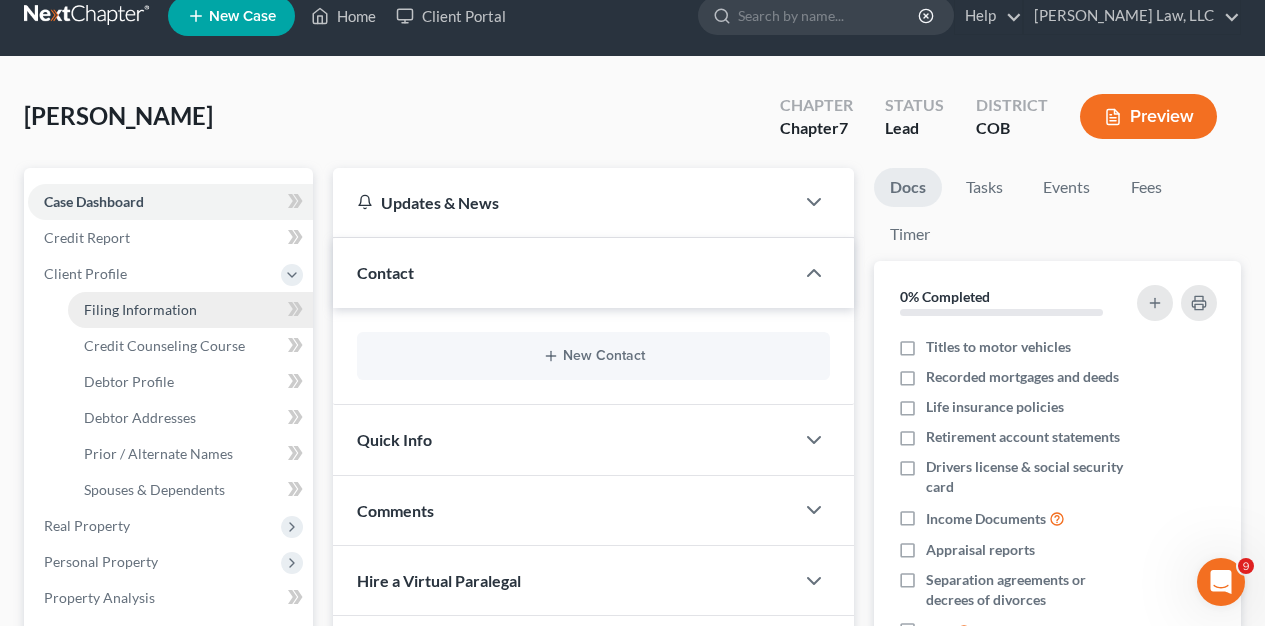 click on "Filing Information" at bounding box center (140, 309) 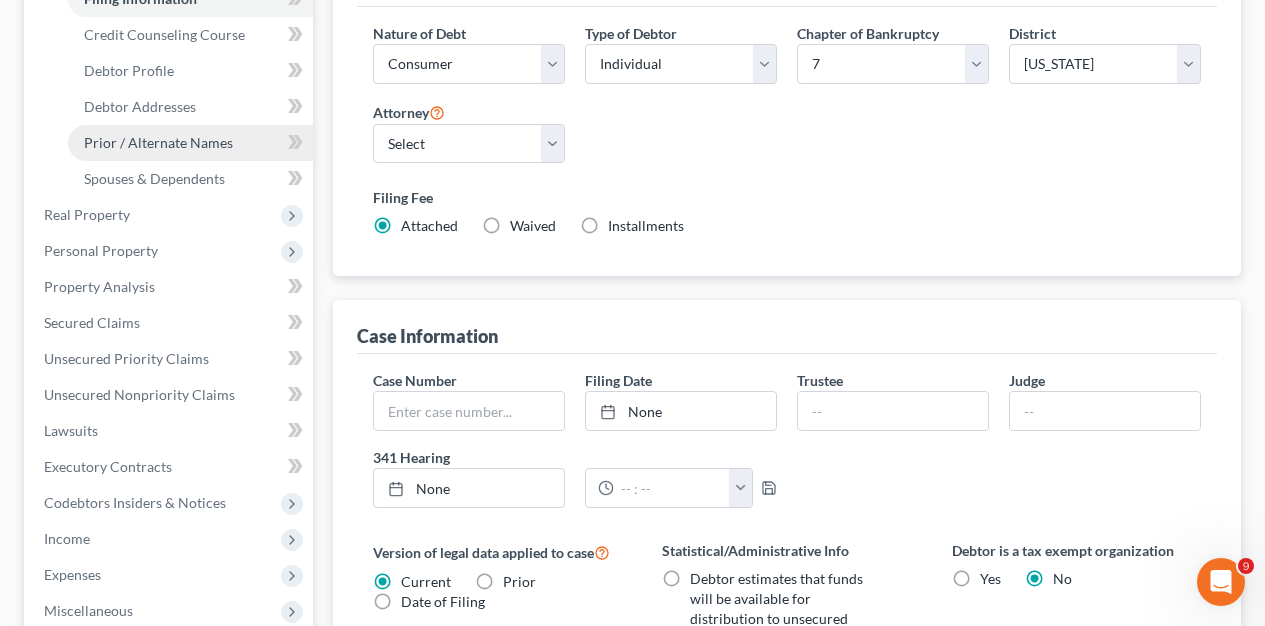 scroll, scrollTop: 296, scrollLeft: 0, axis: vertical 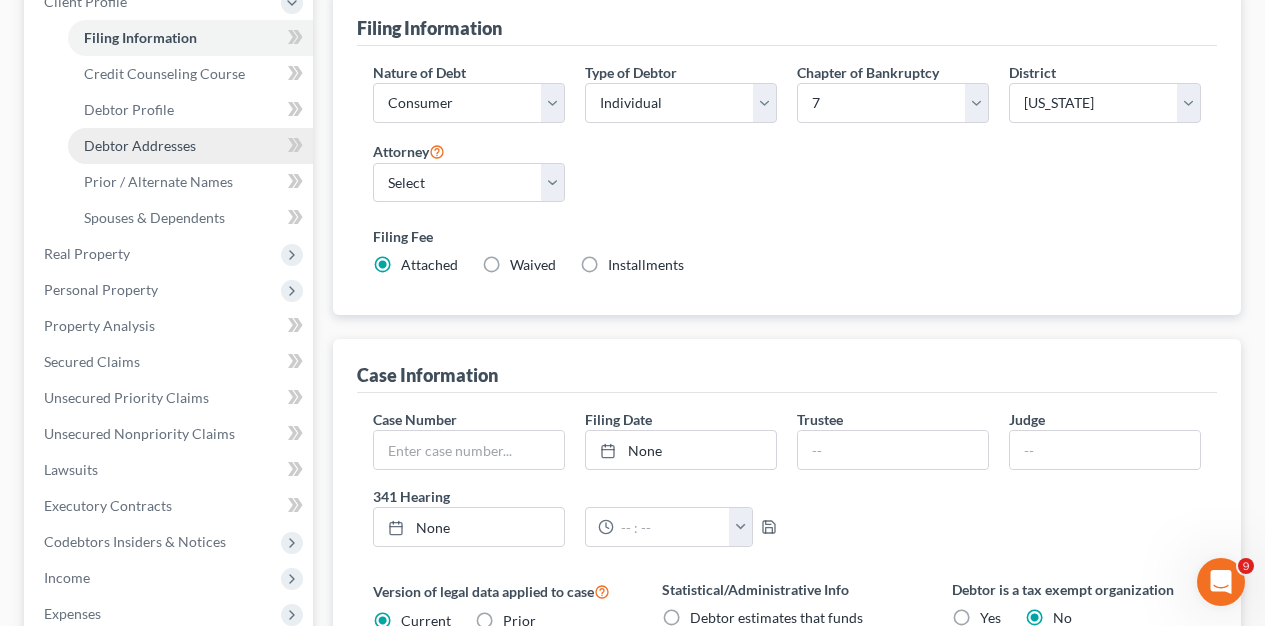 click on "Debtor Addresses" at bounding box center [140, 145] 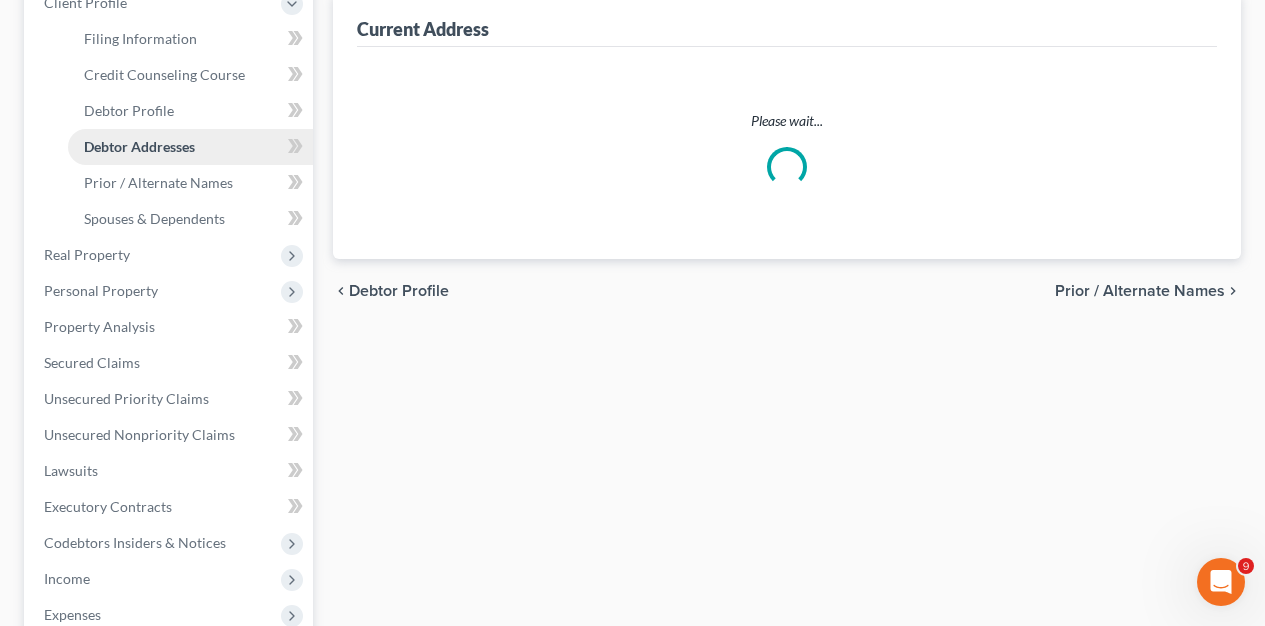 select on "0" 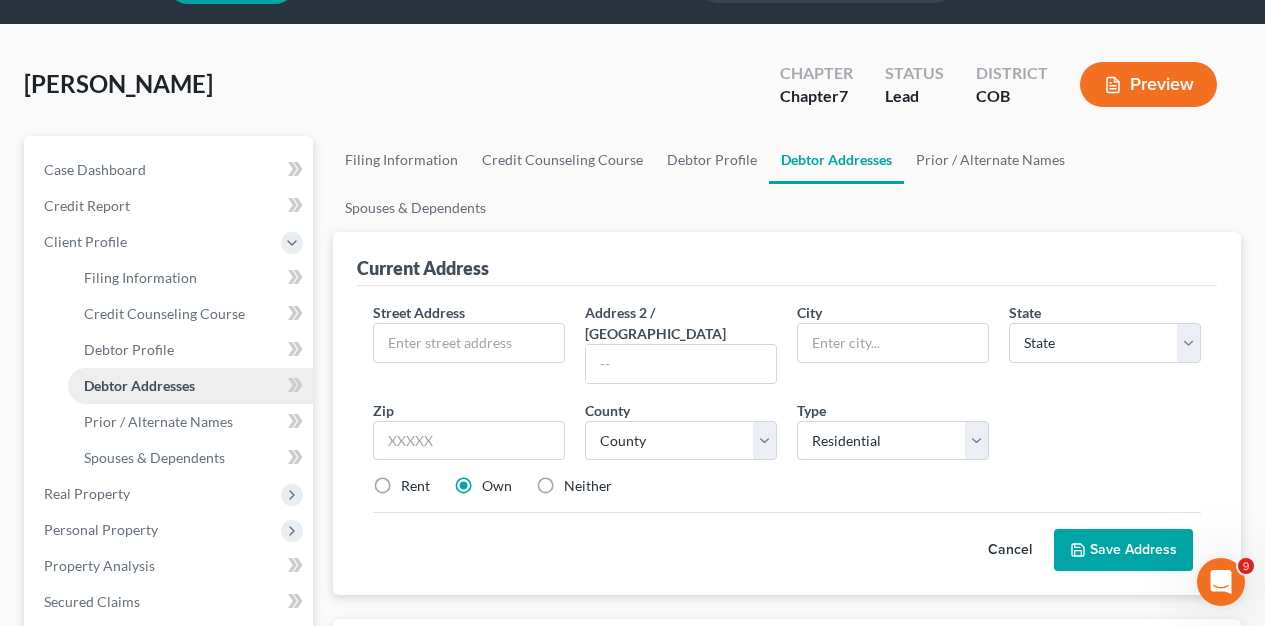 scroll, scrollTop: 0, scrollLeft: 0, axis: both 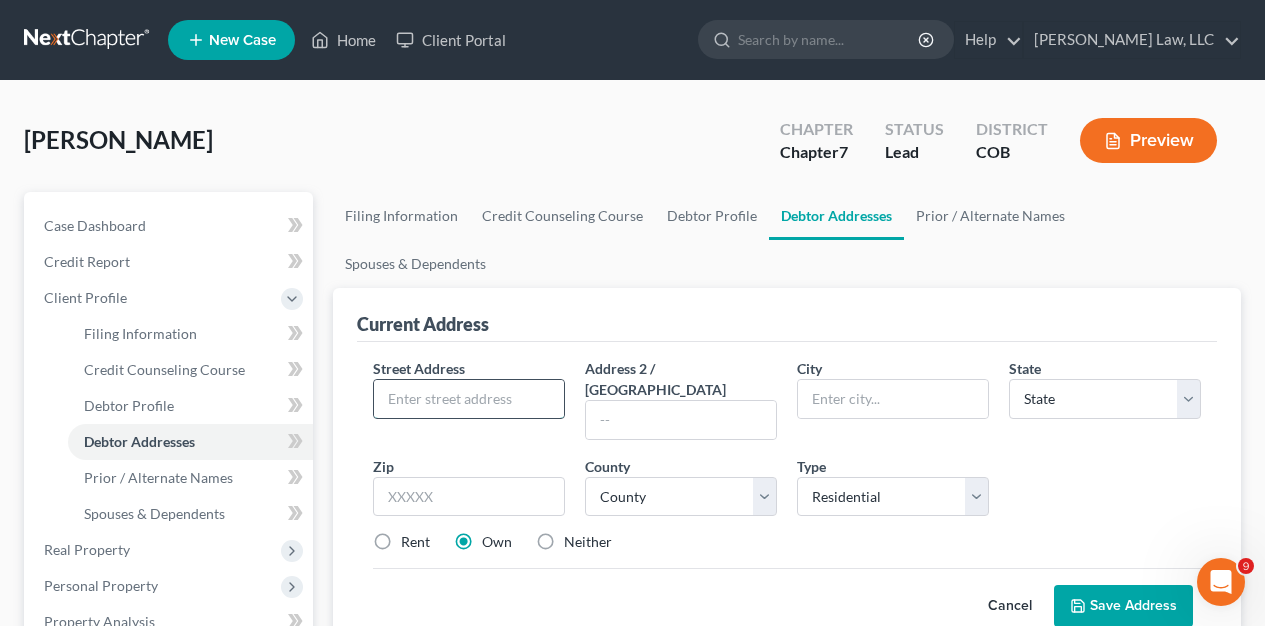click at bounding box center (469, 399) 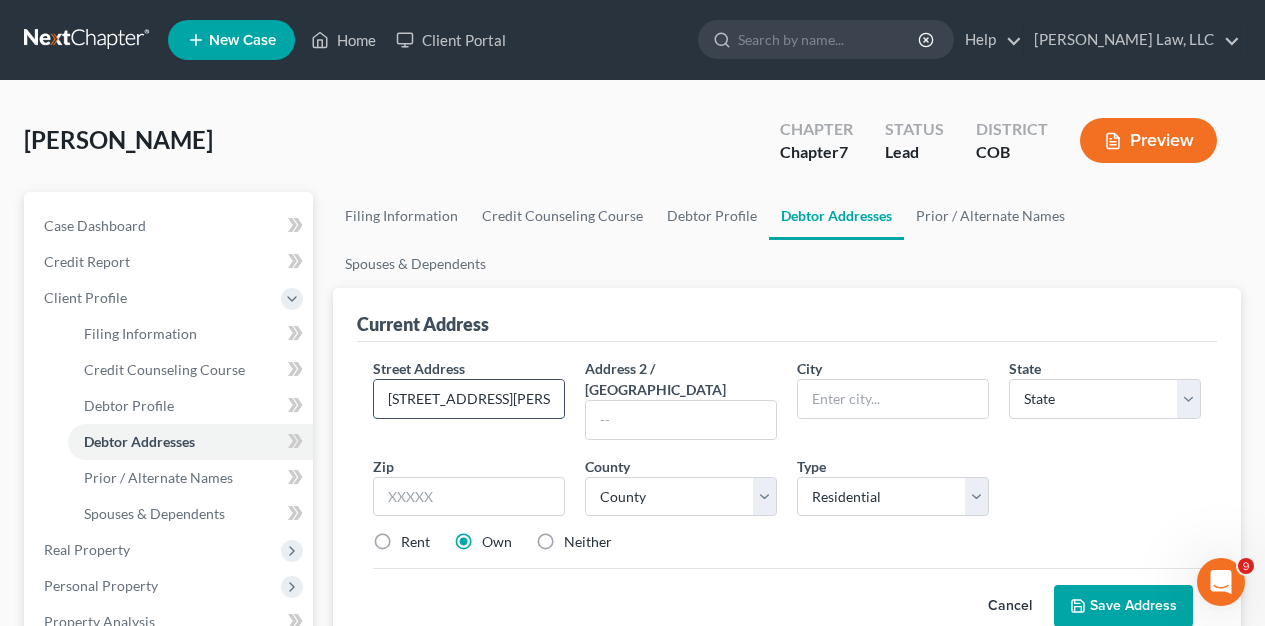 type on "4685 S Sherman Street" 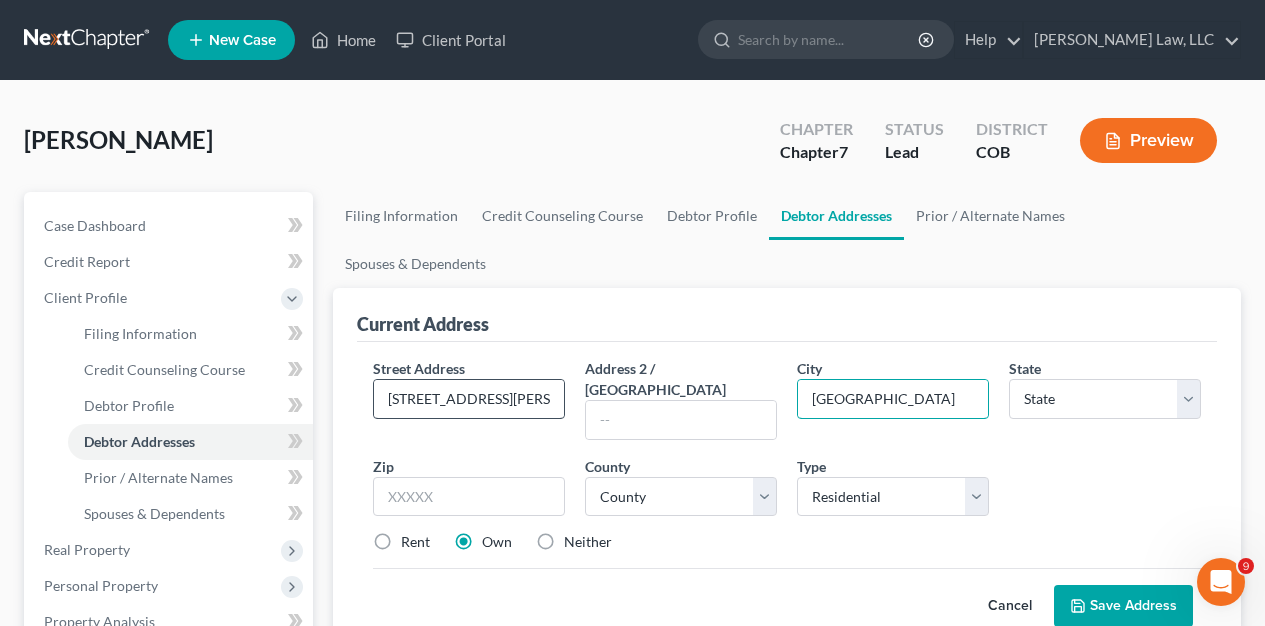 type on "Englewood" 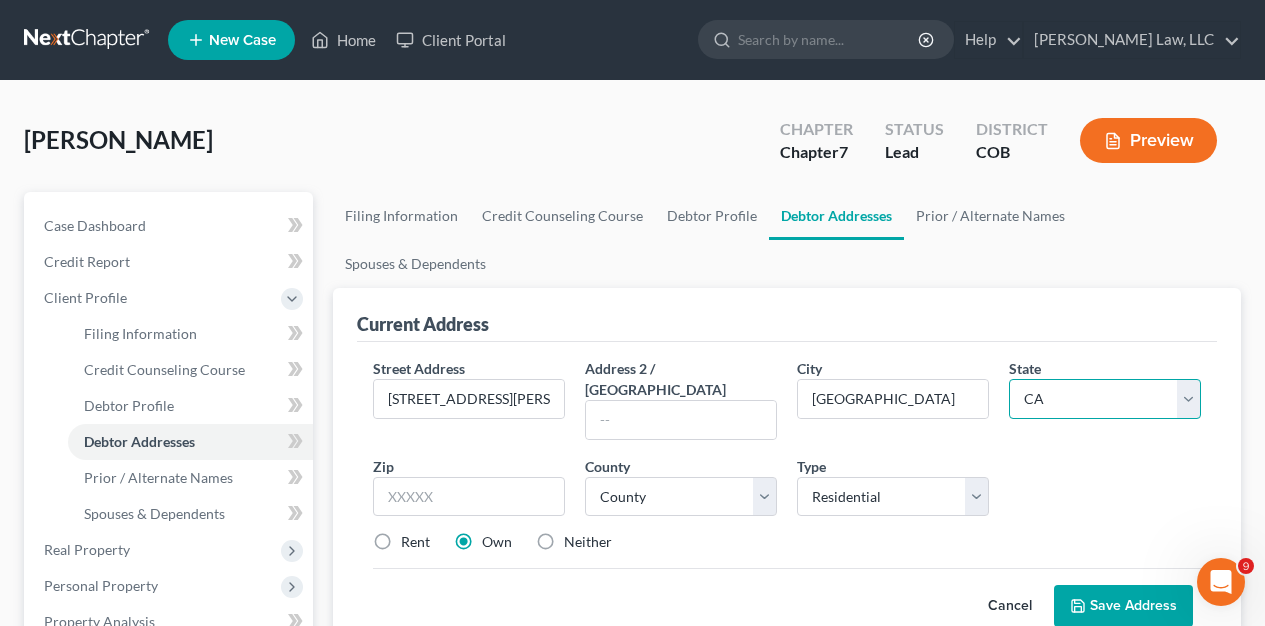 click on "State AL AK AR AZ CA CO CT DE DC FL GA GU HI ID IL IN IA KS KY LA ME MD MA MI MN MS MO MT NC ND NE NV NH NJ NM NY OH OK OR PA PR RI SC SD TN TX UT VI VA VT WA WV WI WY" at bounding box center [1105, 399] 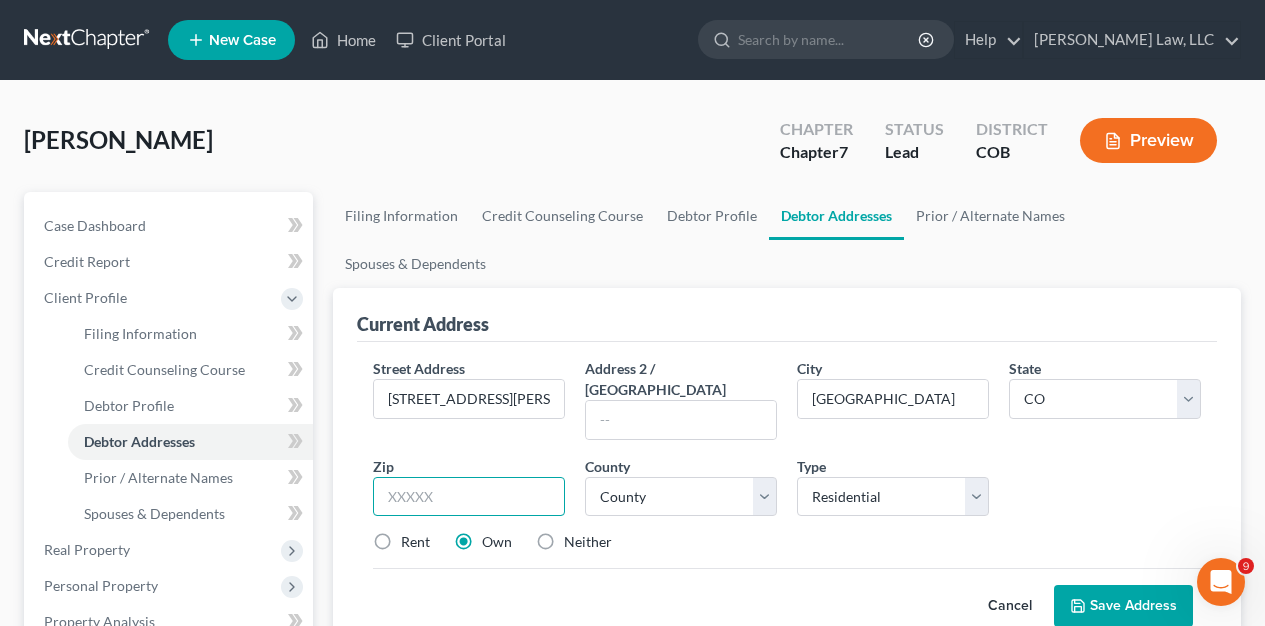 click at bounding box center (469, 497) 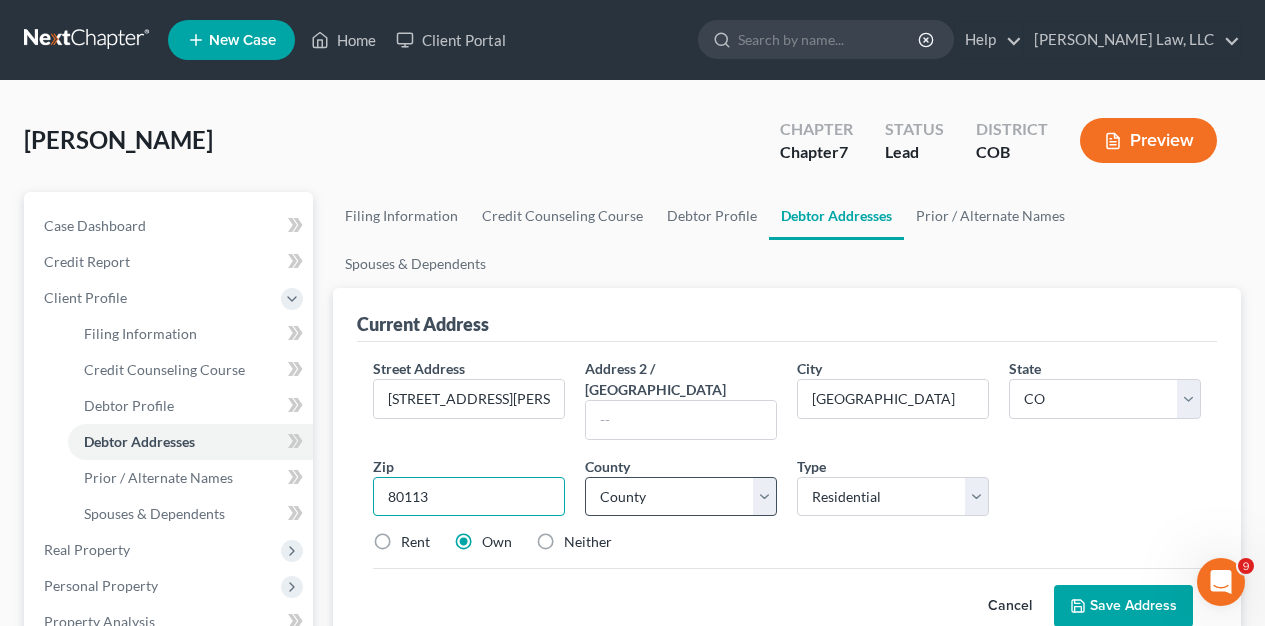 type on "80113" 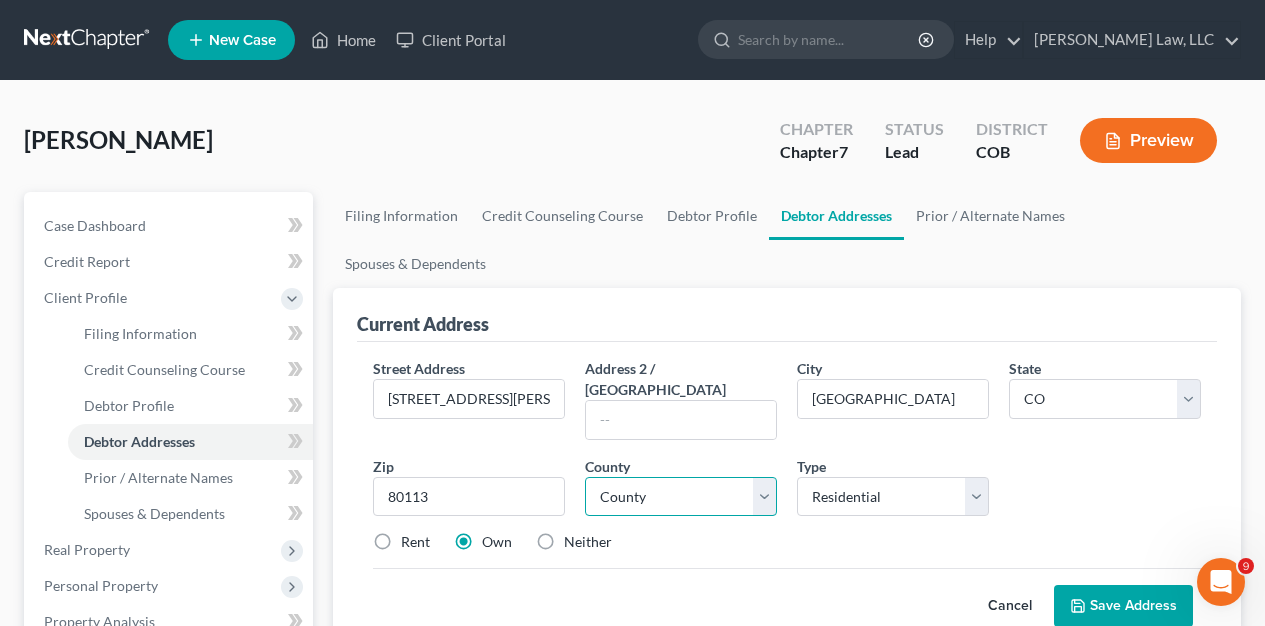 click on "County Adams County Alamosa County Arapahoe County Archuleta County Baca County Bent County Boulder County Broomfield County Chaffee County Cheyenne County Clear Creek County Conejos County Costilla County Crowley County Custer County Delta County Denver County Dolores County Douglas County Eagle County El Paso County Elbert County Fremont County Garfield County Gilpin County Grand County Gunnison County Hinsdale County Huerfano County Jackson County Jefferson County Kiowa County Kit Carson County La Plata County Lake County Larimer County Las Animas County Lincoln County Logan County Mesa County Mineral County Moffat County Montezuma County Montrose County Morgan County Otero County Ouray County Park County Phillips County Pitkin County Prowers County Pueblo County Rio Blanco County Rio Grande County Routt County Saguache County San Juan County San Miguel County Sedgwick County Summit County Teller County Washington County Weld County Yuma County" at bounding box center [681, 497] 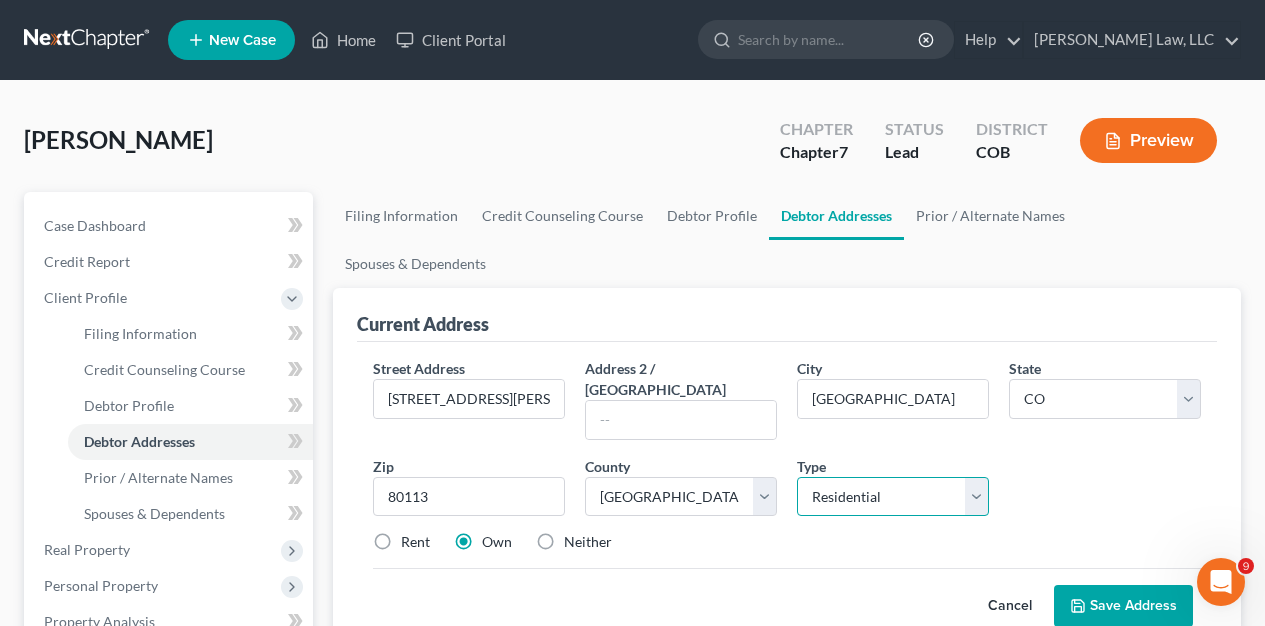 click on "Select Residential Mailing Rental Business" at bounding box center [893, 497] 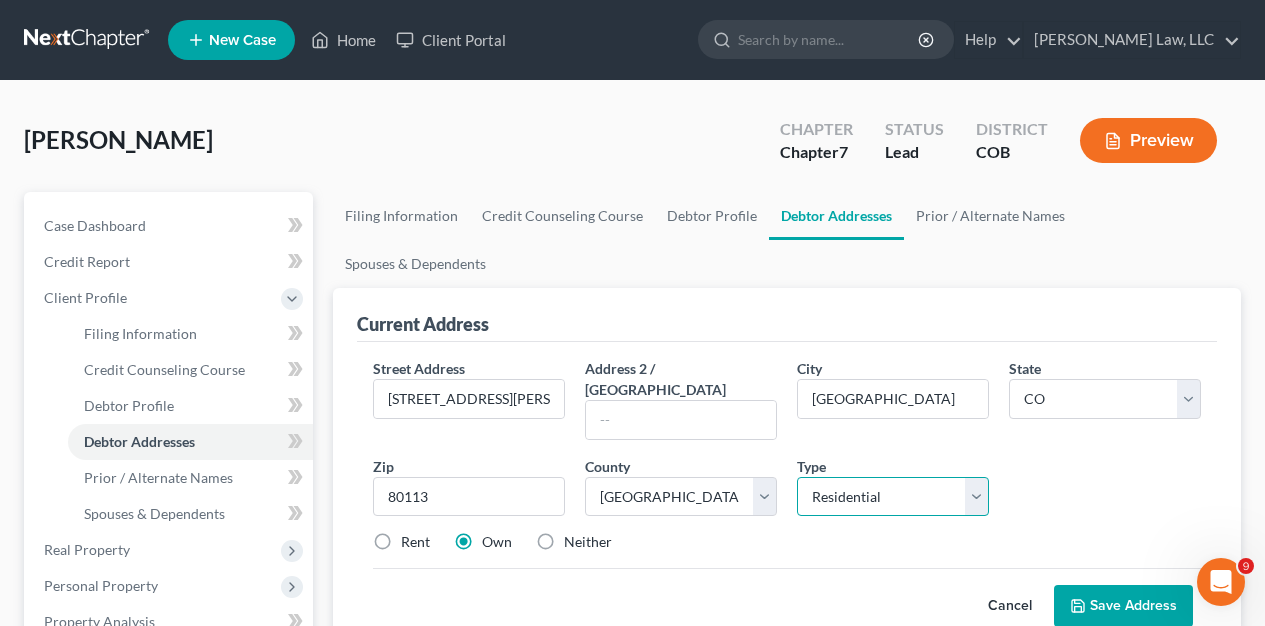 select on "2" 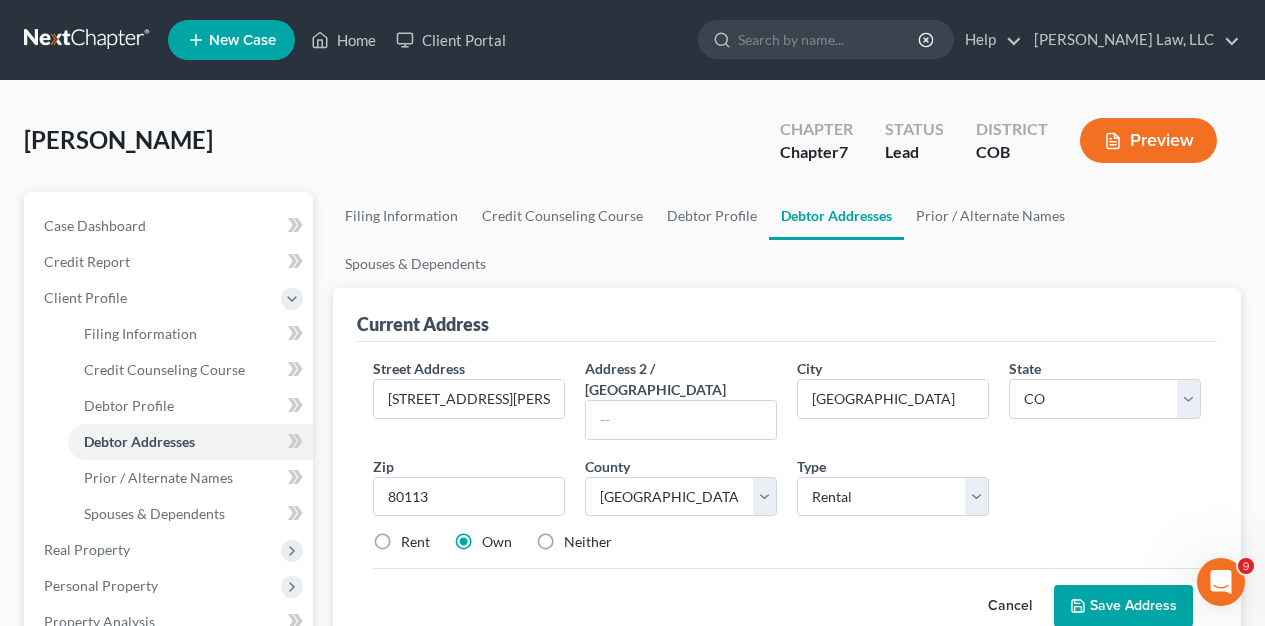 click on "Save Address" at bounding box center [1123, 606] 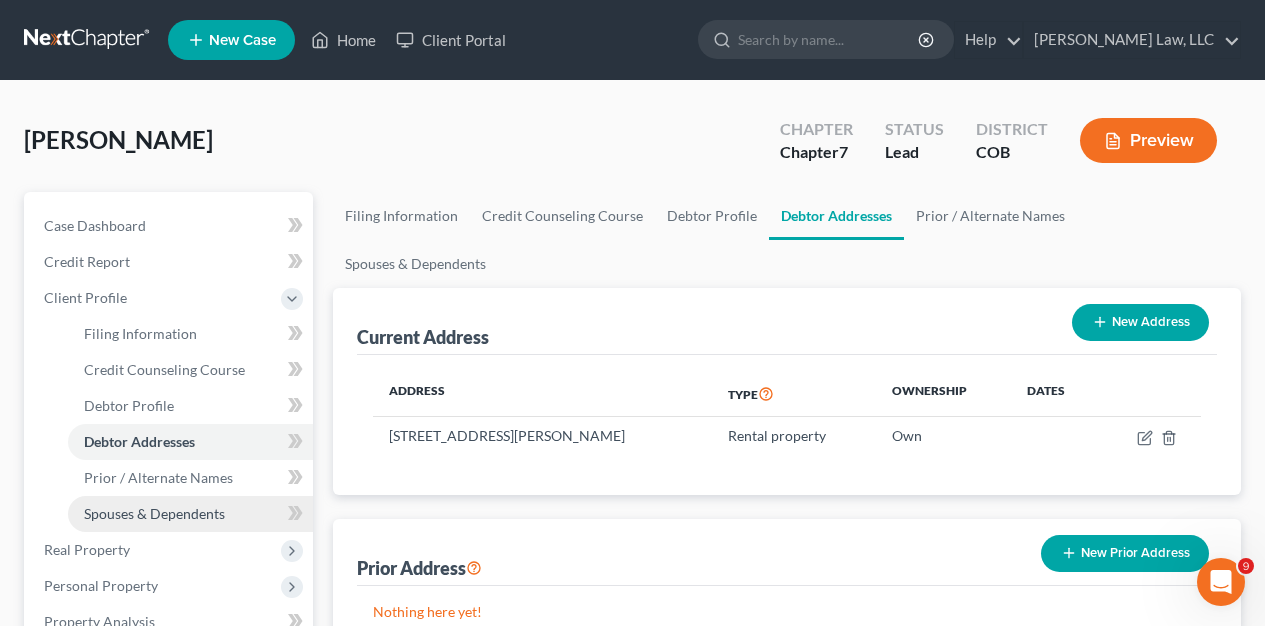 click on "Spouses & Dependents" at bounding box center (154, 513) 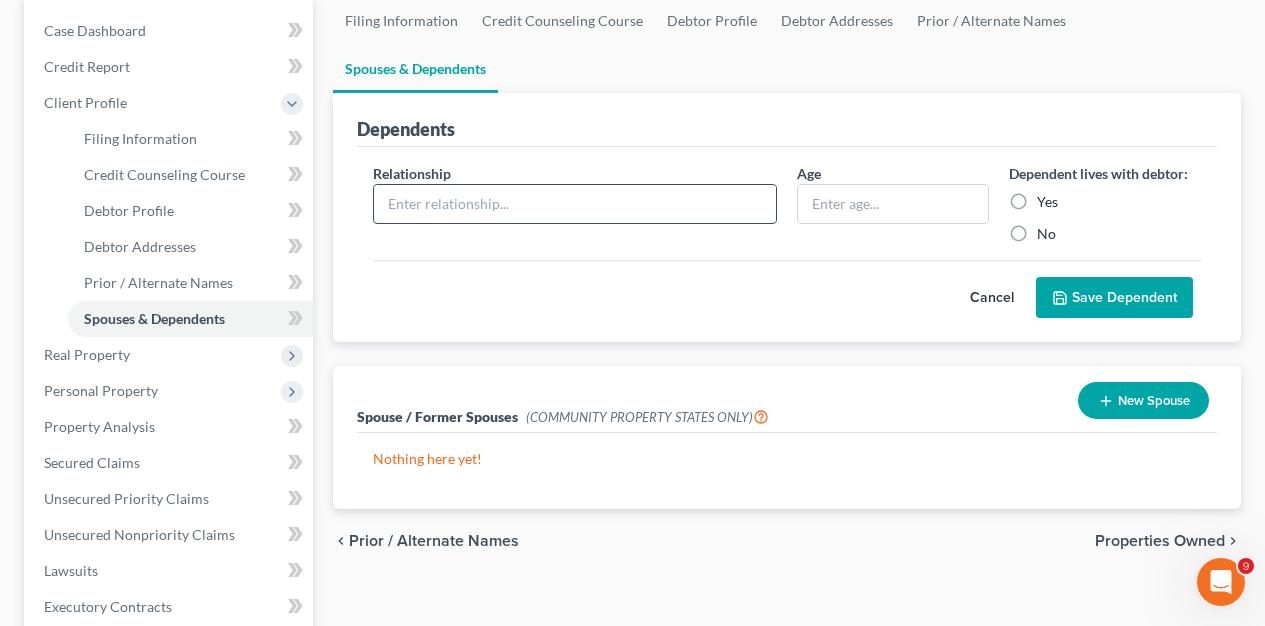 scroll, scrollTop: 247, scrollLeft: 0, axis: vertical 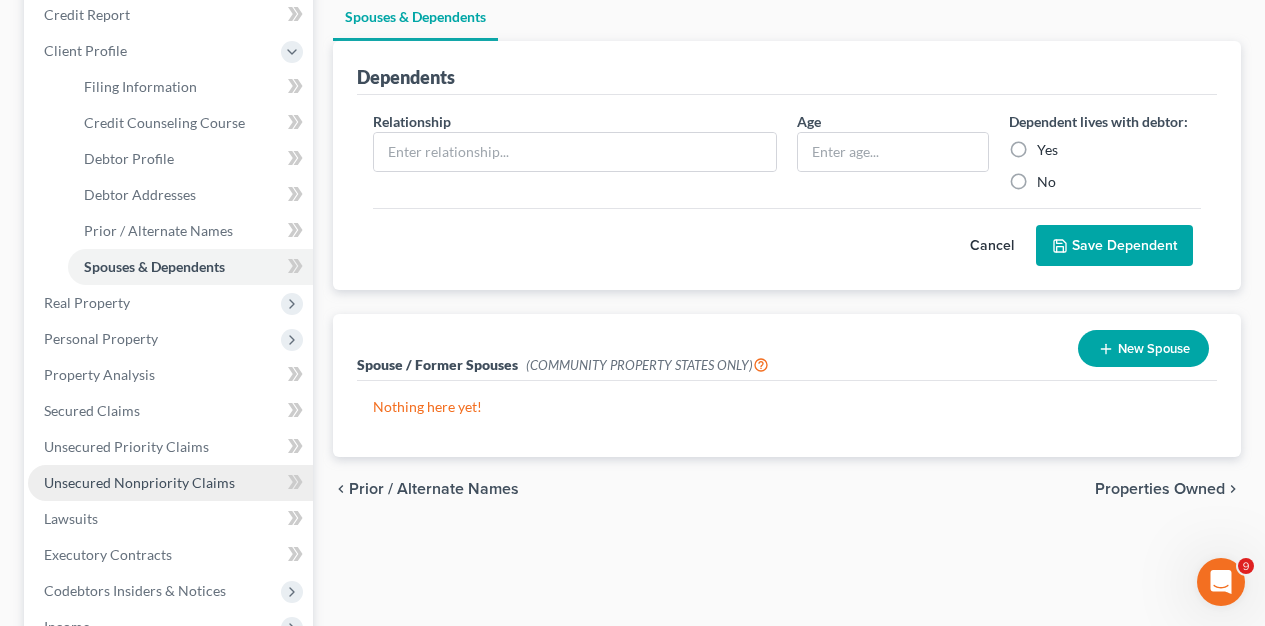 click on "Unsecured Nonpriority Claims" at bounding box center (139, 482) 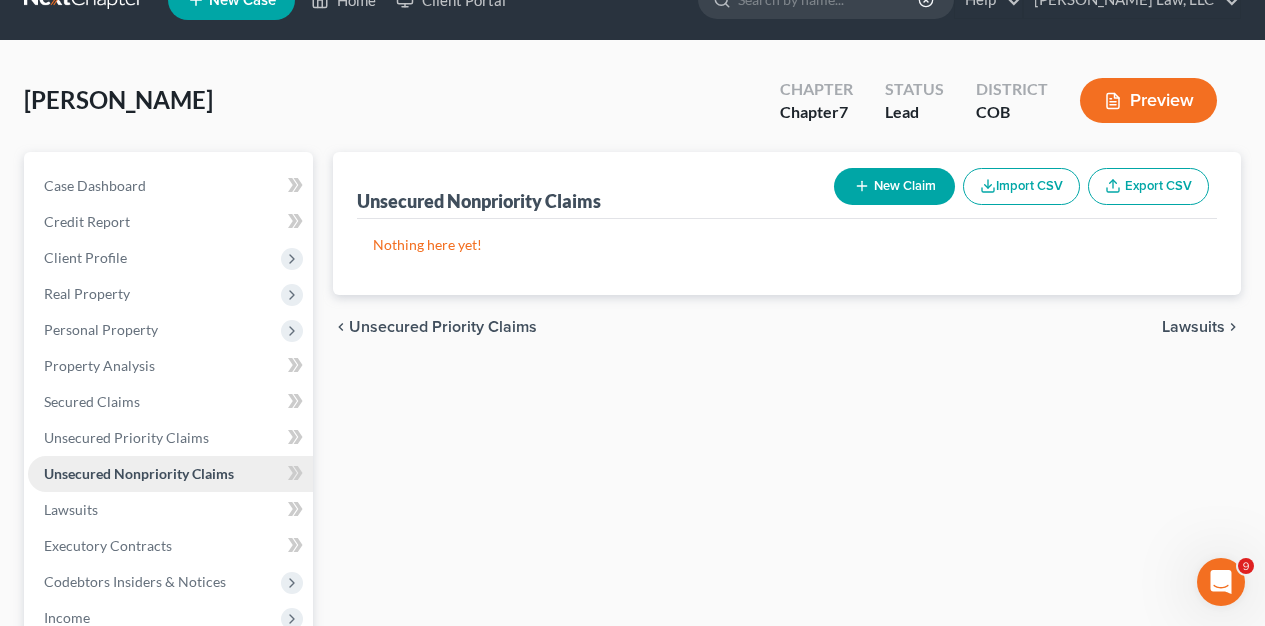 scroll, scrollTop: 0, scrollLeft: 0, axis: both 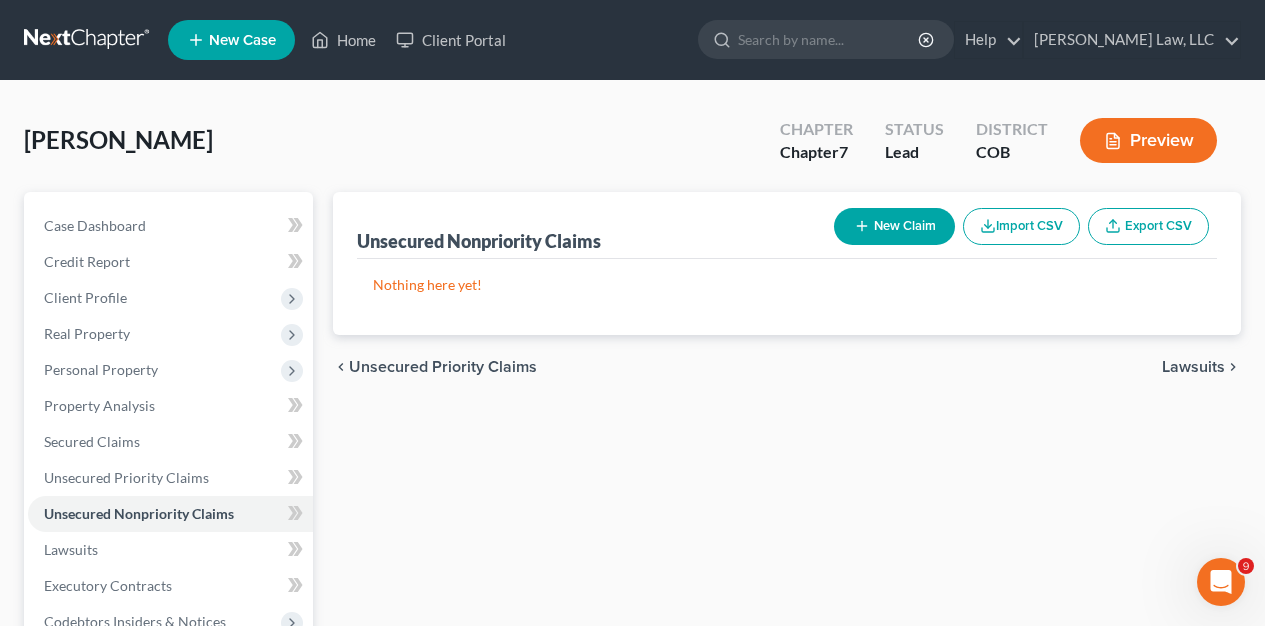 click on "New Claim" at bounding box center [894, 226] 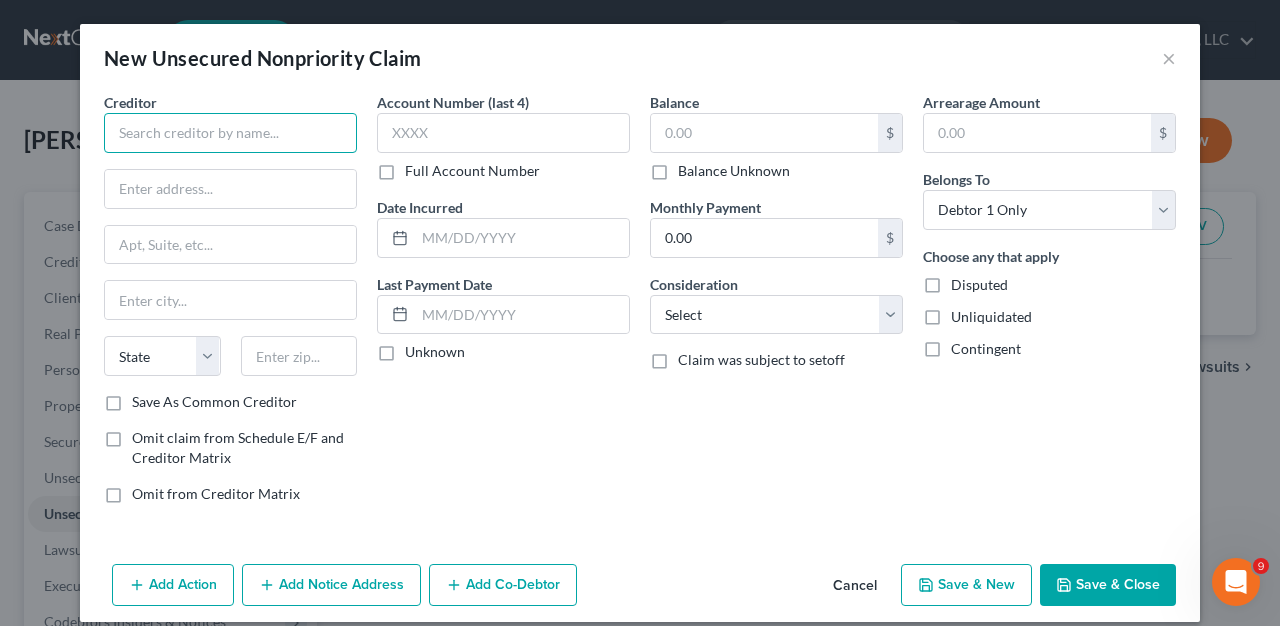 click at bounding box center [230, 133] 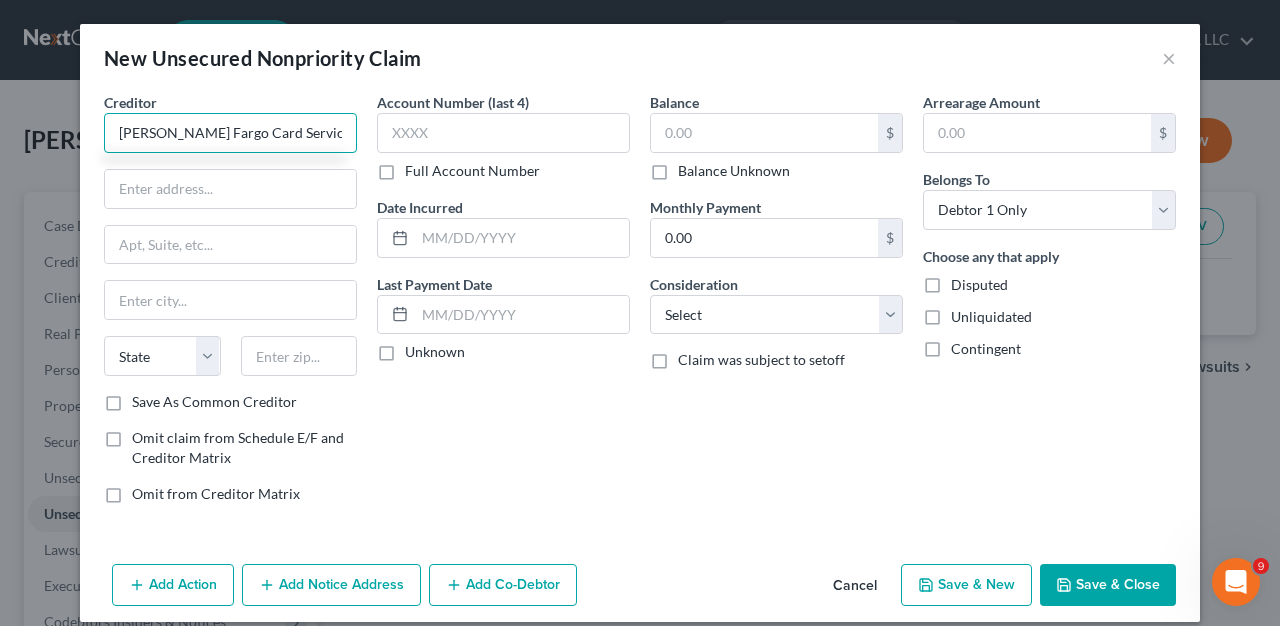 type on "Wells Fargo Card Services" 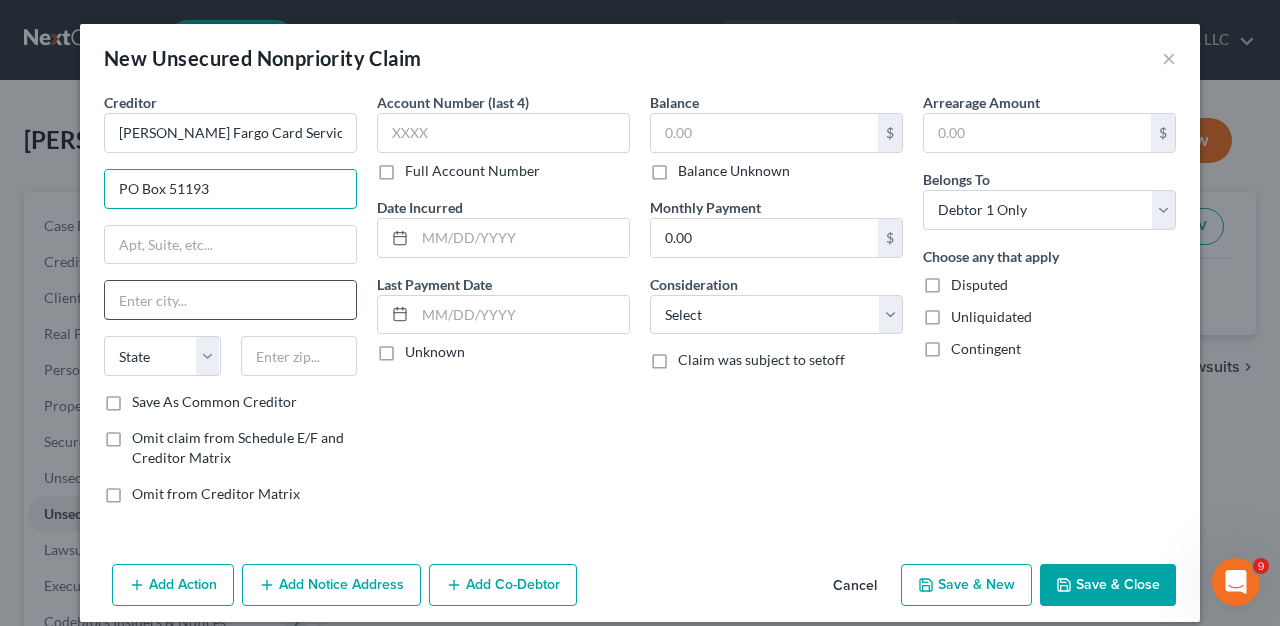 type on "PO Box 51193" 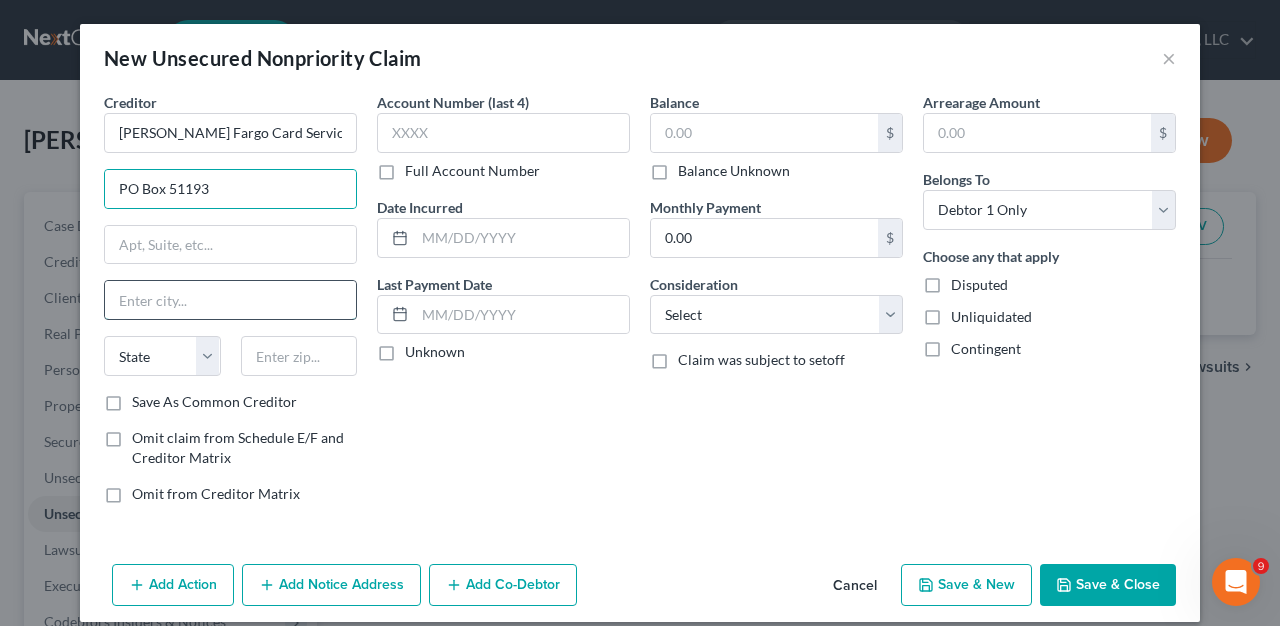 click at bounding box center [230, 300] 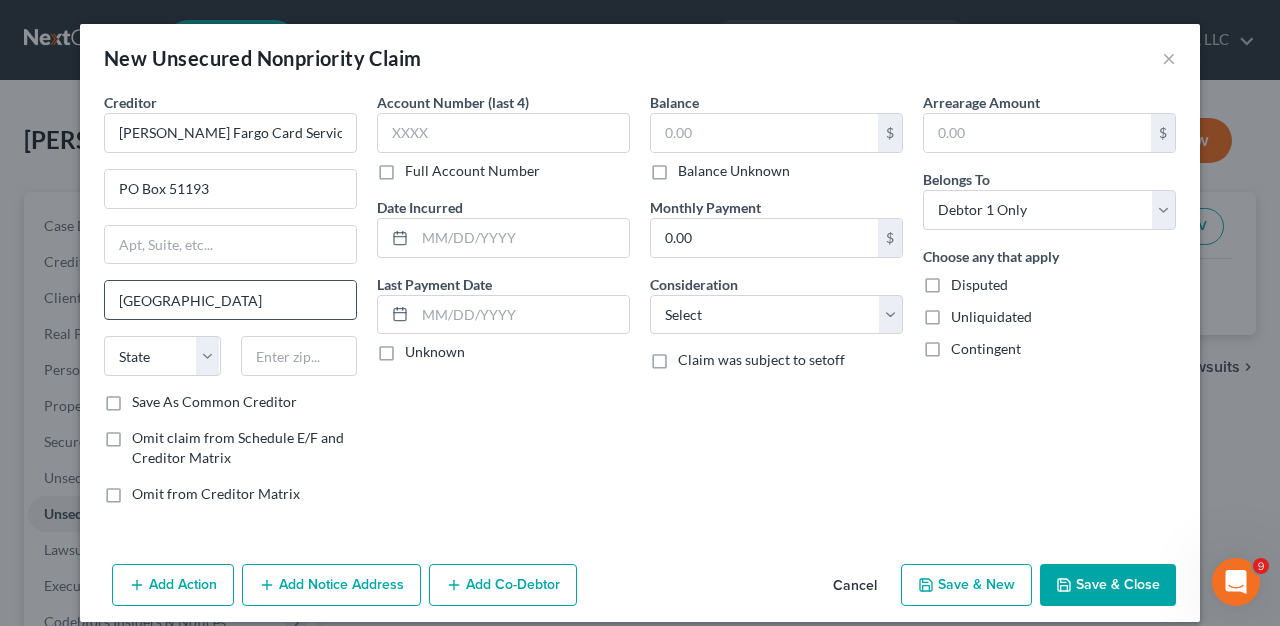 type on "Los Angeles" 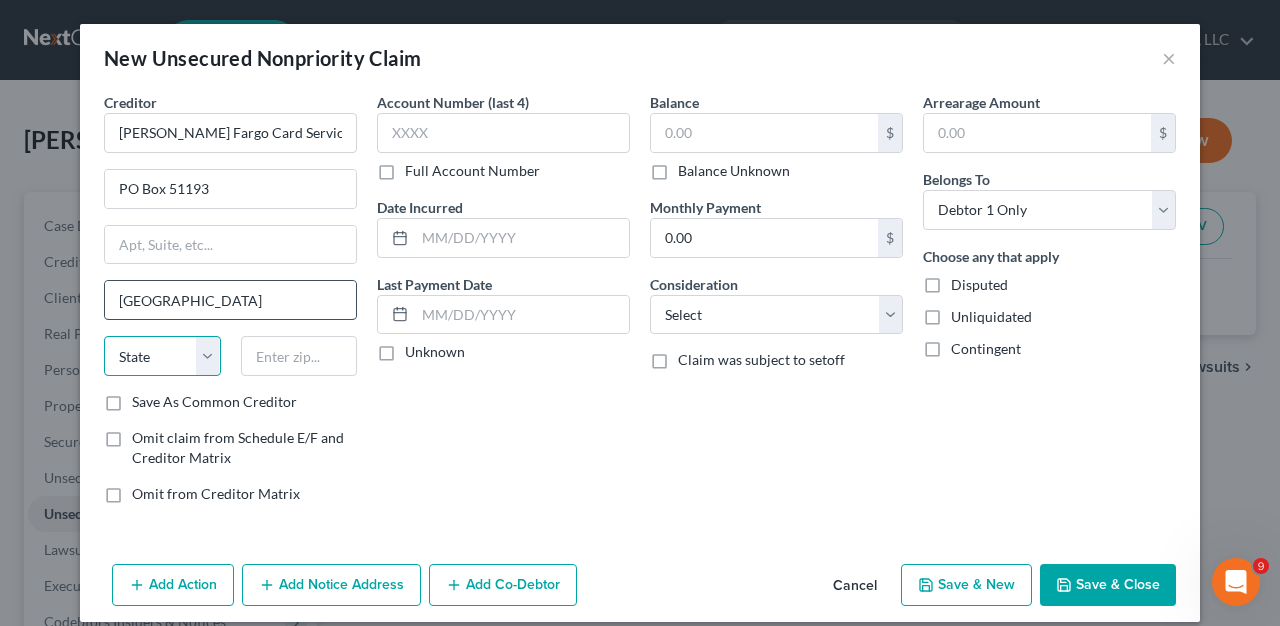 select on "4" 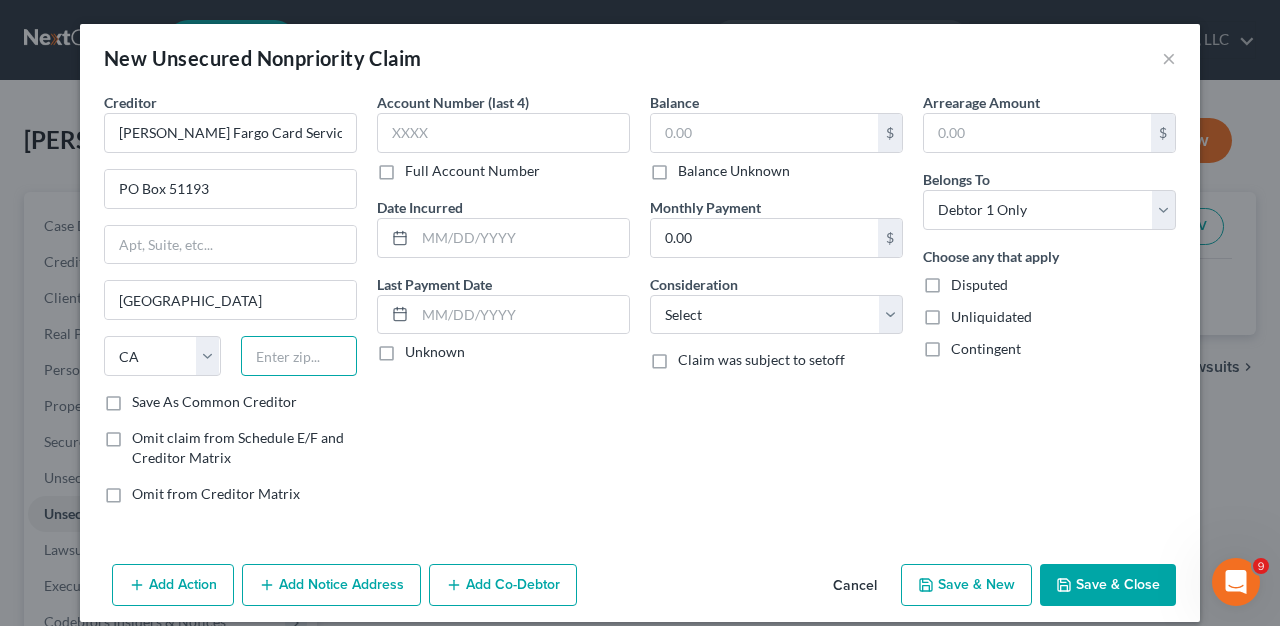 click at bounding box center (299, 356) 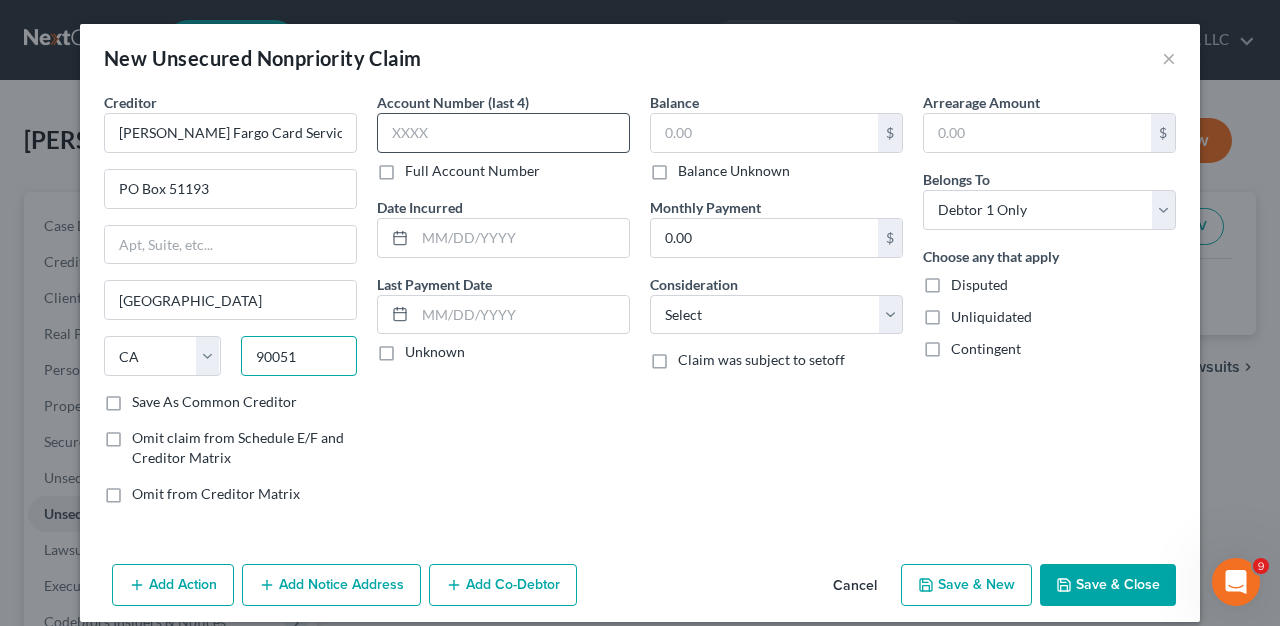 type on "90051" 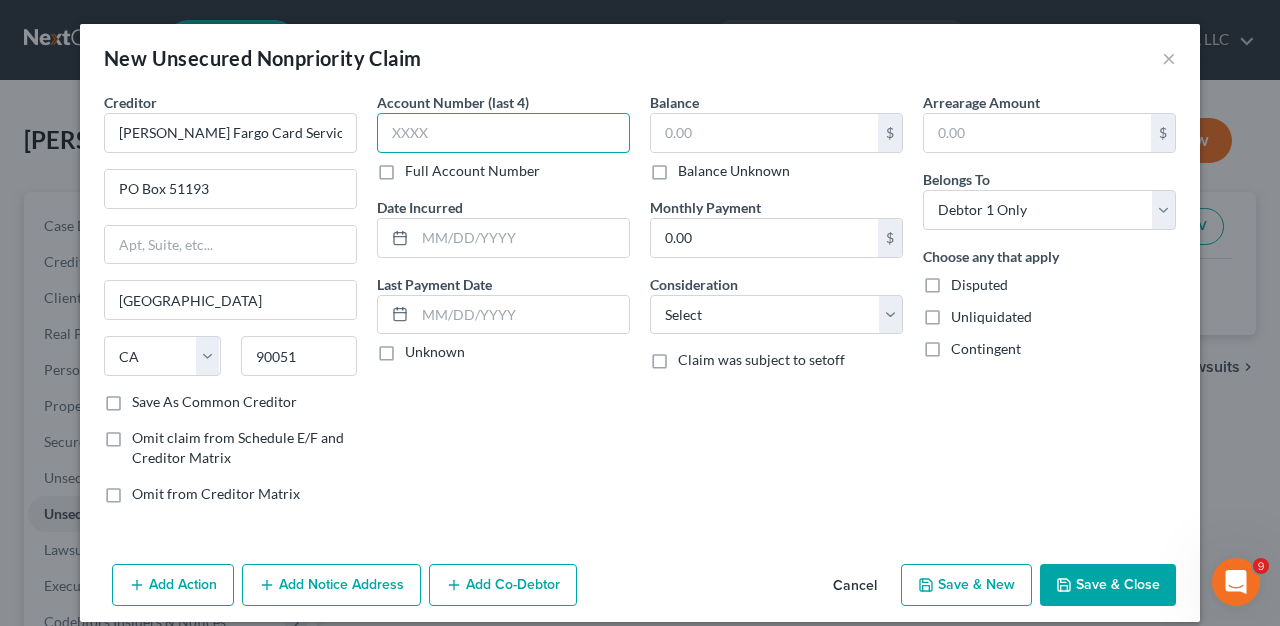 click at bounding box center [503, 133] 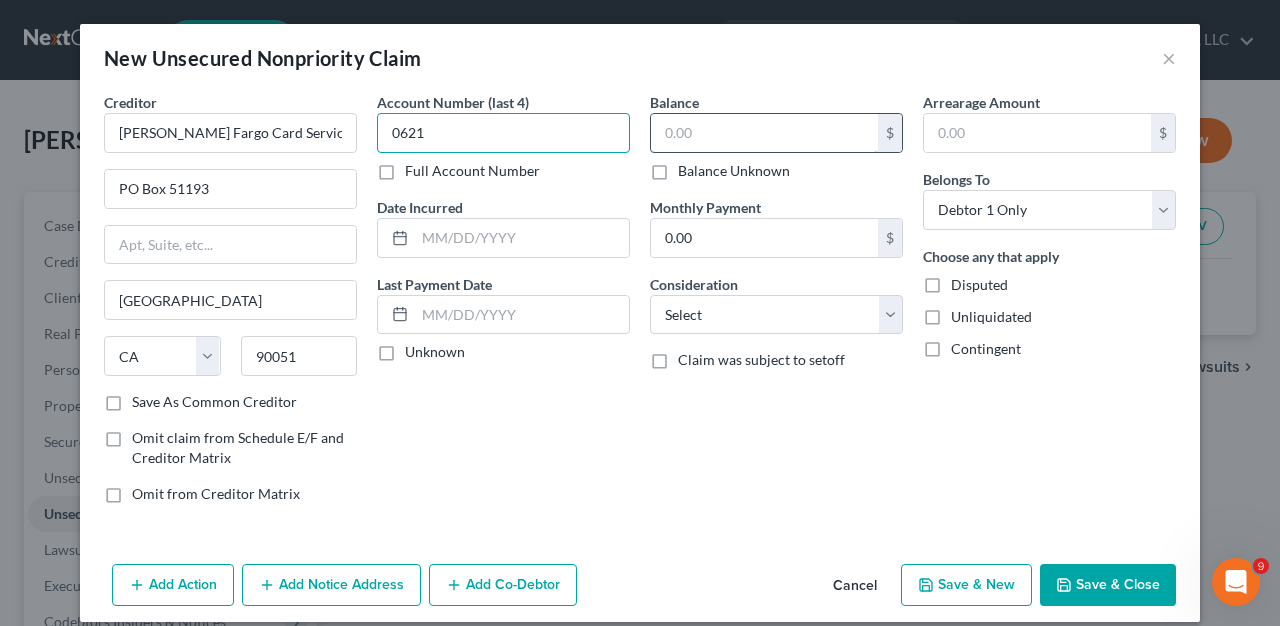 type on "0621" 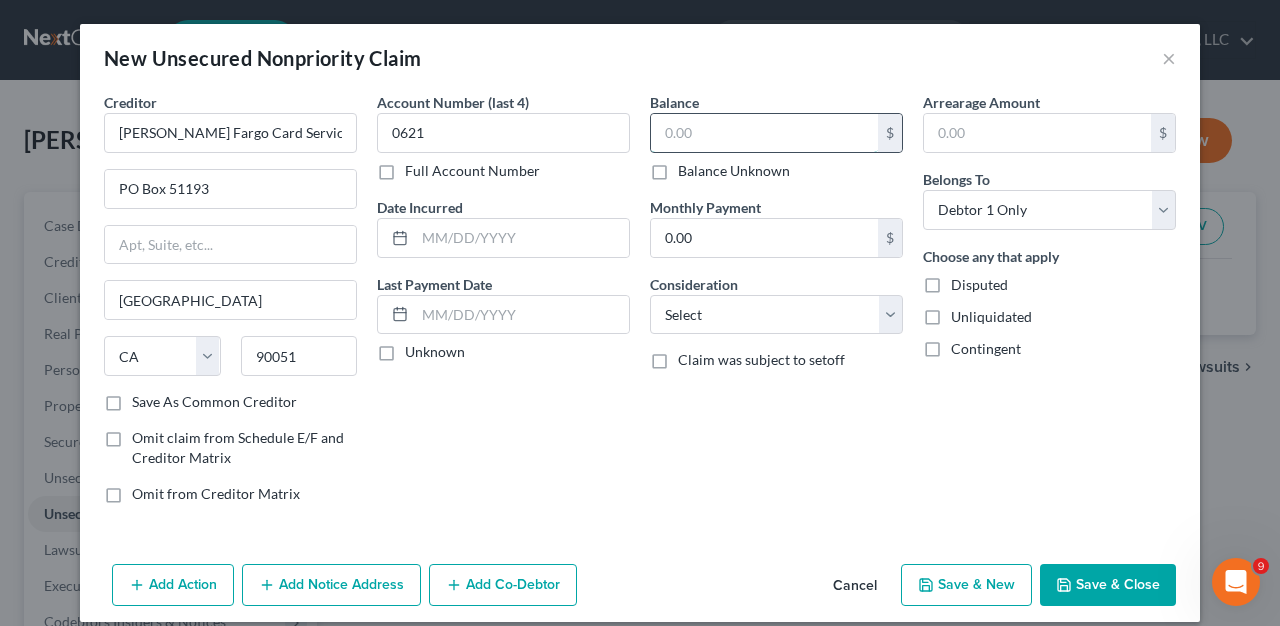 click at bounding box center [764, 133] 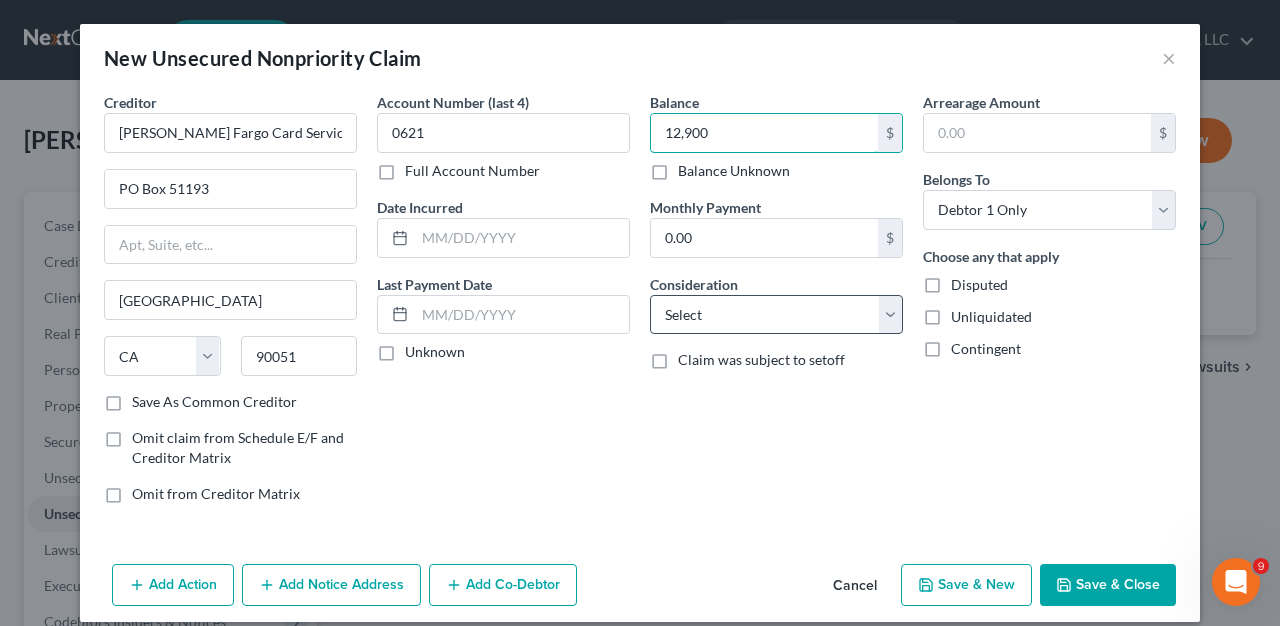 type on "12,900" 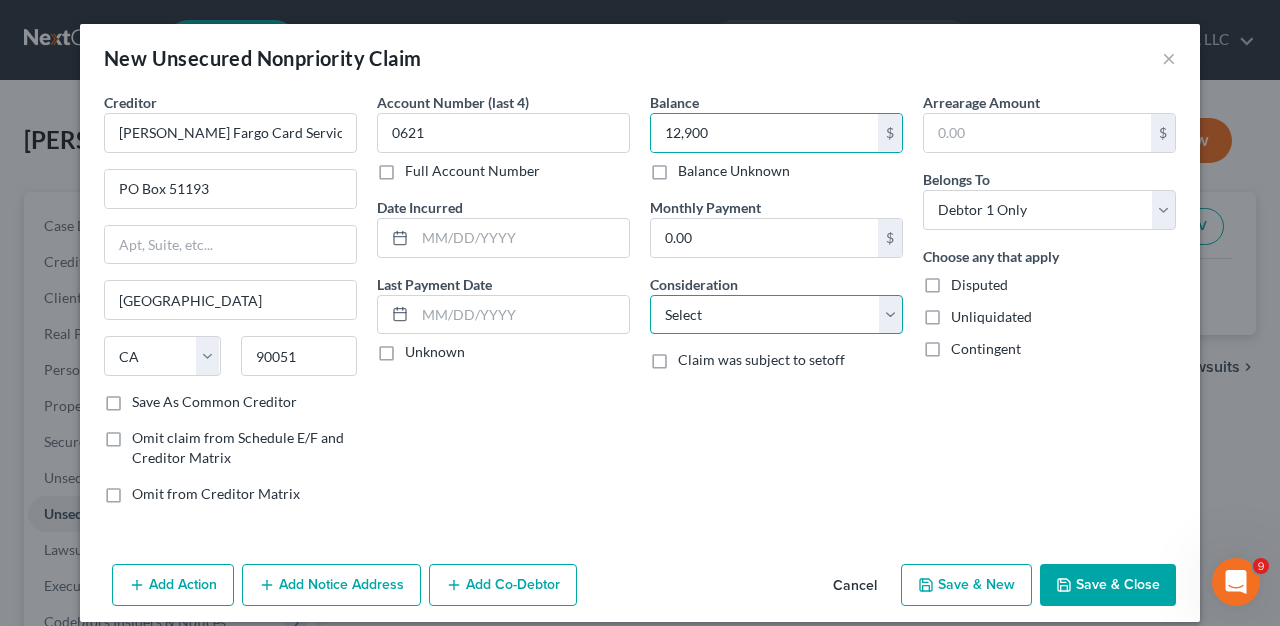 click on "Select Cable / Satellite Services Collection Agency Credit Card Debt Debt Counseling / Attorneys Deficiency Balance Domestic Support Obligations Home / Car Repairs Income Taxes Judgment Liens Medical Services Monies Loaned / Advanced Mortgage Obligation From Divorce Or Separation Obligation To Pensions Other Overdrawn Bank Account Promised To Help Pay Creditors Student Loans Suppliers And Vendors Telephone / Internet Services Utility Services" at bounding box center [776, 315] 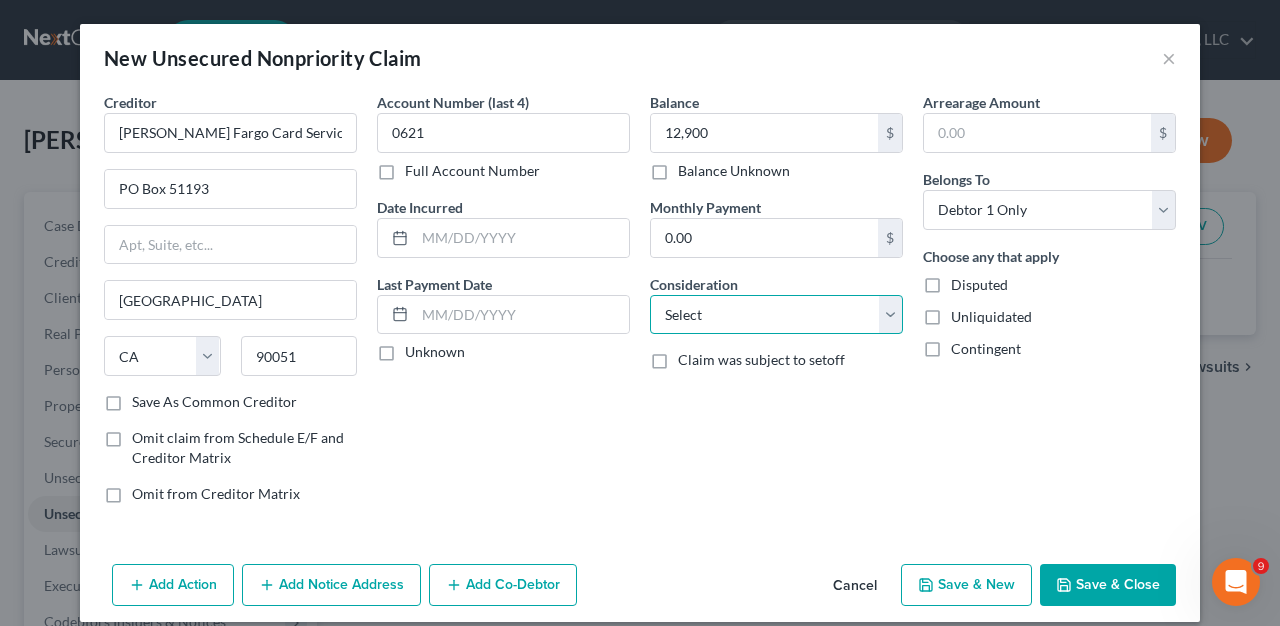 select on "2" 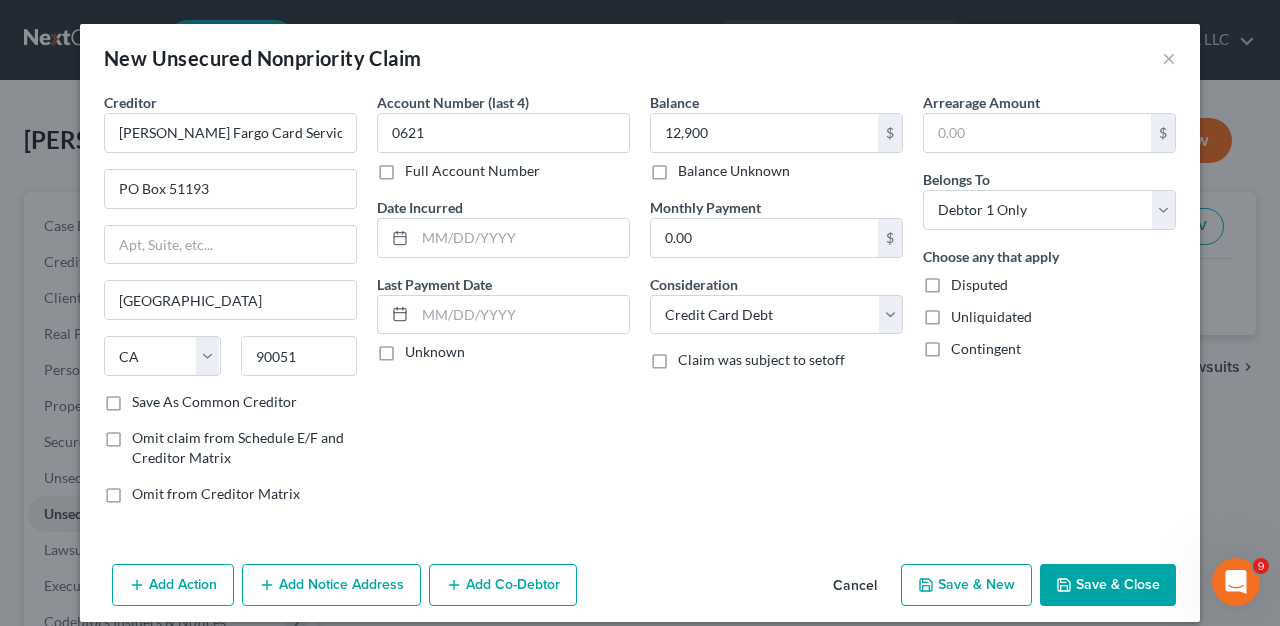 click on "Save & New" at bounding box center [966, 585] 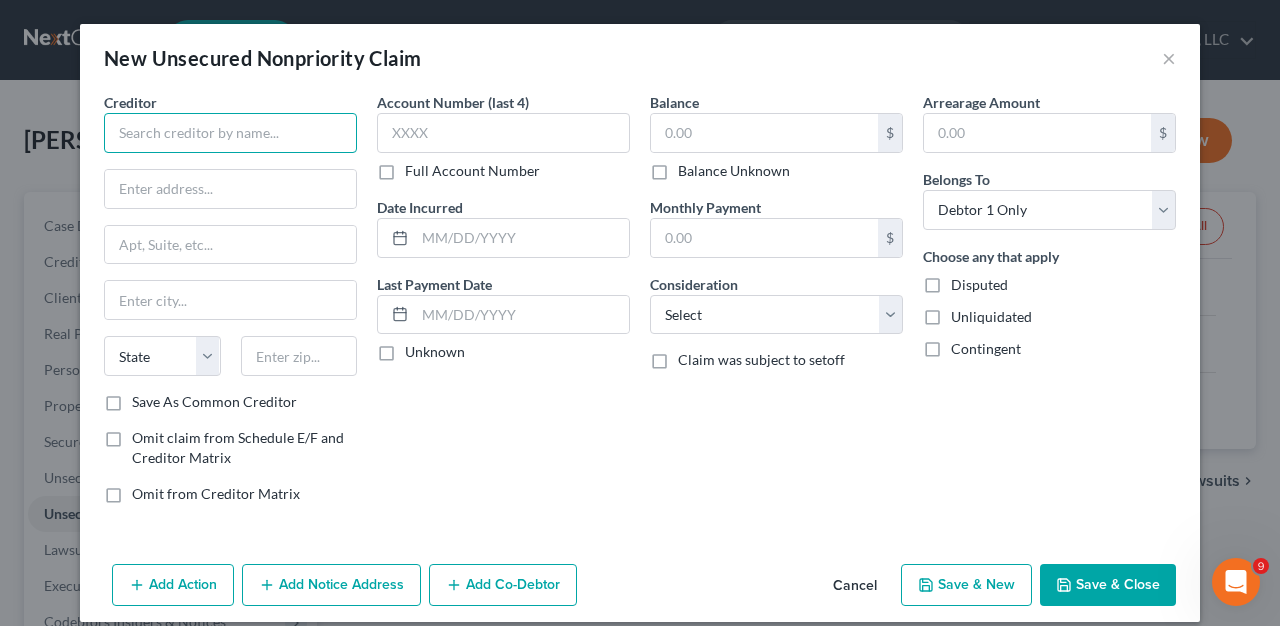 click at bounding box center [230, 133] 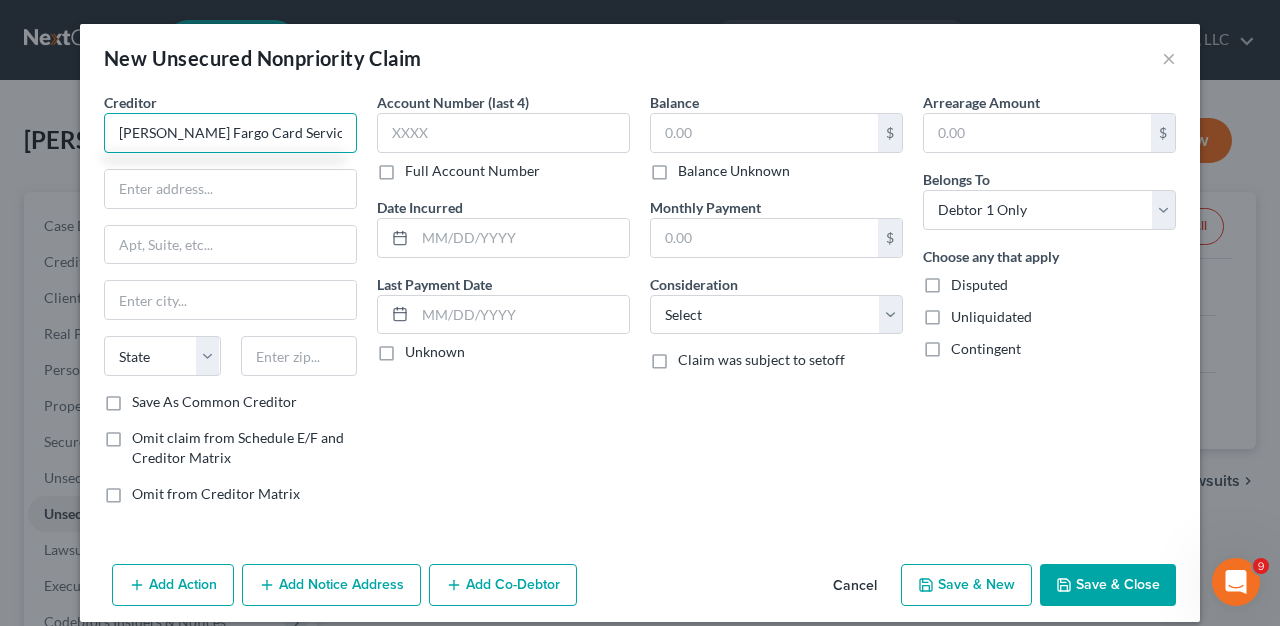 type on "Wells Fargo Card Services" 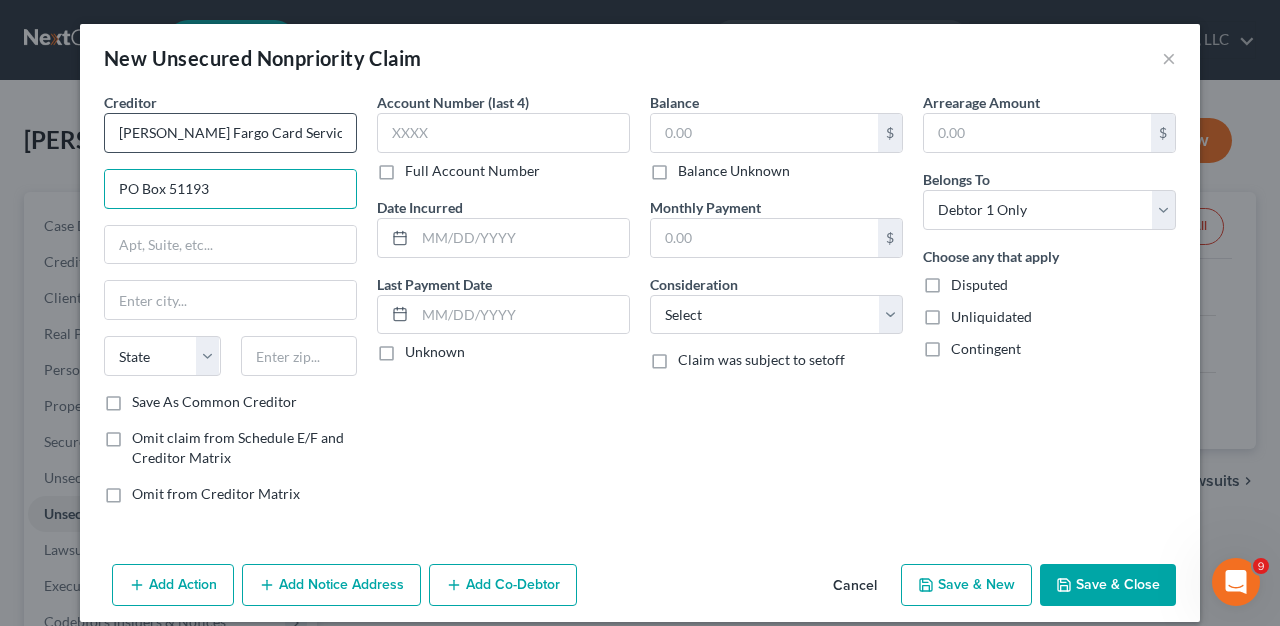 type on "PO Box 51193" 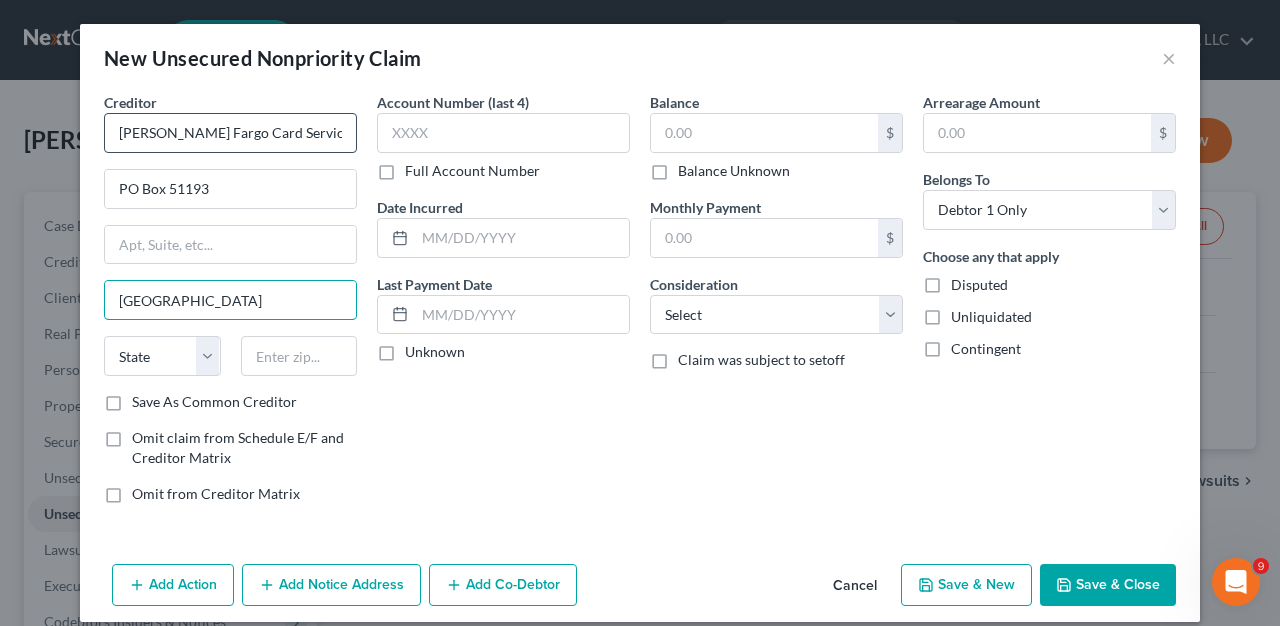type on "Los Angeles" 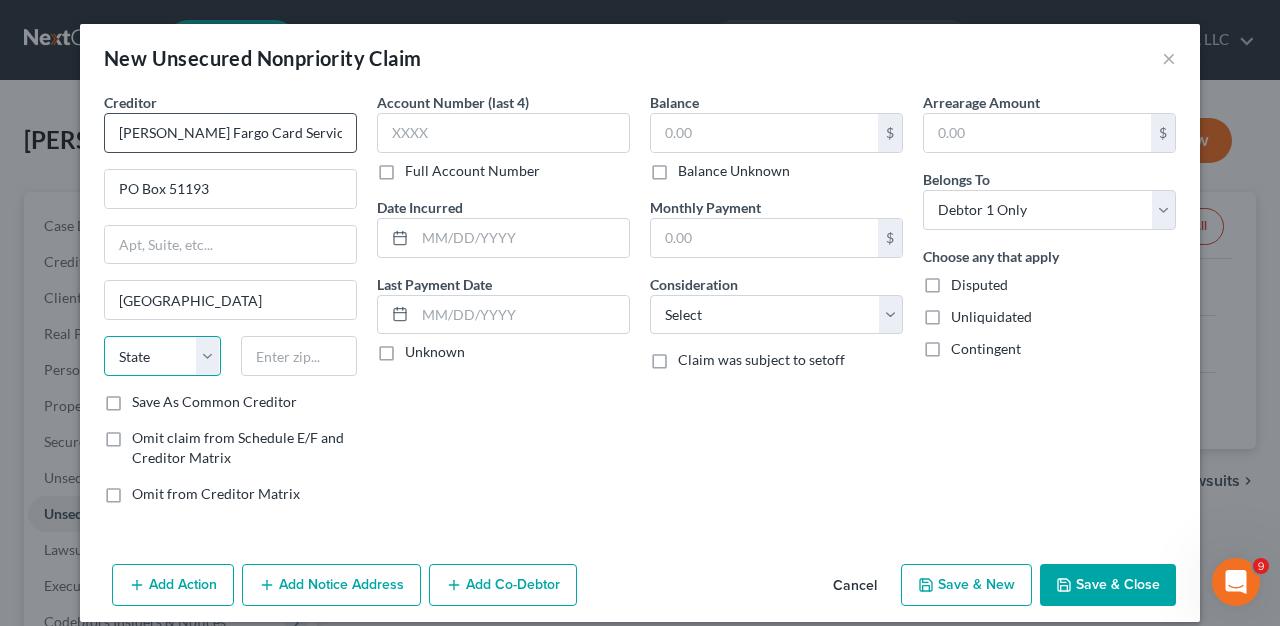 select on "4" 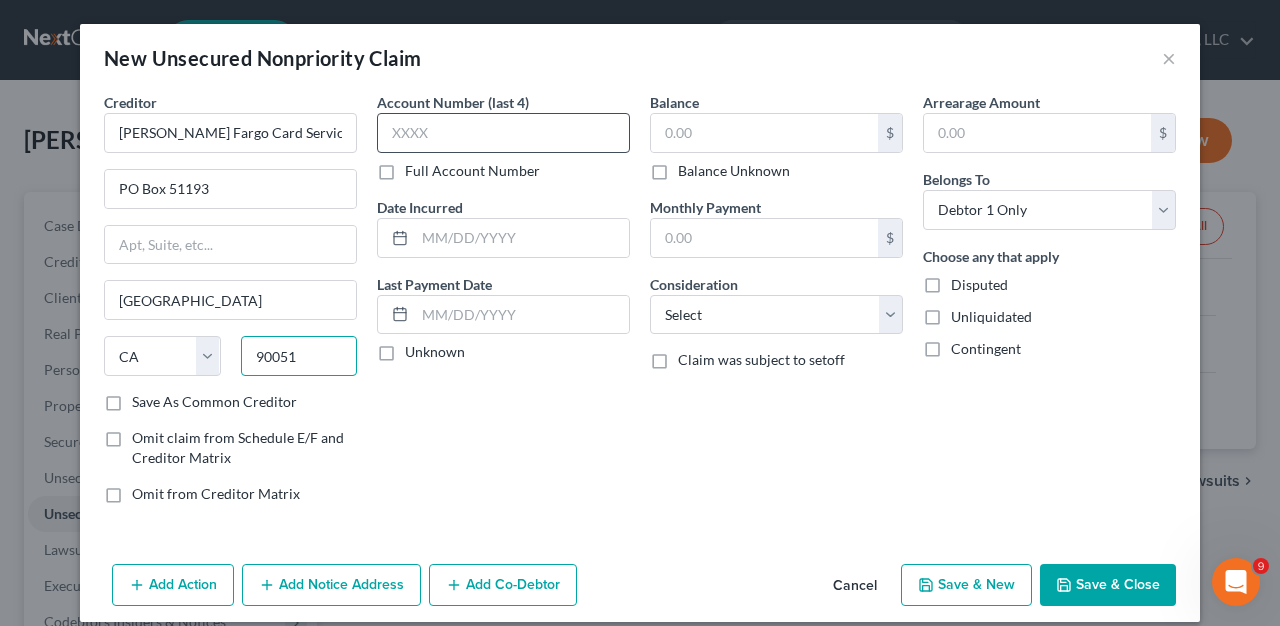 type on "90051" 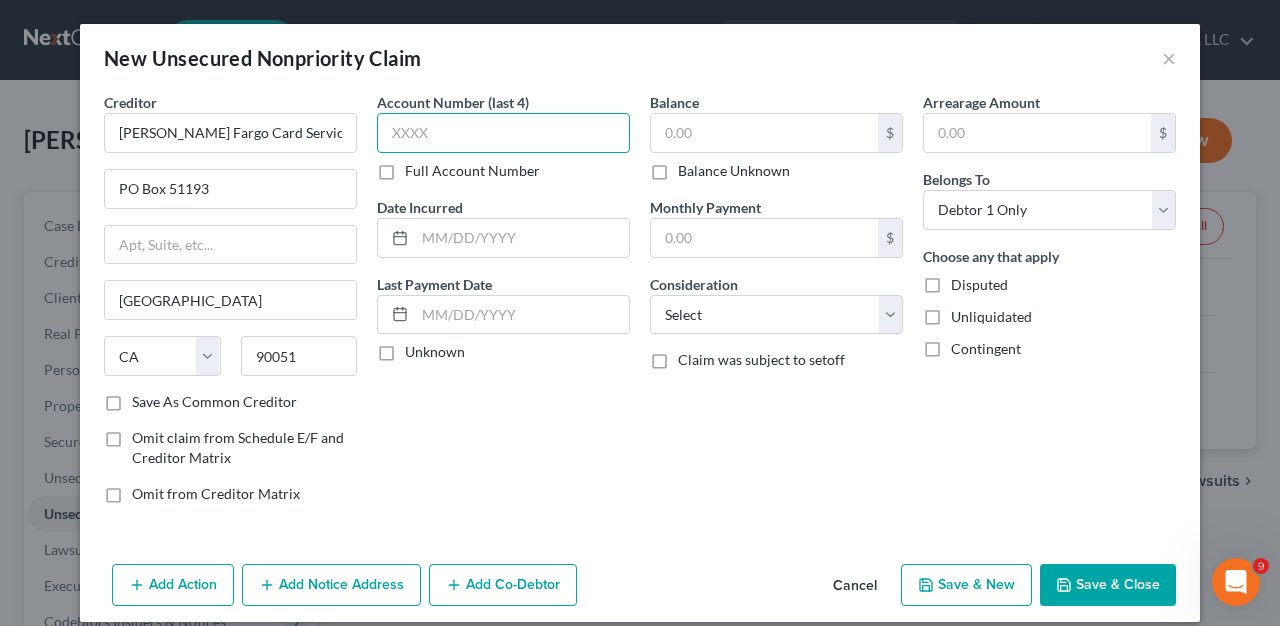 click at bounding box center (503, 133) 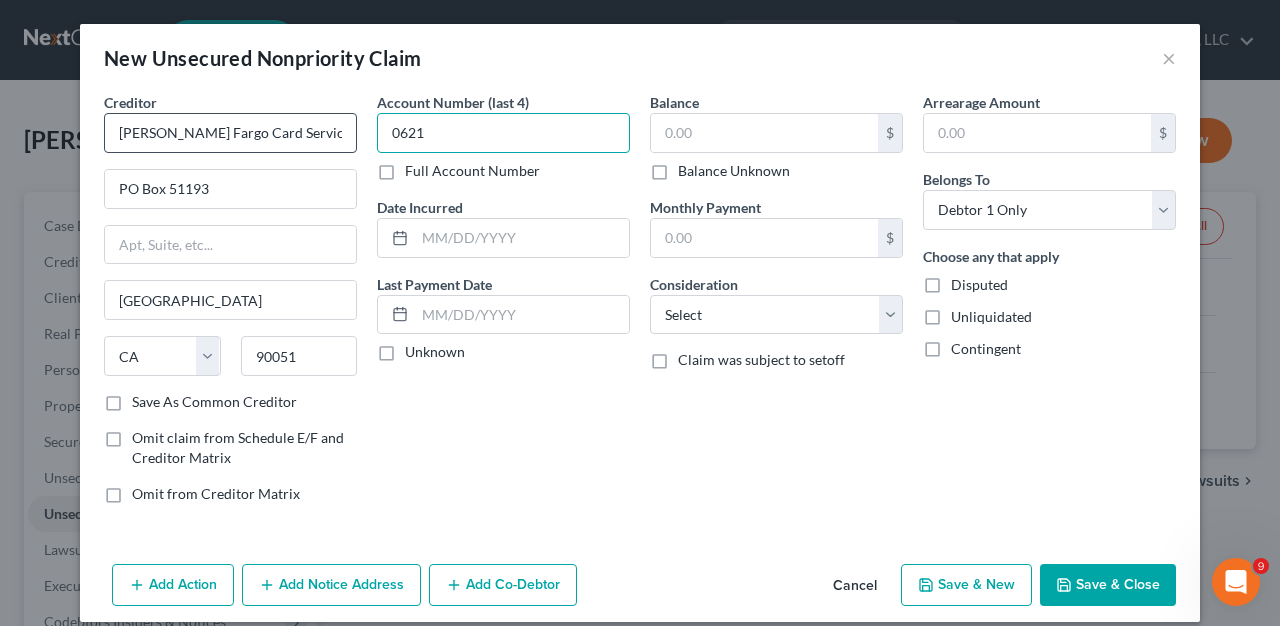 type on "0621" 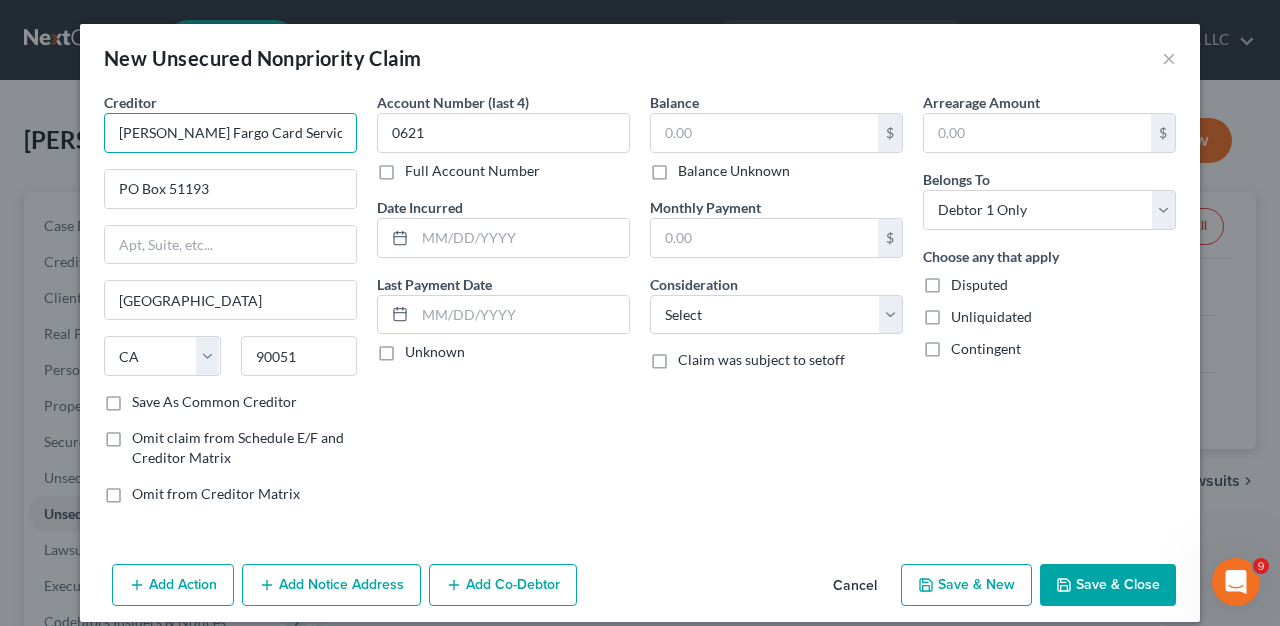 drag, startPoint x: 293, startPoint y: 132, endPoint x: 0, endPoint y: 131, distance: 293.0017 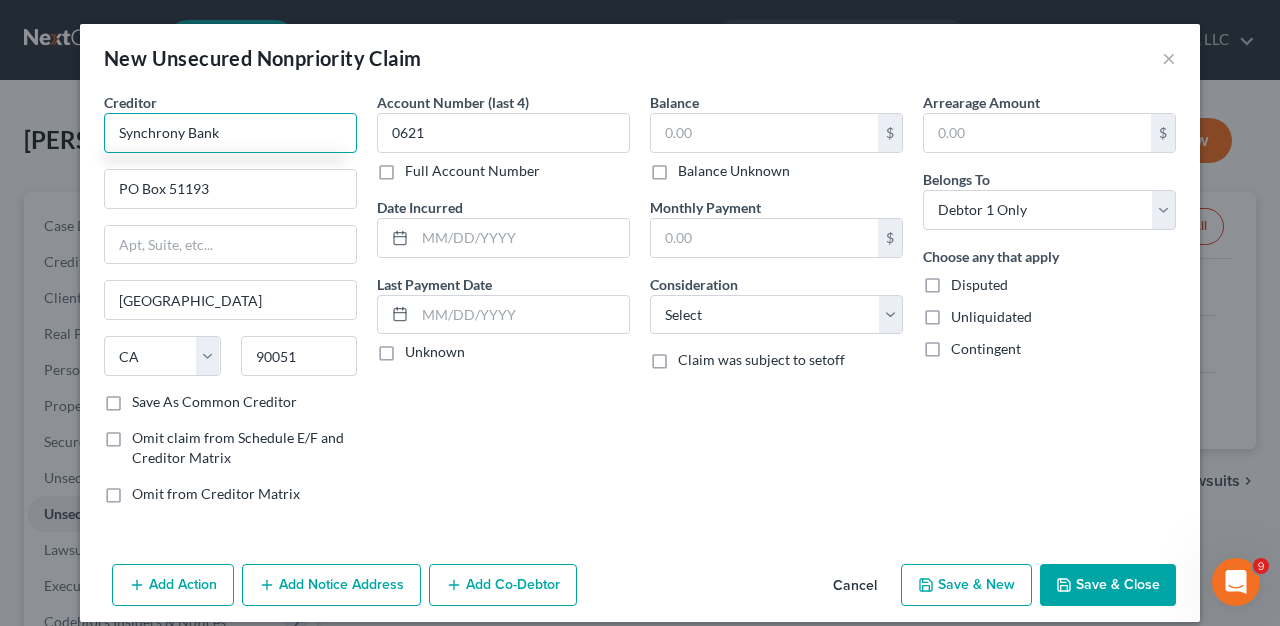 type on "Synchrony Bank" 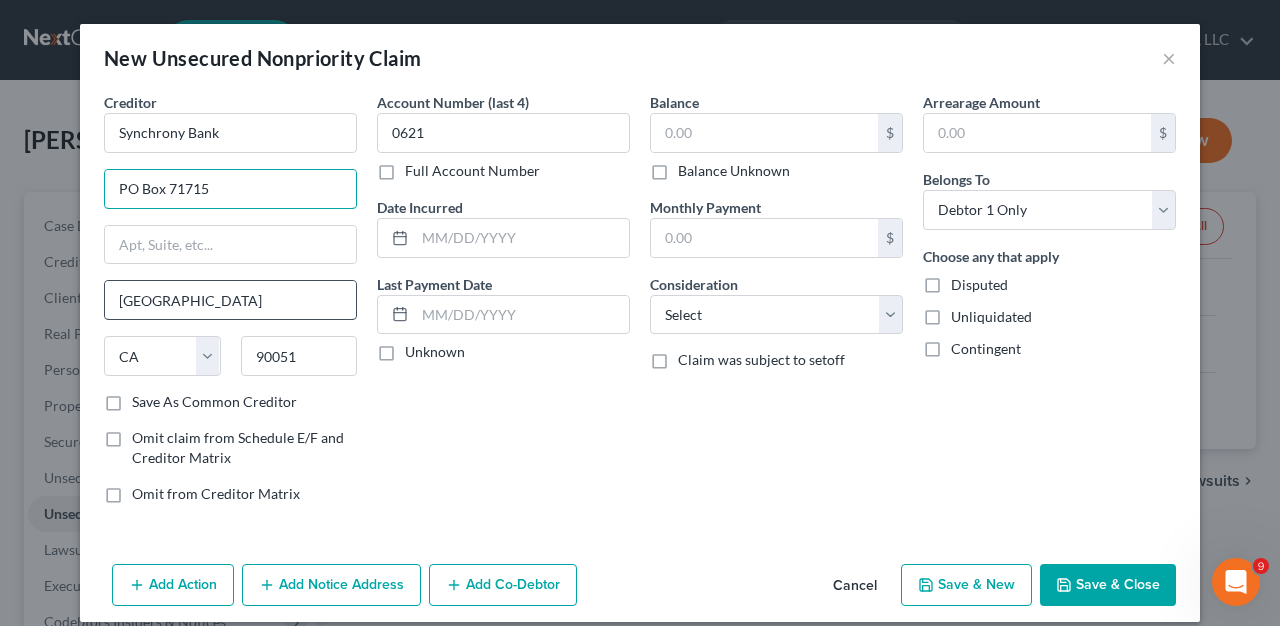 type on "PO Box 71715" 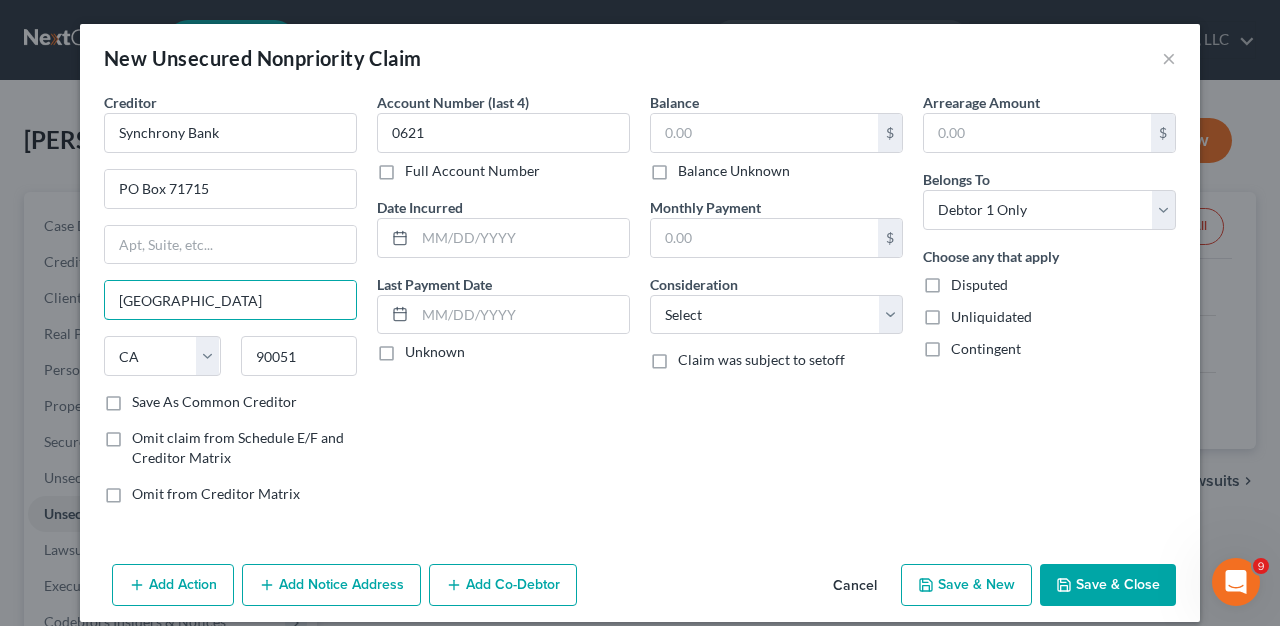 drag, startPoint x: 184, startPoint y: 306, endPoint x: 32, endPoint y: 306, distance: 152 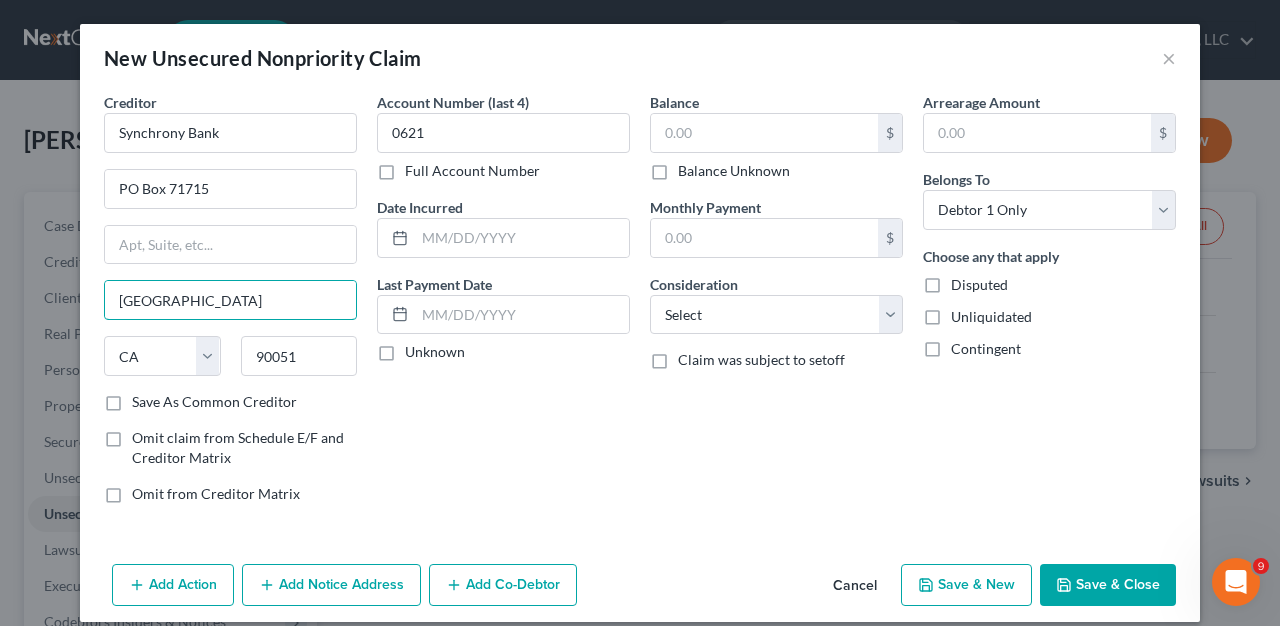 type on "Philadelphia" 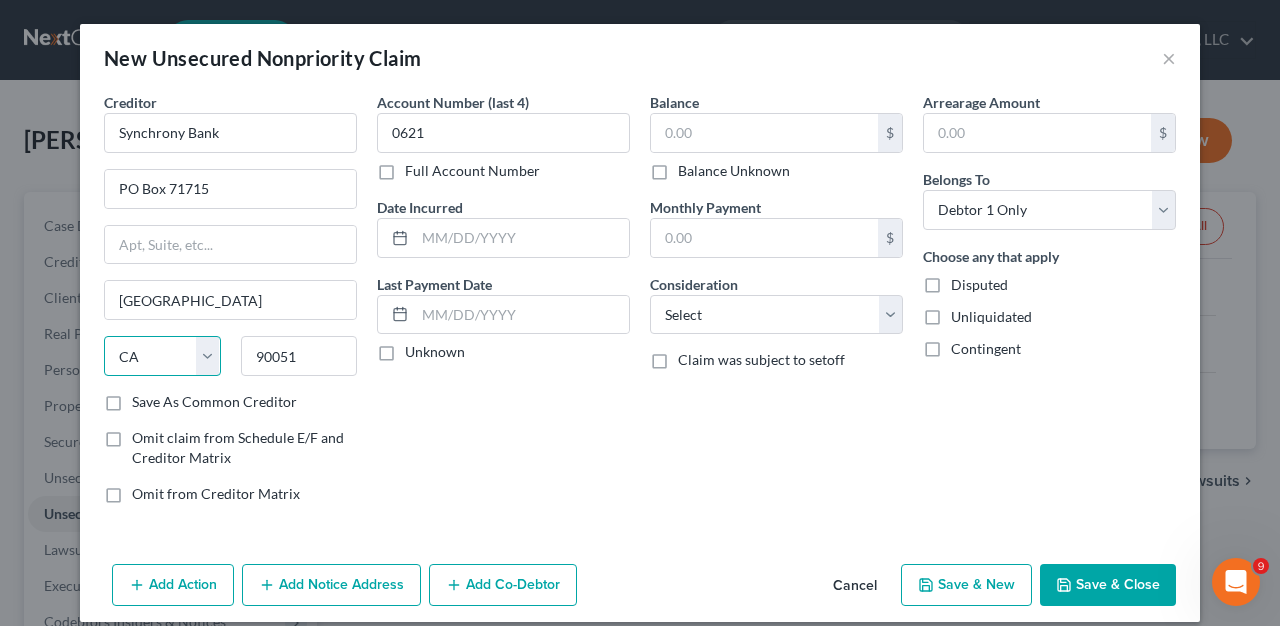 select on "39" 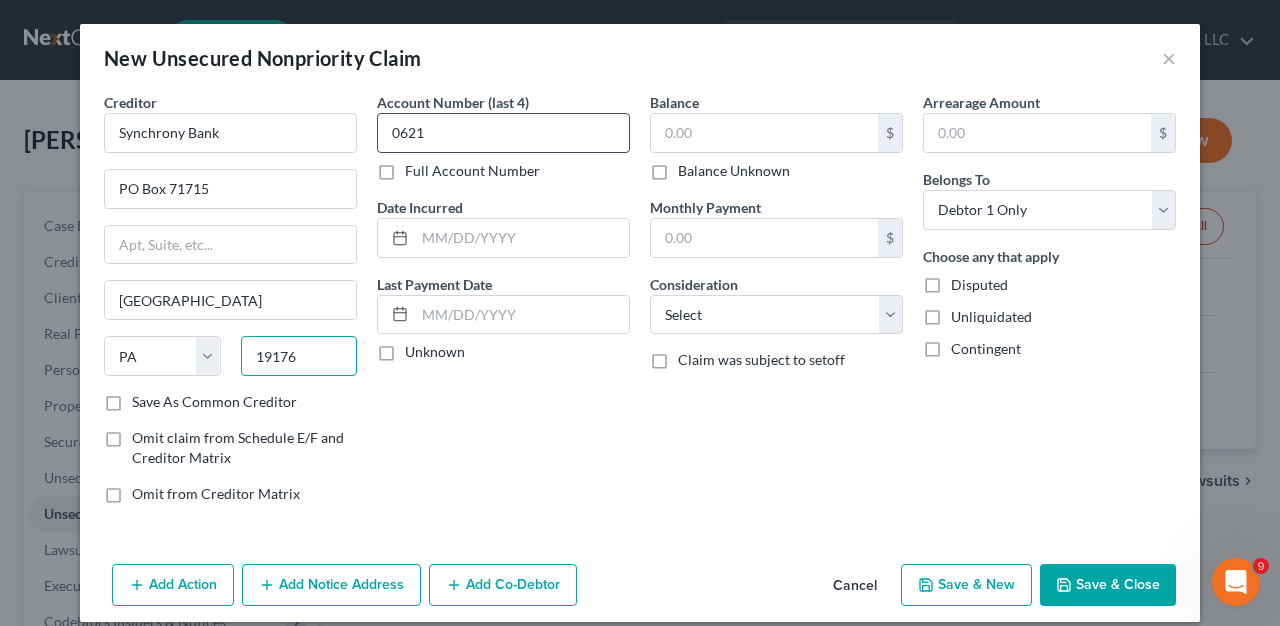 type on "19176" 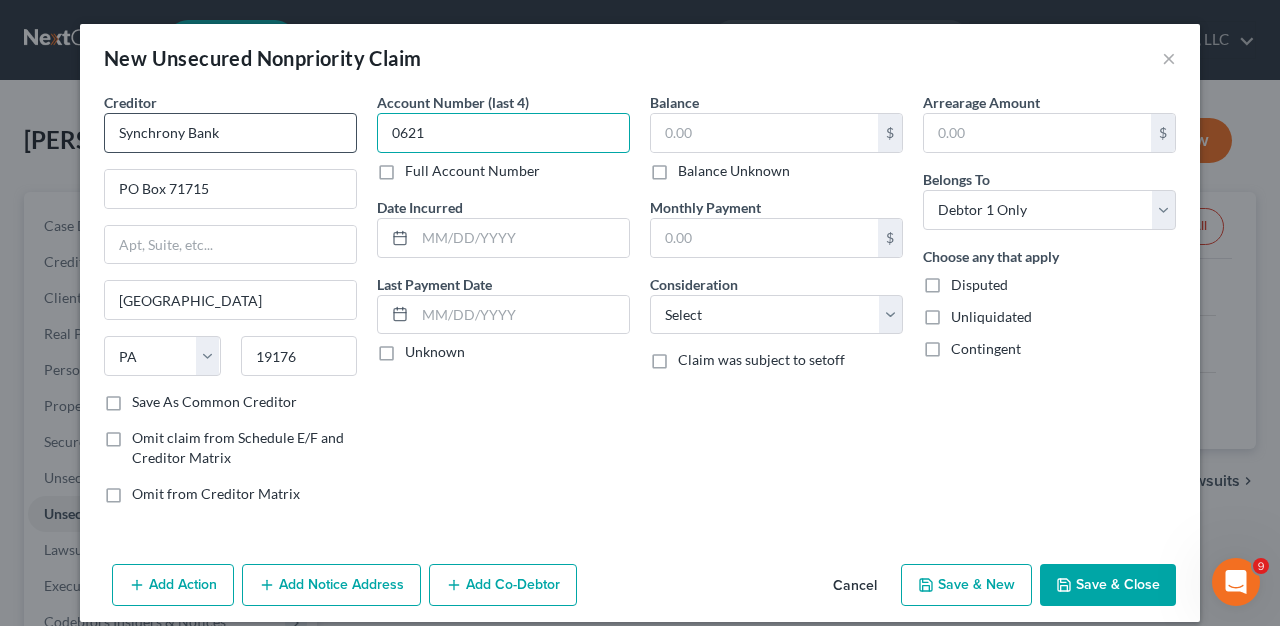 drag, startPoint x: 464, startPoint y: 130, endPoint x: 253, endPoint y: 132, distance: 211.00948 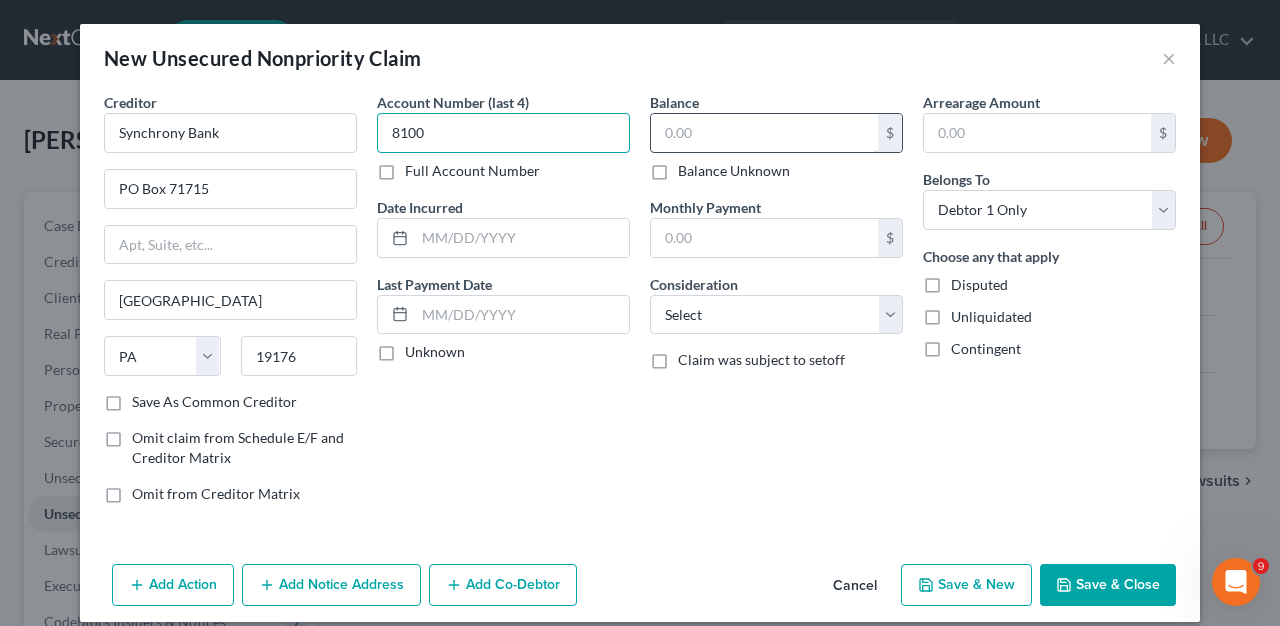type on "8100" 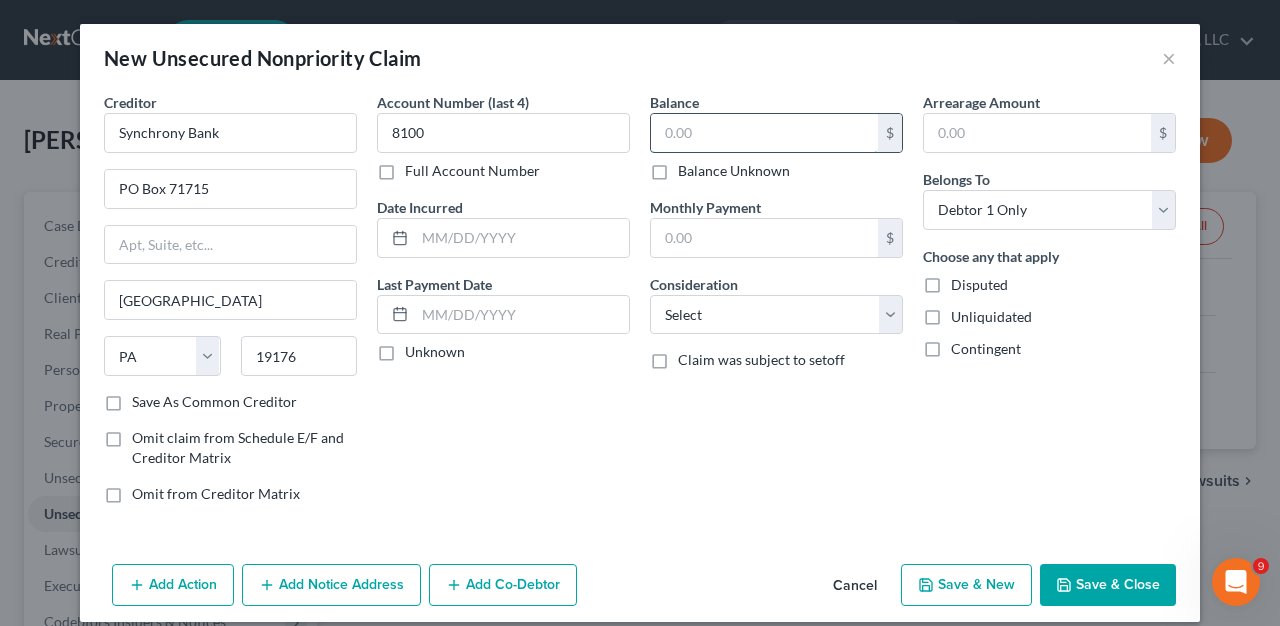 click at bounding box center [764, 133] 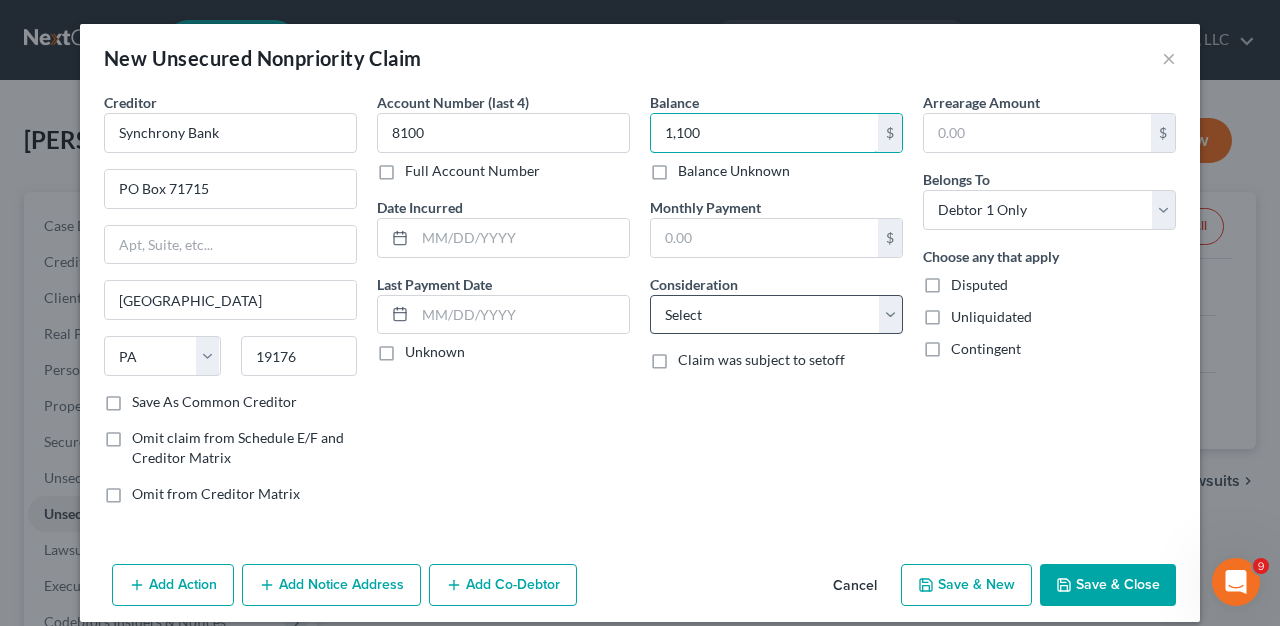type on "1,100" 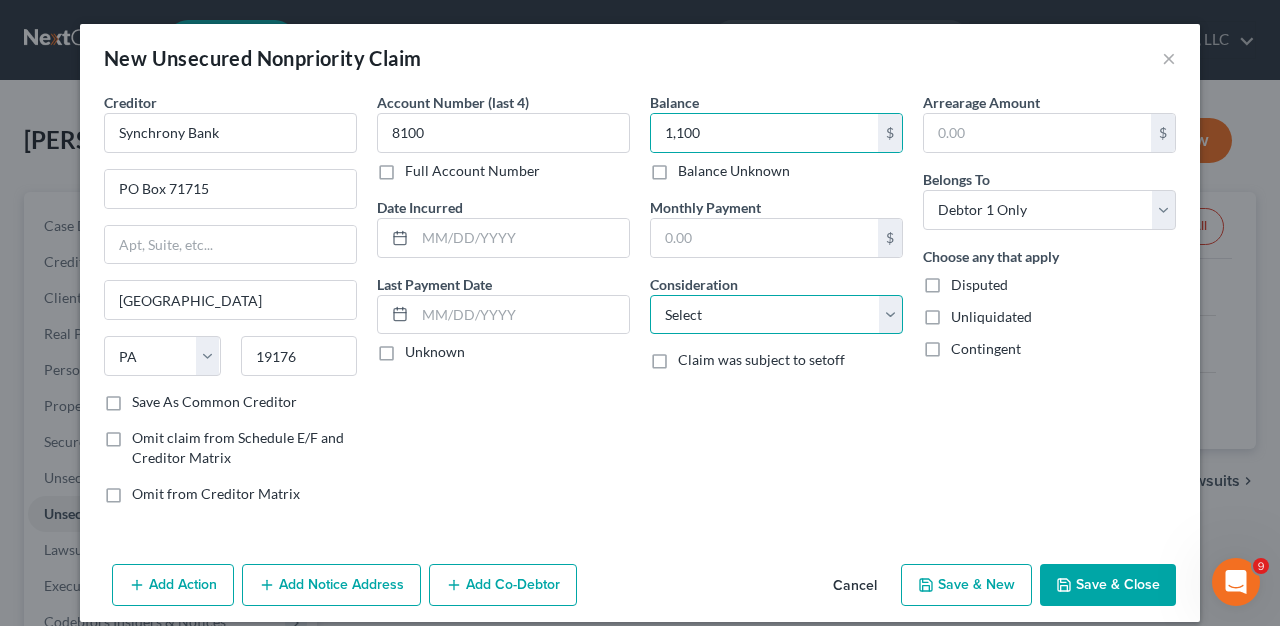 click on "Select Cable / Satellite Services Collection Agency Credit Card Debt Debt Counseling / Attorneys Deficiency Balance Domestic Support Obligations Home / Car Repairs Income Taxes Judgment Liens Medical Services Monies Loaned / Advanced Mortgage Obligation From Divorce Or Separation Obligation To Pensions Other Overdrawn Bank Account Promised To Help Pay Creditors Student Loans Suppliers And Vendors Telephone / Internet Services Utility Services" at bounding box center [776, 315] 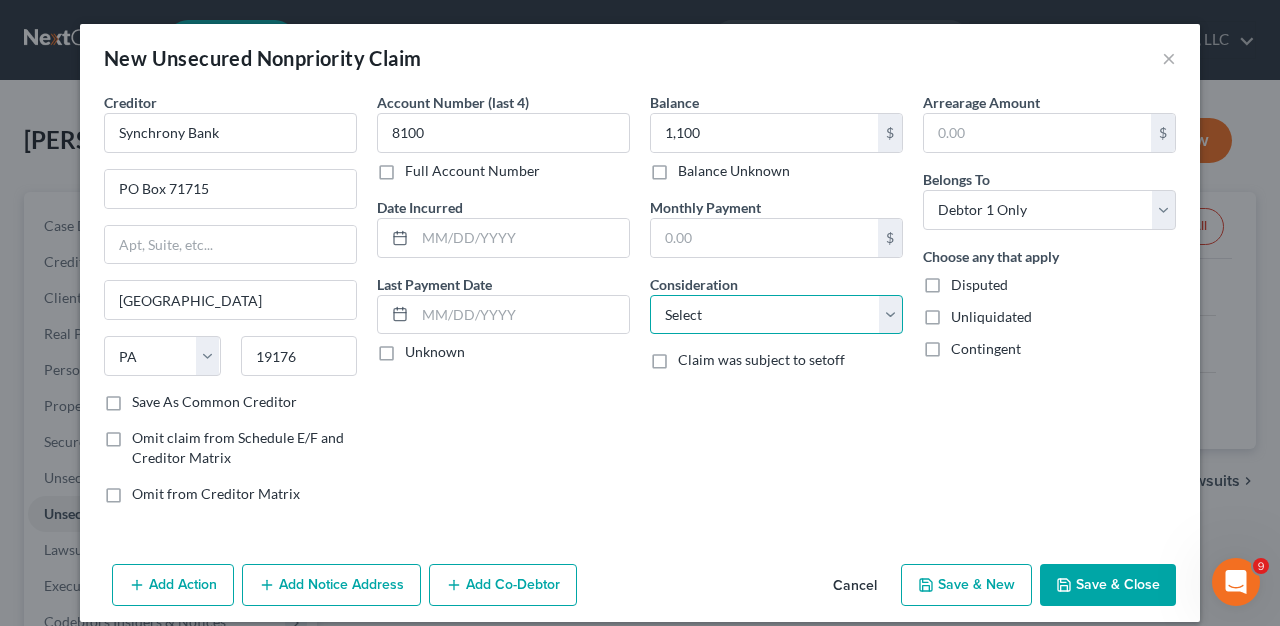 select on "2" 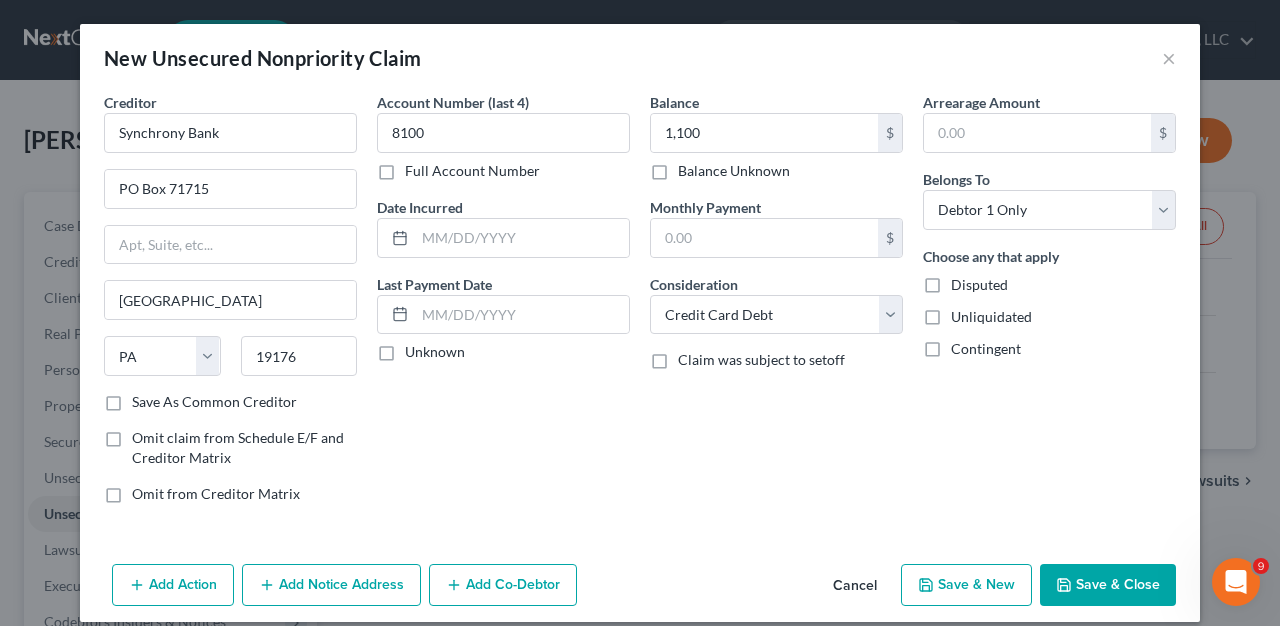 click on "Save & New" at bounding box center (966, 585) 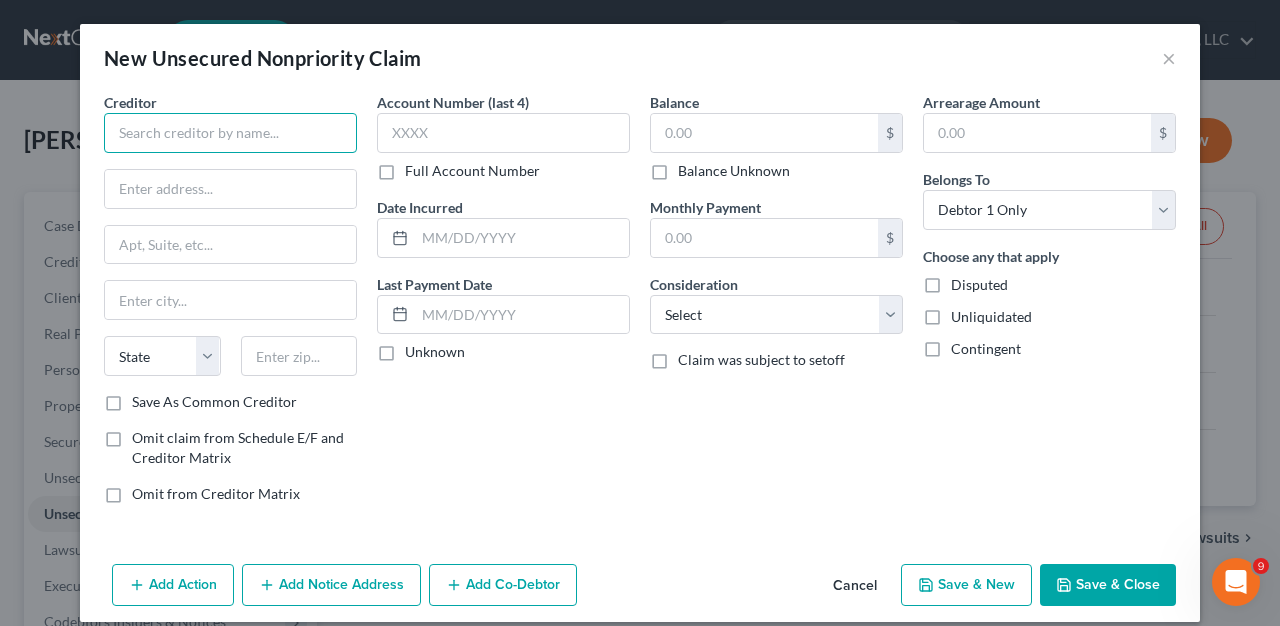 click at bounding box center (230, 133) 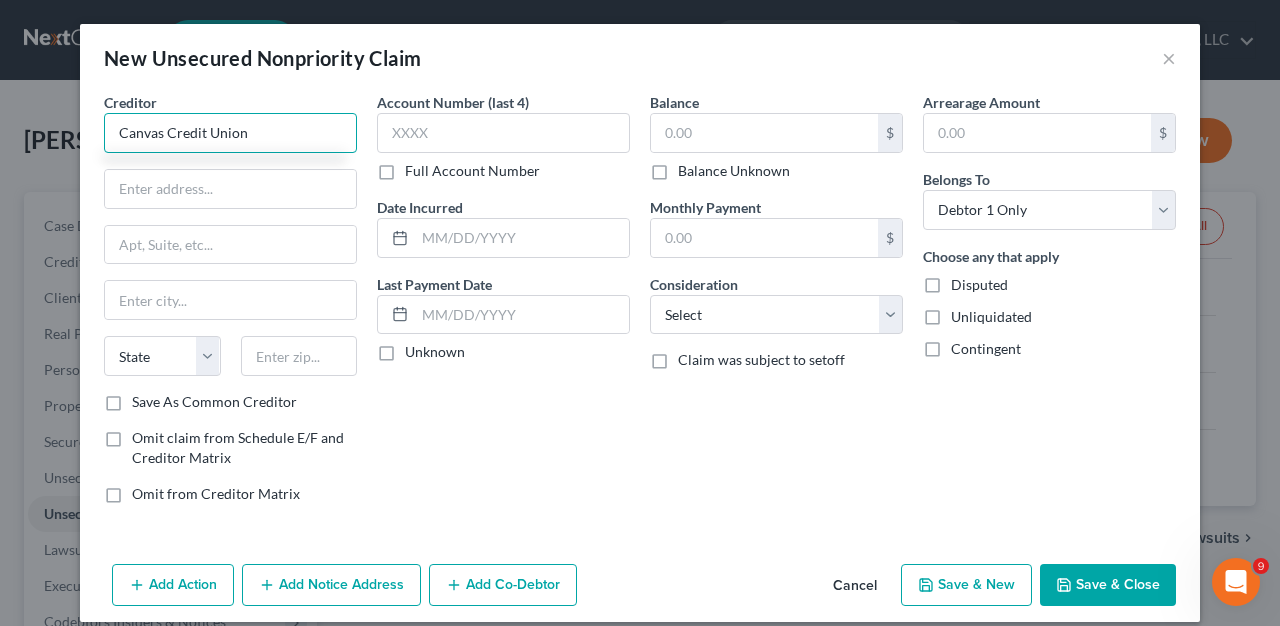 type on "Canvas Credit Union" 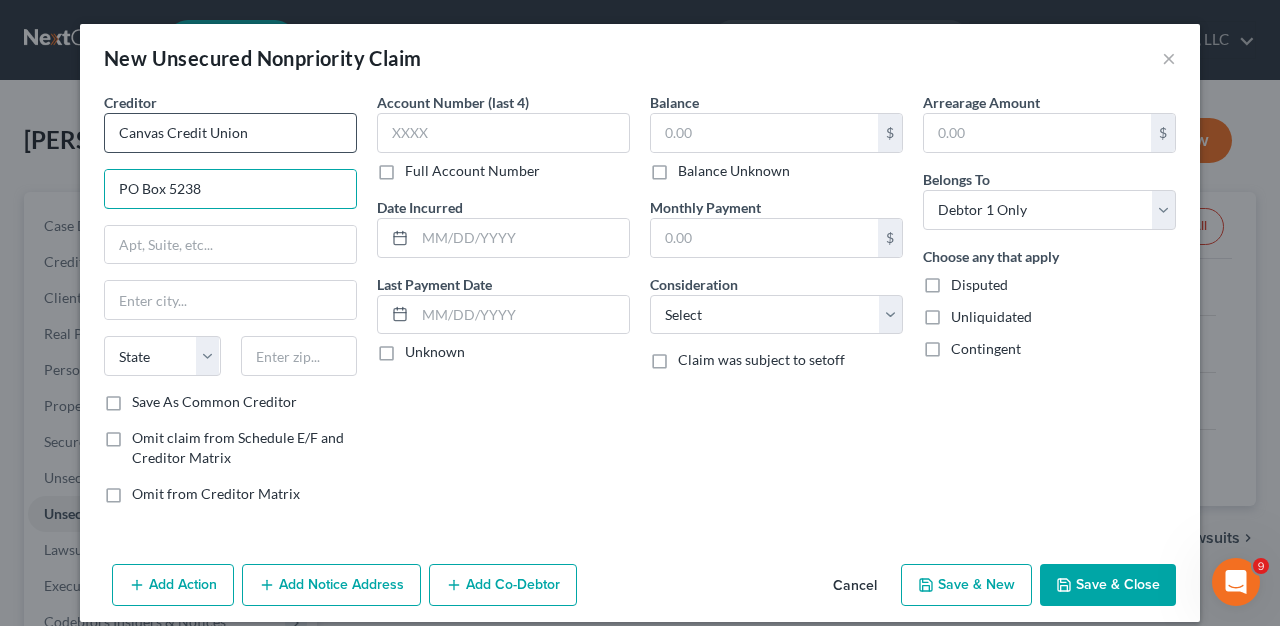 type on "PO Box 5238" 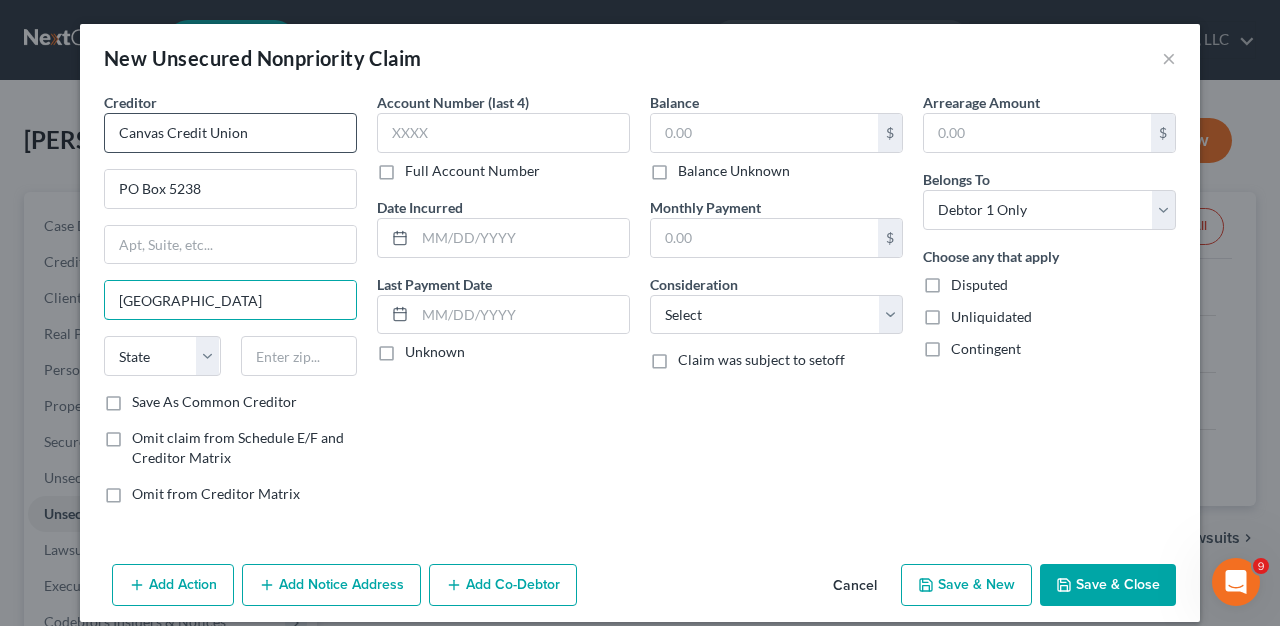 type on "Englewood" 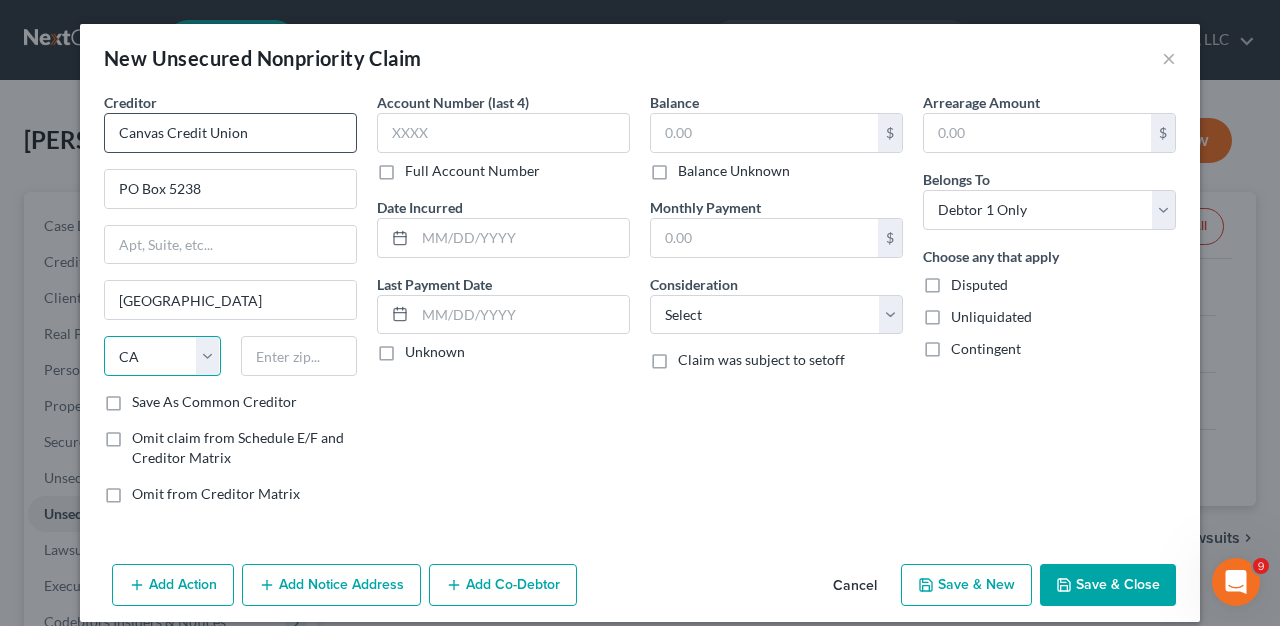select on "5" 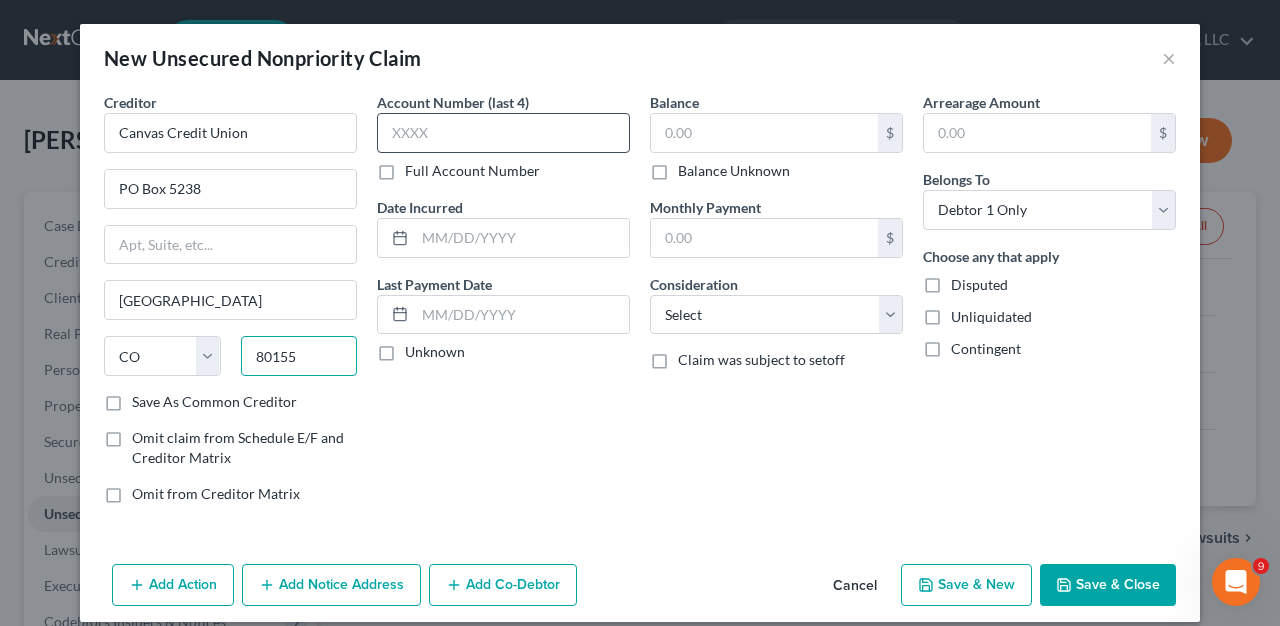 type on "80155" 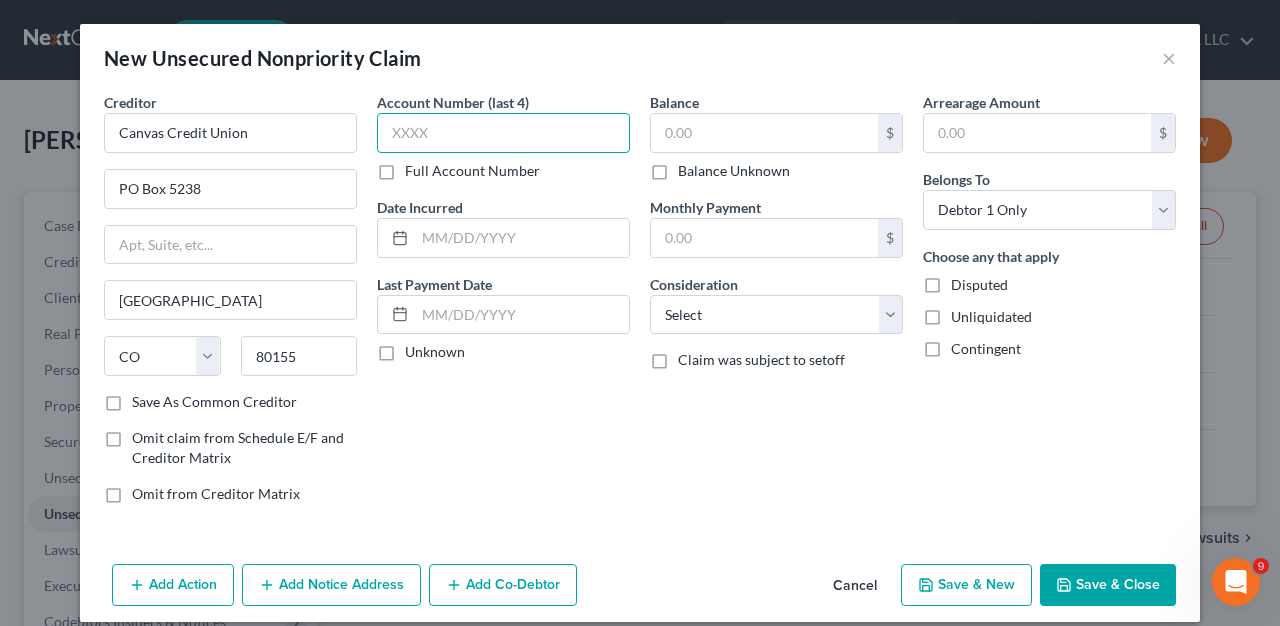 click at bounding box center [503, 133] 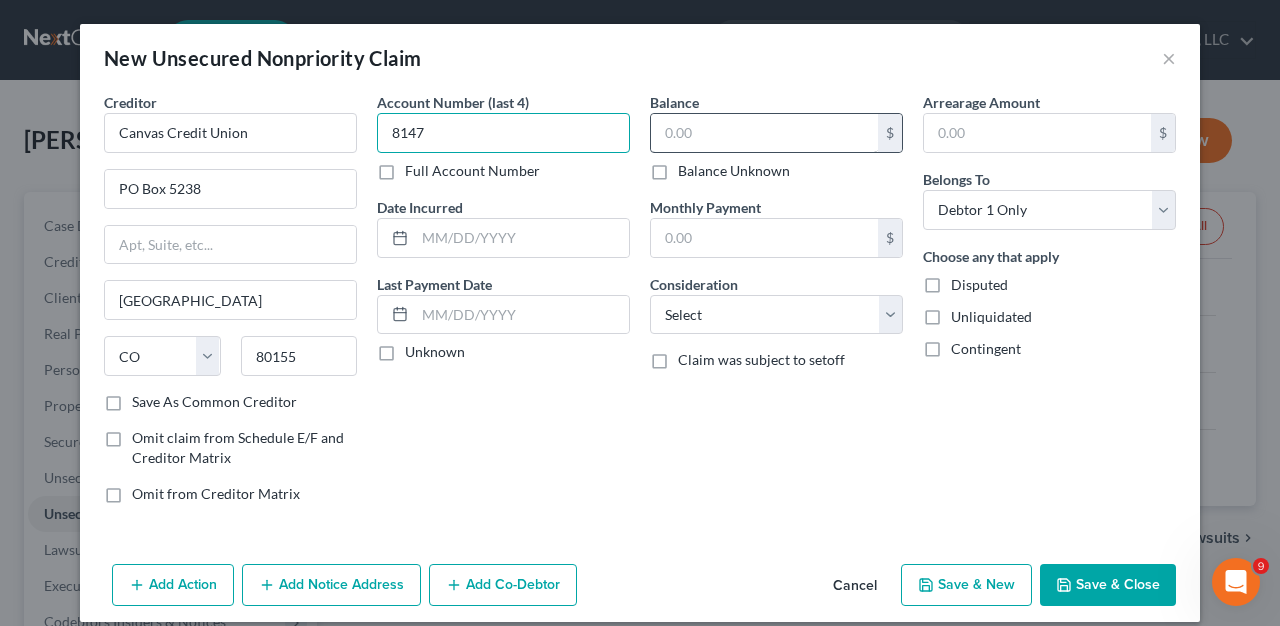 type on "8147" 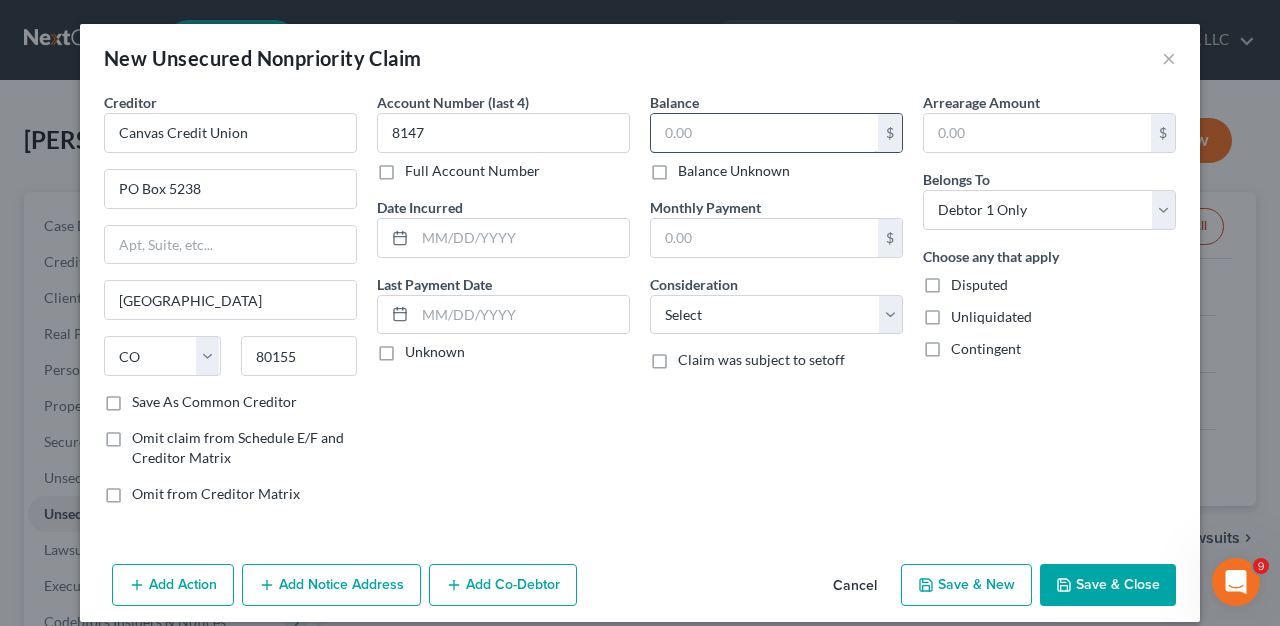 click at bounding box center [764, 133] 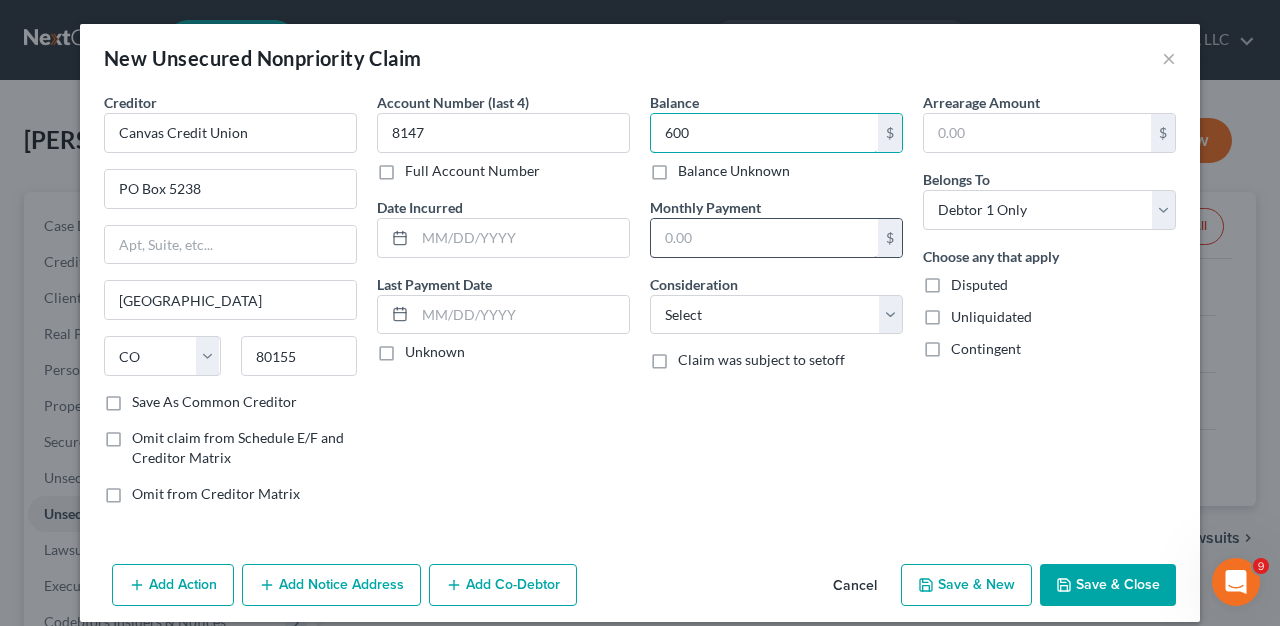 type on "600" 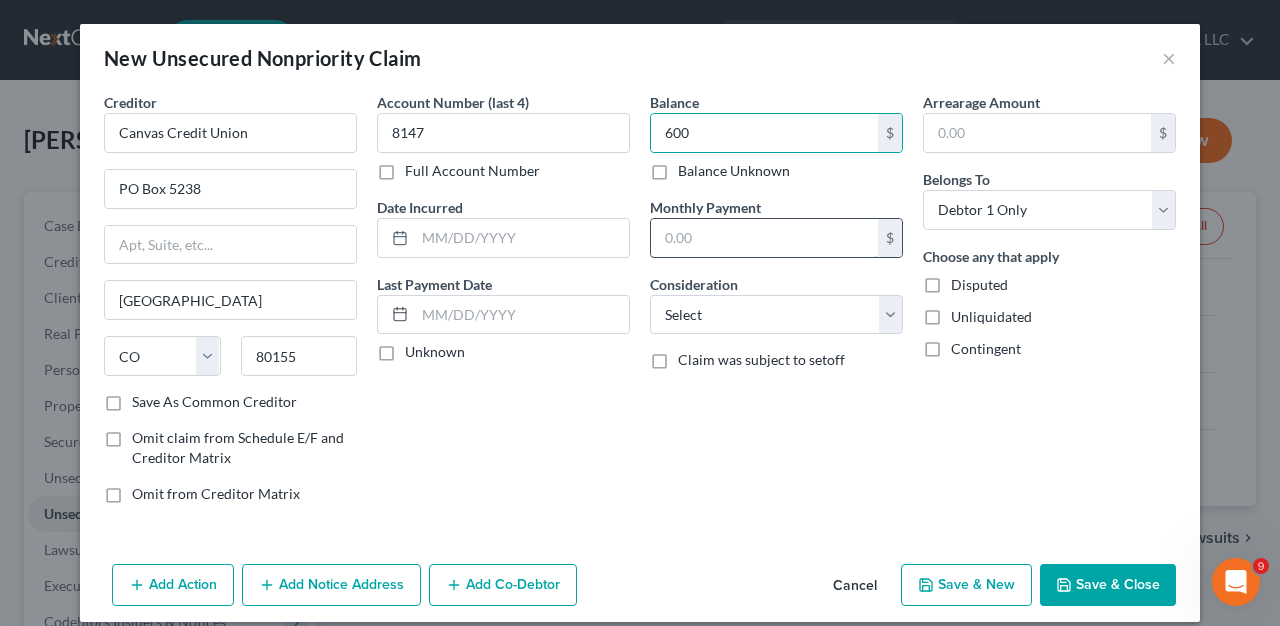 click at bounding box center [764, 238] 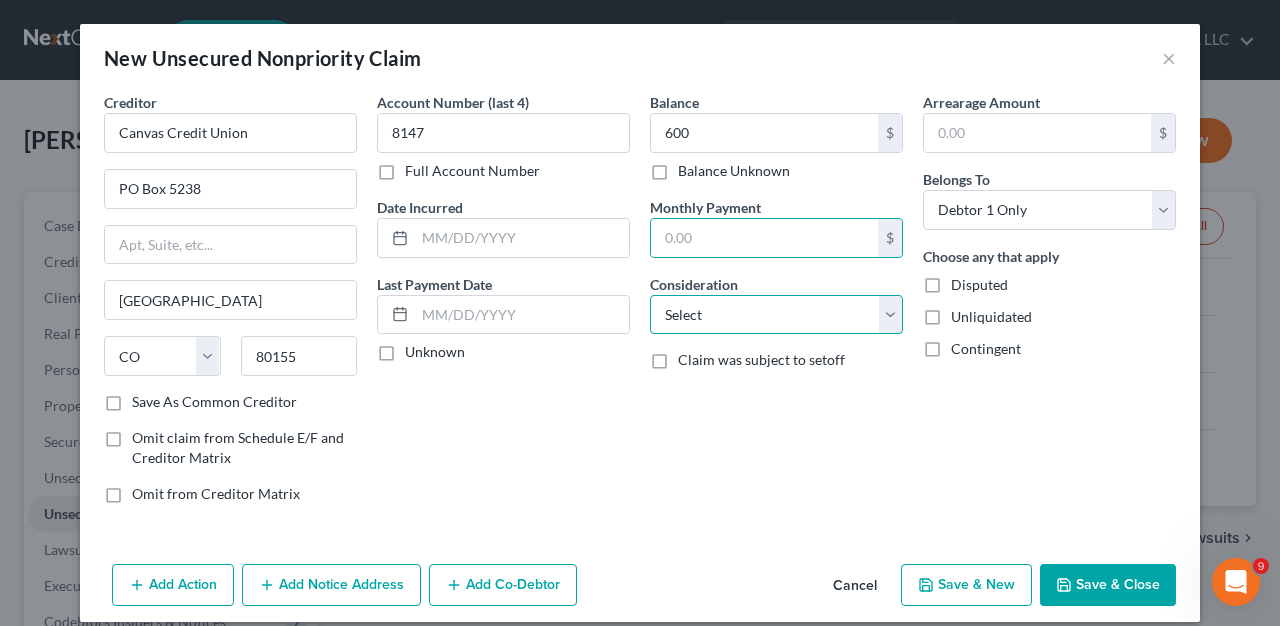 click on "Select Cable / Satellite Services Collection Agency Credit Card Debt Debt Counseling / Attorneys Deficiency Balance Domestic Support Obligations Home / Car Repairs Income Taxes Judgment Liens Medical Services Monies Loaned / Advanced Mortgage Obligation From Divorce Or Separation Obligation To Pensions Other Overdrawn Bank Account Promised To Help Pay Creditors Student Loans Suppliers And Vendors Telephone / Internet Services Utility Services" at bounding box center (776, 315) 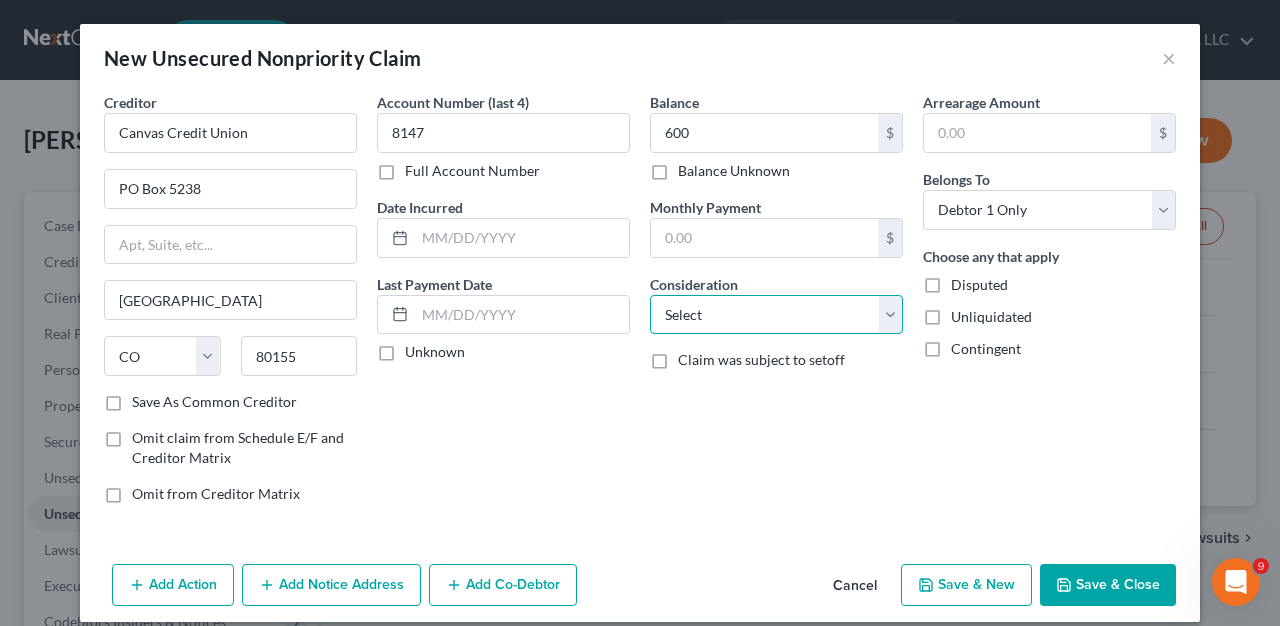 select on "2" 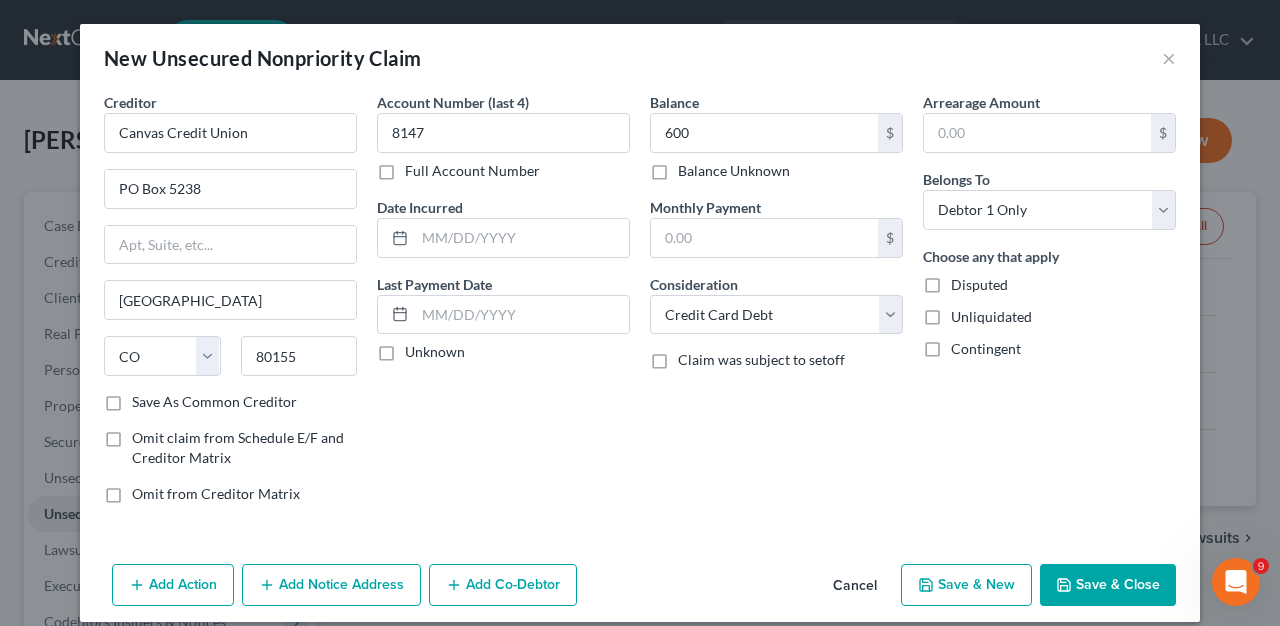 click on "Save & New" at bounding box center (966, 585) 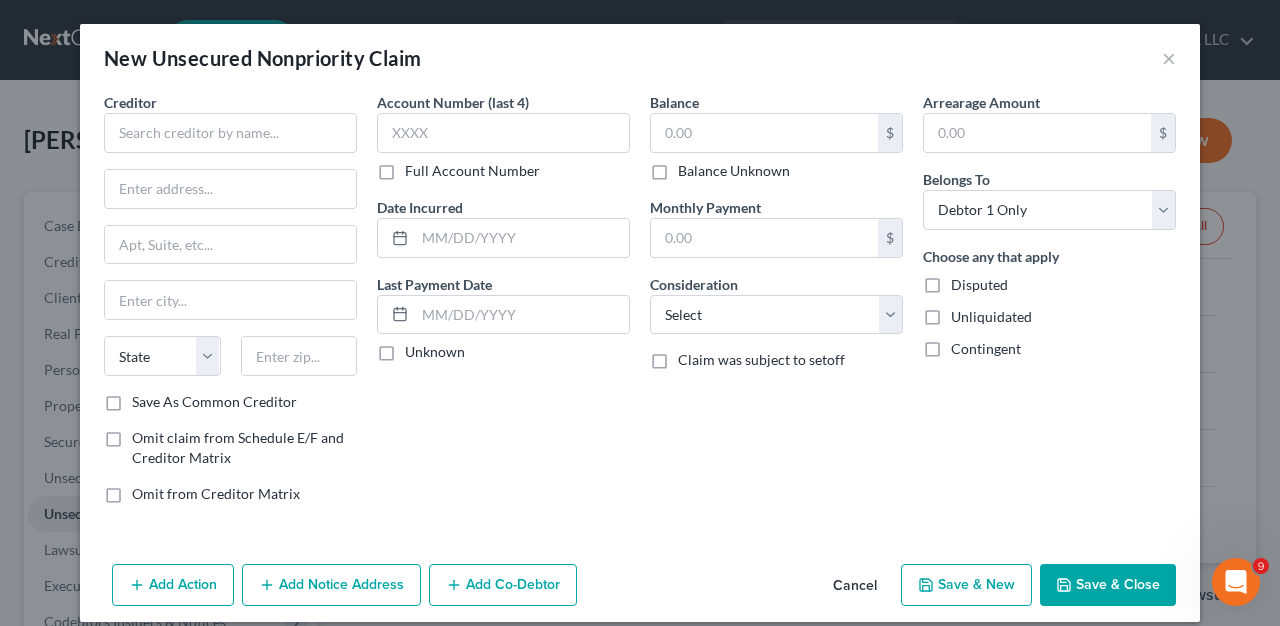 click on "Save & Close" at bounding box center (1108, 585) 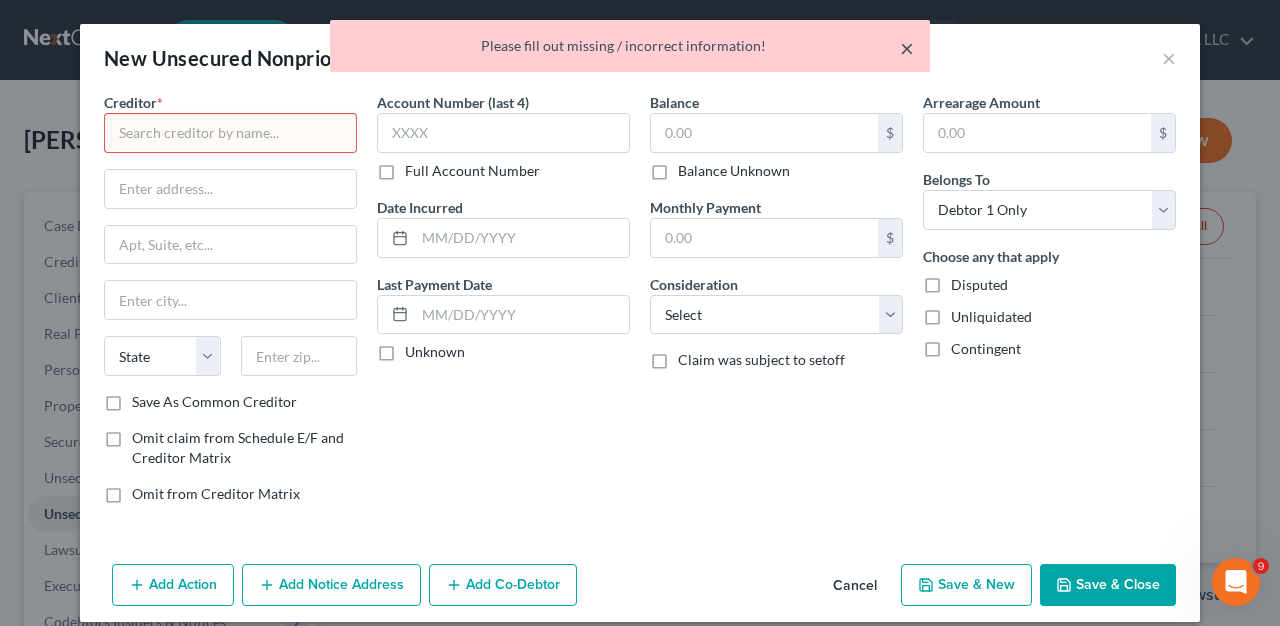 click on "×" at bounding box center (907, 48) 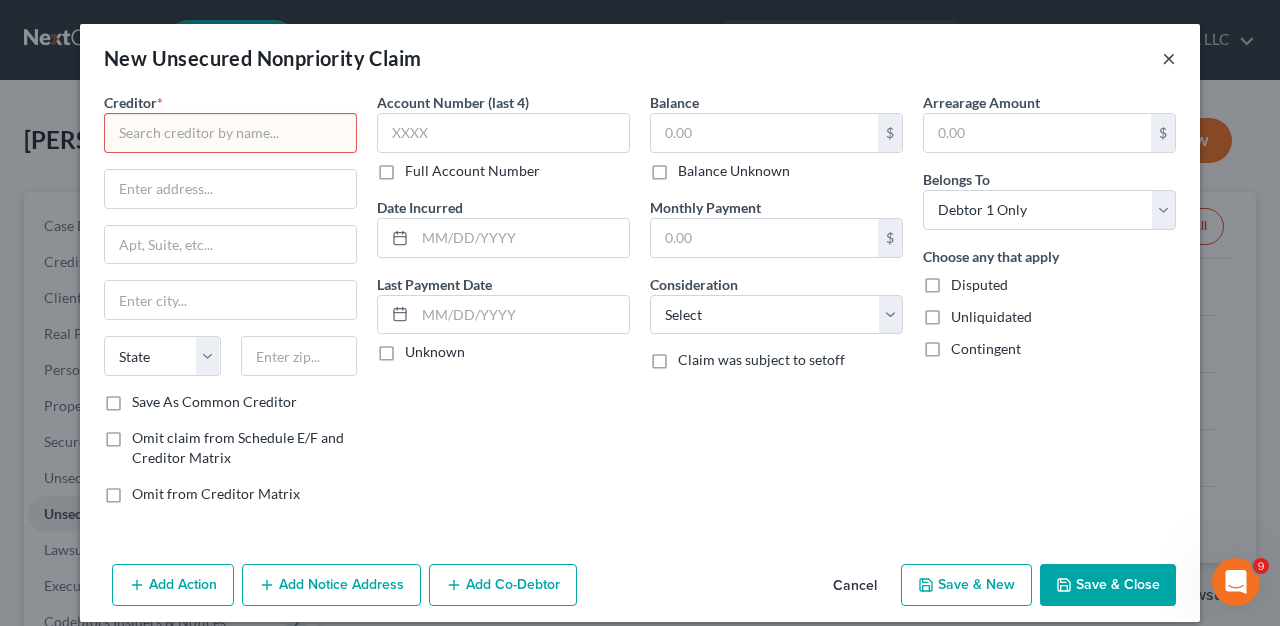 click on "×" at bounding box center (1169, 58) 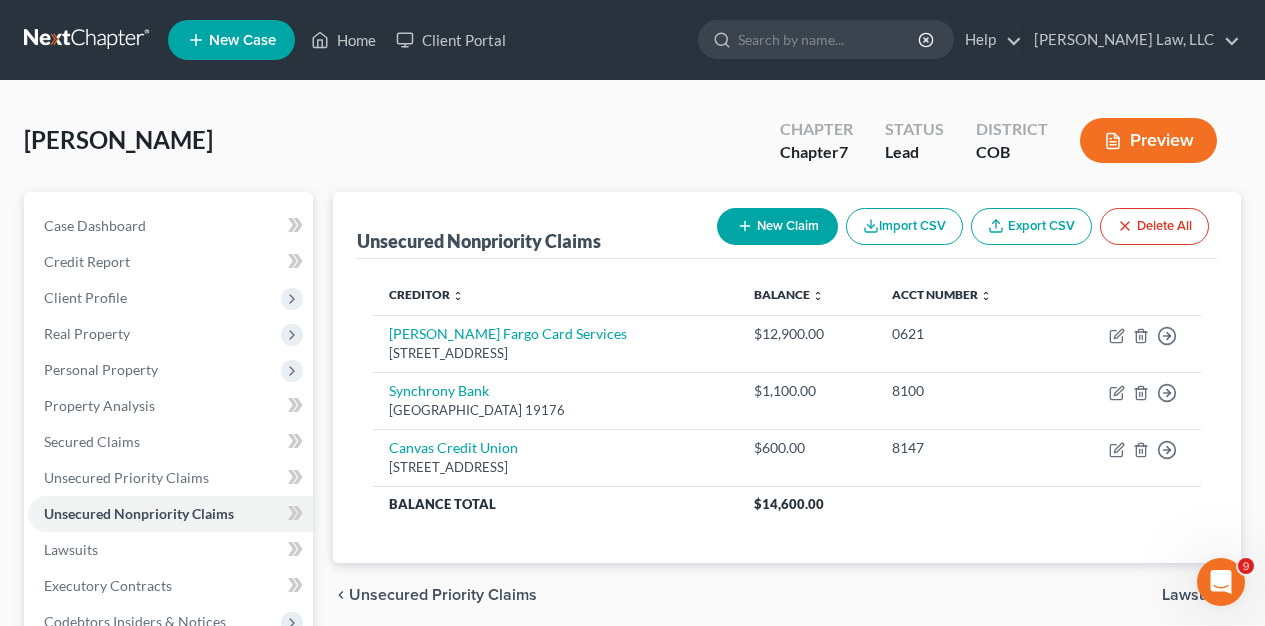 click 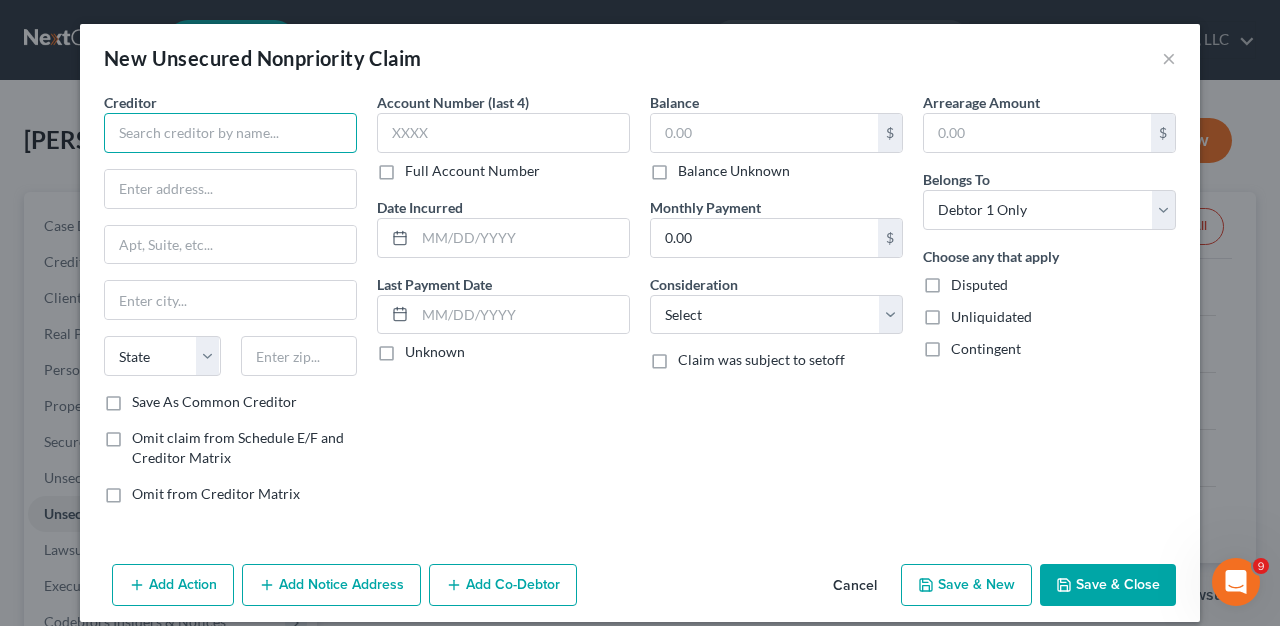 click at bounding box center (230, 133) 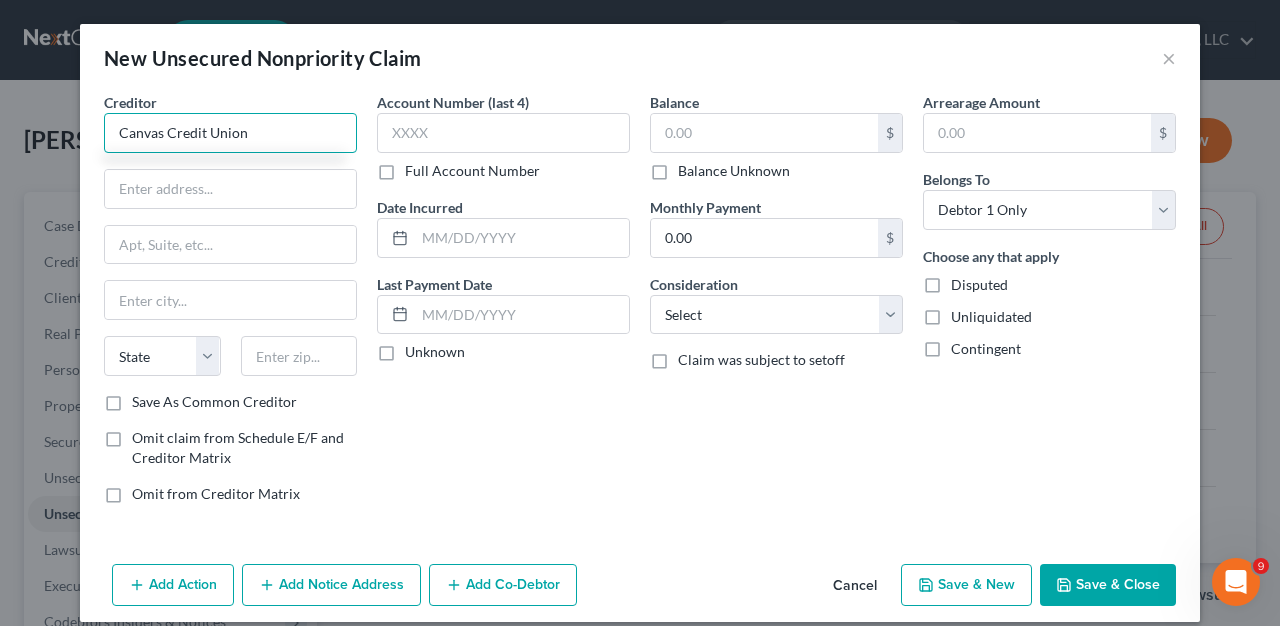 type on "Canvas Credit Union" 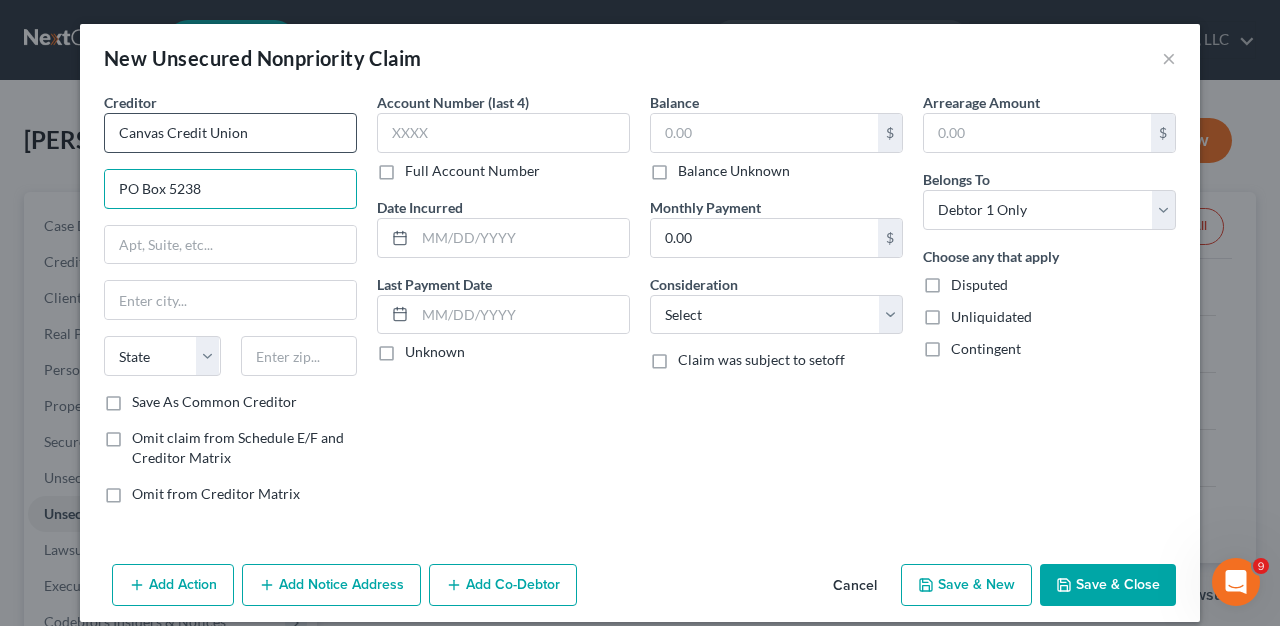 type on "PO Box 5238" 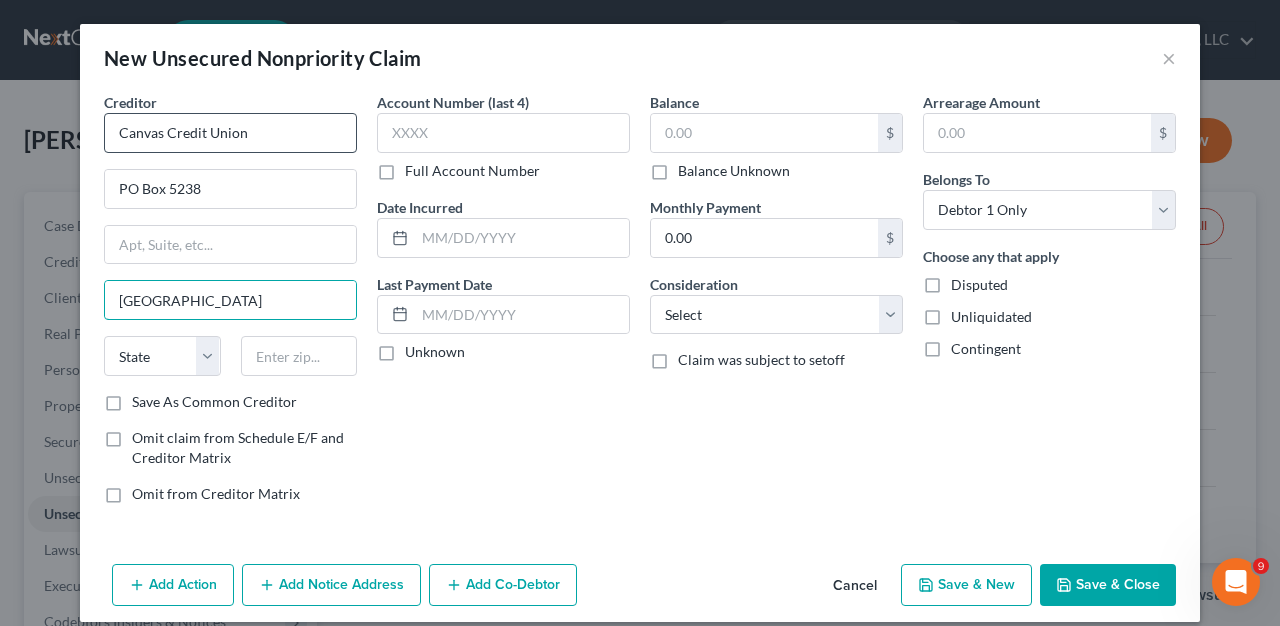 type on "Englewood" 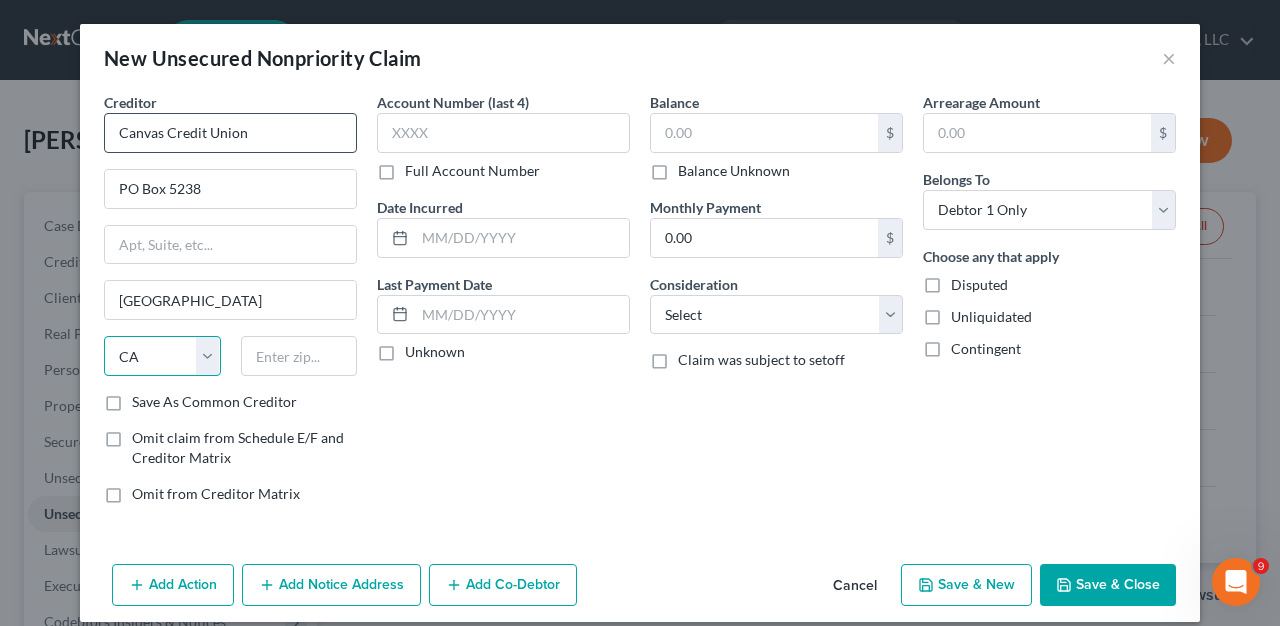 select on "5" 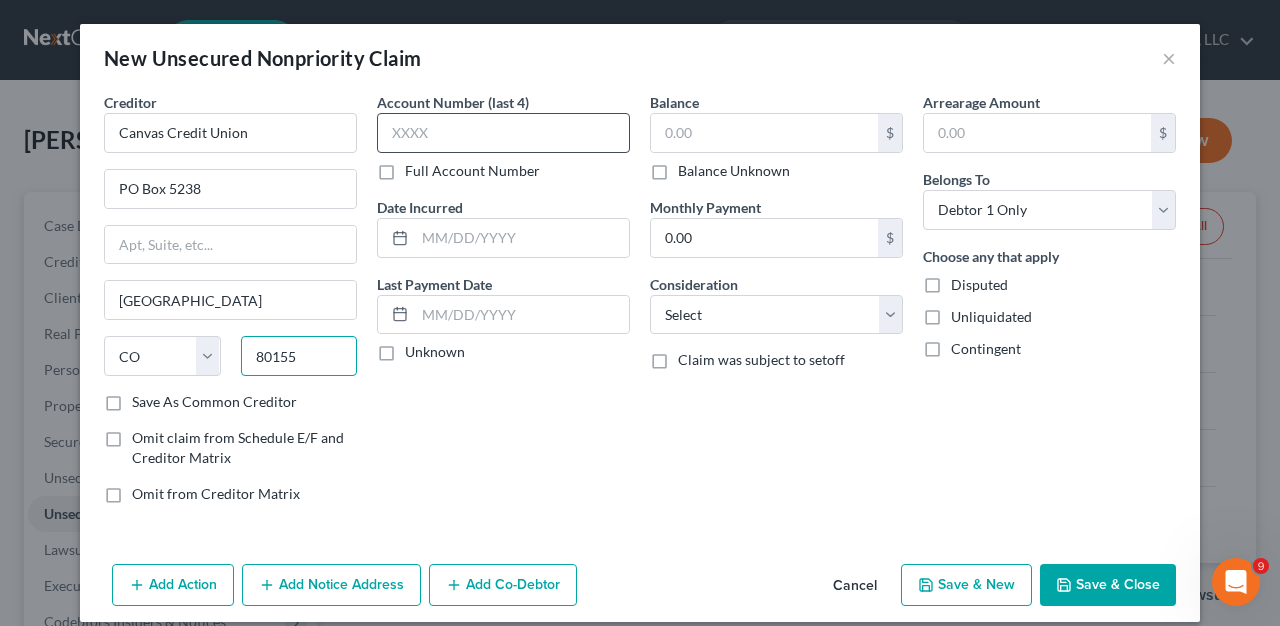 type on "80155" 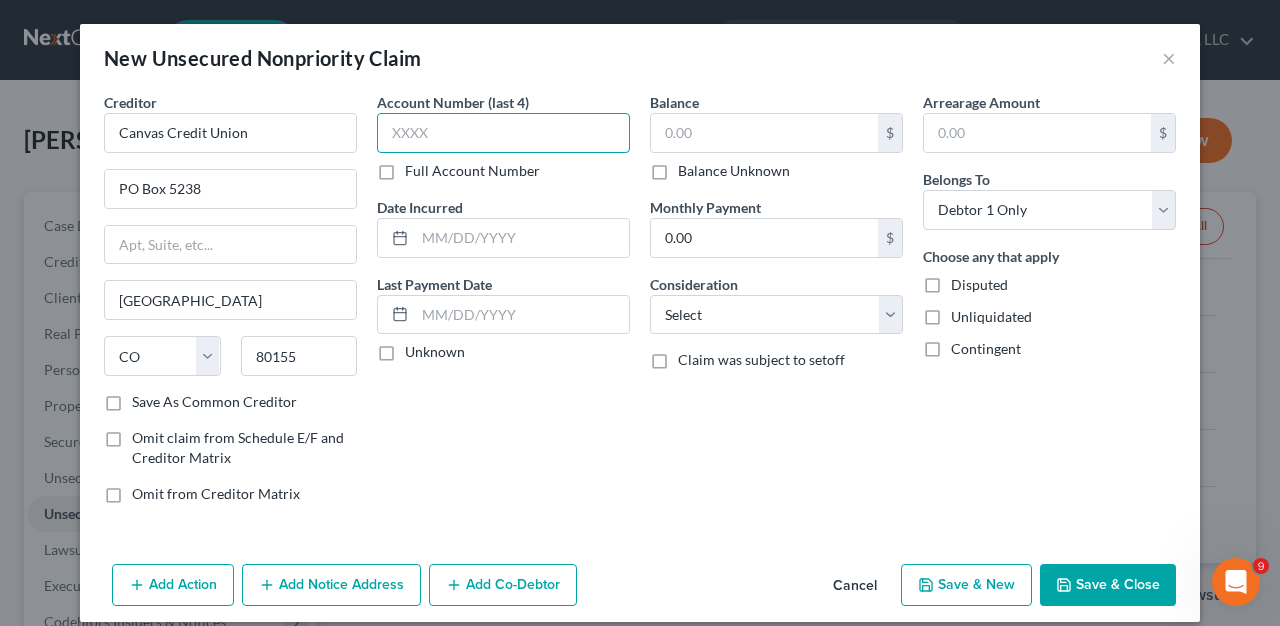 click at bounding box center [503, 133] 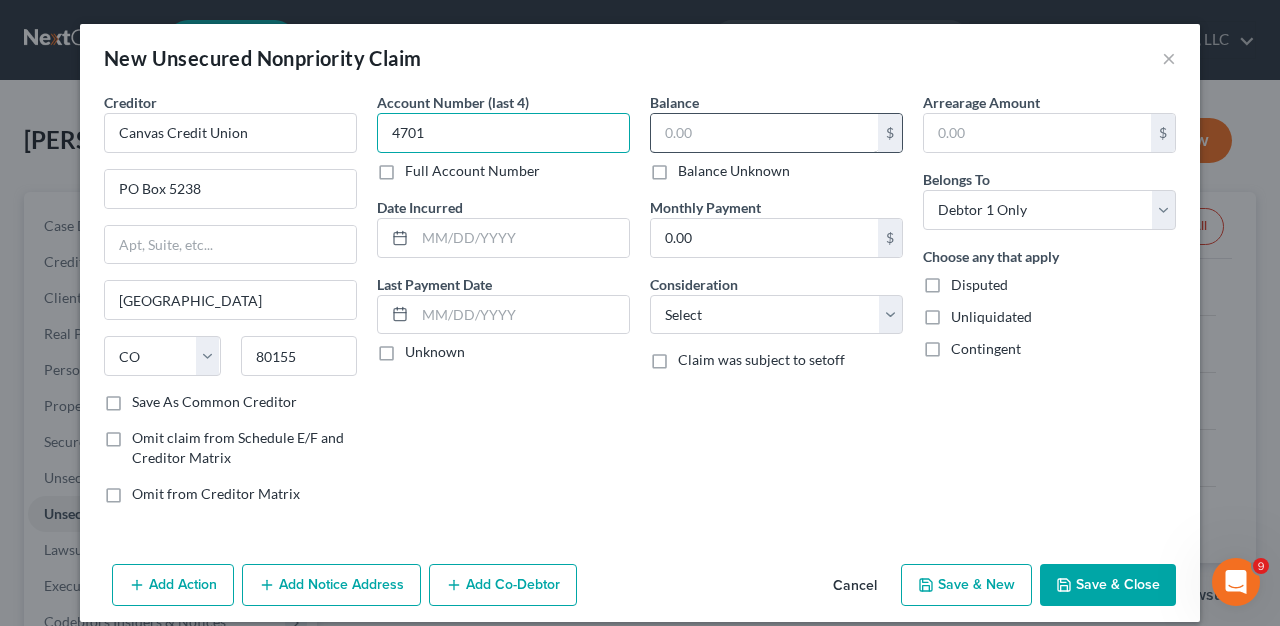 type on "4701" 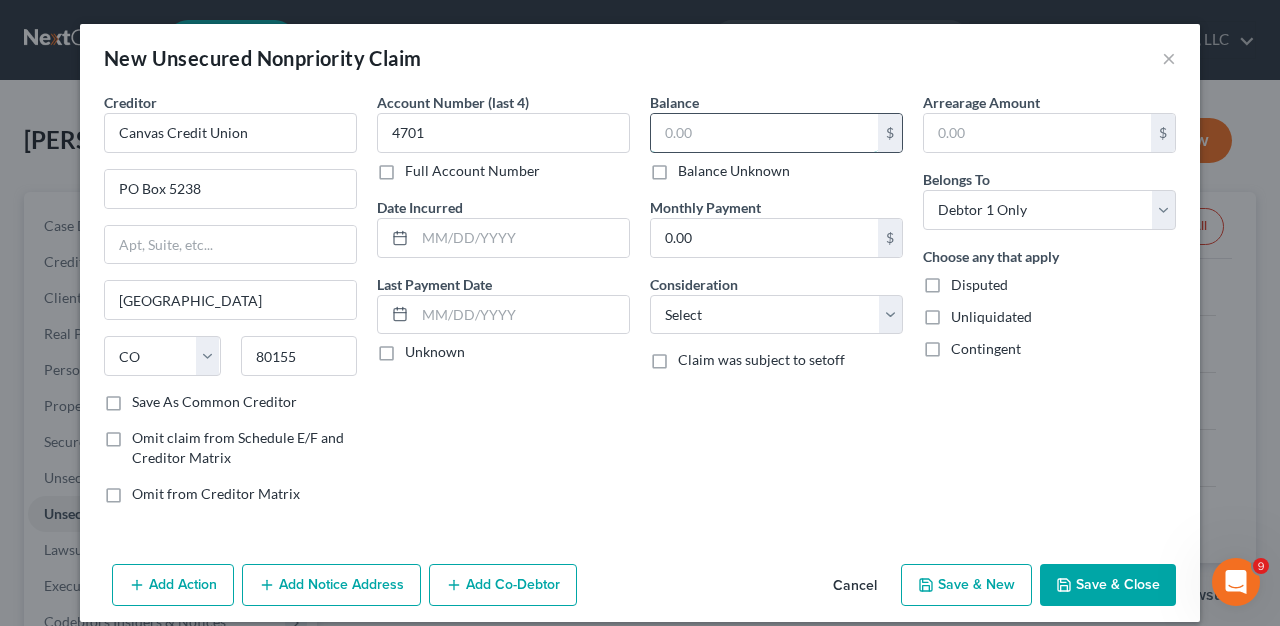 click at bounding box center [764, 133] 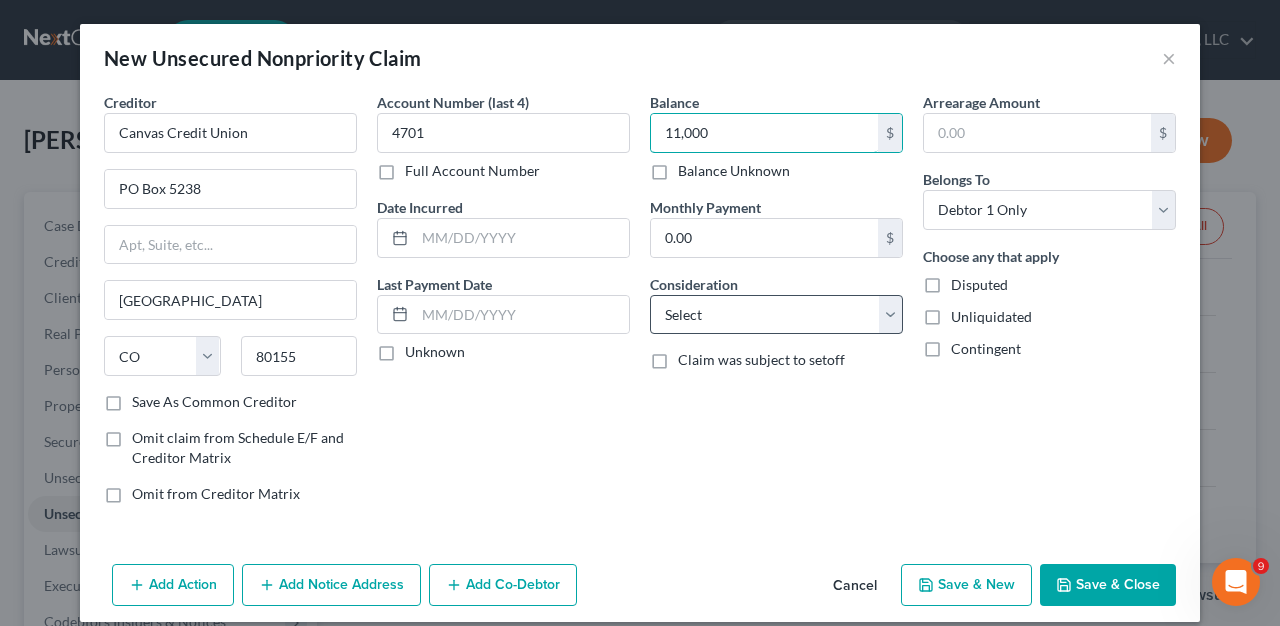 type on "11,000" 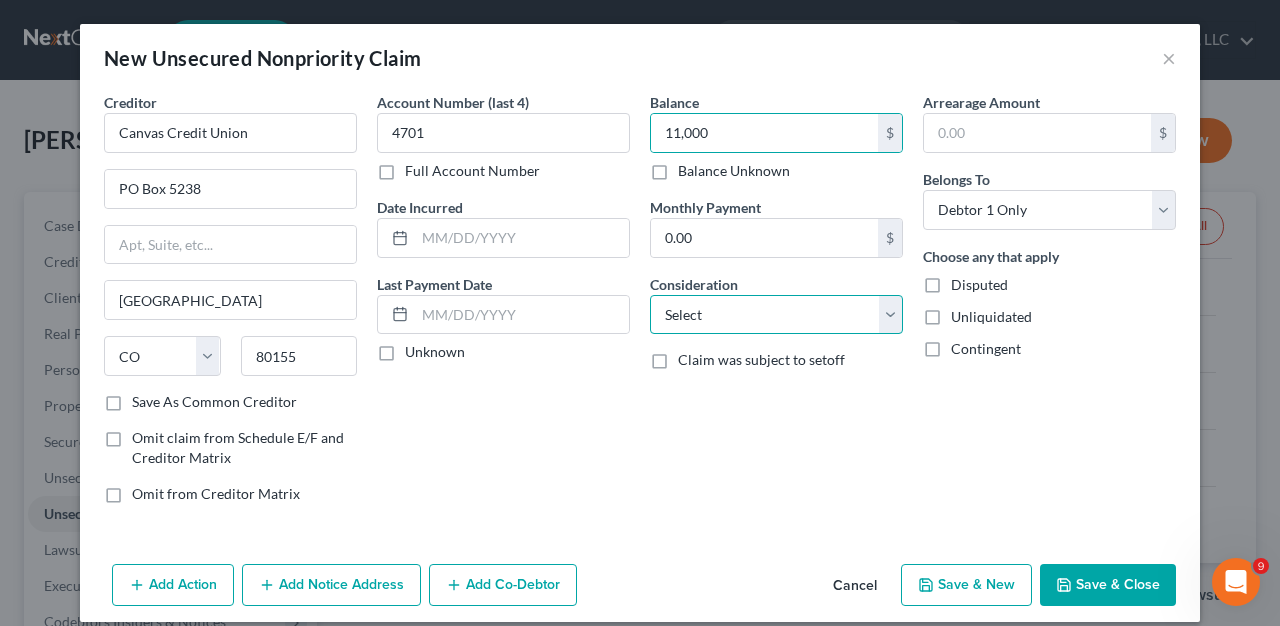 click on "Select Cable / Satellite Services Collection Agency Credit Card Debt Debt Counseling / Attorneys Deficiency Balance Domestic Support Obligations Home / Car Repairs Income Taxes Judgment Liens Medical Services Monies Loaned / Advanced Mortgage Obligation From Divorce Or Separation Obligation To Pensions Other Overdrawn Bank Account Promised To Help Pay Creditors Student Loans Suppliers And Vendors Telephone / Internet Services Utility Services" at bounding box center (776, 315) 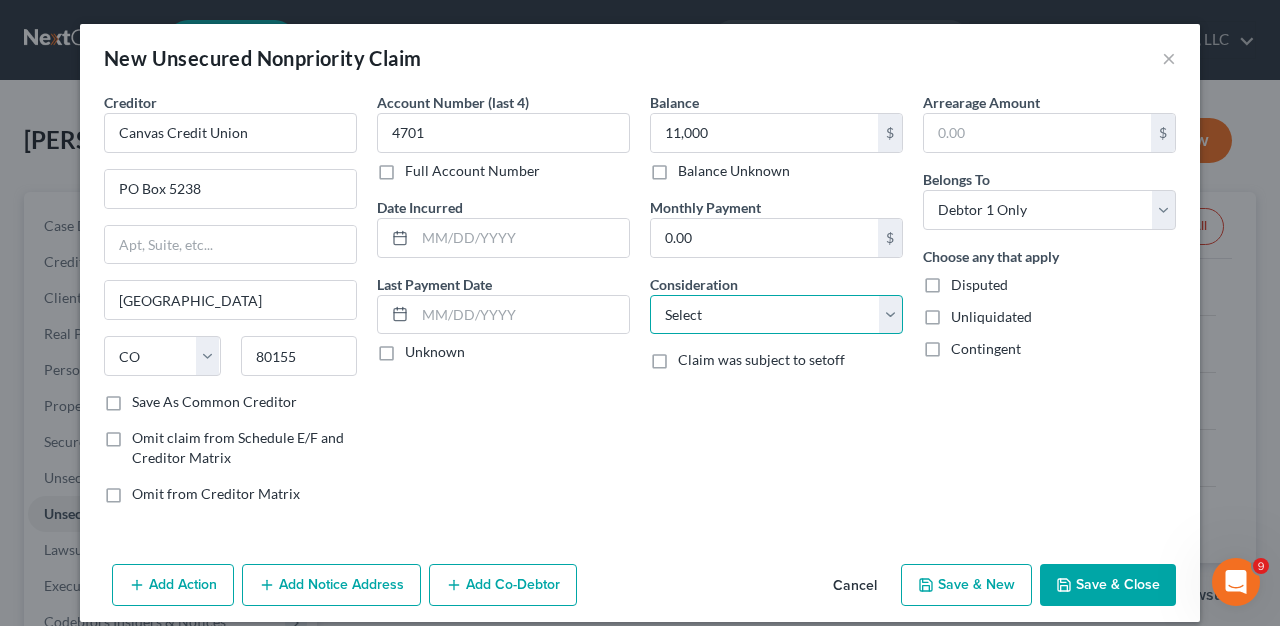 select on "2" 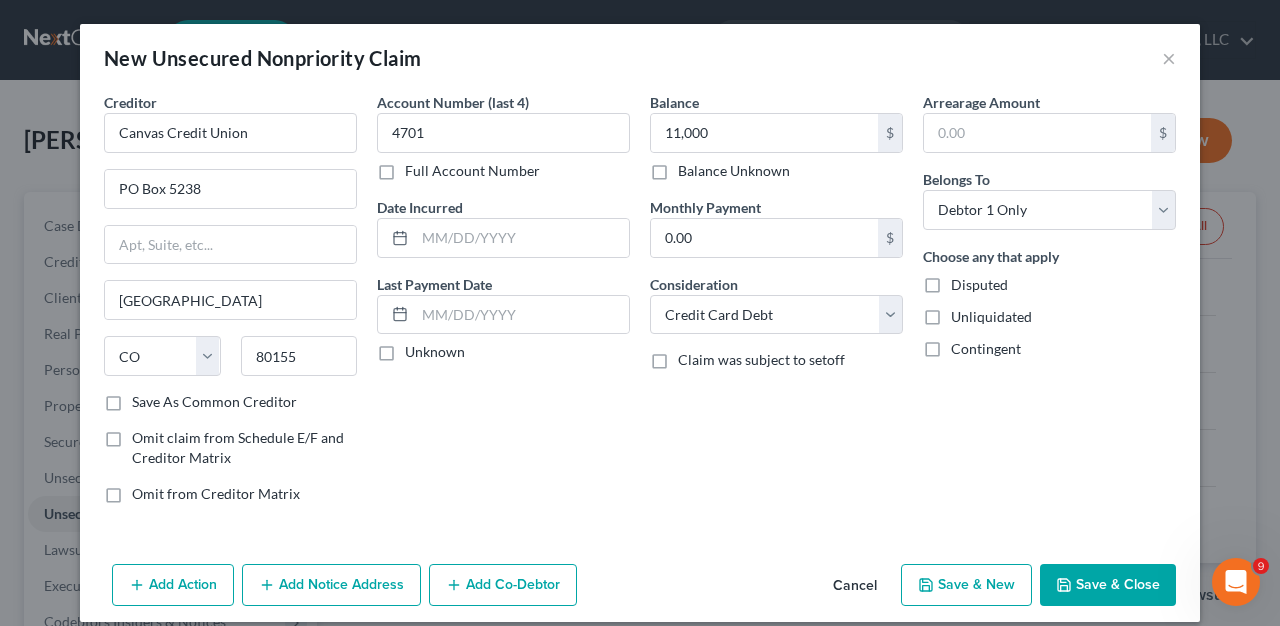 click on "Save & New" at bounding box center [966, 585] 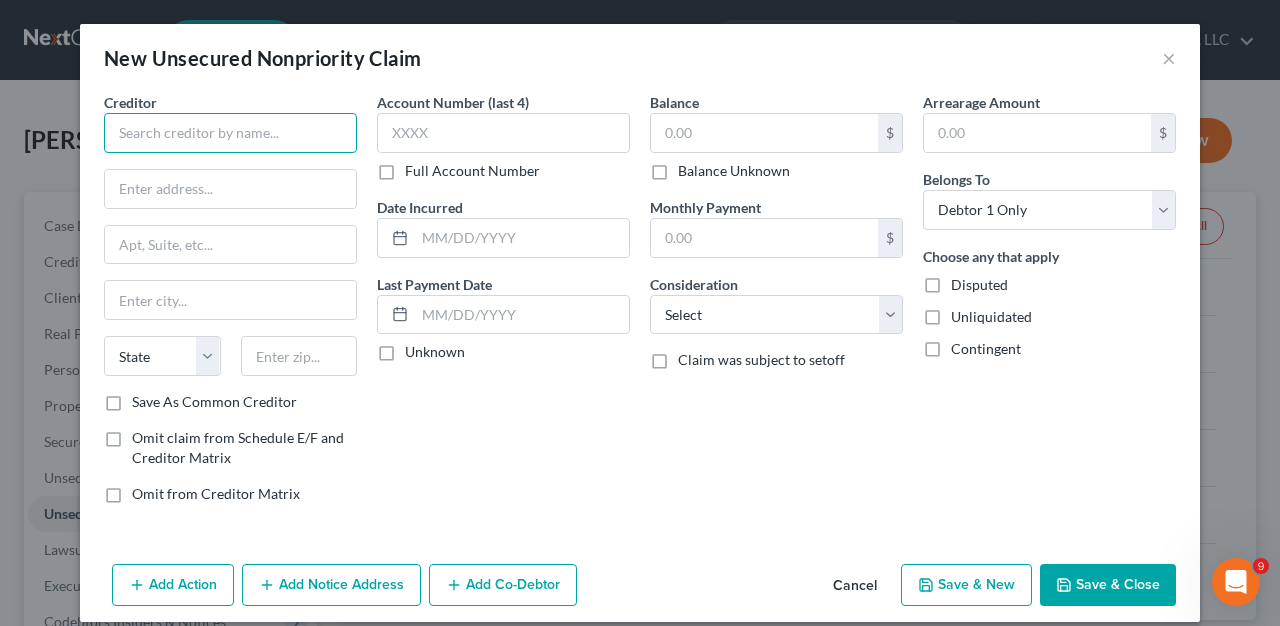 click at bounding box center [230, 133] 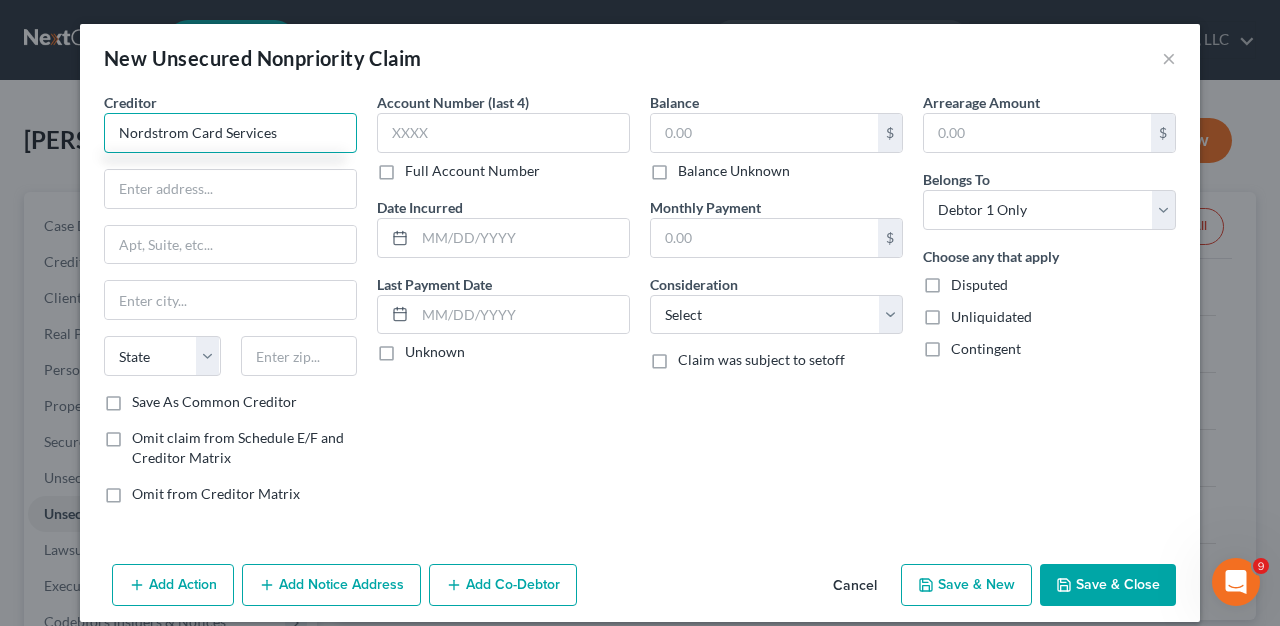 type on "Nordstrom Card Services" 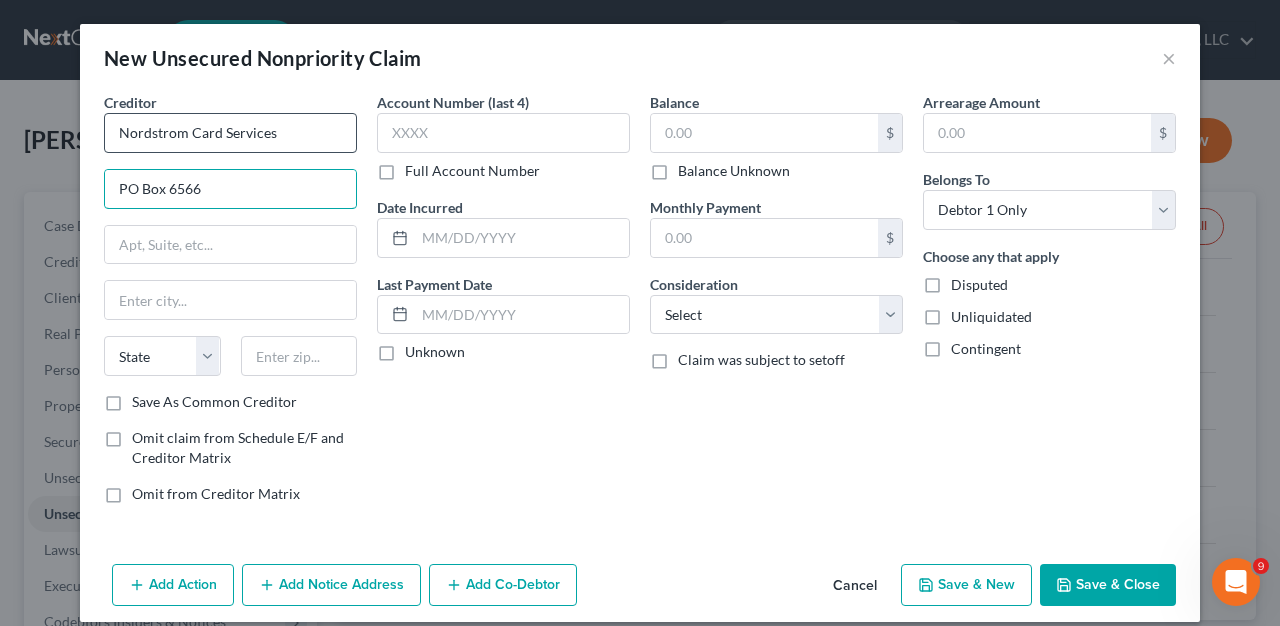 type on "PO Box 6566" 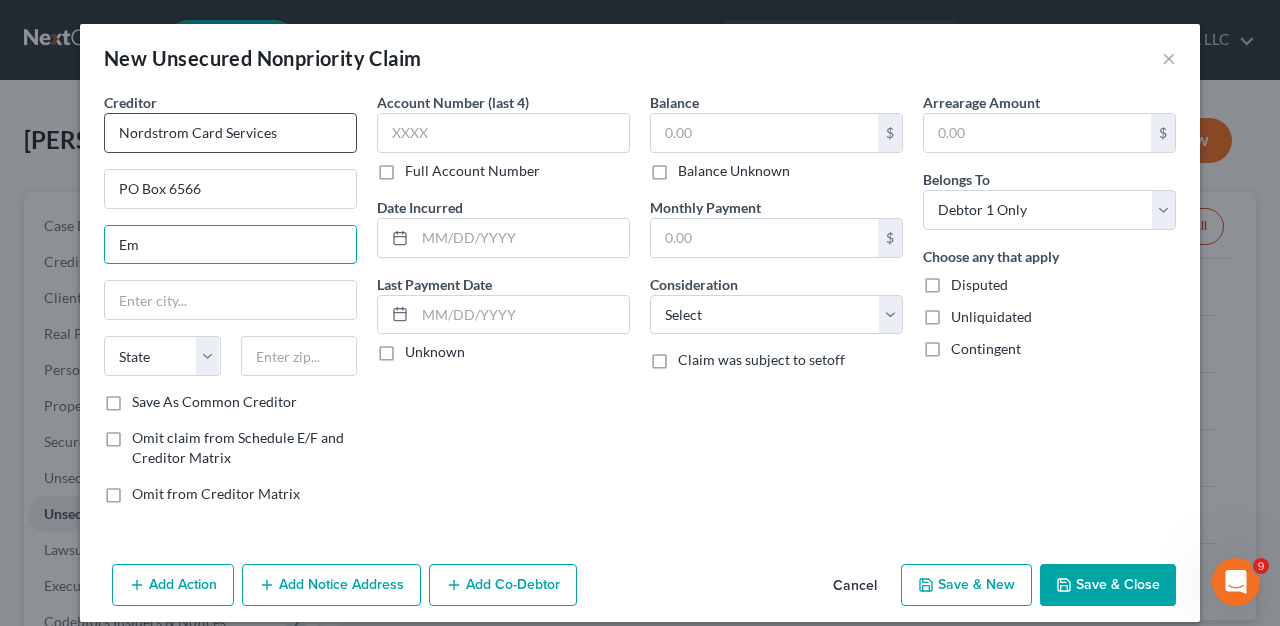 type on "E" 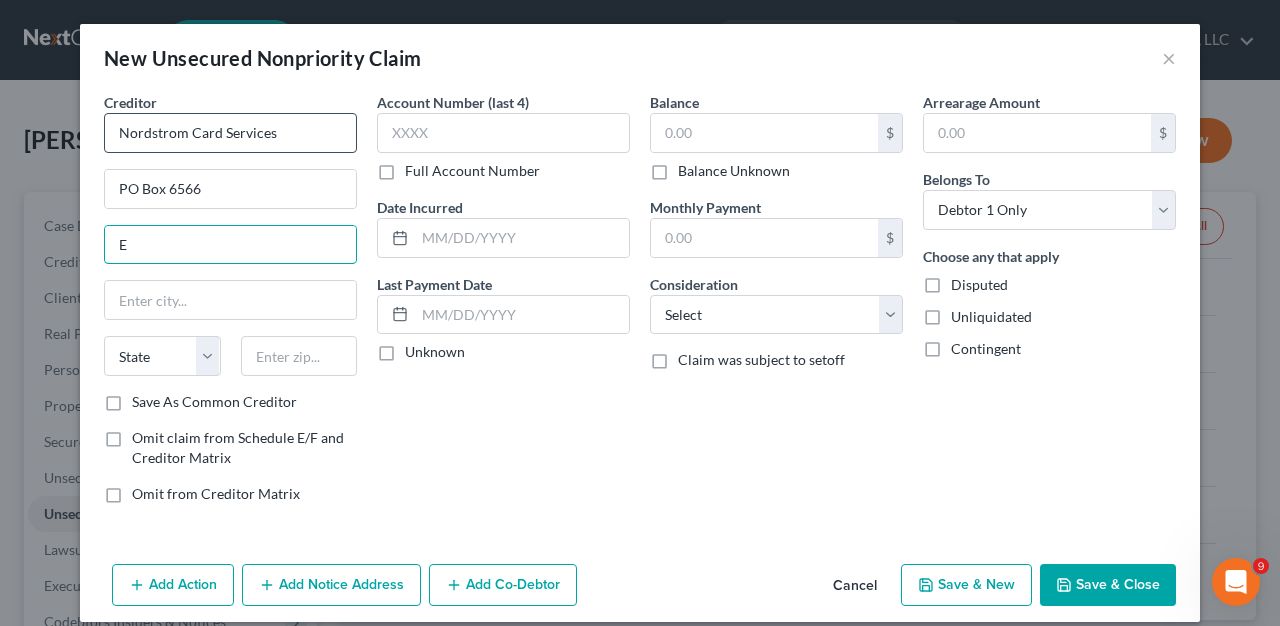 type 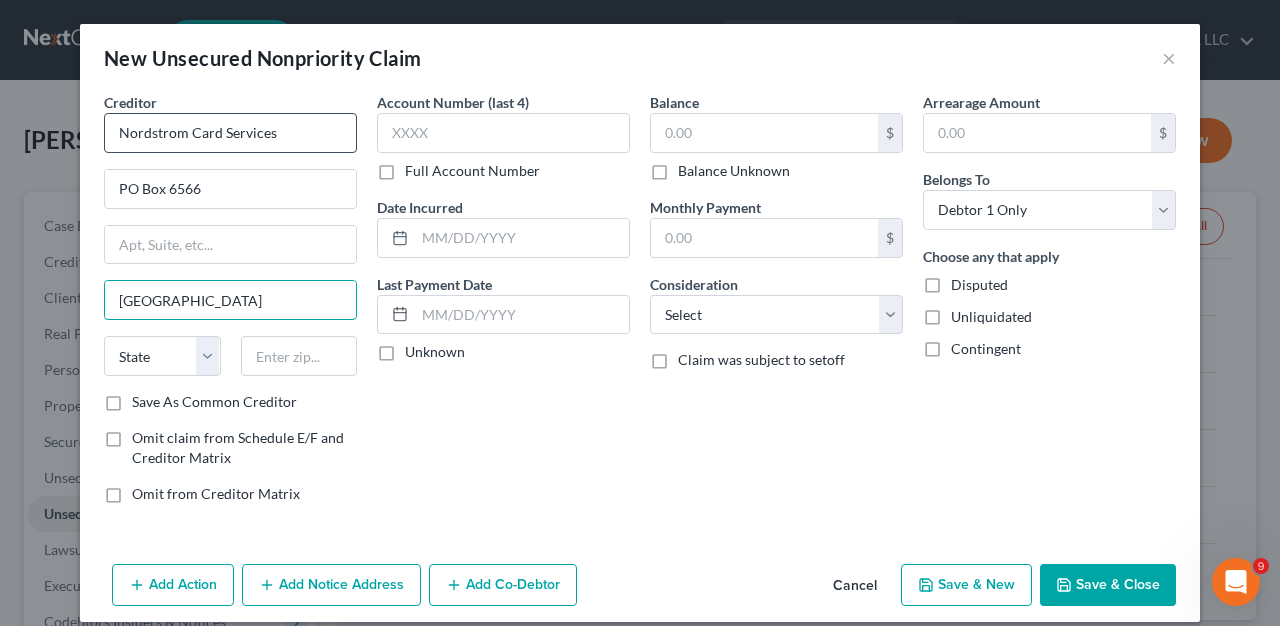 type on "Englewood" 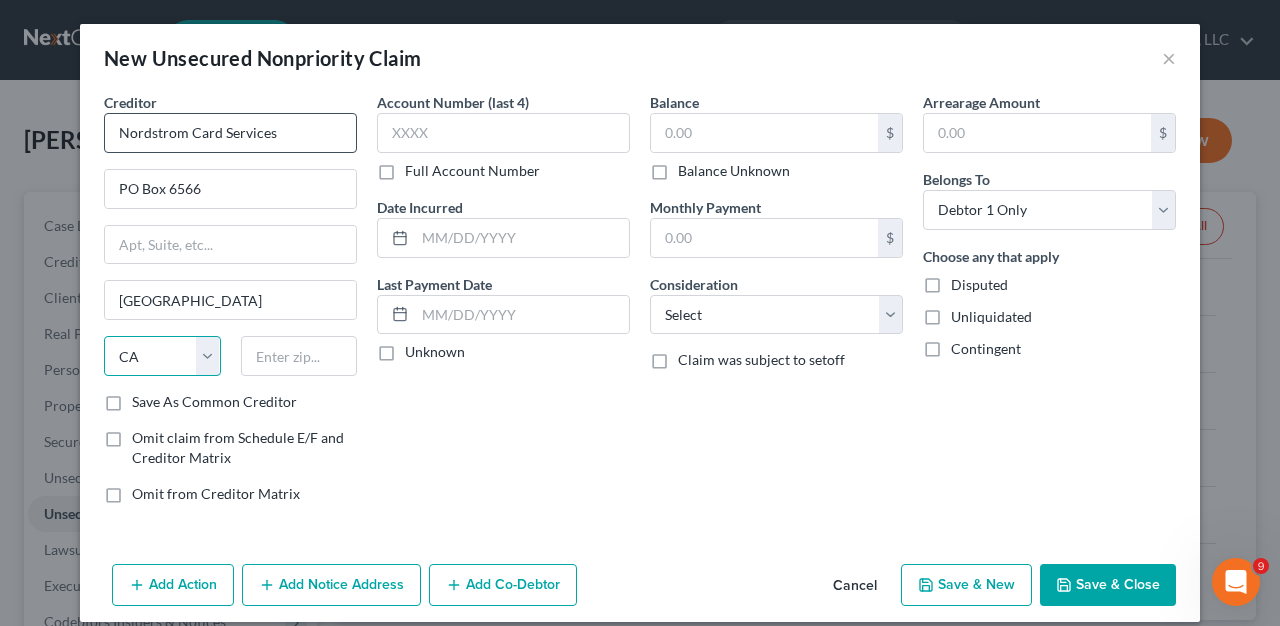 select on "5" 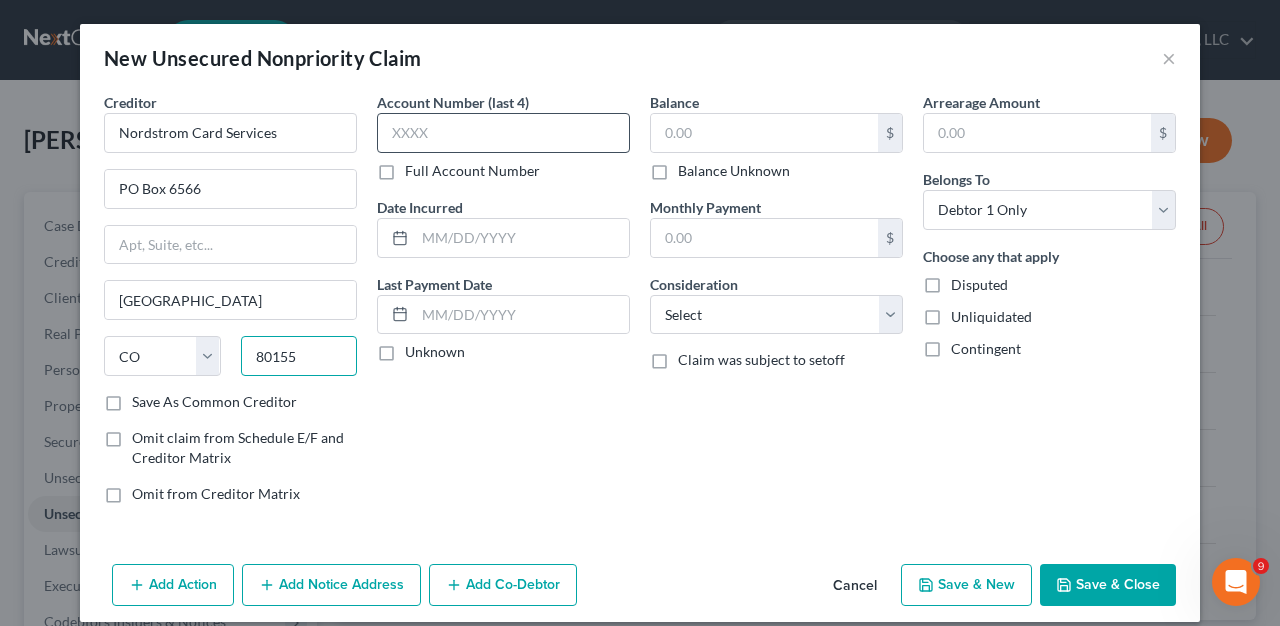 type on "80155" 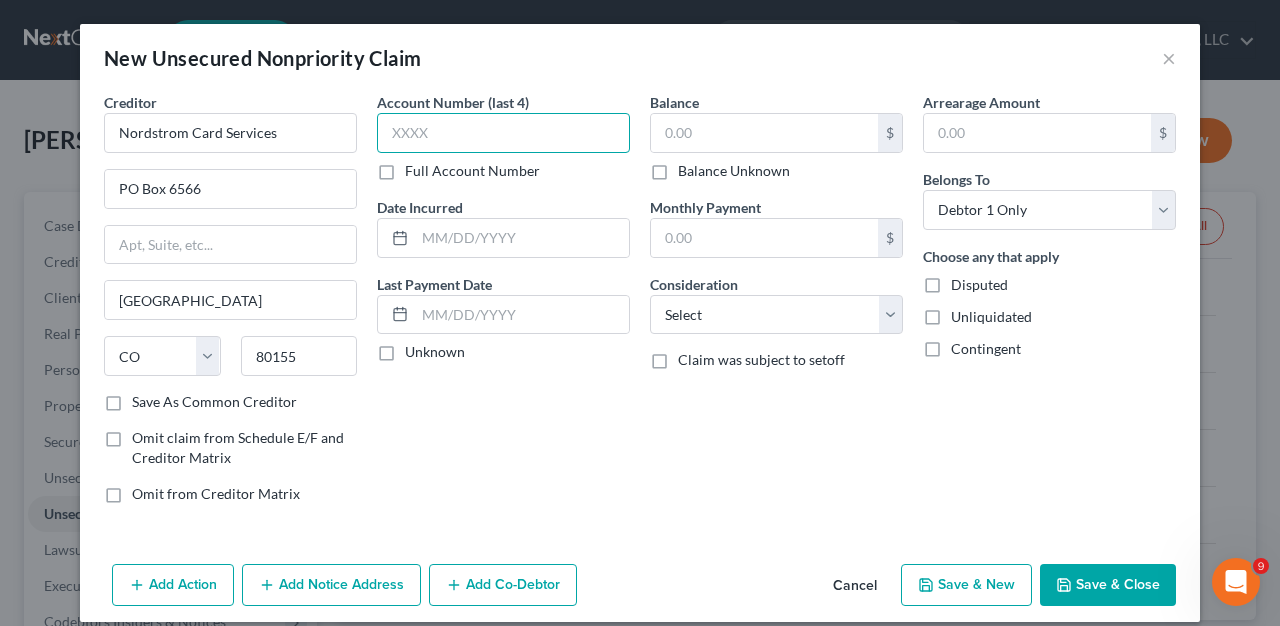 click at bounding box center (503, 133) 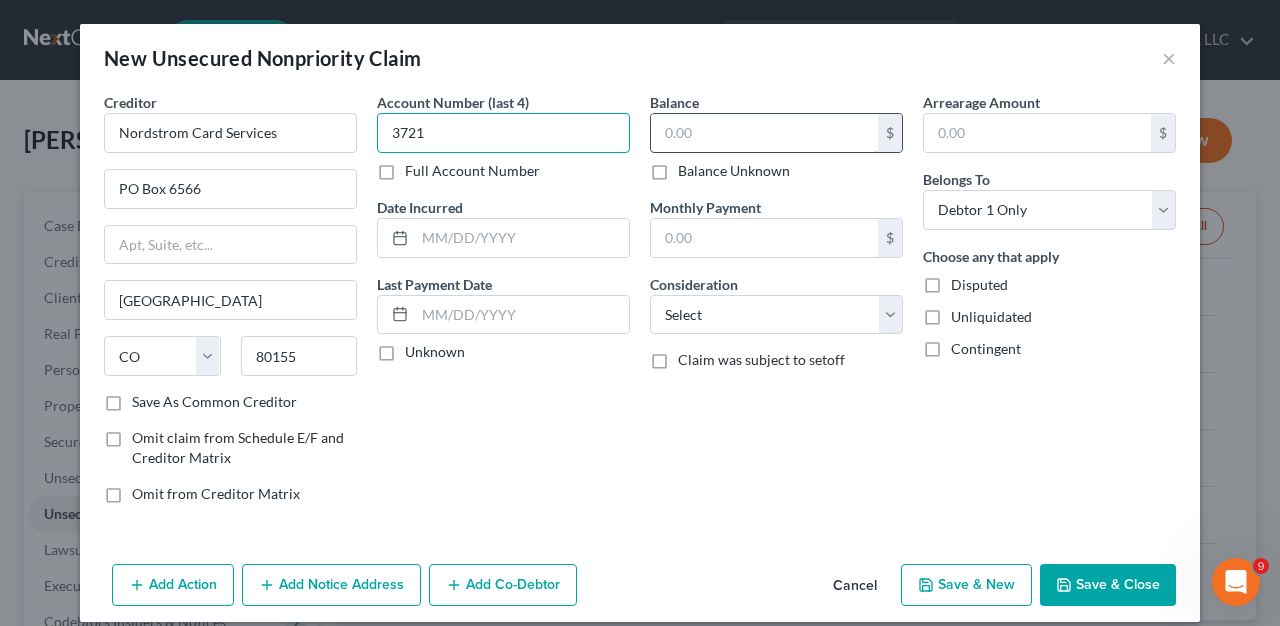 type on "3721" 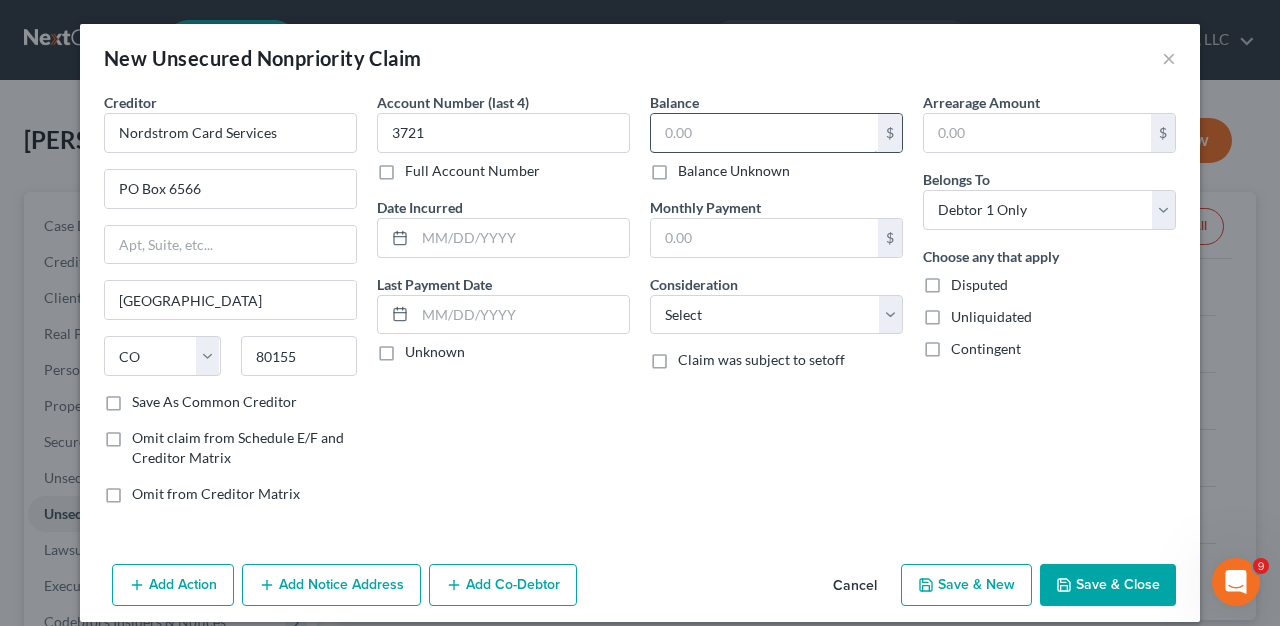 click at bounding box center (764, 133) 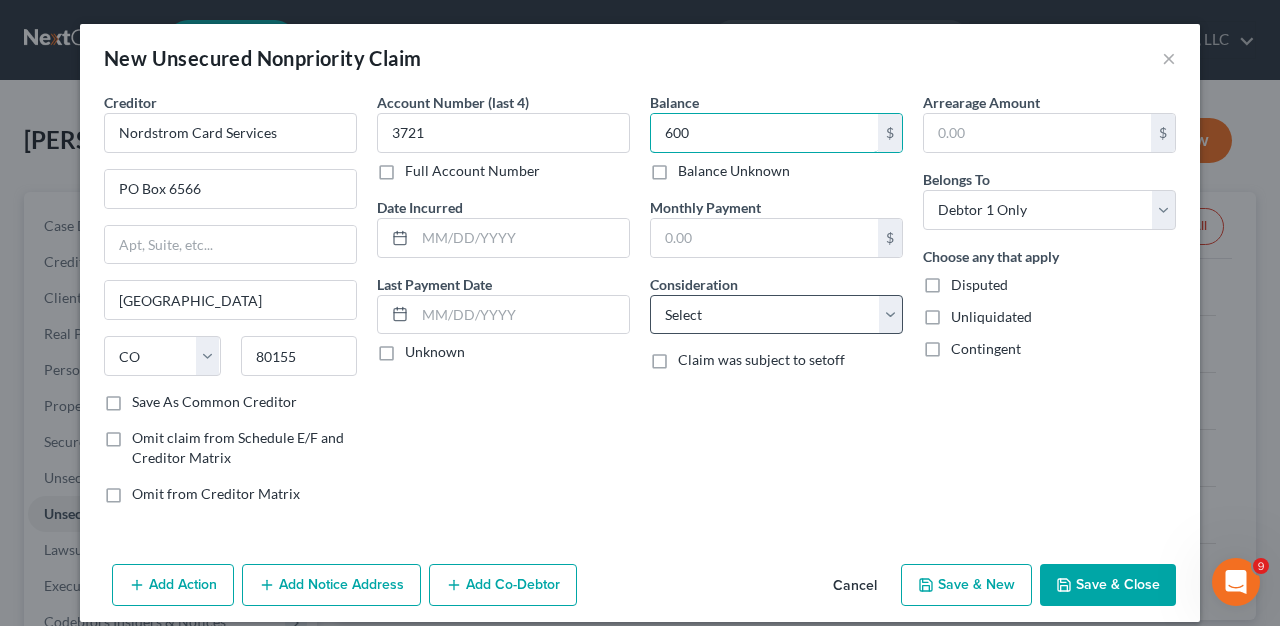 type on "600" 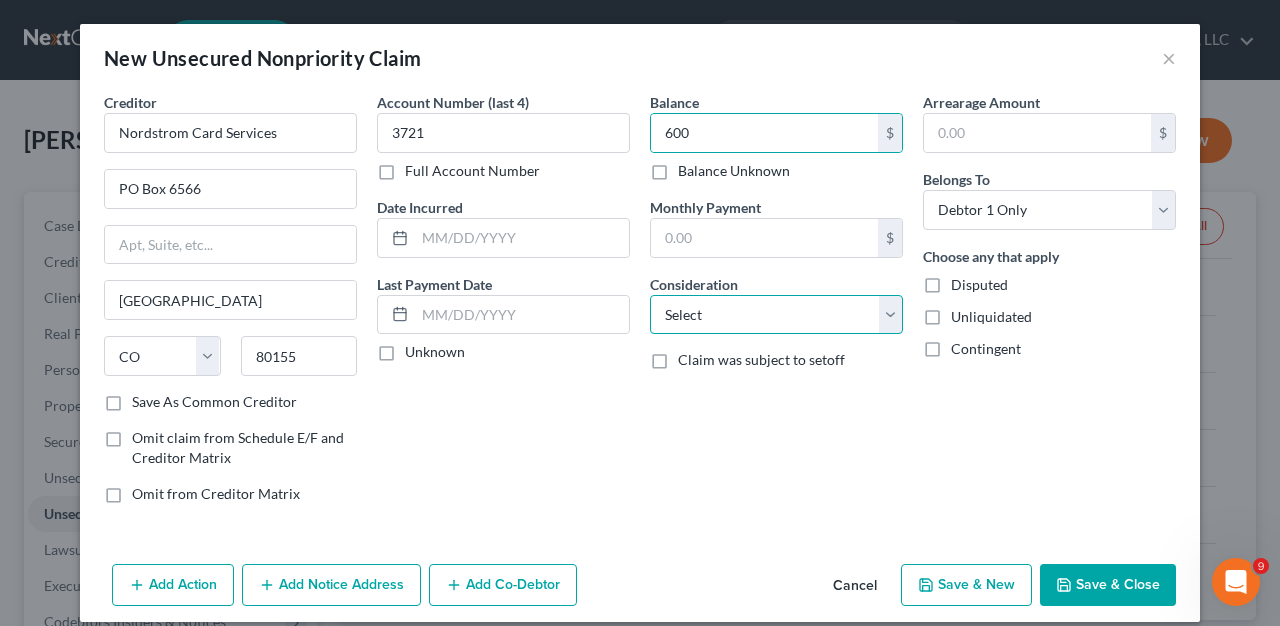click on "Select Cable / Satellite Services Collection Agency Credit Card Debt Debt Counseling / Attorneys Deficiency Balance Domestic Support Obligations Home / Car Repairs Income Taxes Judgment Liens Medical Services Monies Loaned / Advanced Mortgage Obligation From Divorce Or Separation Obligation To Pensions Other Overdrawn Bank Account Promised To Help Pay Creditors Student Loans Suppliers And Vendors Telephone / Internet Services Utility Services" at bounding box center (776, 315) 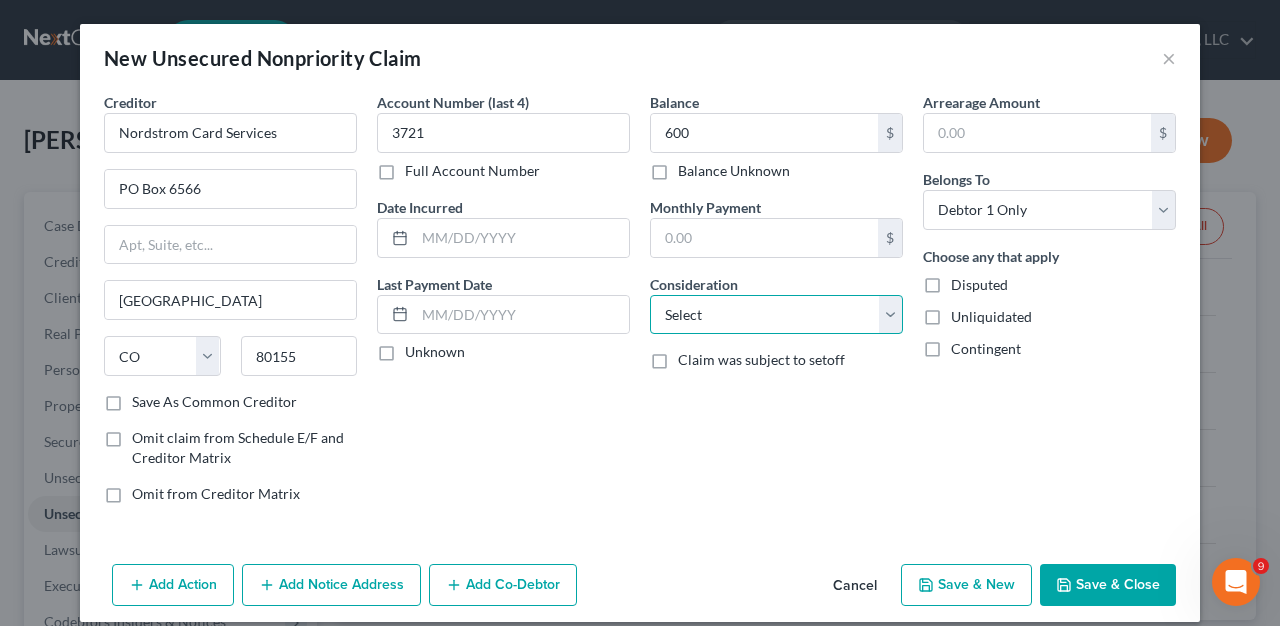 select on "2" 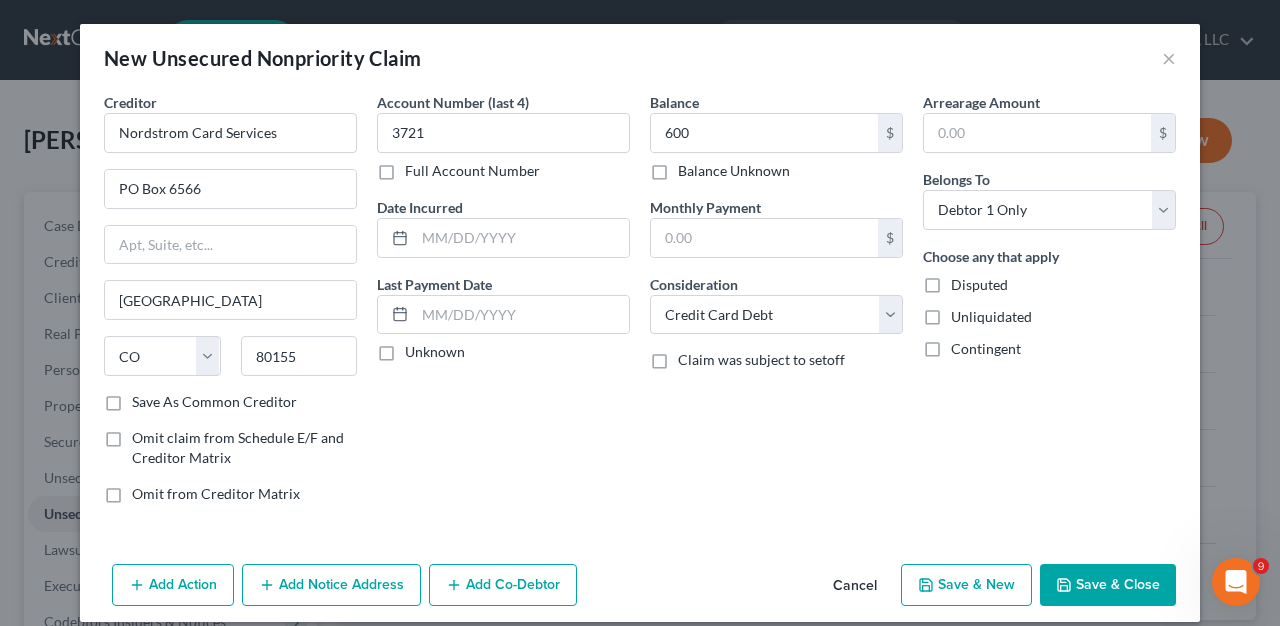 click on "Save & New" at bounding box center [966, 585] 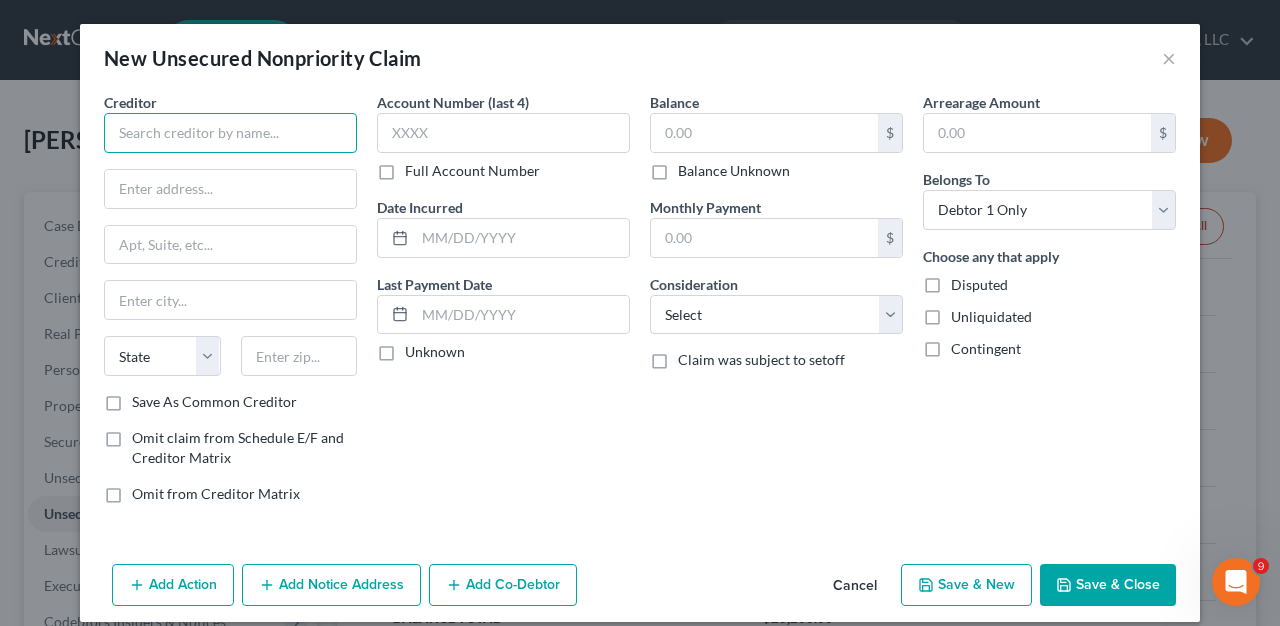click at bounding box center [230, 133] 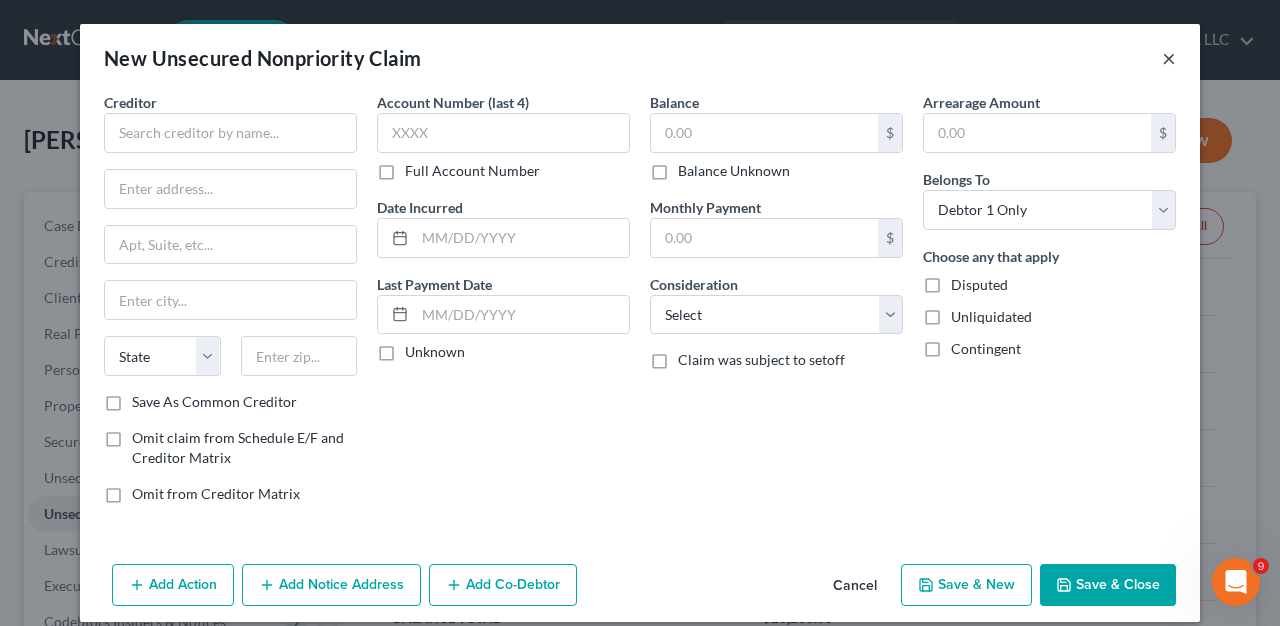 click on "×" at bounding box center (1169, 58) 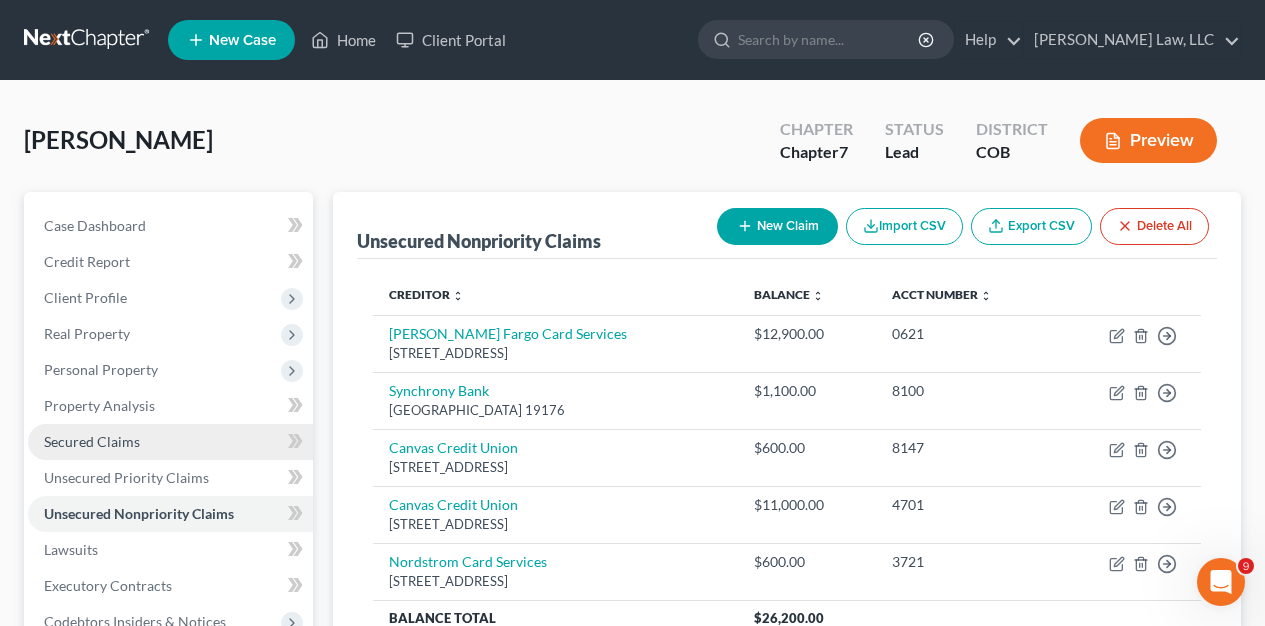 scroll, scrollTop: 40, scrollLeft: 0, axis: vertical 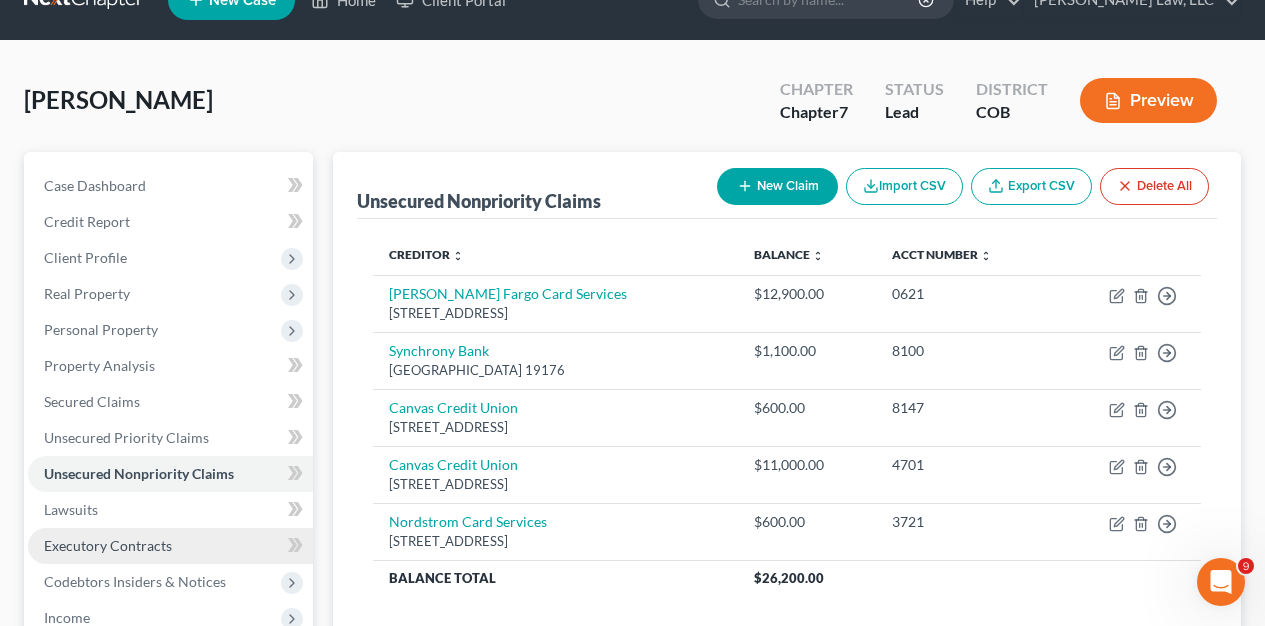 click on "Executory Contracts" at bounding box center [108, 545] 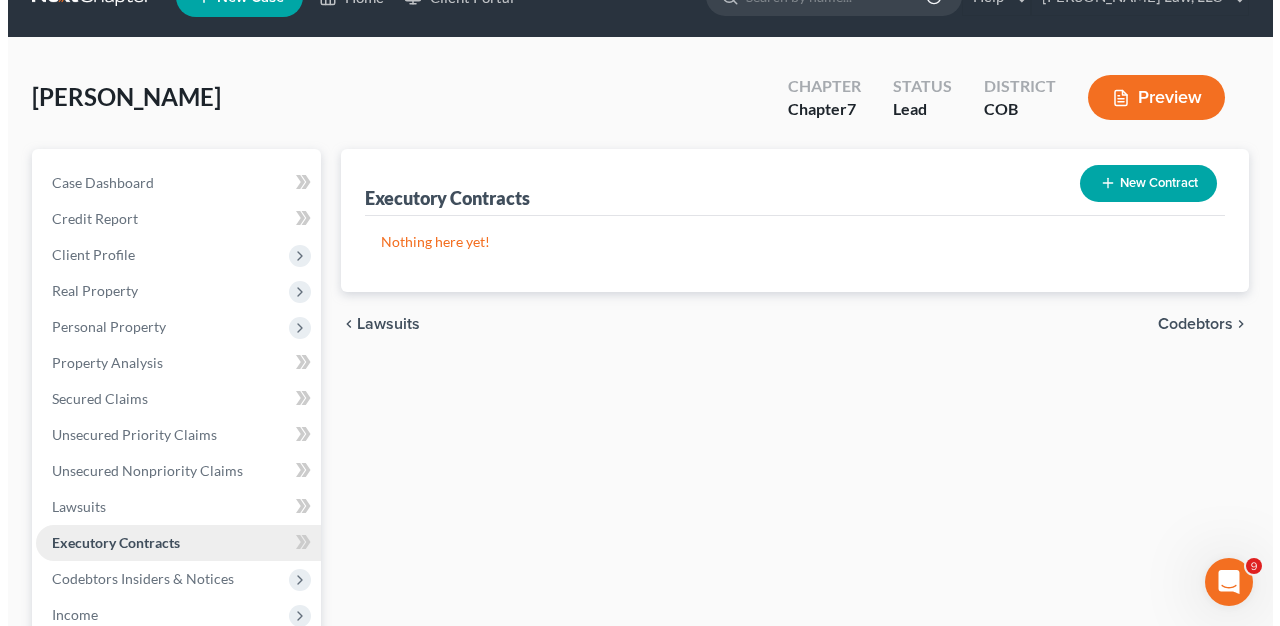 scroll, scrollTop: 44, scrollLeft: 0, axis: vertical 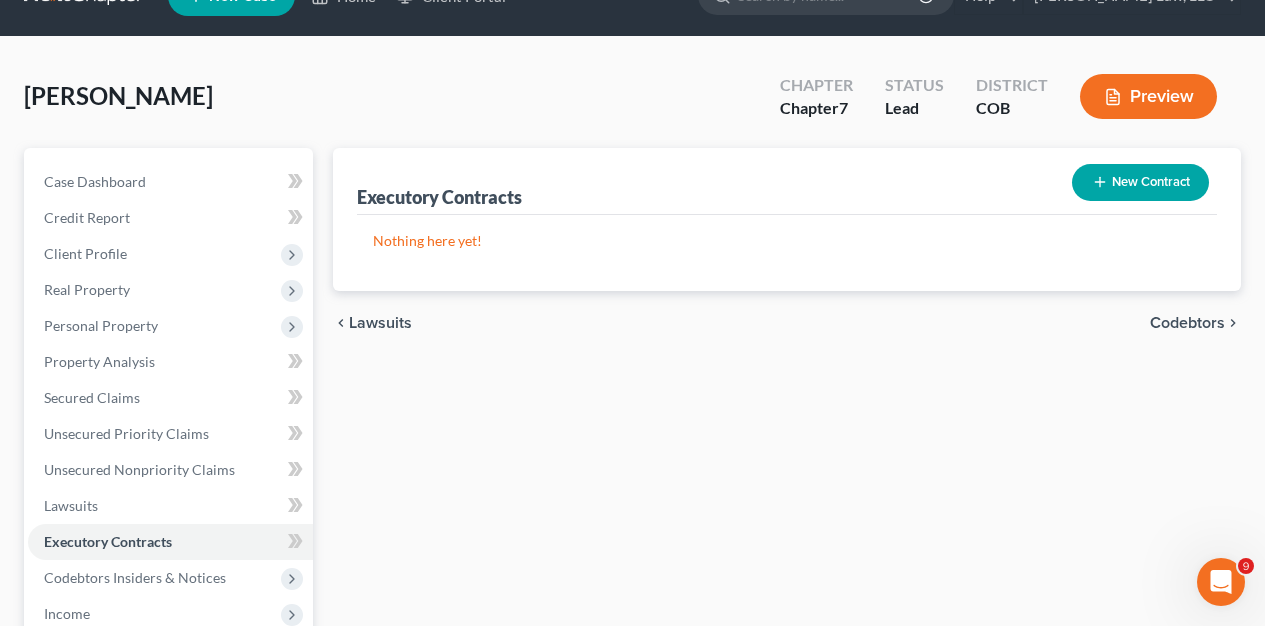 click on "New Contract" at bounding box center [1140, 182] 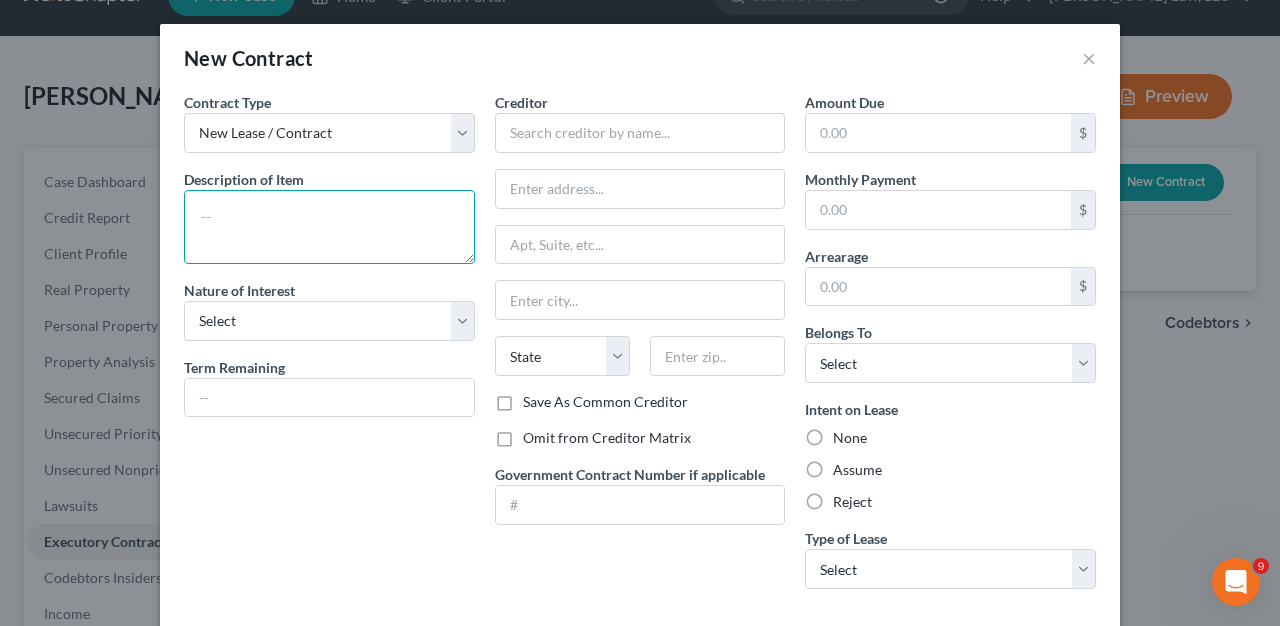click at bounding box center (329, 227) 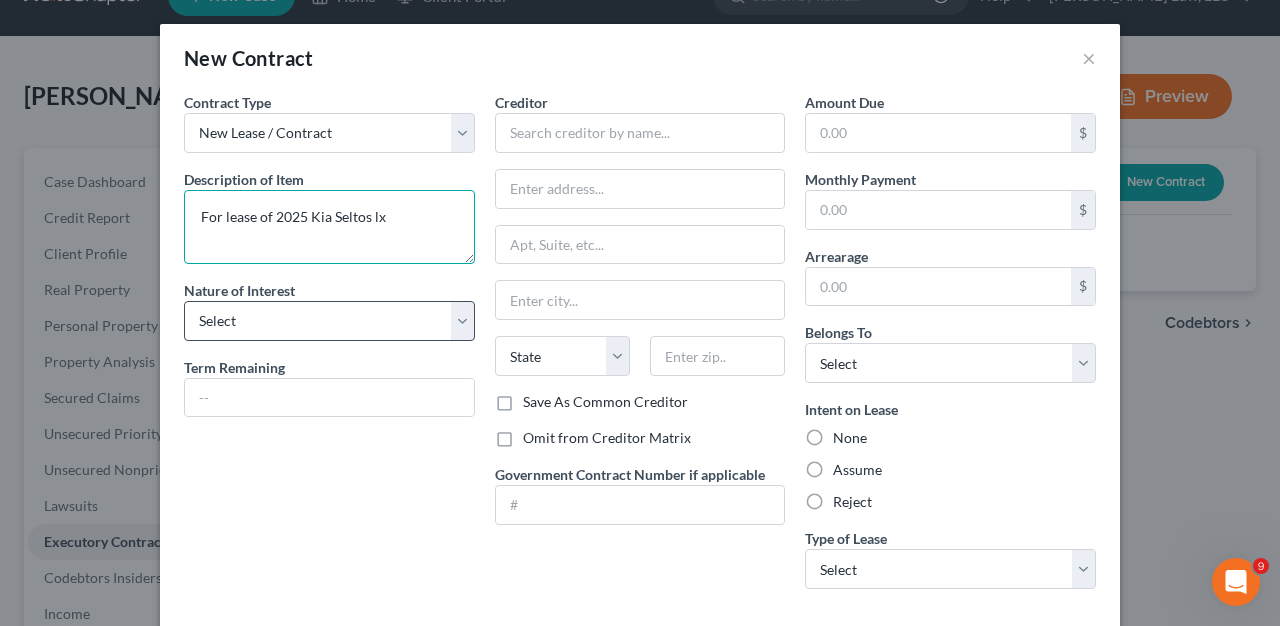 type on "For lease of 2025 Kia Seltos lx" 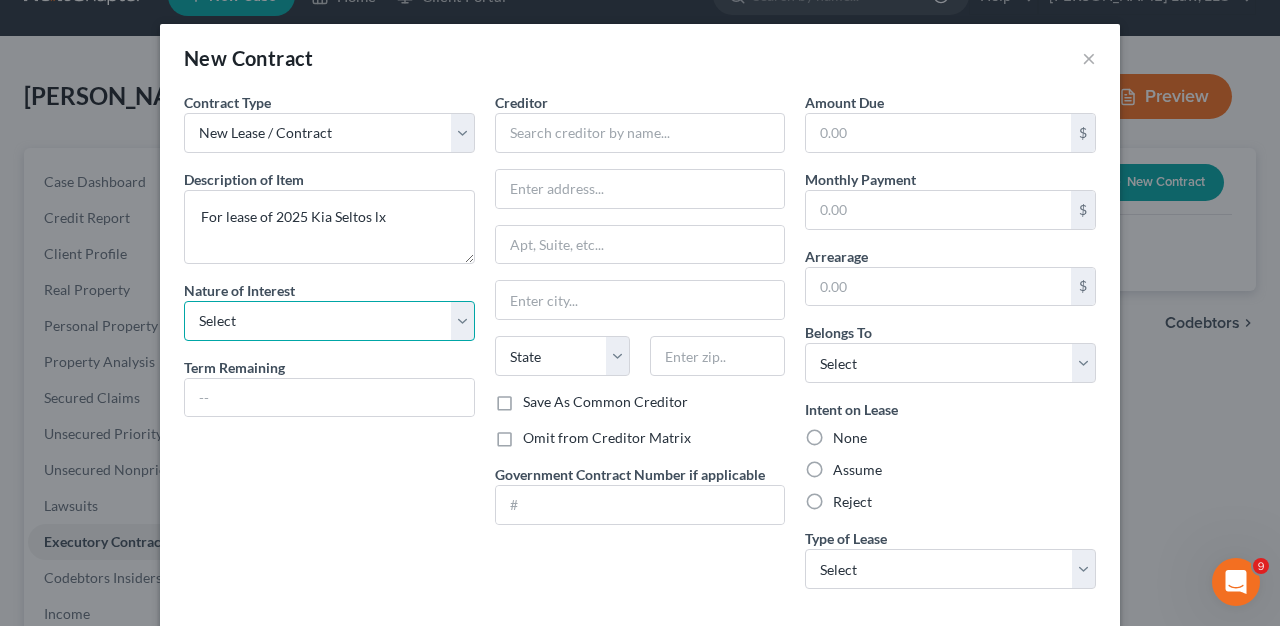 click on "Select Purchaser Agent Lessor Lessee" at bounding box center [329, 321] 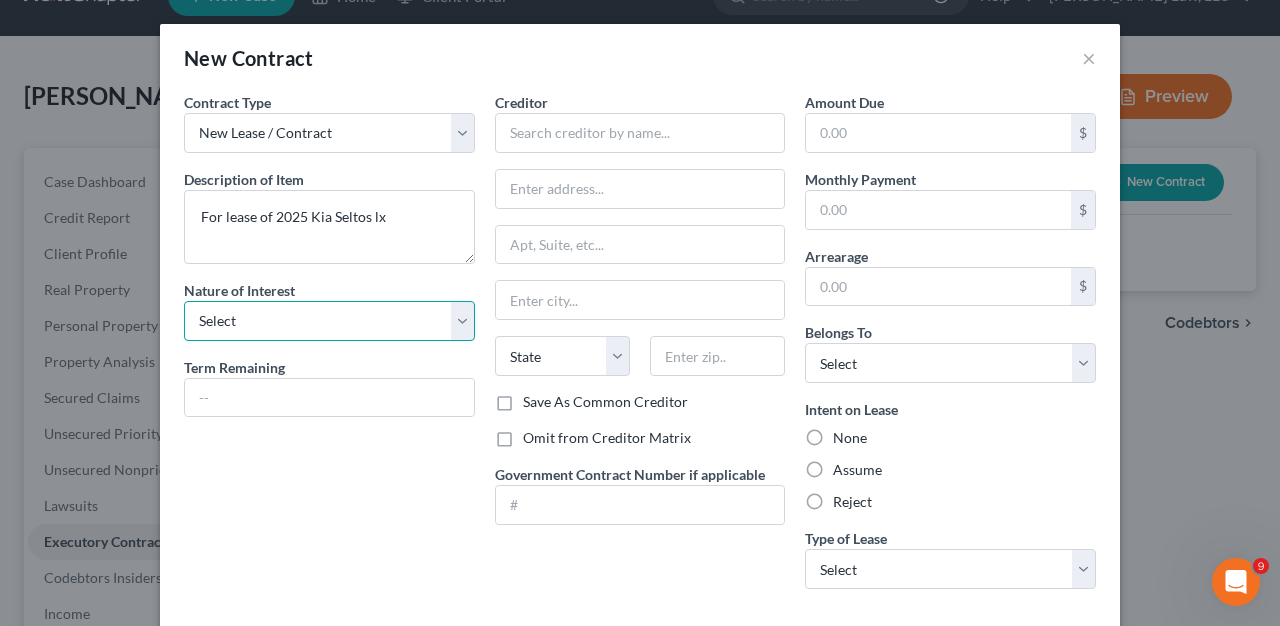 select on "2" 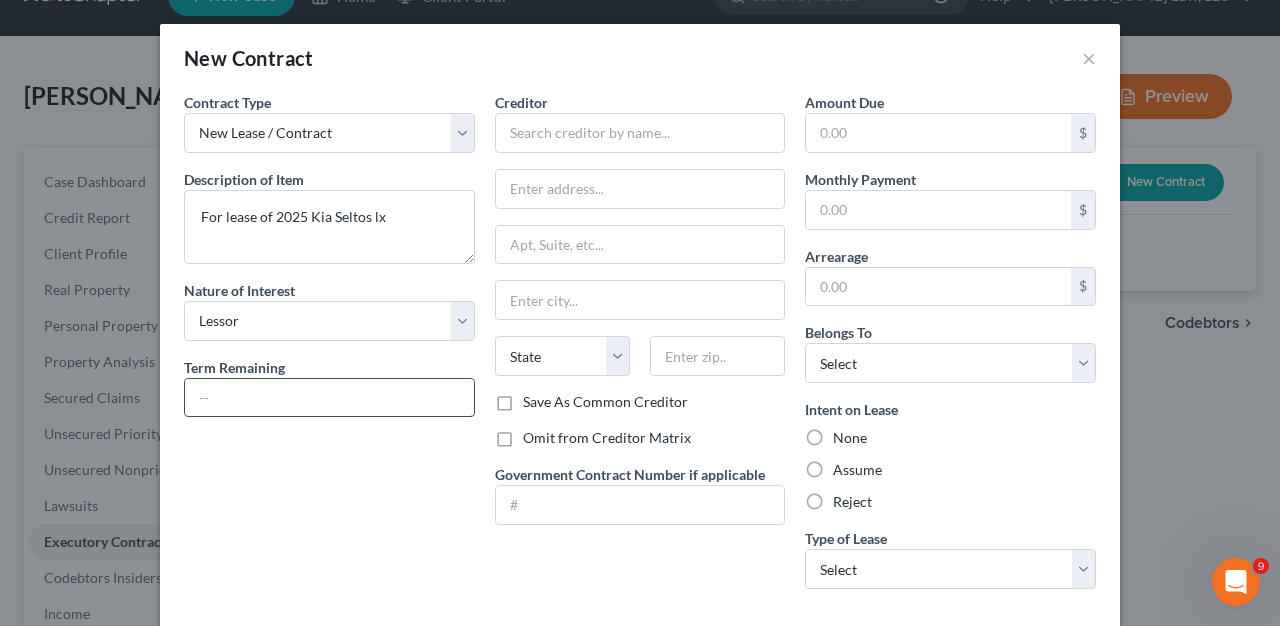 click at bounding box center (329, 398) 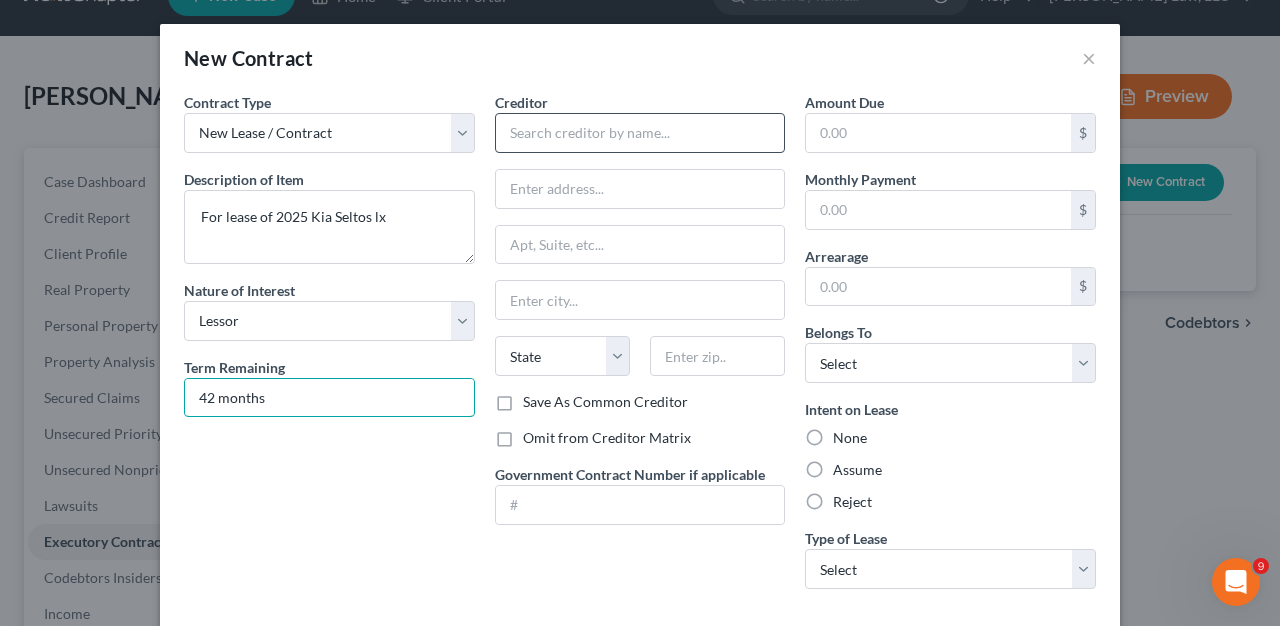 type on "42 months" 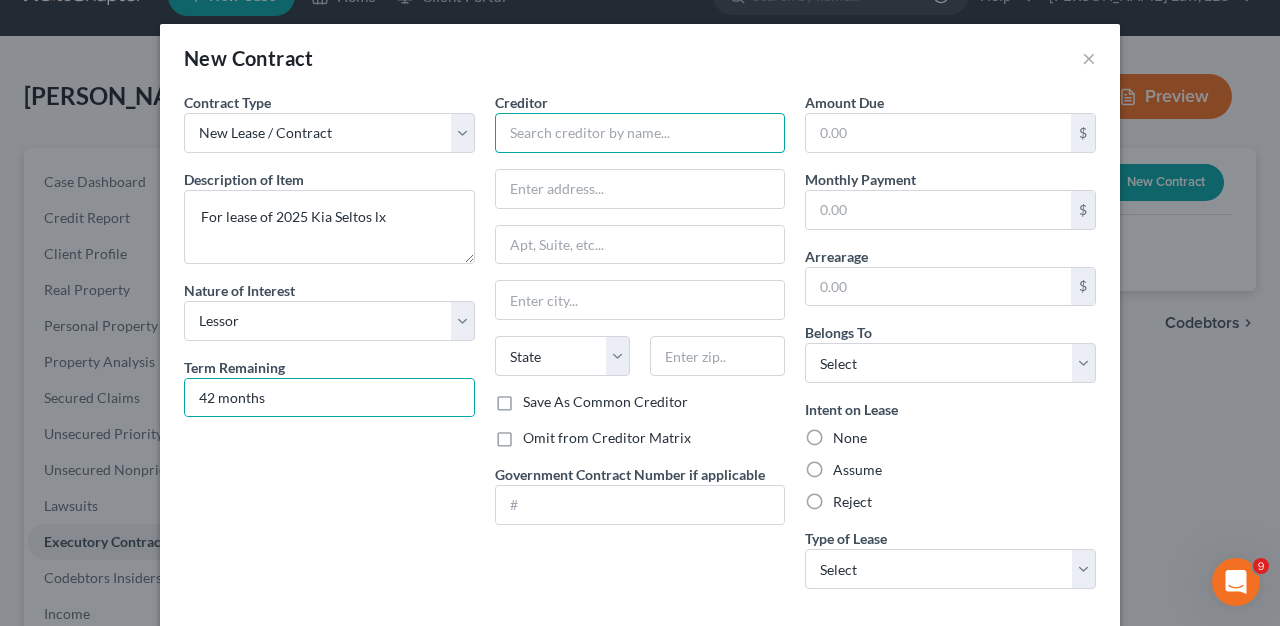 click at bounding box center [640, 133] 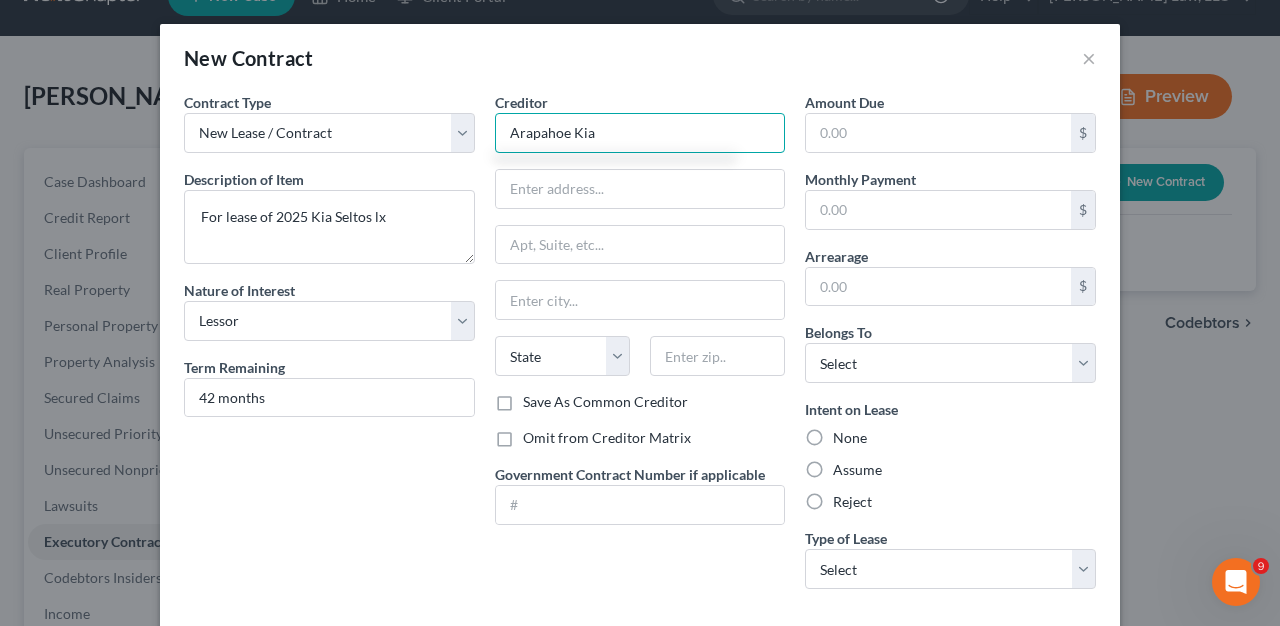 type on "Arapahoe Kia" 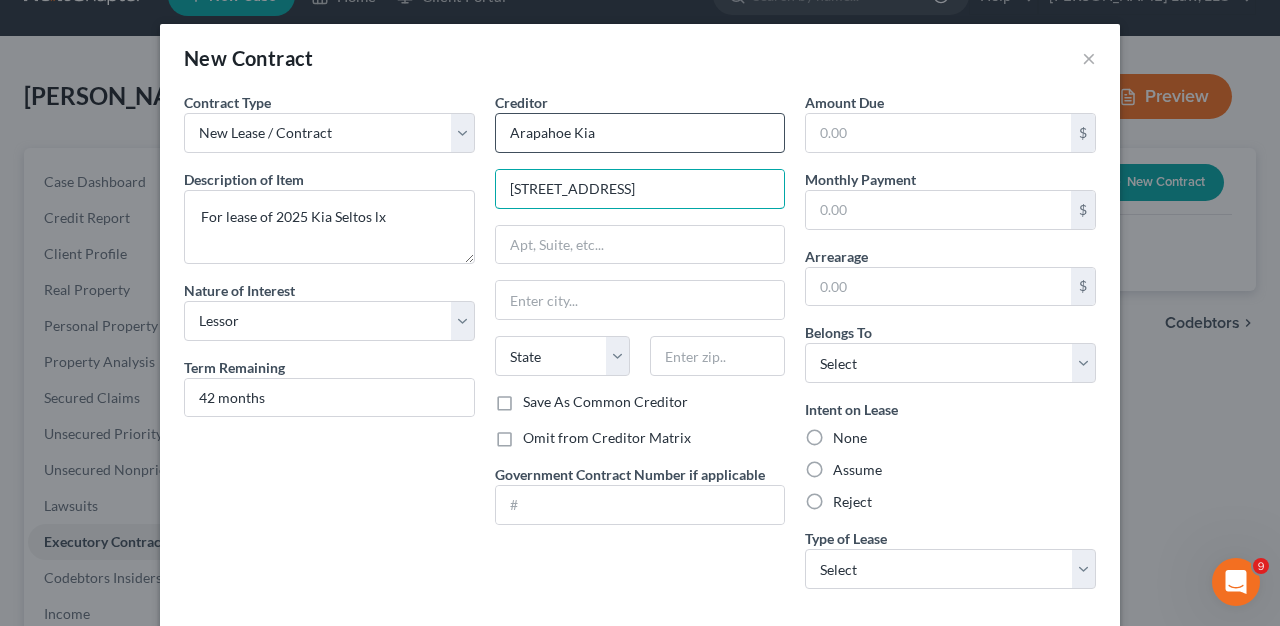type on "9701 East Arapahoe Road" 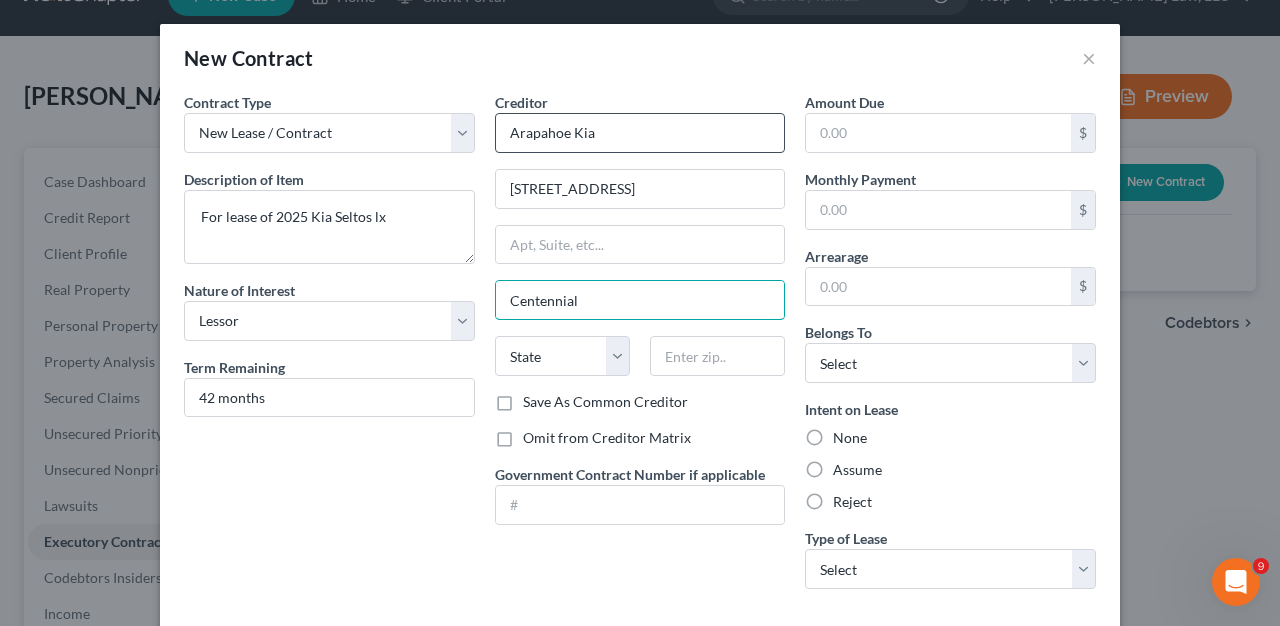 type on "Centennial" 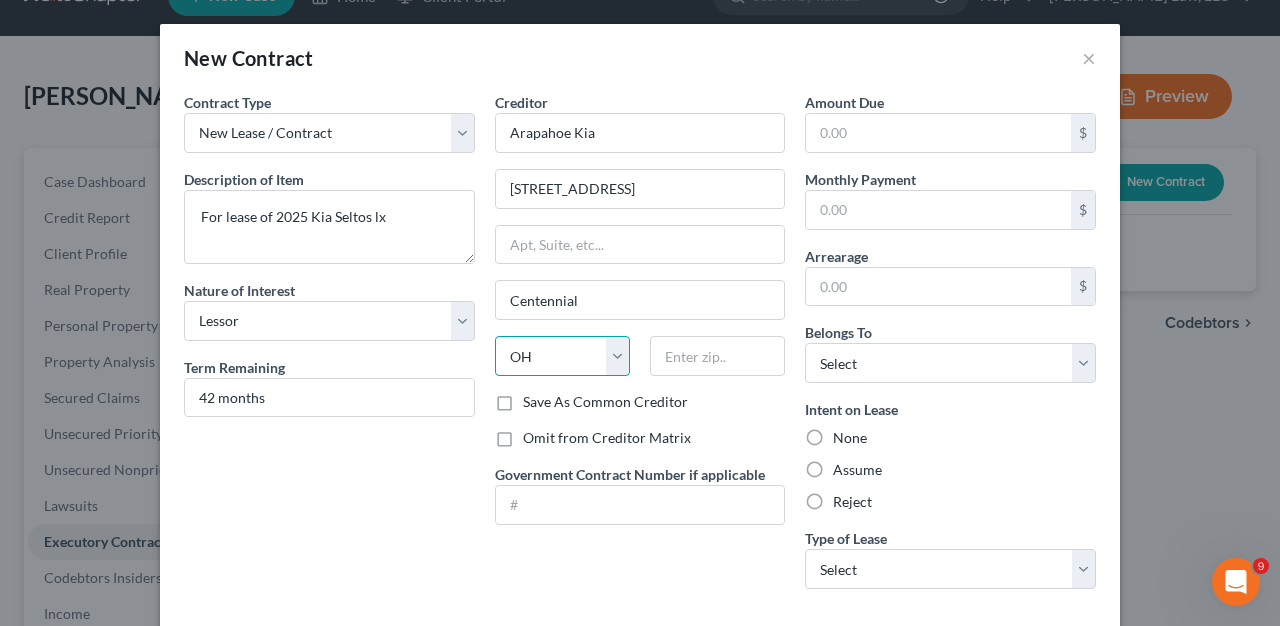 click on "State AL AK AR AZ CA CO CT DE DC FL GA GU HI ID IL IN IA KS KY LA ME MD MA MI MN MS MO MT NC ND NE NV NH NJ NM NY OH OK OR PA PR RI SC SD TN TX UT VI VA VT WA WV WI WY" at bounding box center (562, 356) 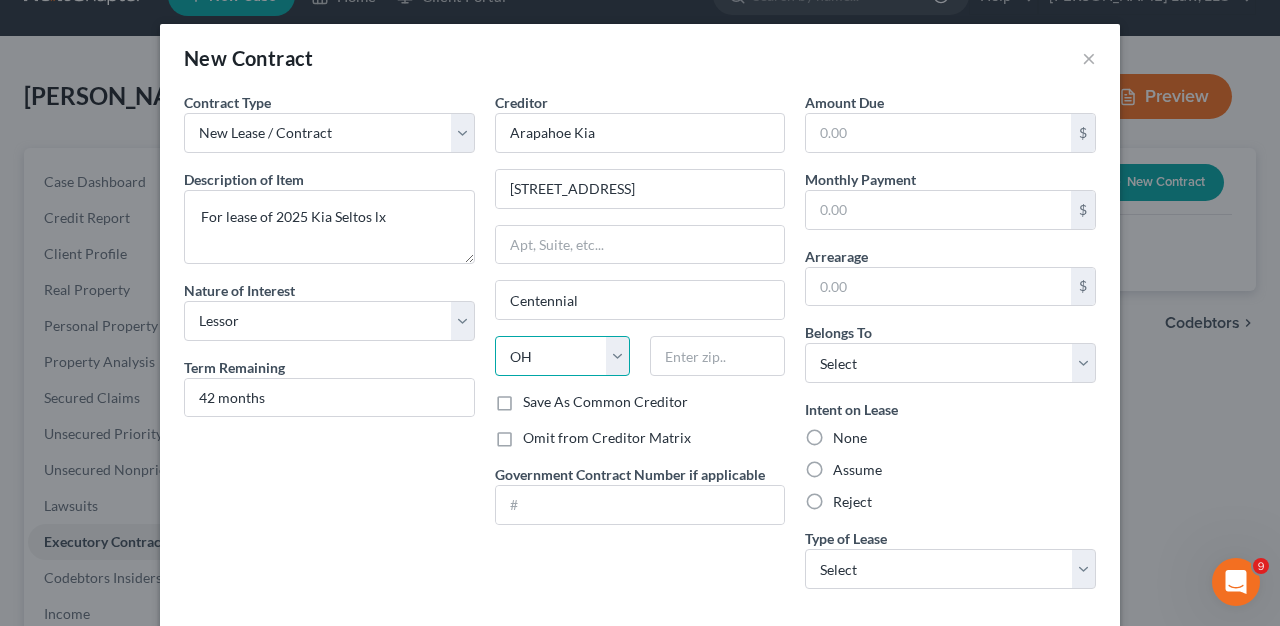 select on "5" 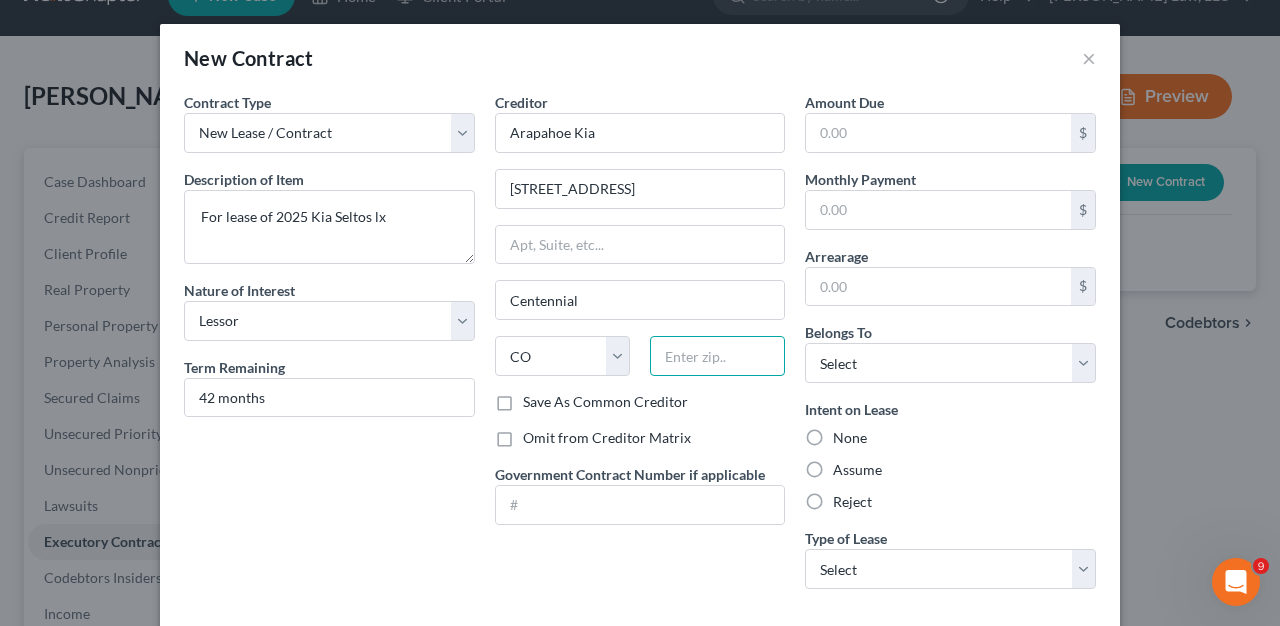 click at bounding box center [717, 356] 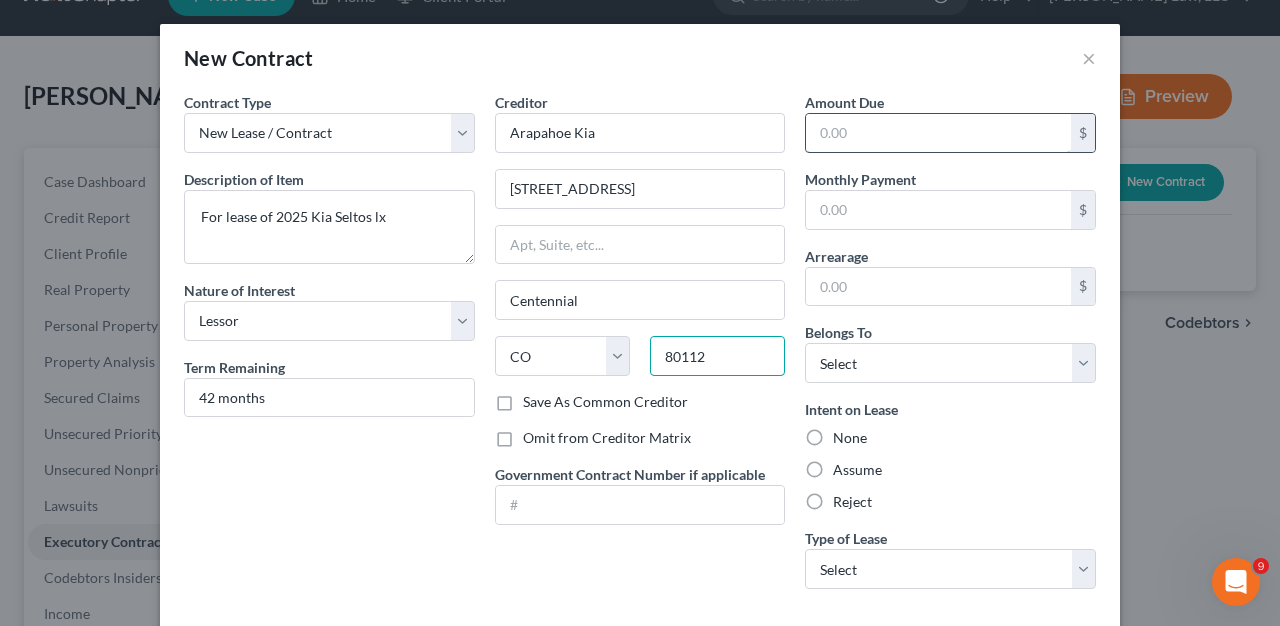 type on "80112" 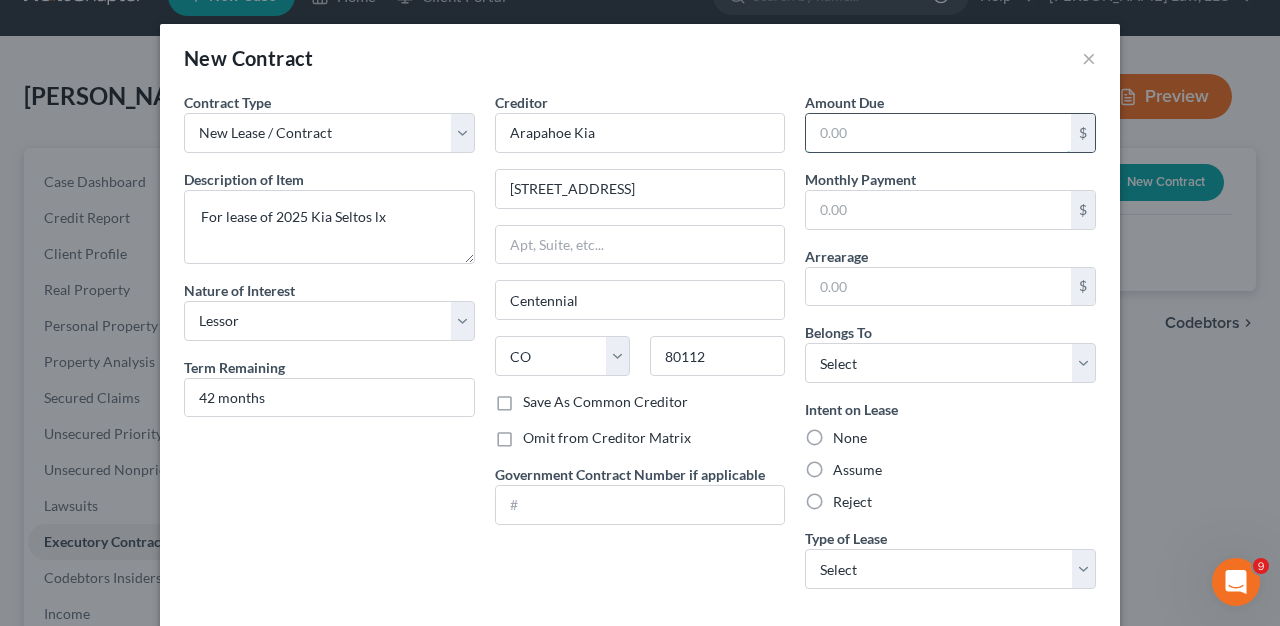 click at bounding box center [938, 133] 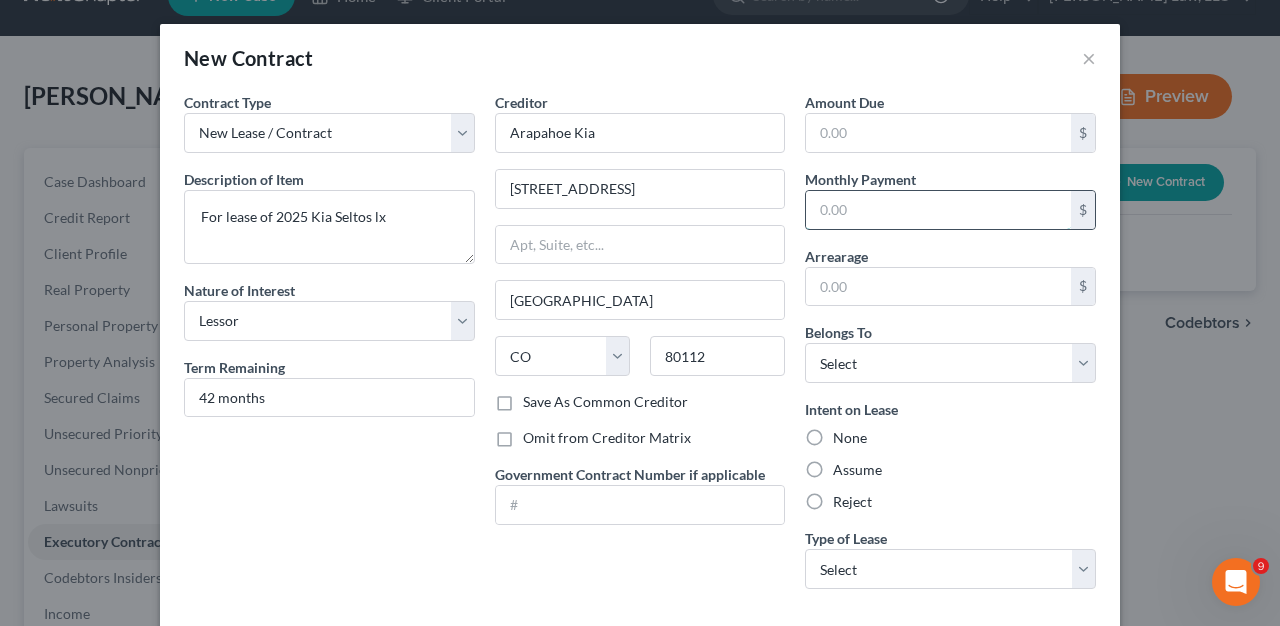 click at bounding box center [938, 210] 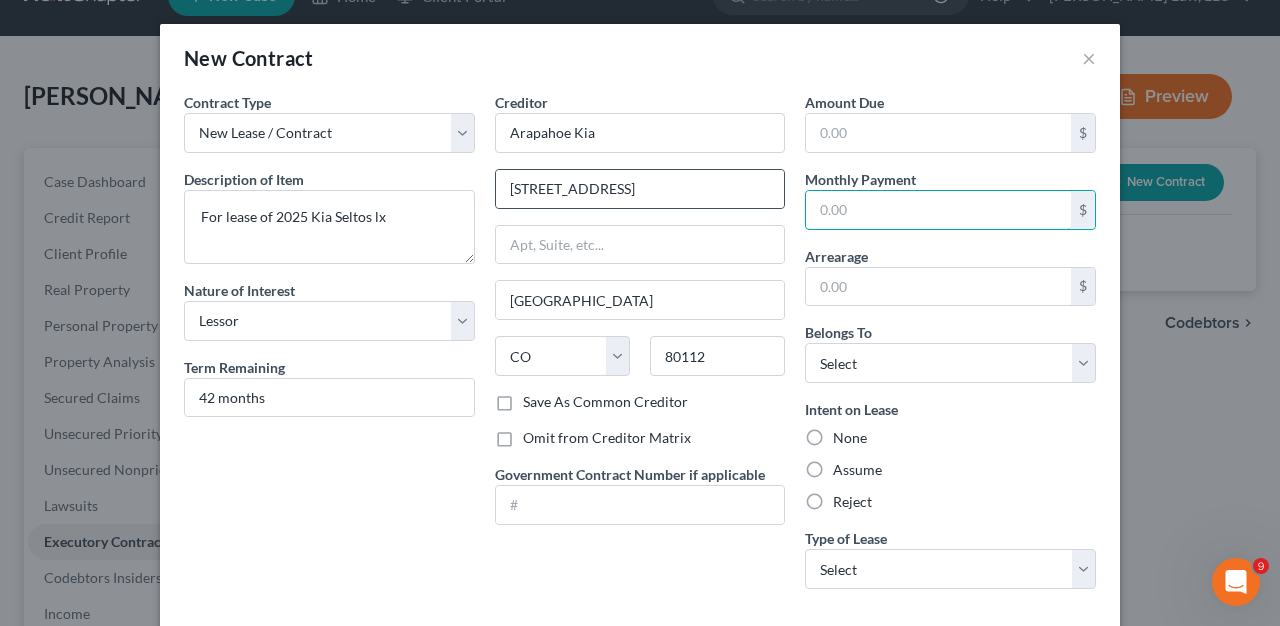 drag, startPoint x: 845, startPoint y: 208, endPoint x: 753, endPoint y: 208, distance: 92 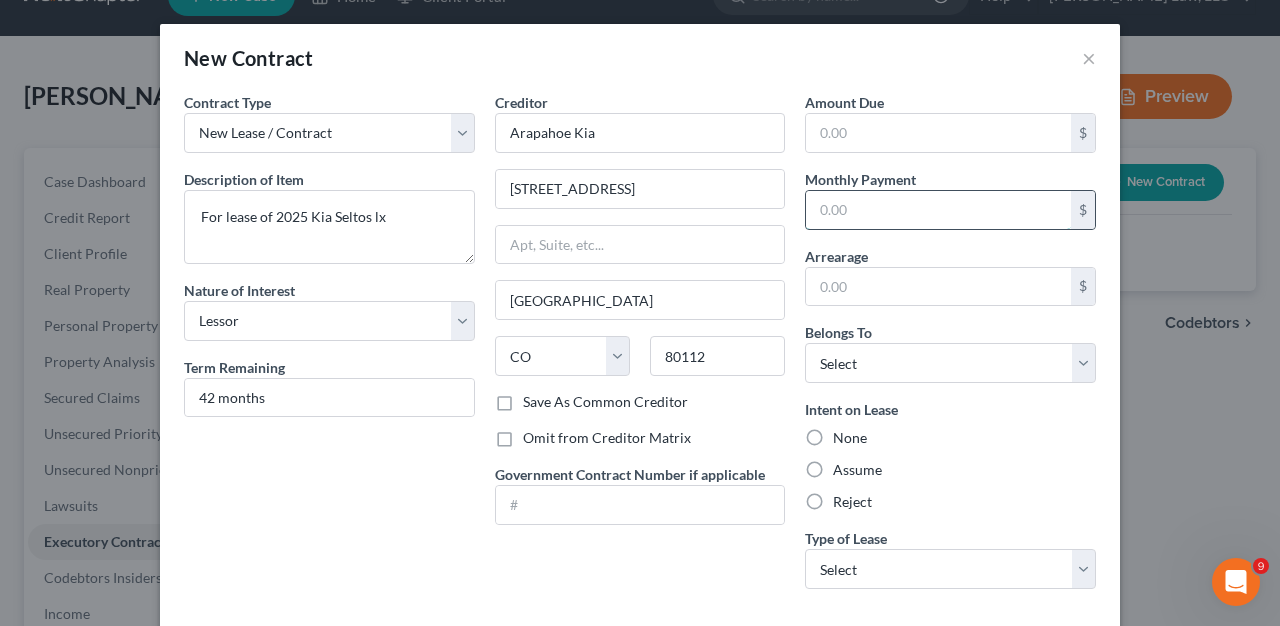 click at bounding box center [938, 210] 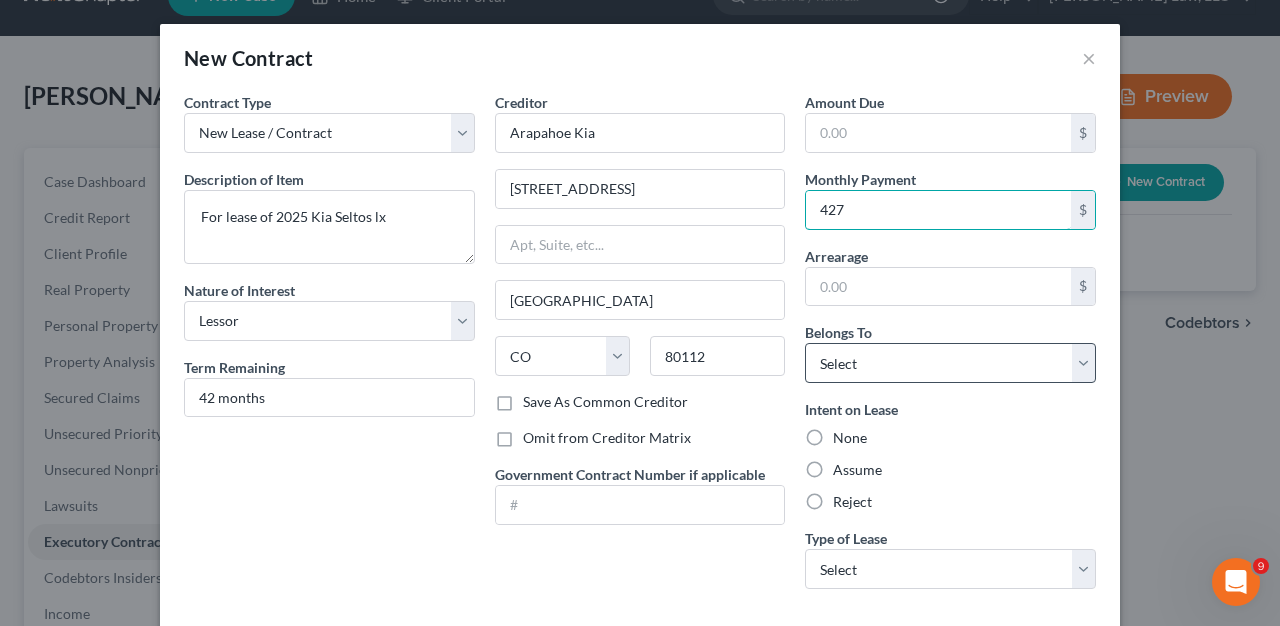 type on "427" 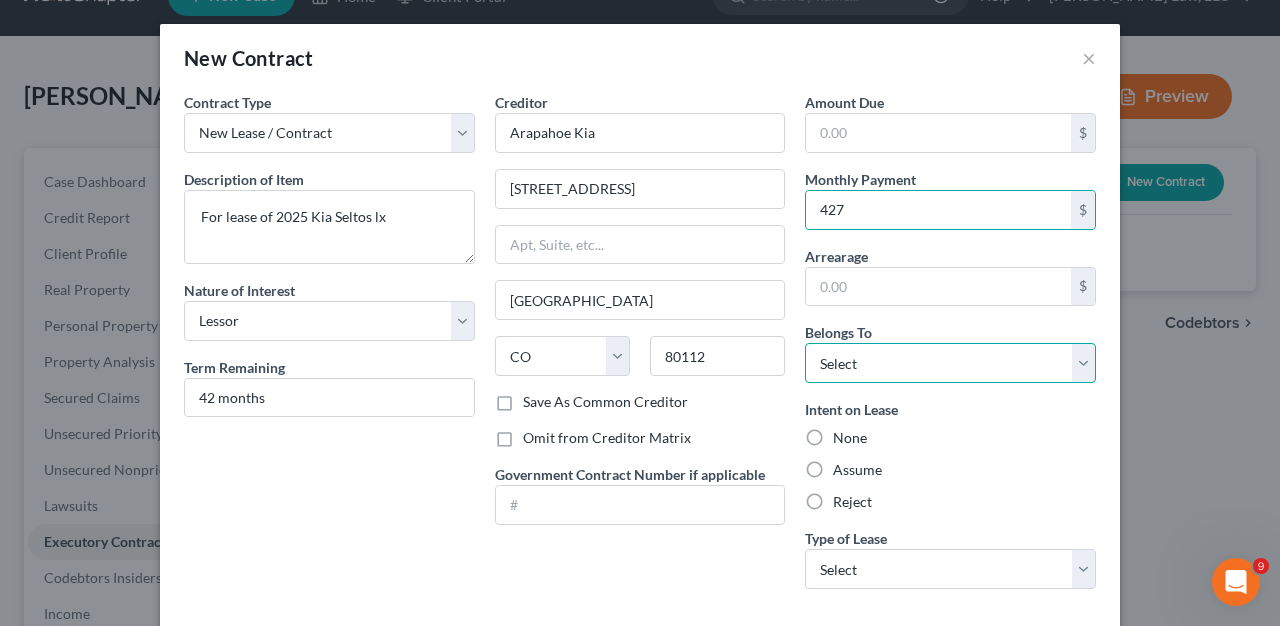 click on "Select Debtor 1 Only Debtor 2 Only Debtor 1 And Debtor 2 Only At Least One Of The Debtors And Another Community Property" at bounding box center [950, 363] 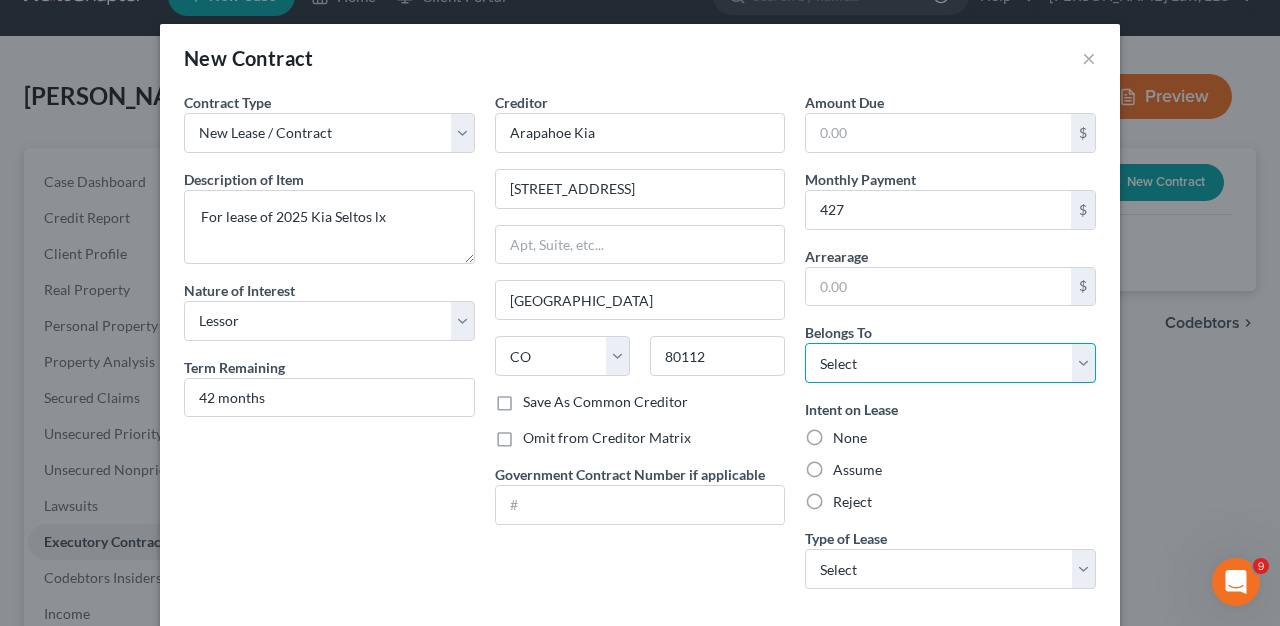 select on "0" 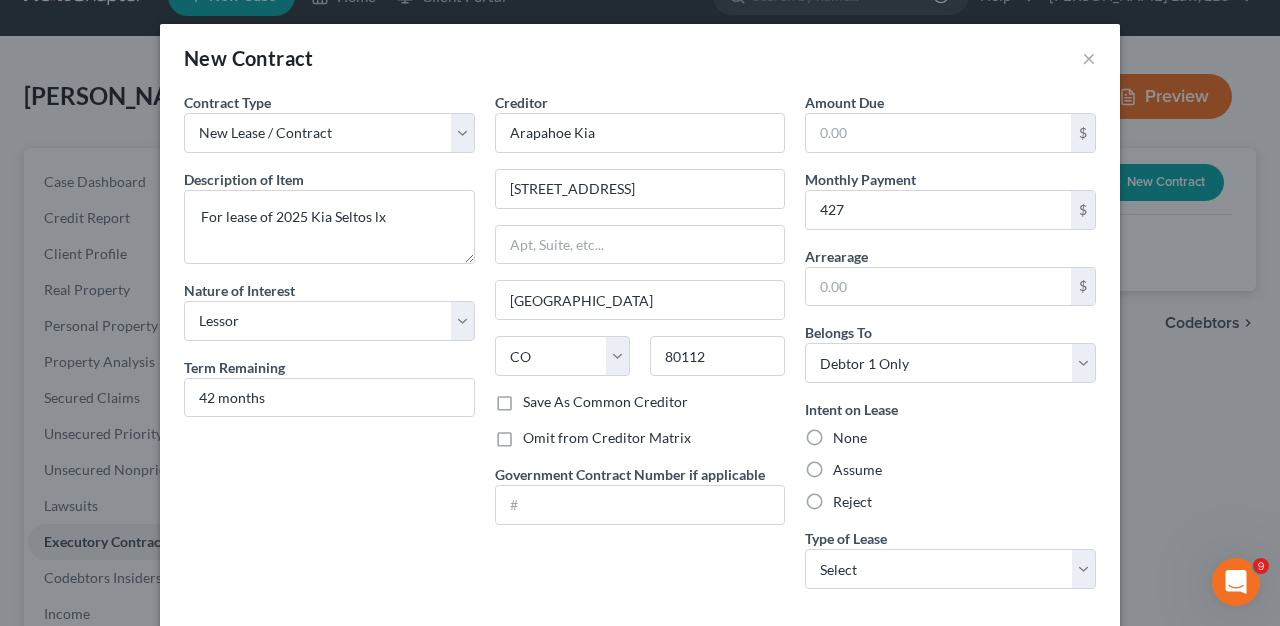 click on "Assume" at bounding box center [857, 470] 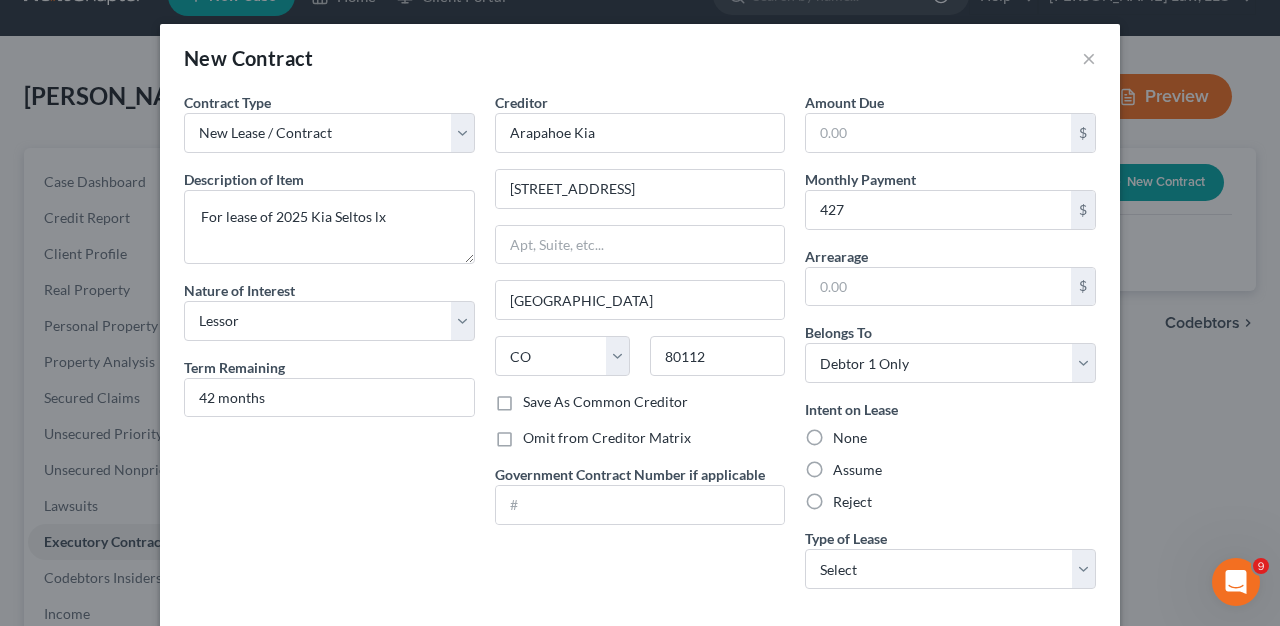 click on "Assume" at bounding box center [847, 466] 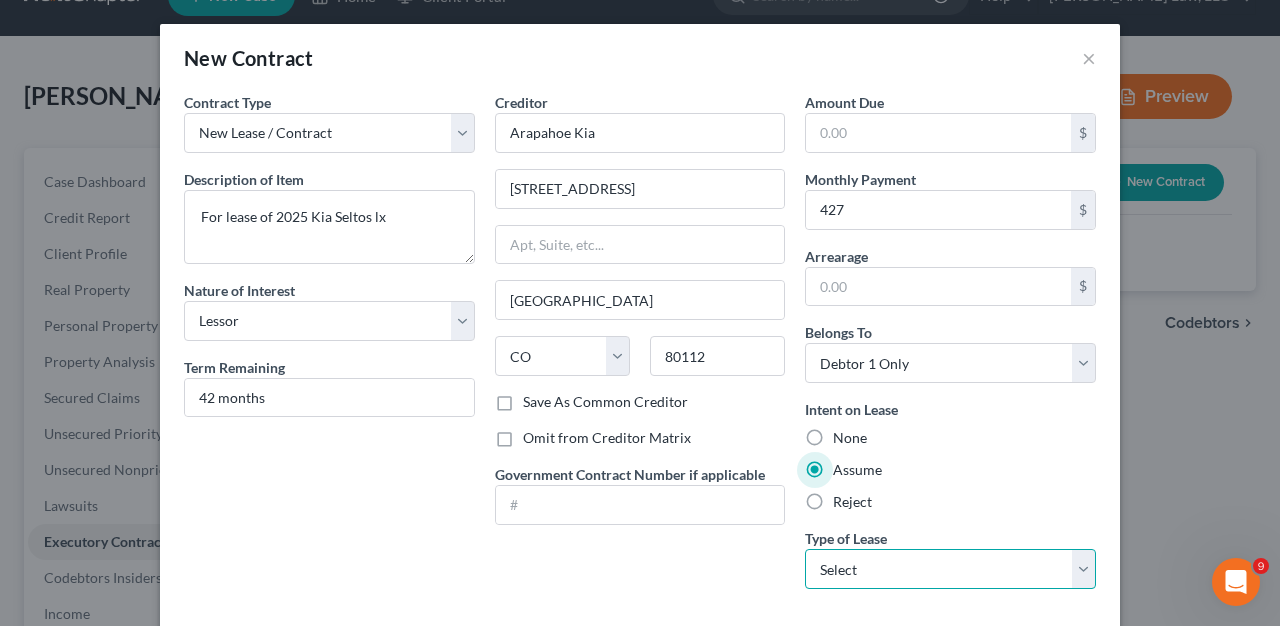click on "Select Real Estate Car Other" at bounding box center [950, 569] 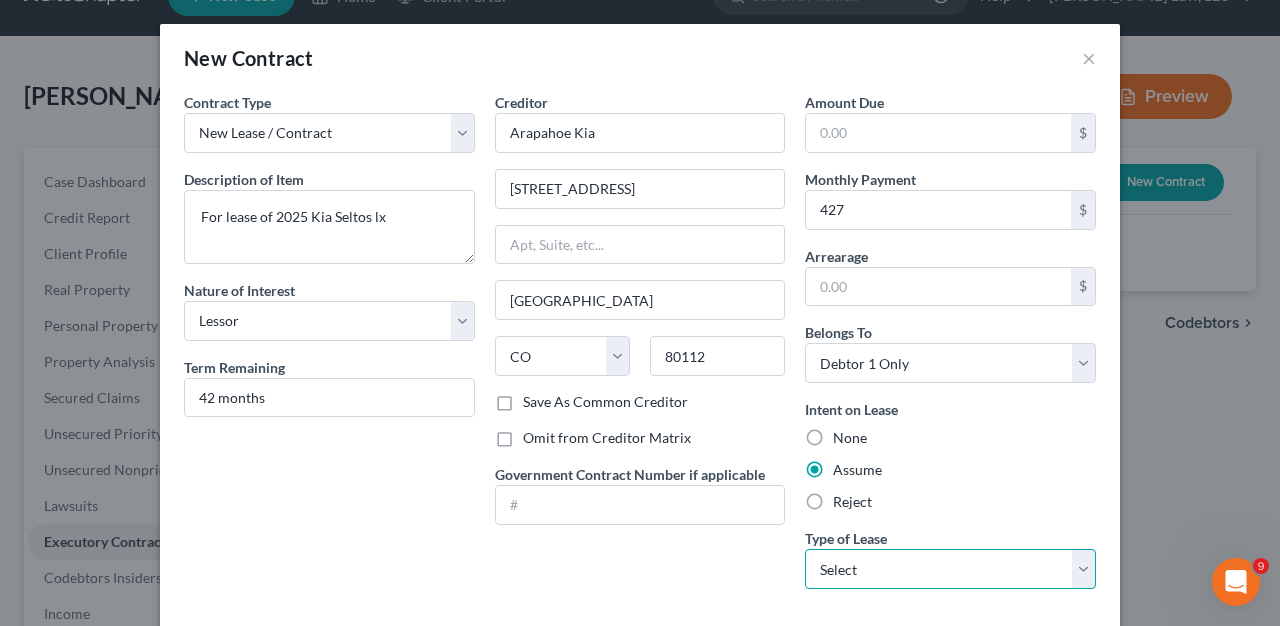 select on "1" 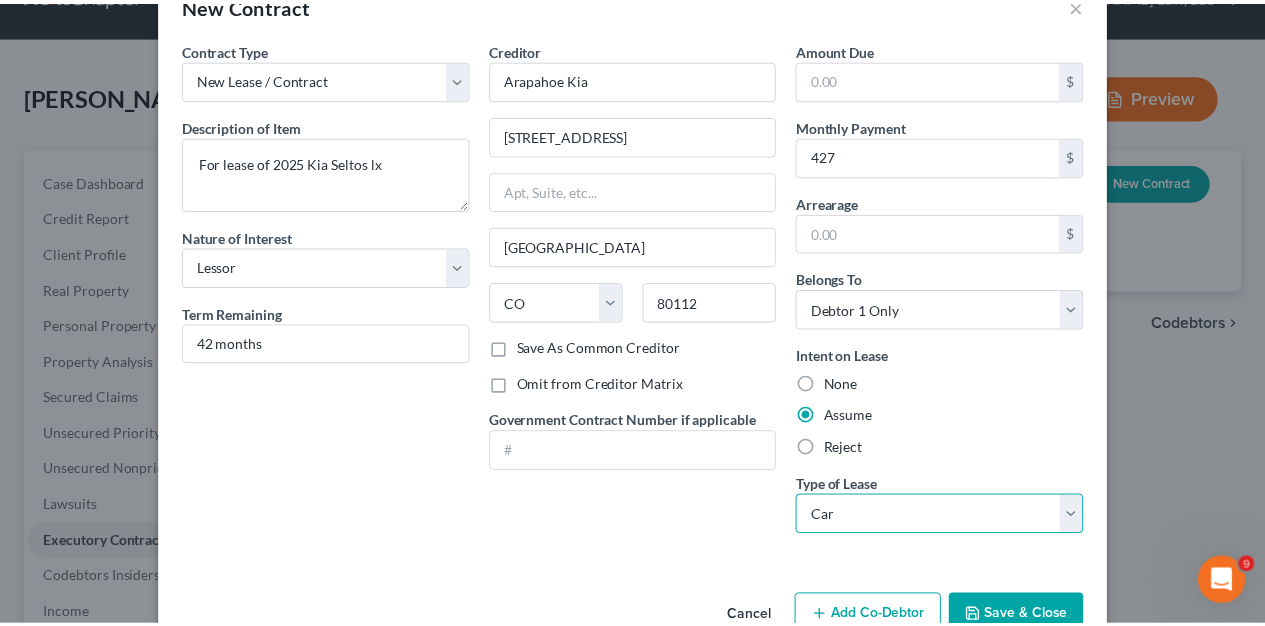 scroll, scrollTop: 104, scrollLeft: 0, axis: vertical 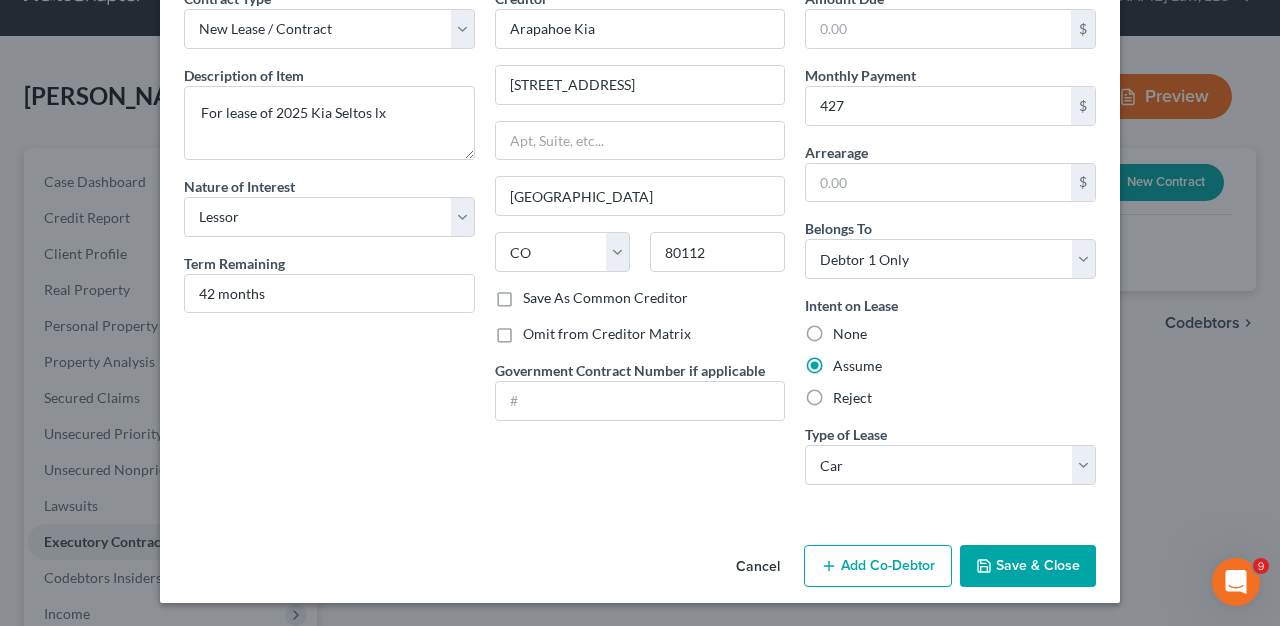 click on "Save & Close" at bounding box center (1028, 566) 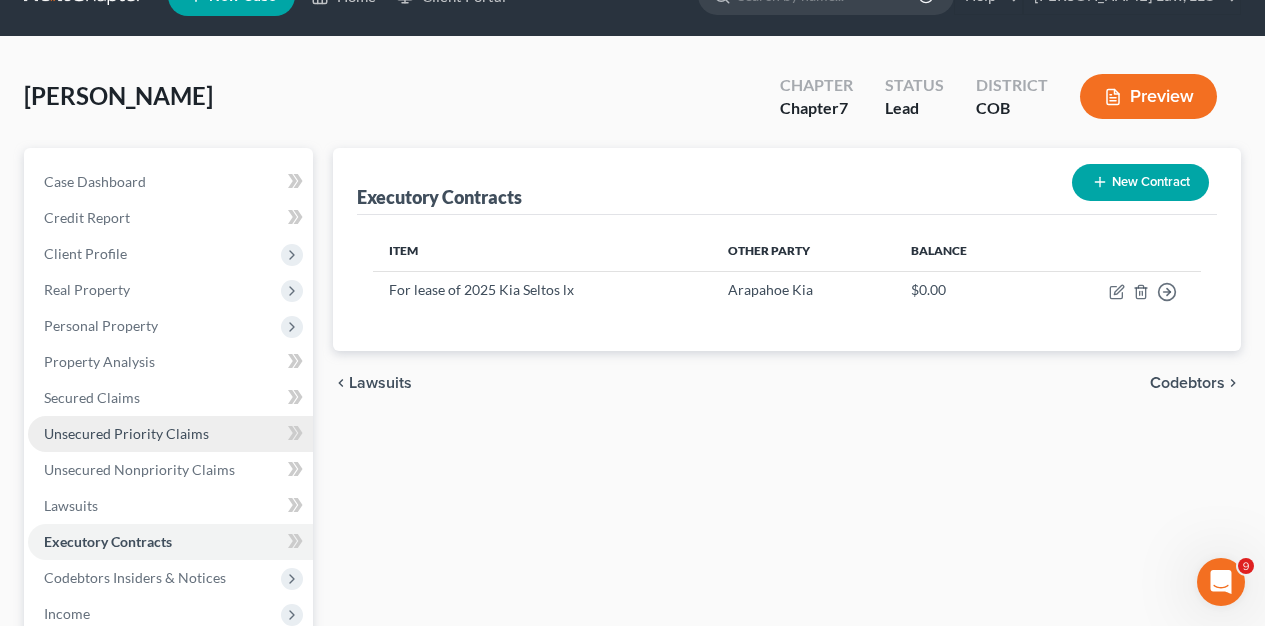 click on "Unsecured Priority Claims" at bounding box center [126, 433] 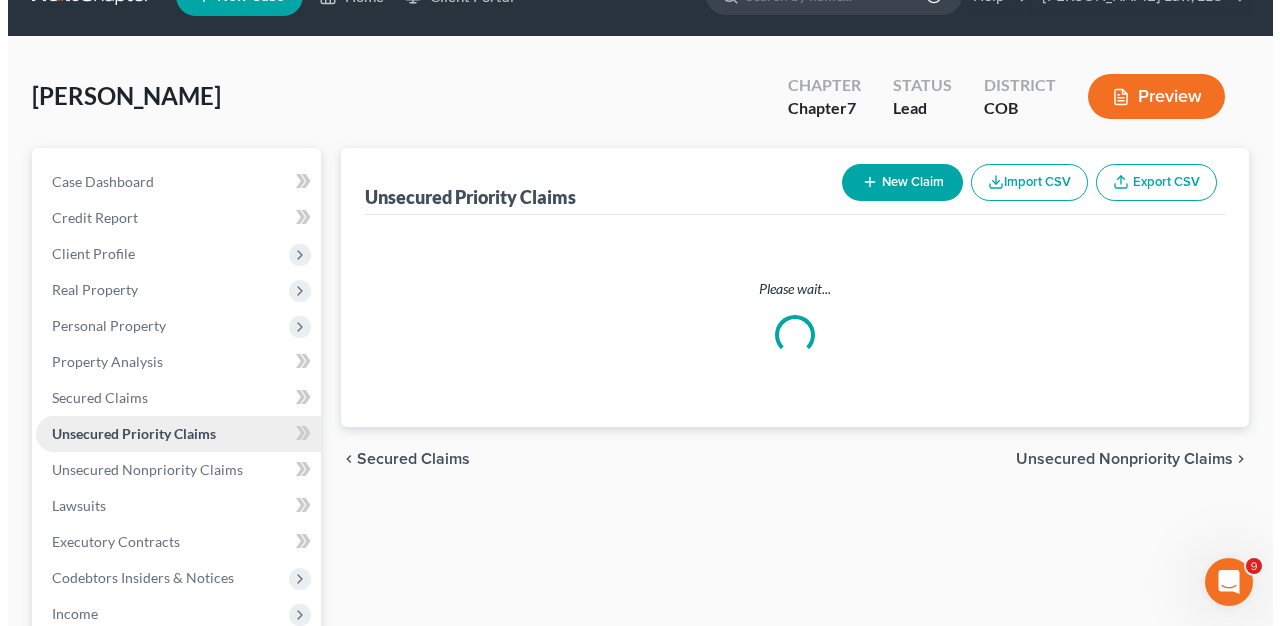 scroll, scrollTop: 0, scrollLeft: 0, axis: both 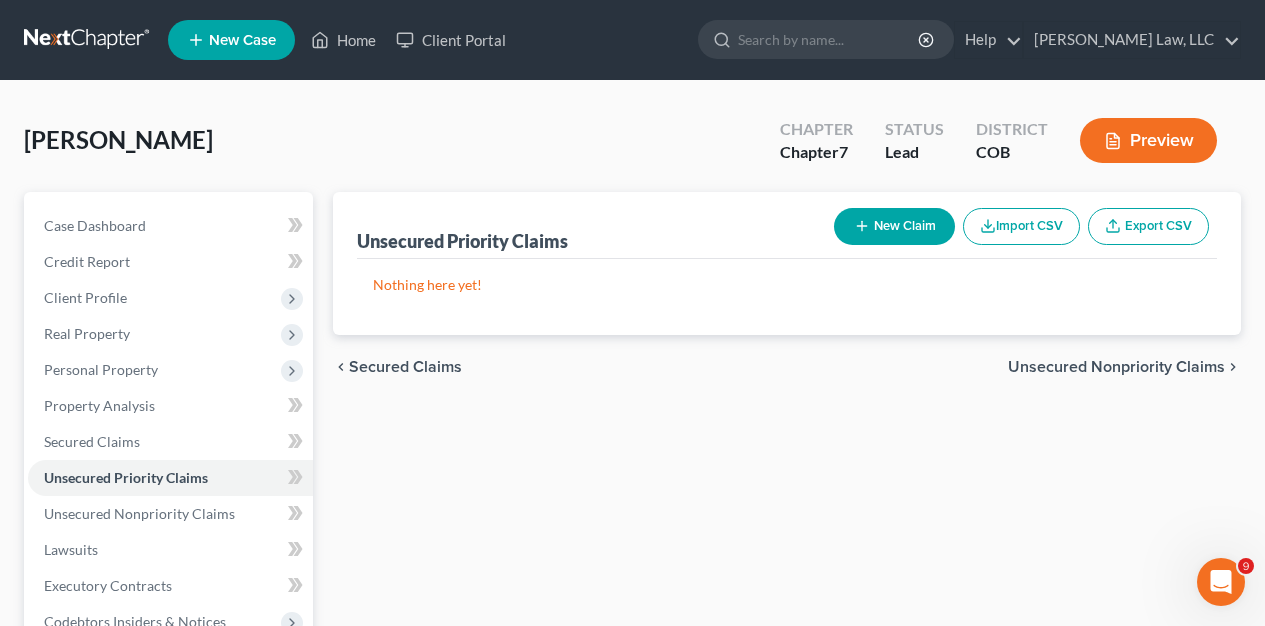 click on "New Claim" at bounding box center (894, 226) 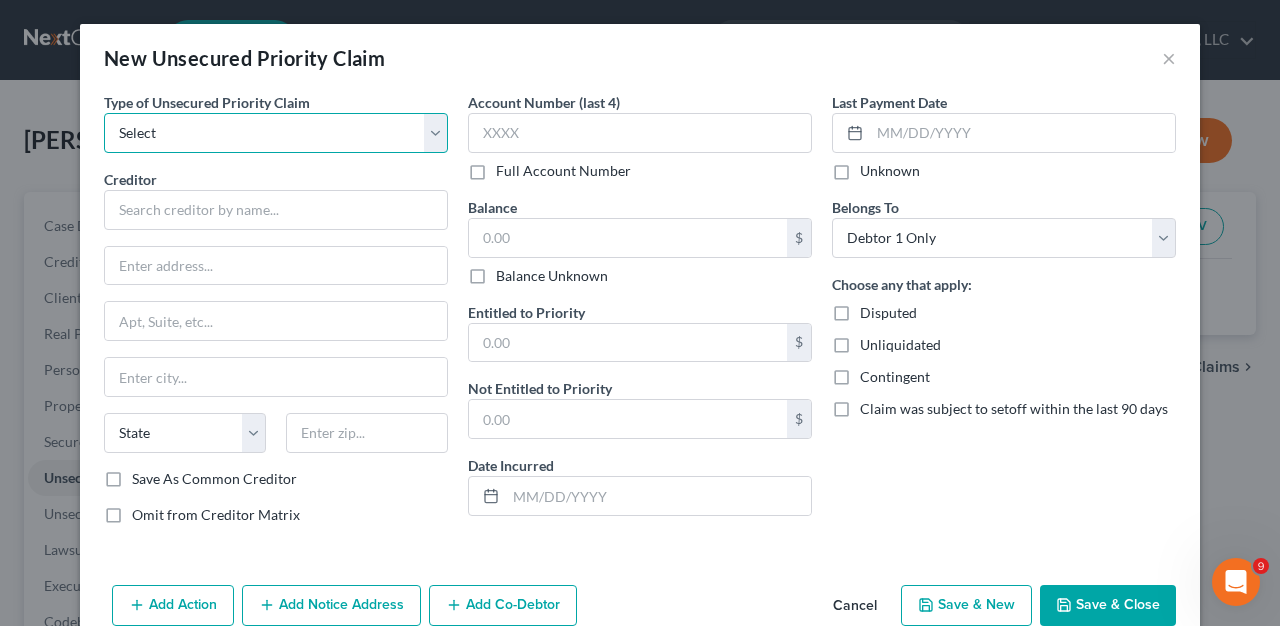click on "Select Taxes & Other Government Units Domestic Support Obligations Extensions of credit in an involuntary case Wages, Salaries, Commissions Contributions to employee benefits Certain farmers and fisherman Deposits by individuals Commitments to maintain capitals Claims for death or injury while intoxicated Other" at bounding box center (276, 133) 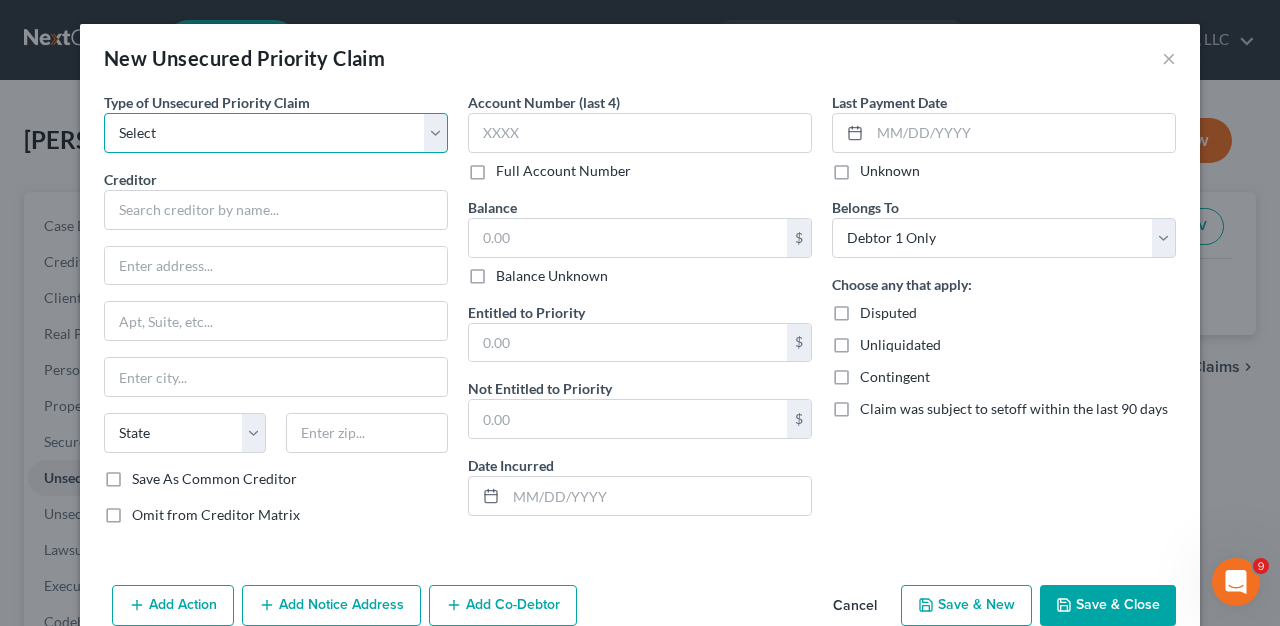 select on "0" 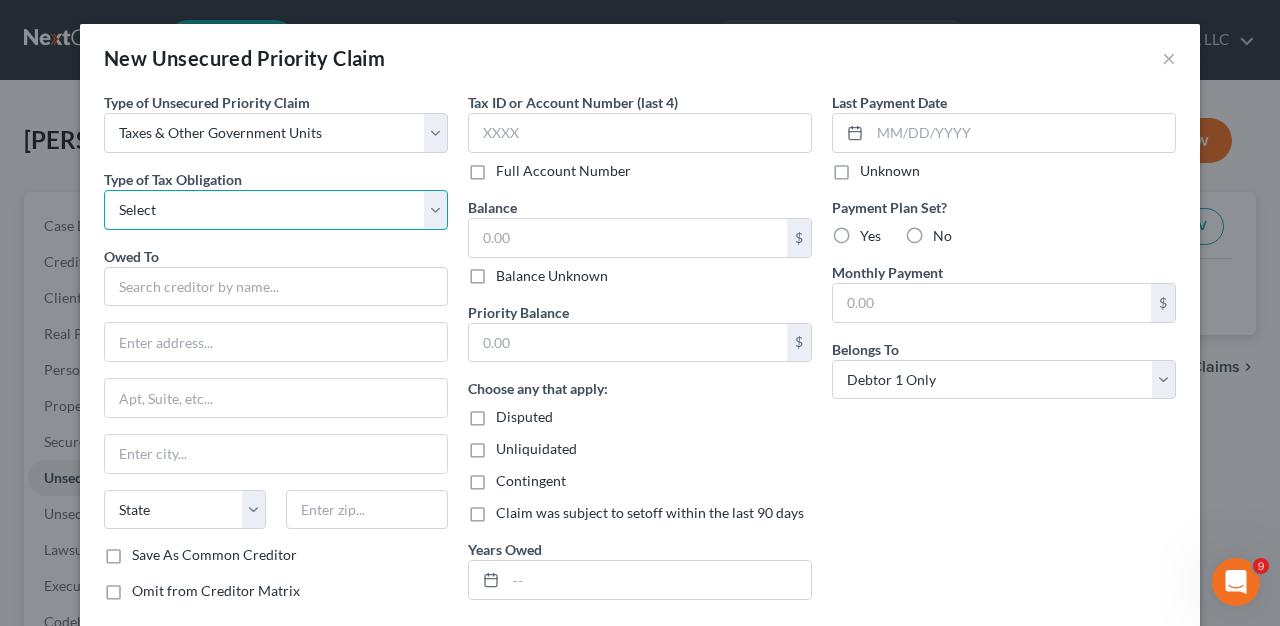 click on "Select Federal City State Franchise Tax Board Other" at bounding box center (276, 210) 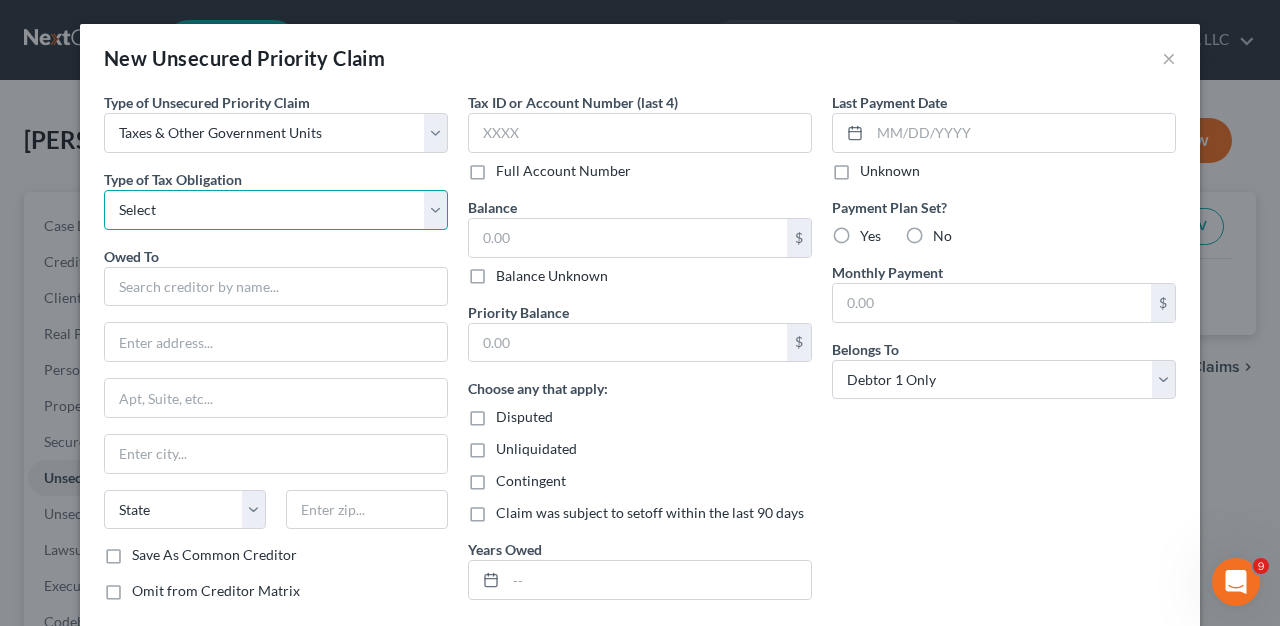 select on "0" 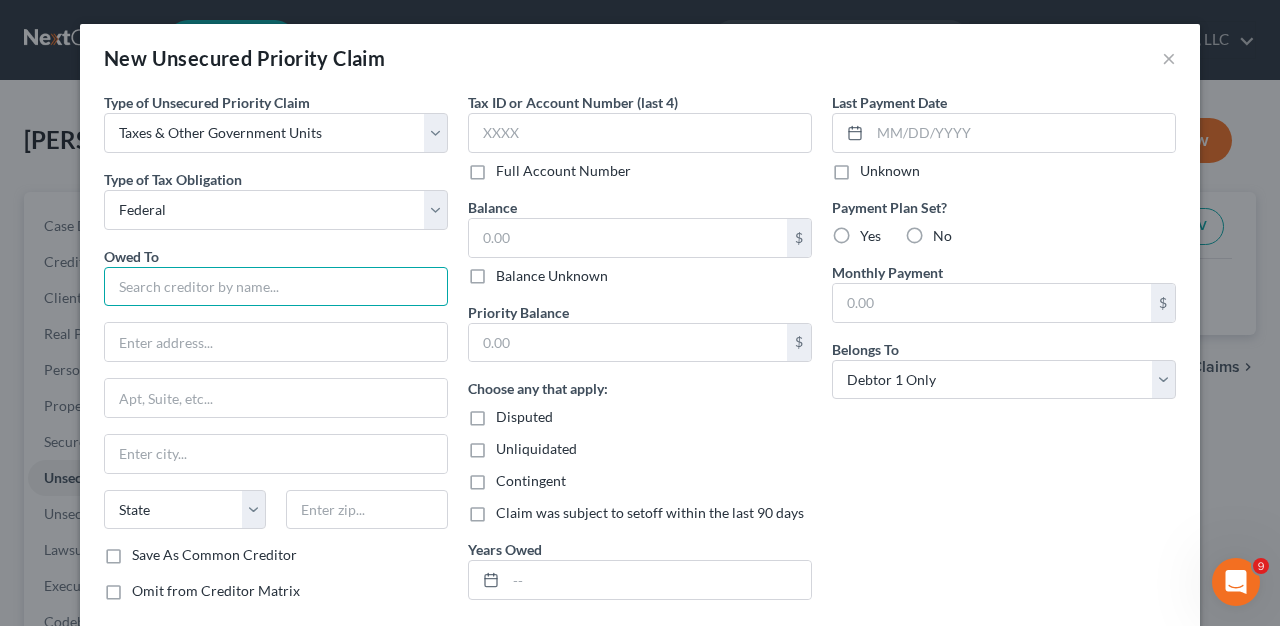 click at bounding box center (276, 287) 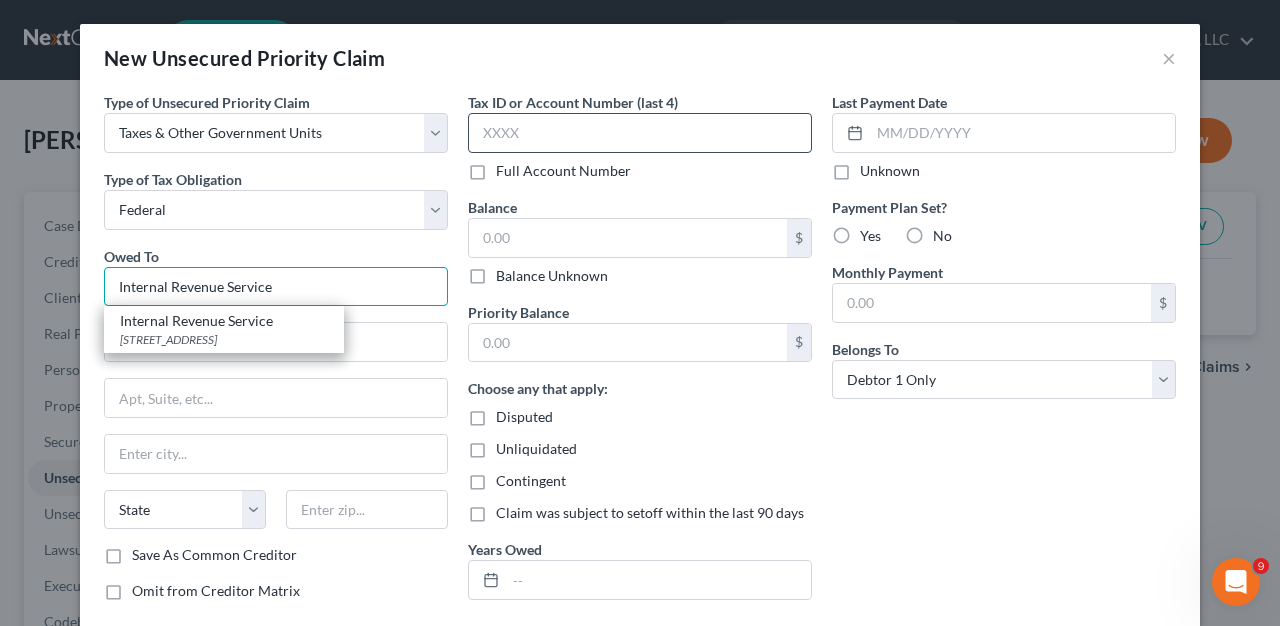 type on "Internal Revenue Service" 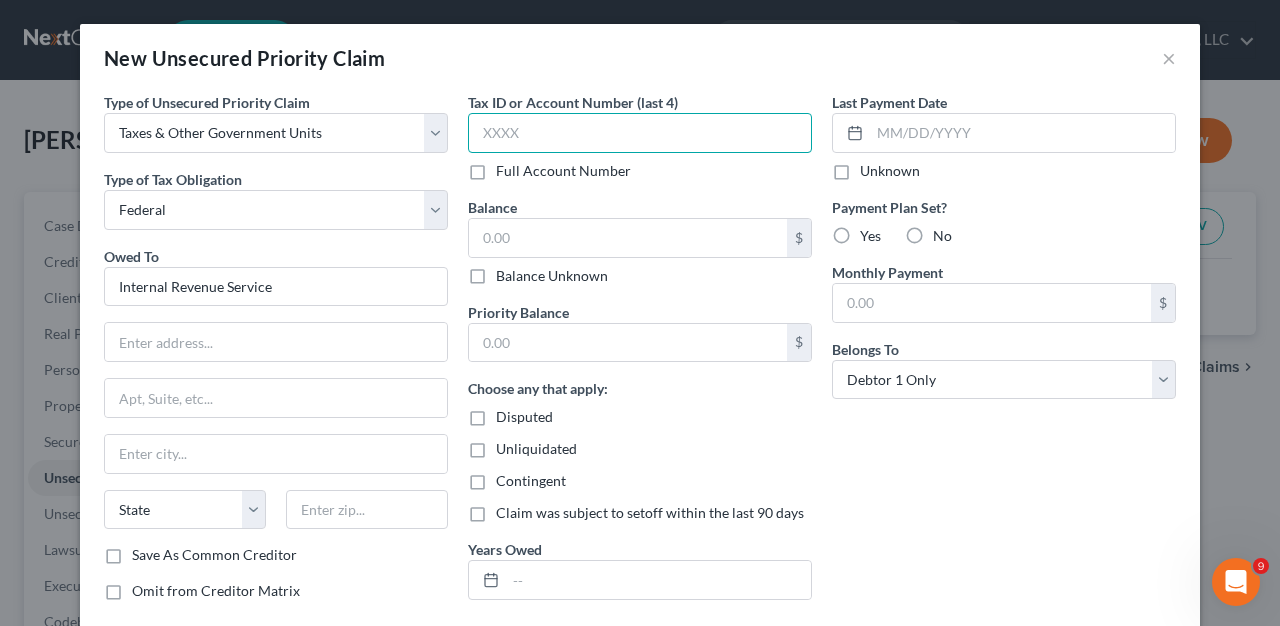 click at bounding box center (640, 133) 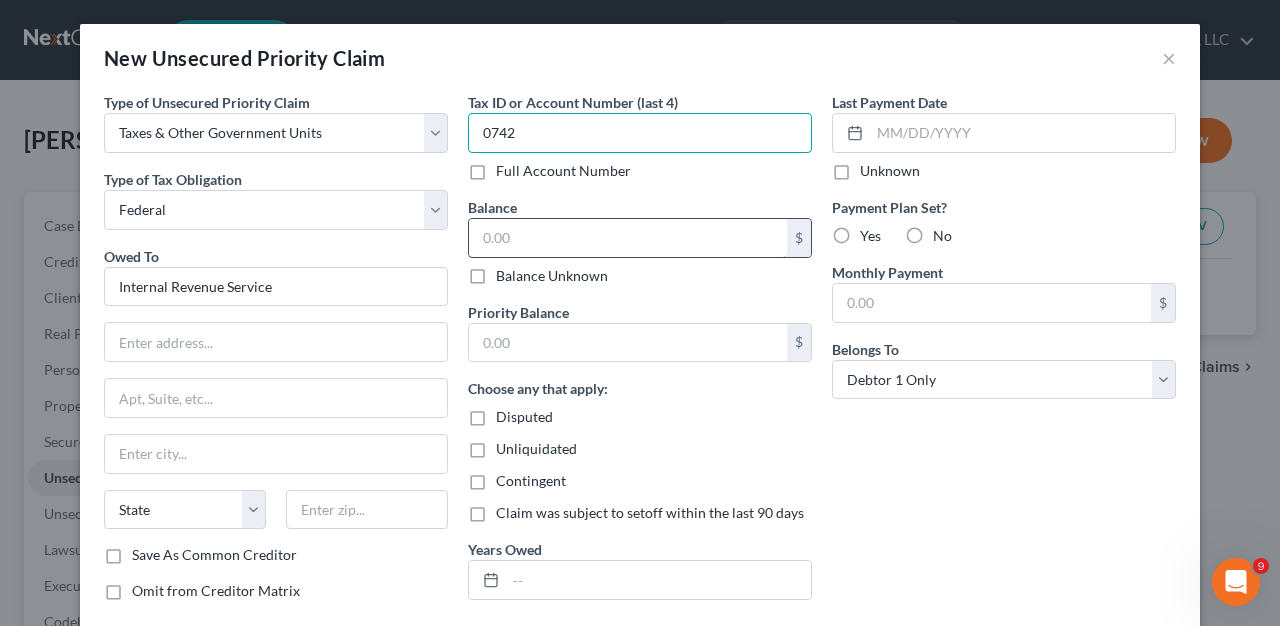 type on "0742" 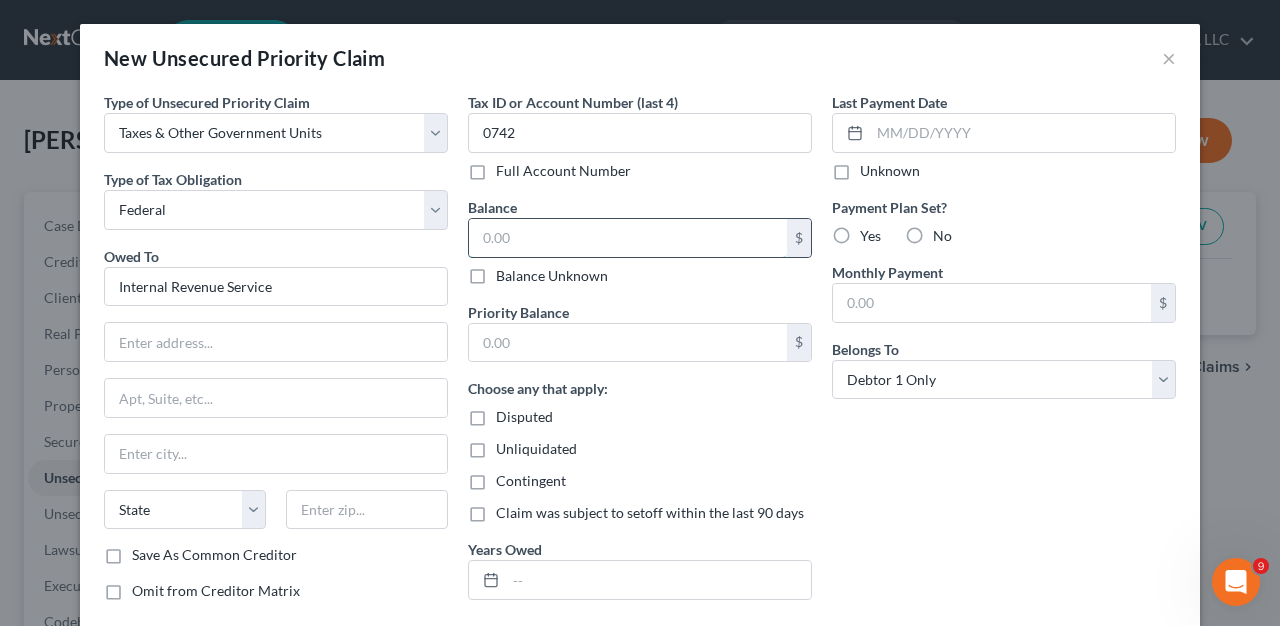 click at bounding box center (628, 238) 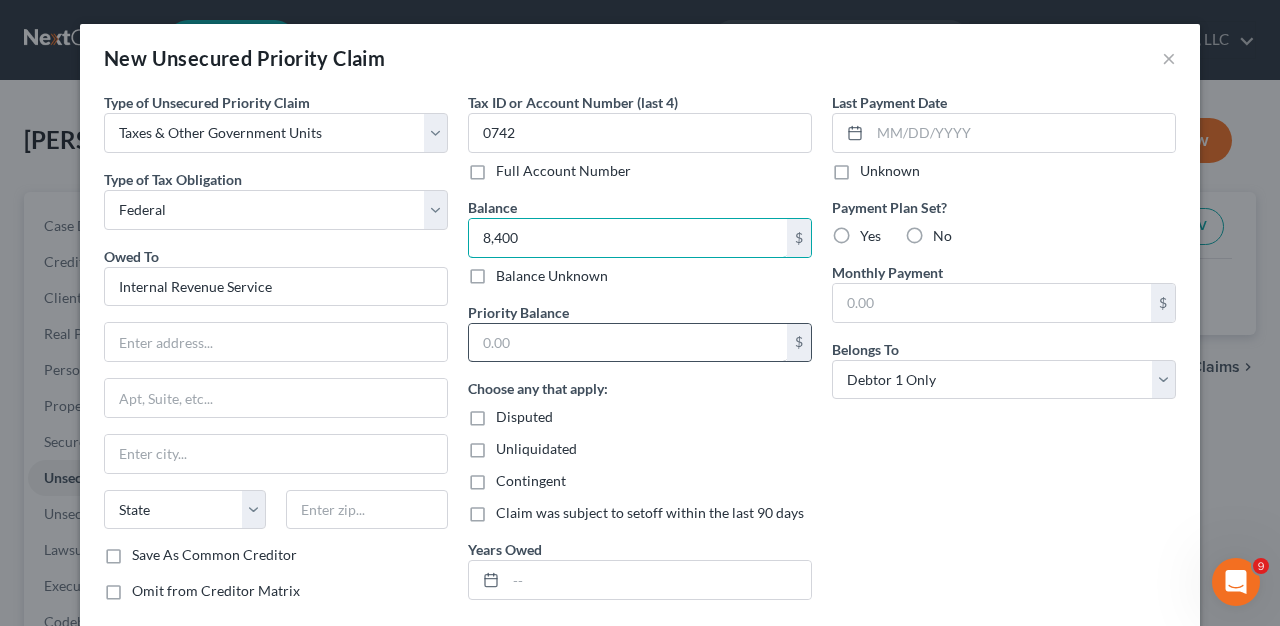 type on "8,400" 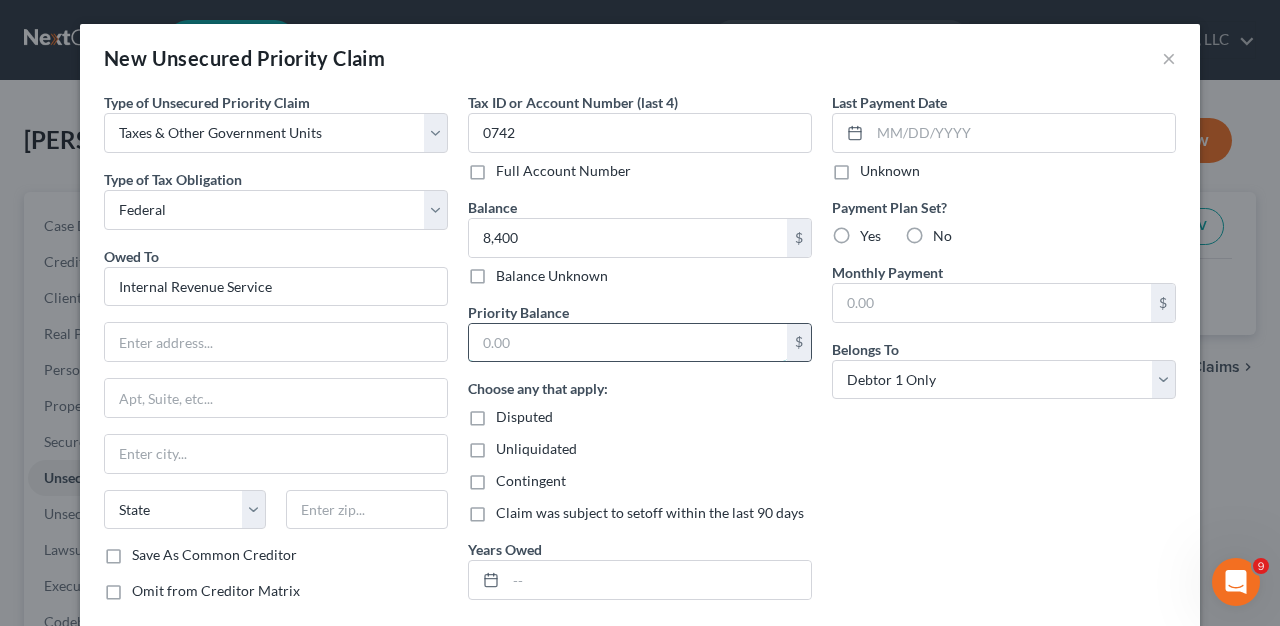 click at bounding box center (628, 343) 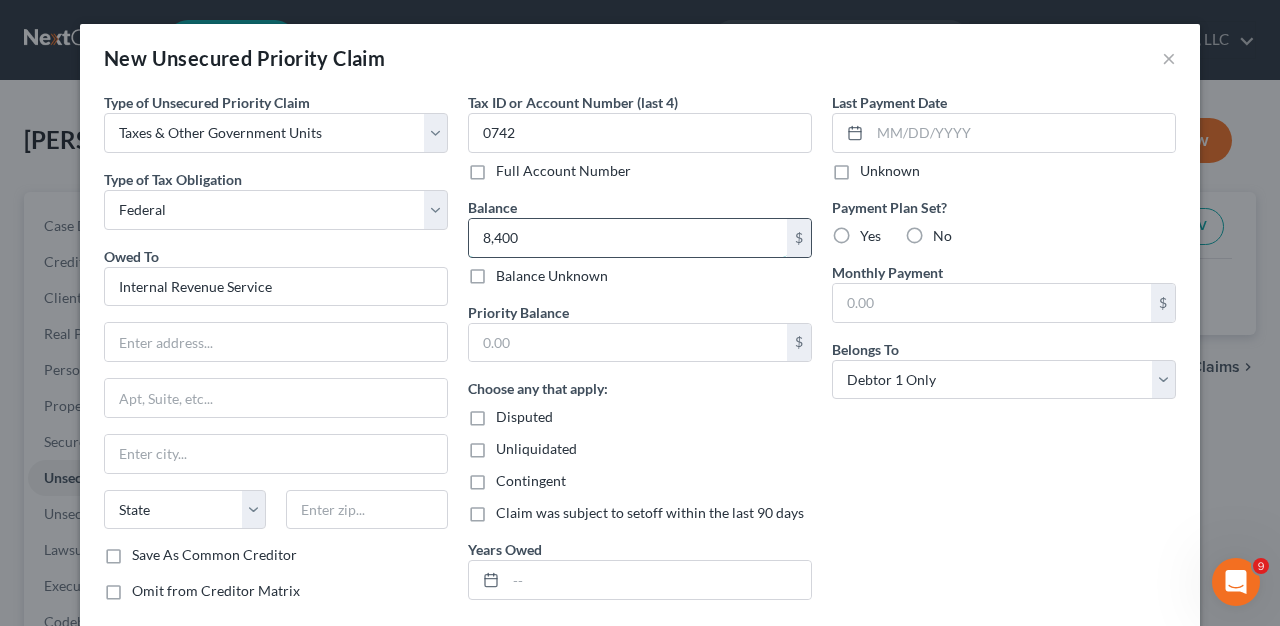 drag, startPoint x: 542, startPoint y: 238, endPoint x: 473, endPoint y: 238, distance: 69 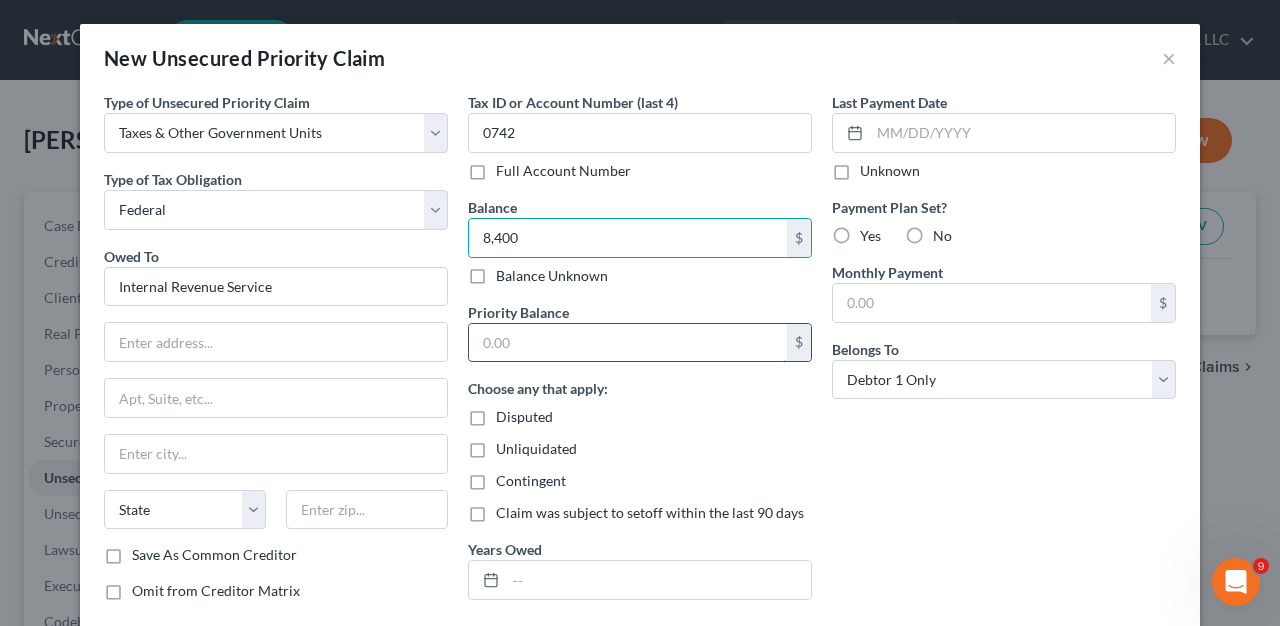 click at bounding box center [628, 343] 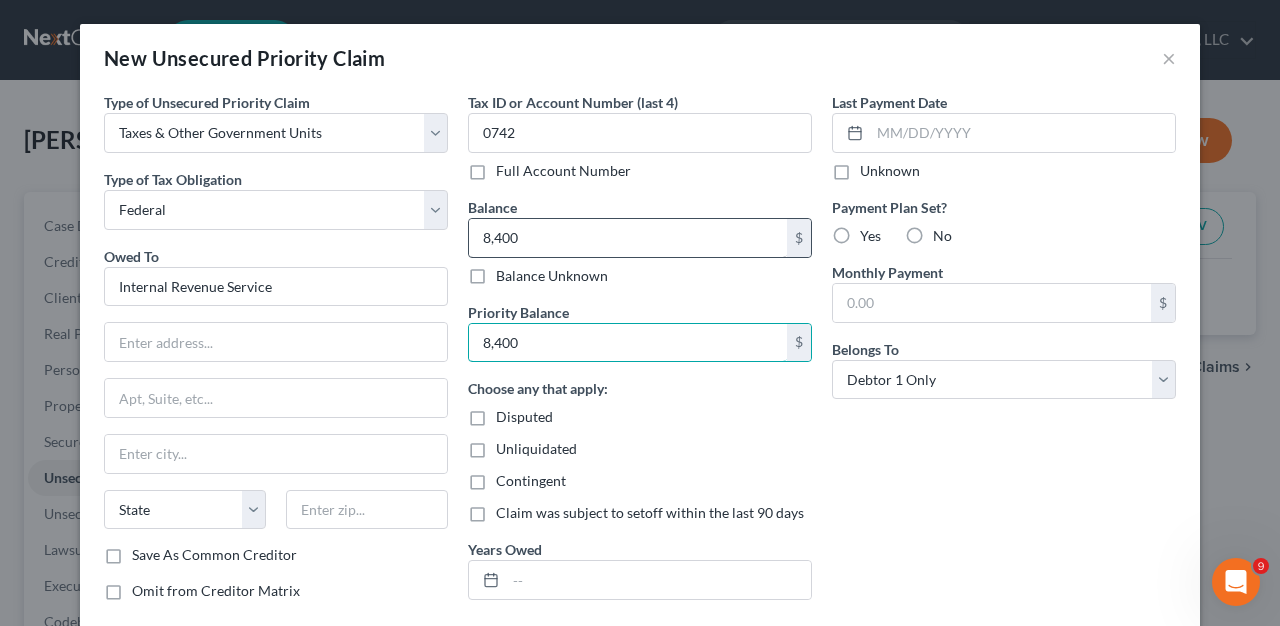 type on "8,400" 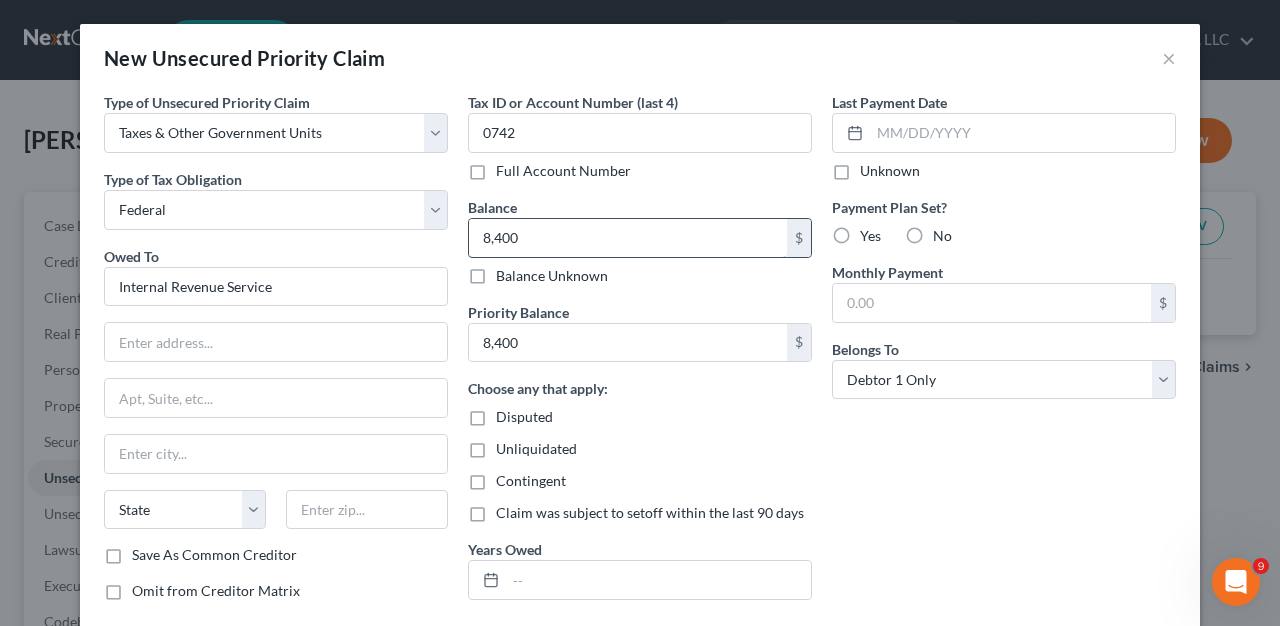click on "8,400" at bounding box center (628, 238) 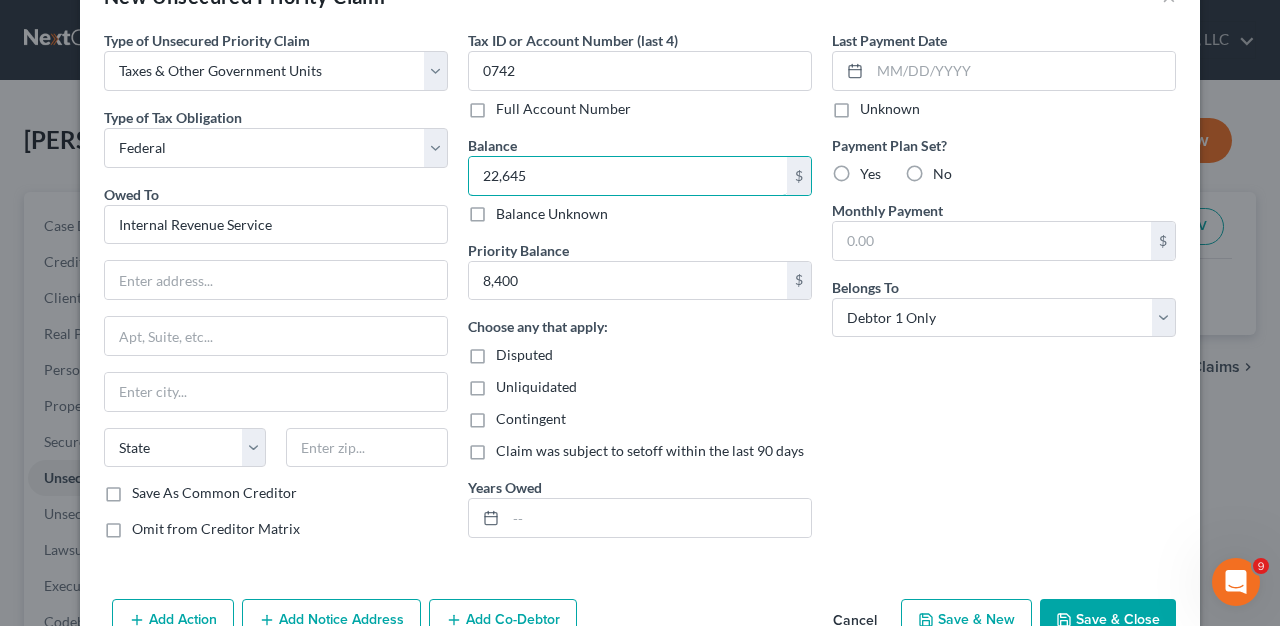 scroll, scrollTop: 75, scrollLeft: 0, axis: vertical 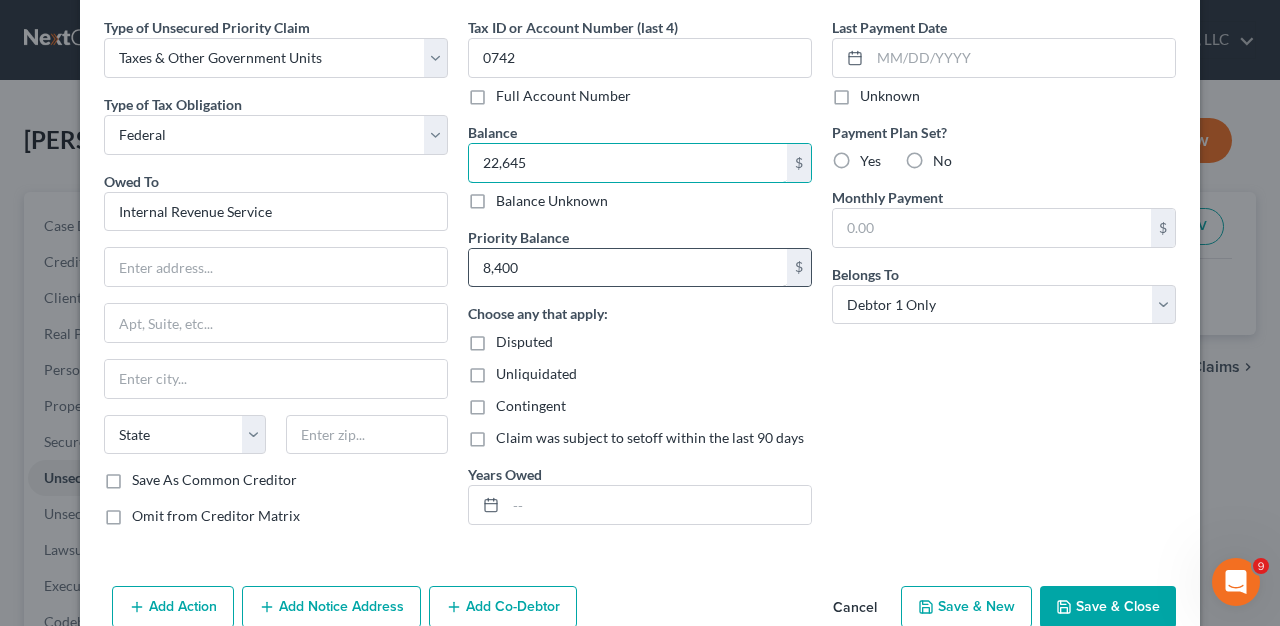 type on "22,645" 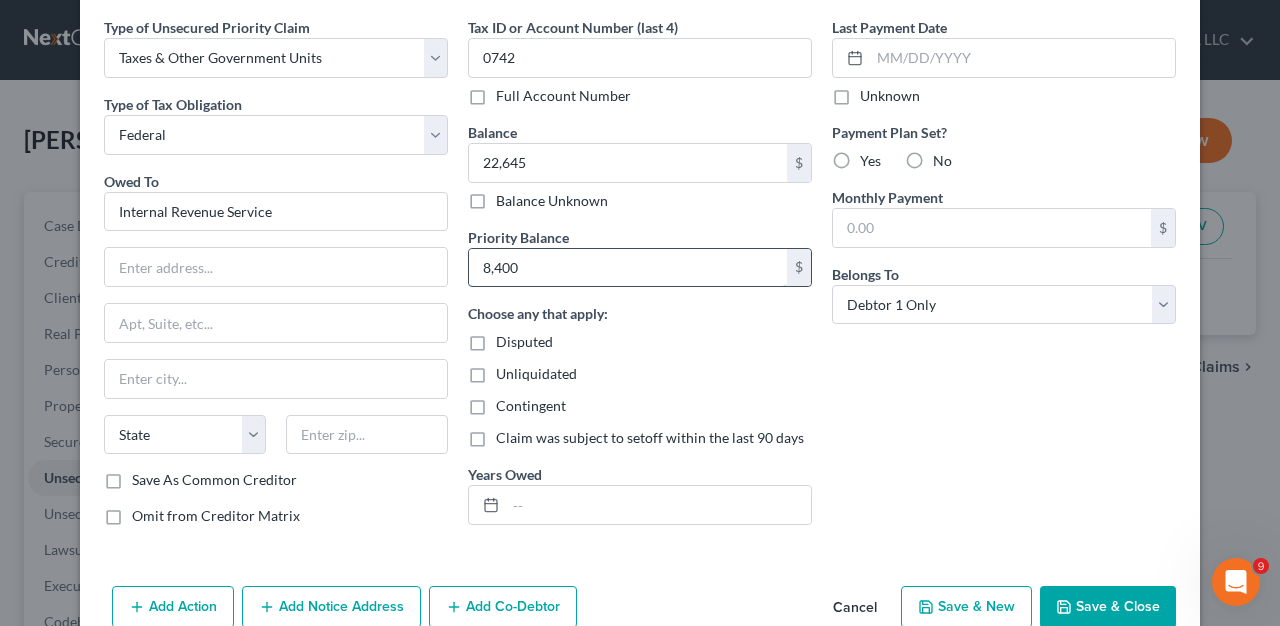click on "8,400" at bounding box center (628, 268) 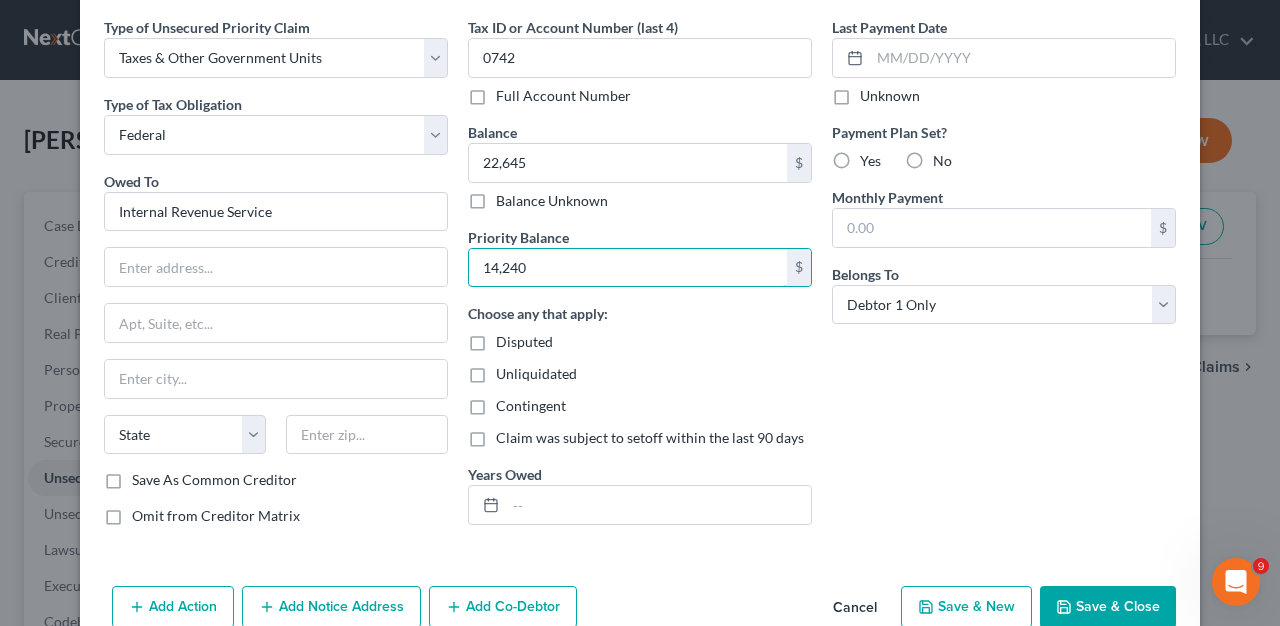 type on "14,240" 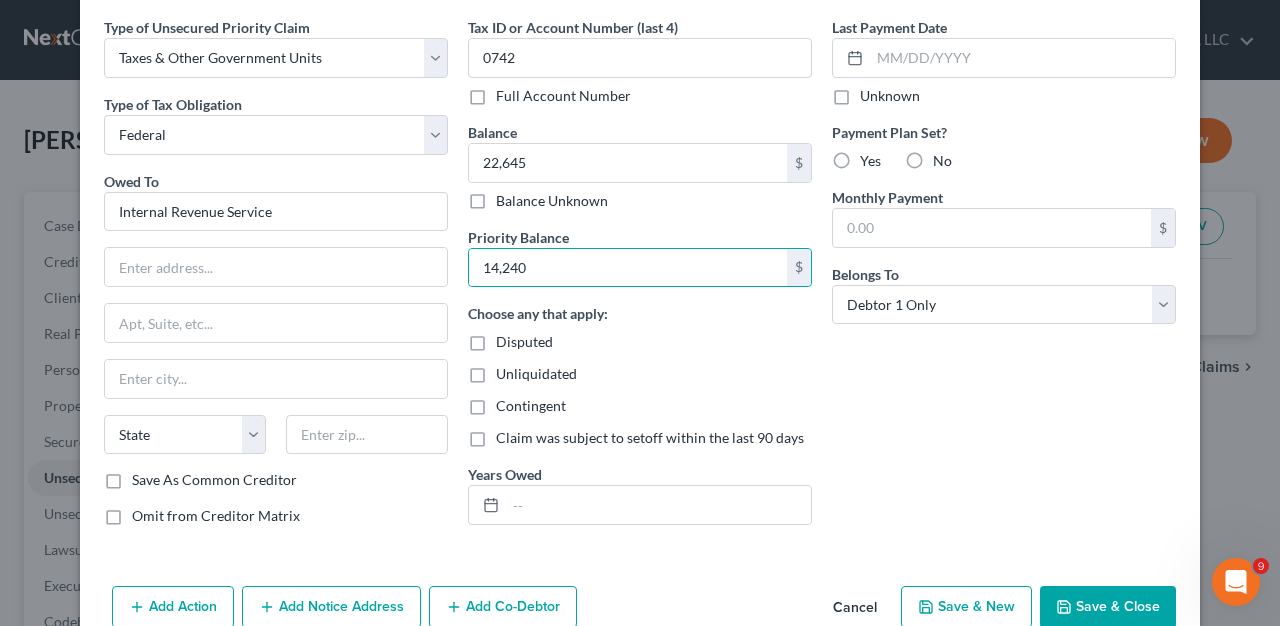 click on "Disputed" at bounding box center (640, 342) 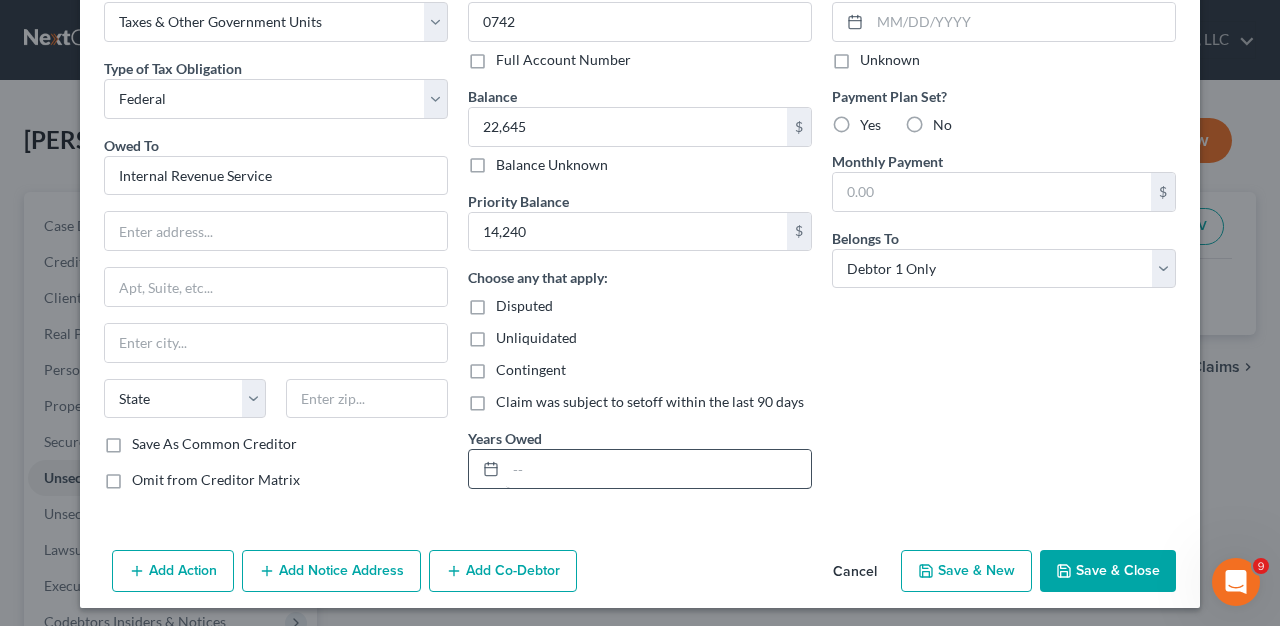 scroll, scrollTop: 117, scrollLeft: 0, axis: vertical 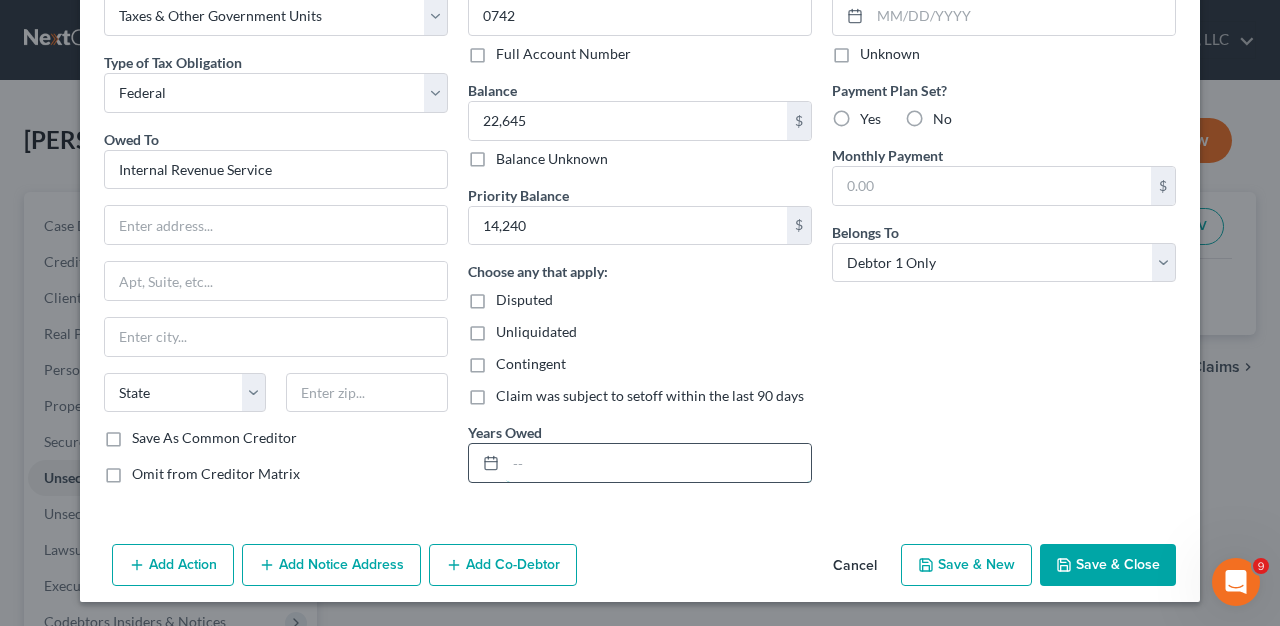 click at bounding box center (658, 463) 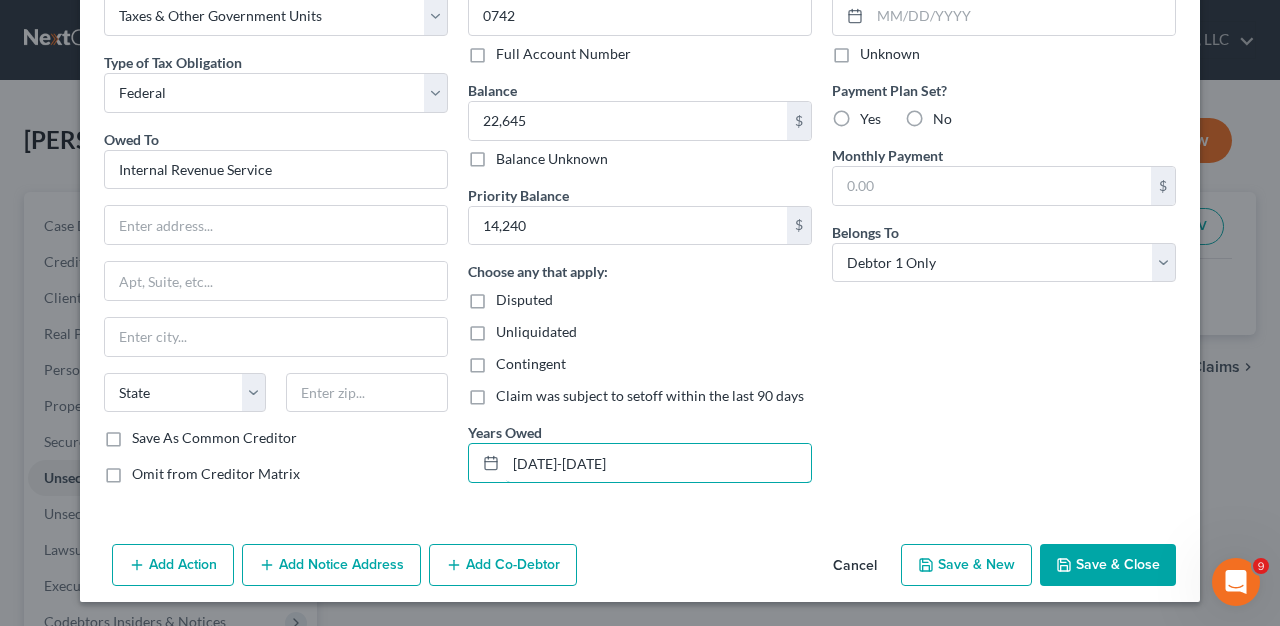 type on "2000-2024" 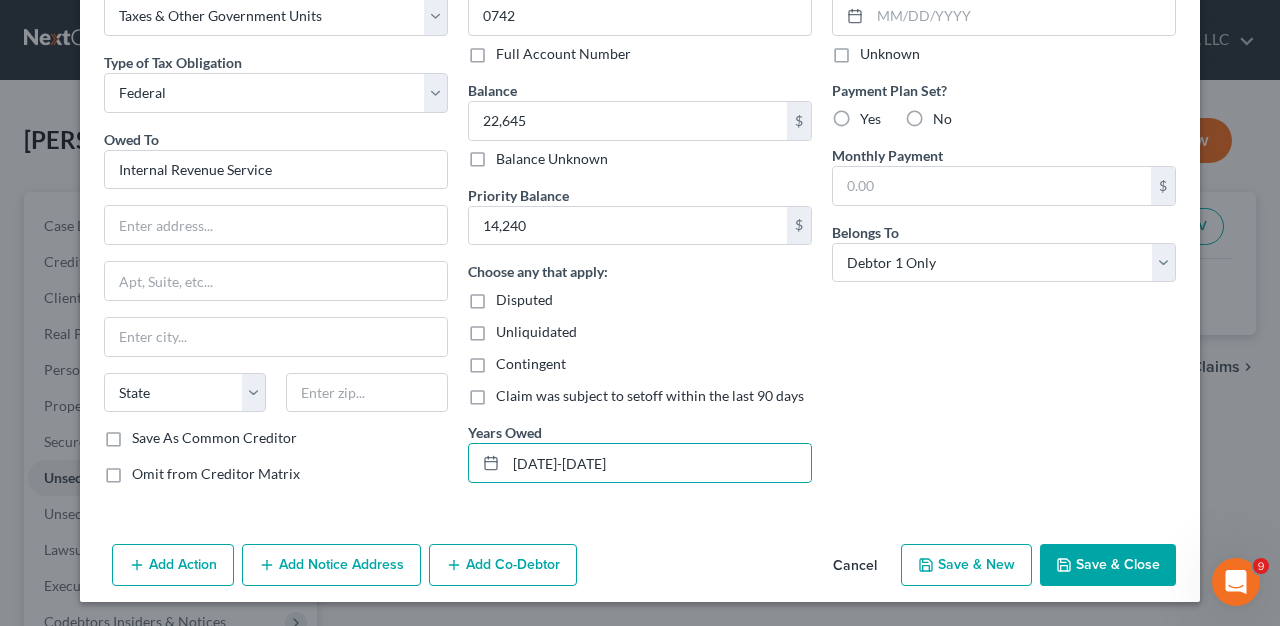 click on "Last Payment Date         Unknown Payment Plan Set? Yes No Monthly Payment $
Belongs To
*
Select Debtor 1 Only Debtor 2 Only Debtor 1 And Debtor 2 Only At Least One Of The Debtors And Another Community Property" at bounding box center [1004, 237] 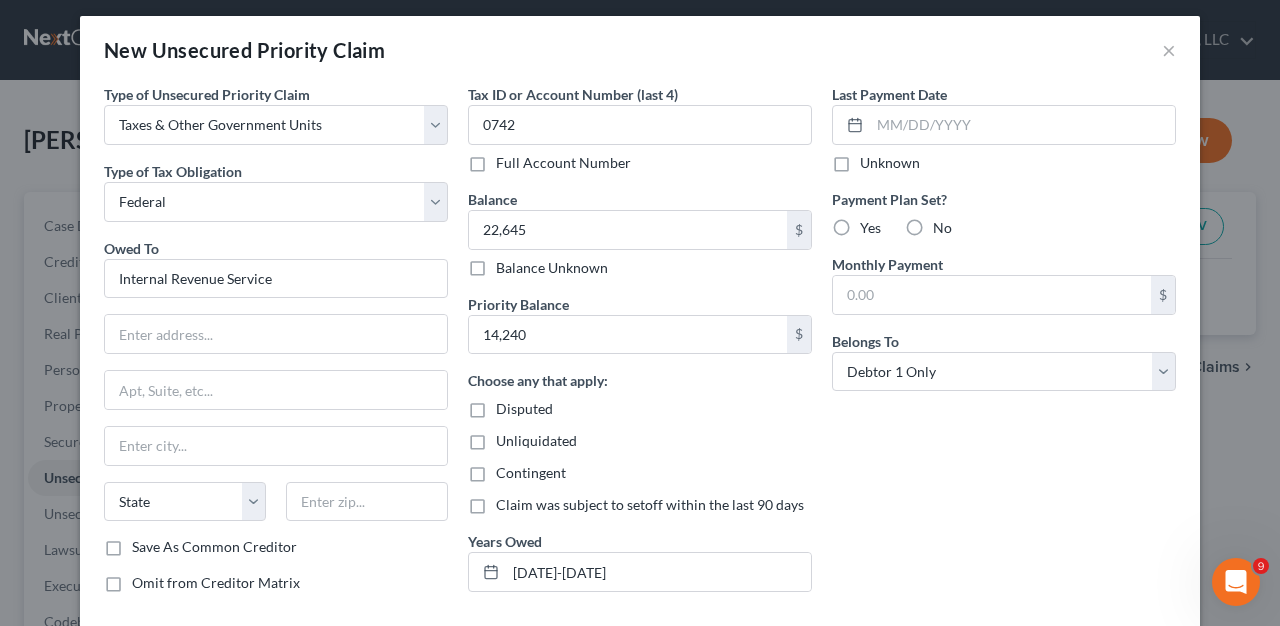 scroll, scrollTop: 7, scrollLeft: 0, axis: vertical 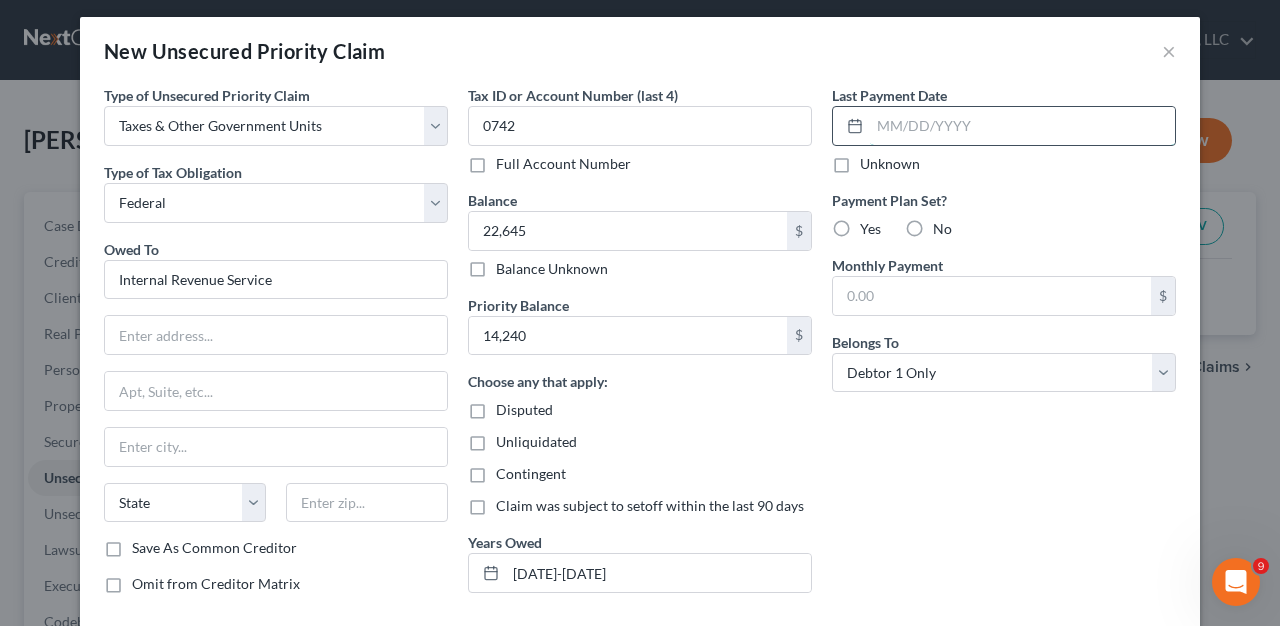 click at bounding box center [1022, 126] 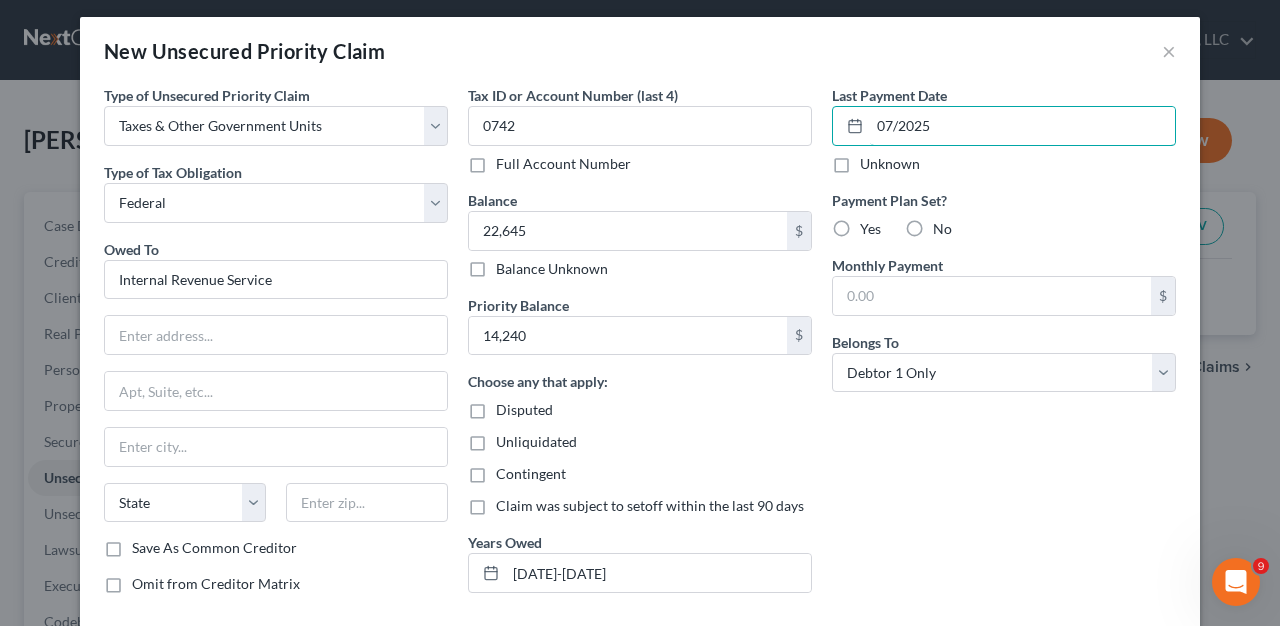 type on "07/2025" 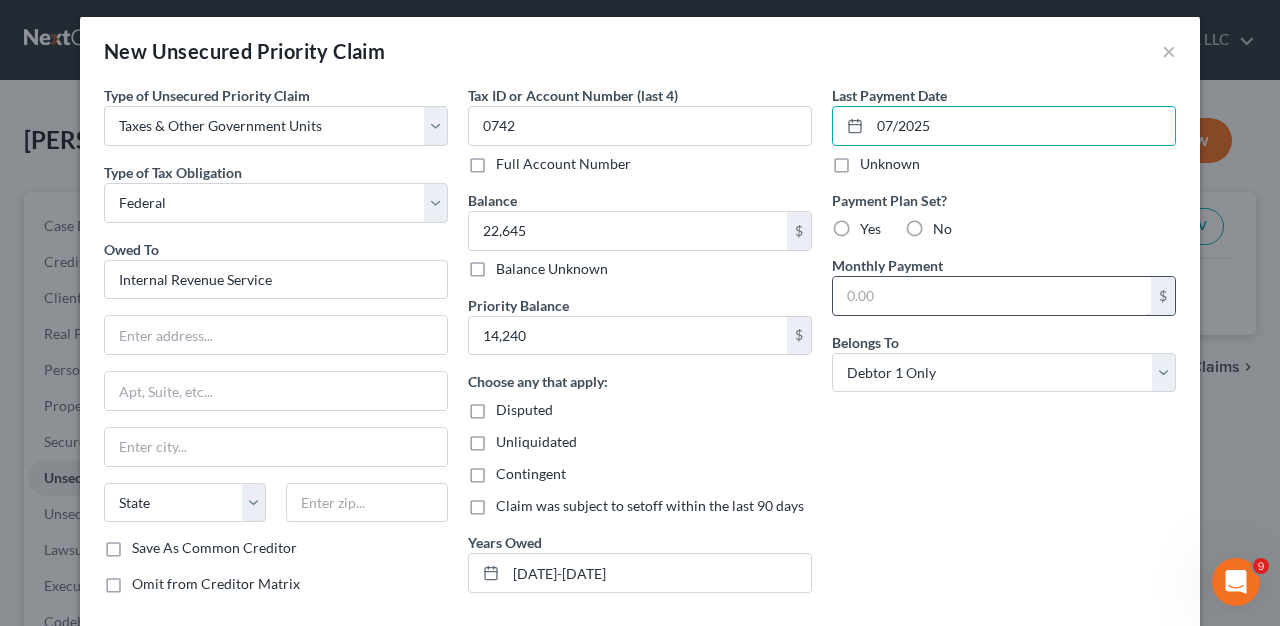 drag, startPoint x: 830, startPoint y: 224, endPoint x: 879, endPoint y: 297, distance: 87.92042 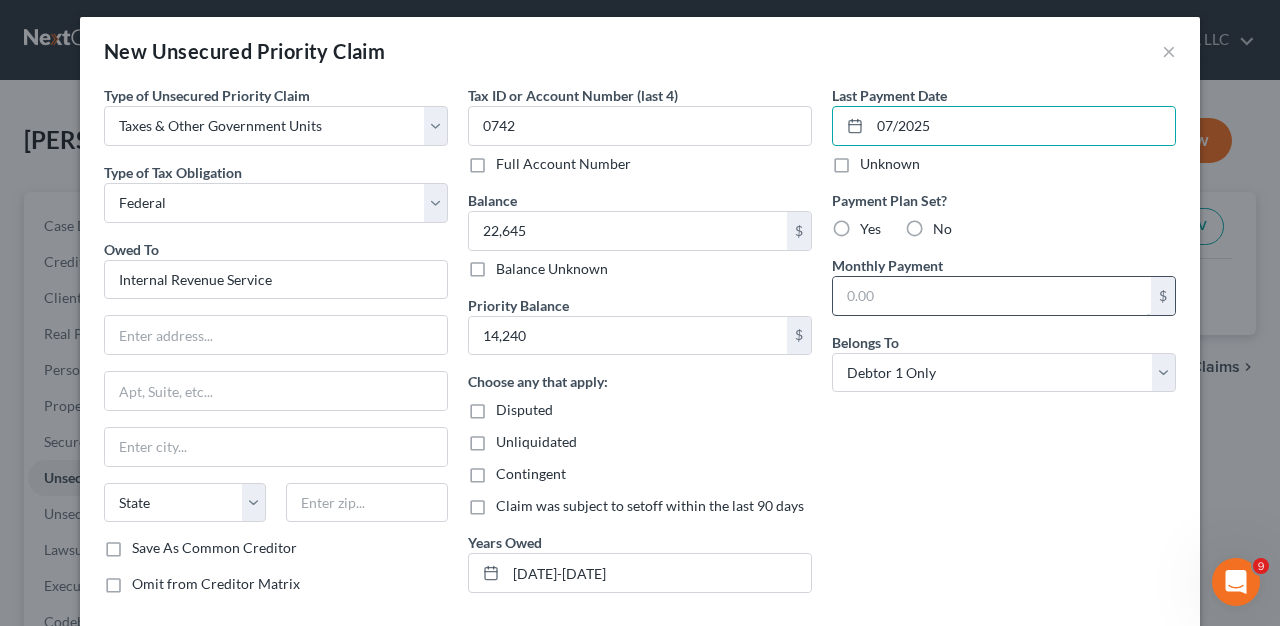 click on "Yes" at bounding box center [874, 225] 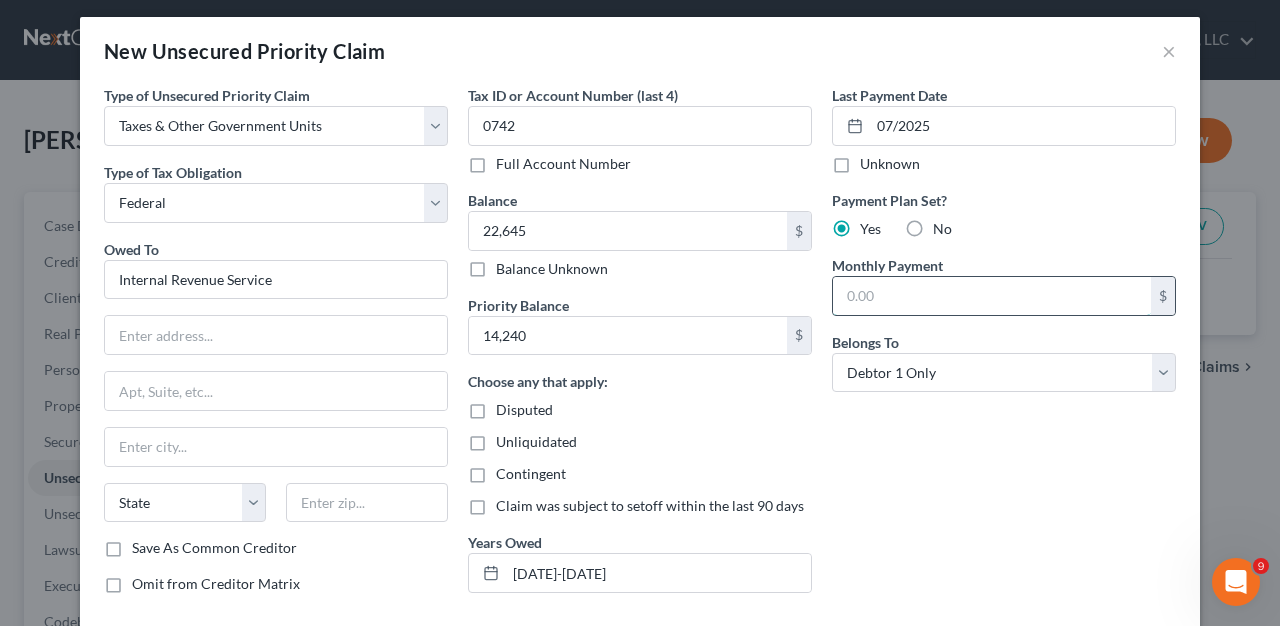 click at bounding box center [992, 296] 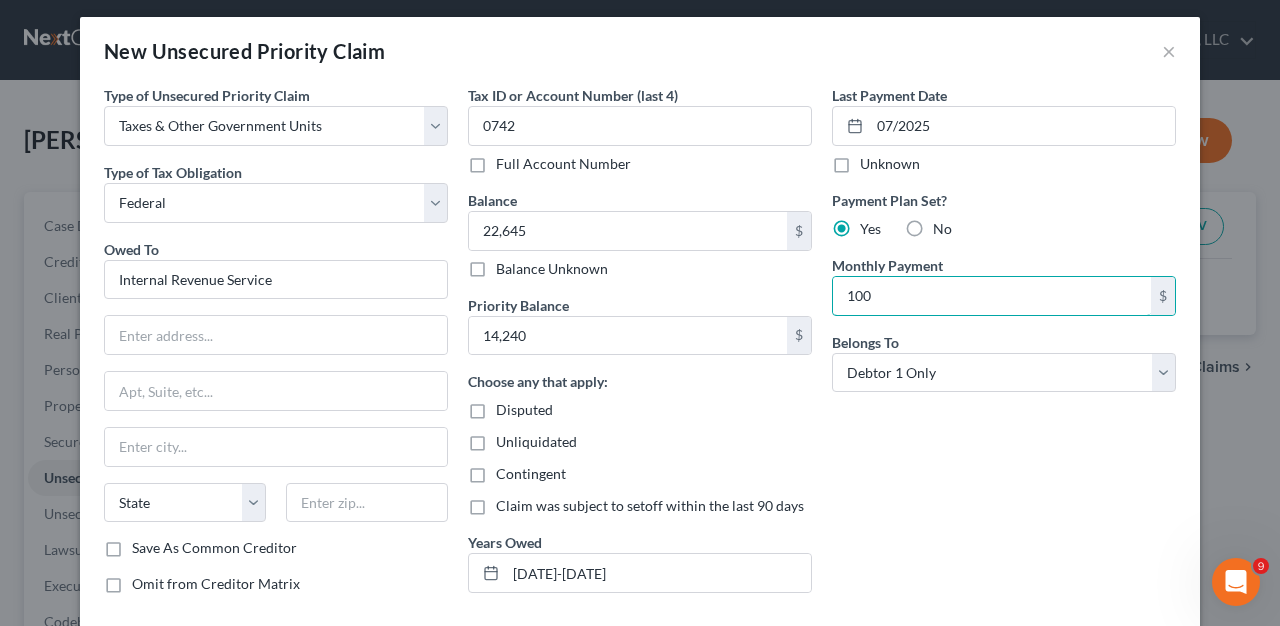 type on "100" 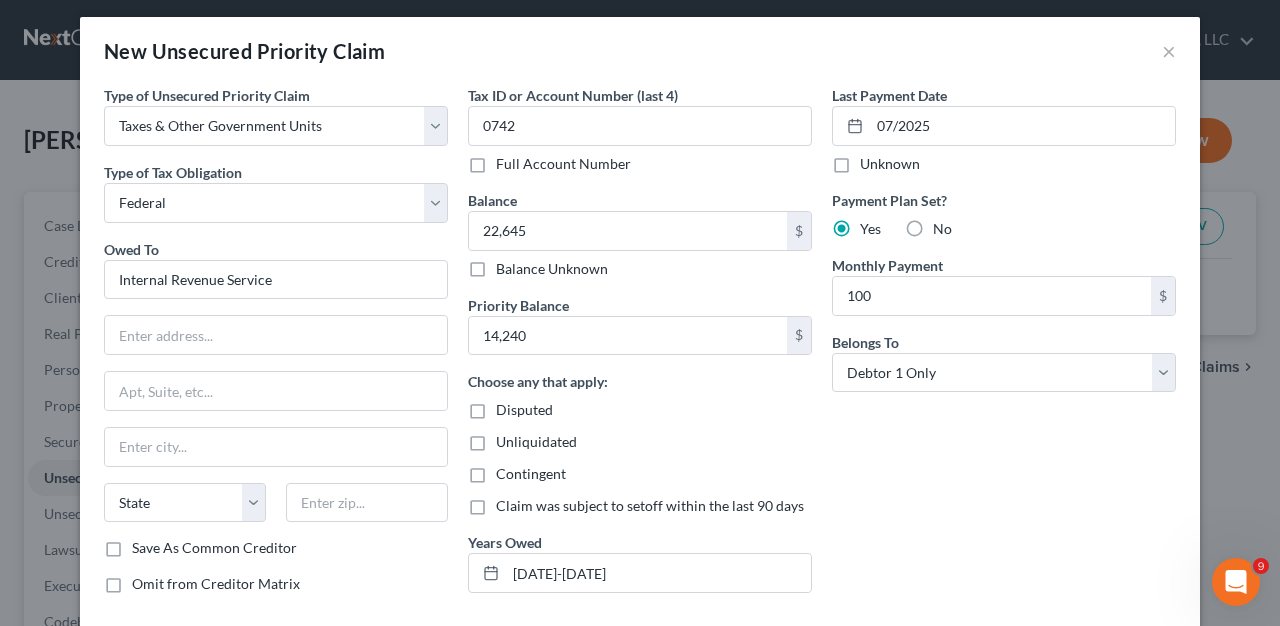 click on "Last Payment Date         07/2025 Unknown Payment Plan Set? Yes No Monthly Payment 100 $
Belongs To
*
Select Debtor 1 Only Debtor 2 Only Debtor 1 And Debtor 2 Only At Least One Of The Debtors And Another Community Property" at bounding box center [1004, 347] 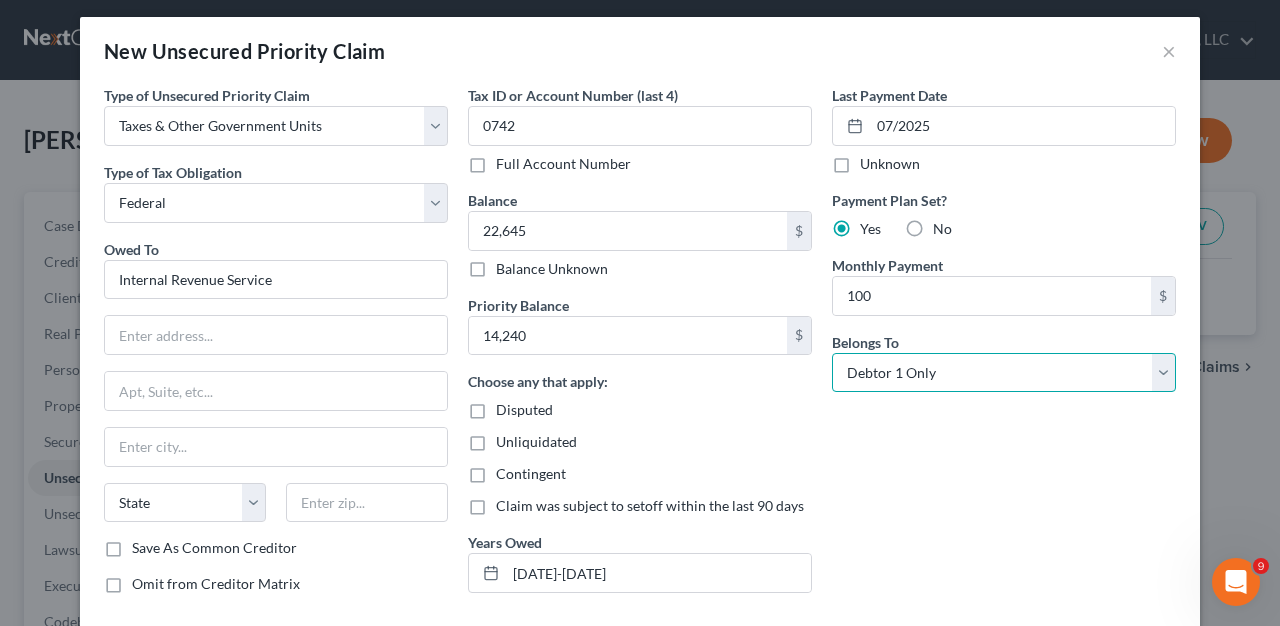 click on "Select Debtor 1 Only Debtor 2 Only Debtor 1 And Debtor 2 Only At Least One Of The Debtors And Another Community Property" at bounding box center [1004, 373] 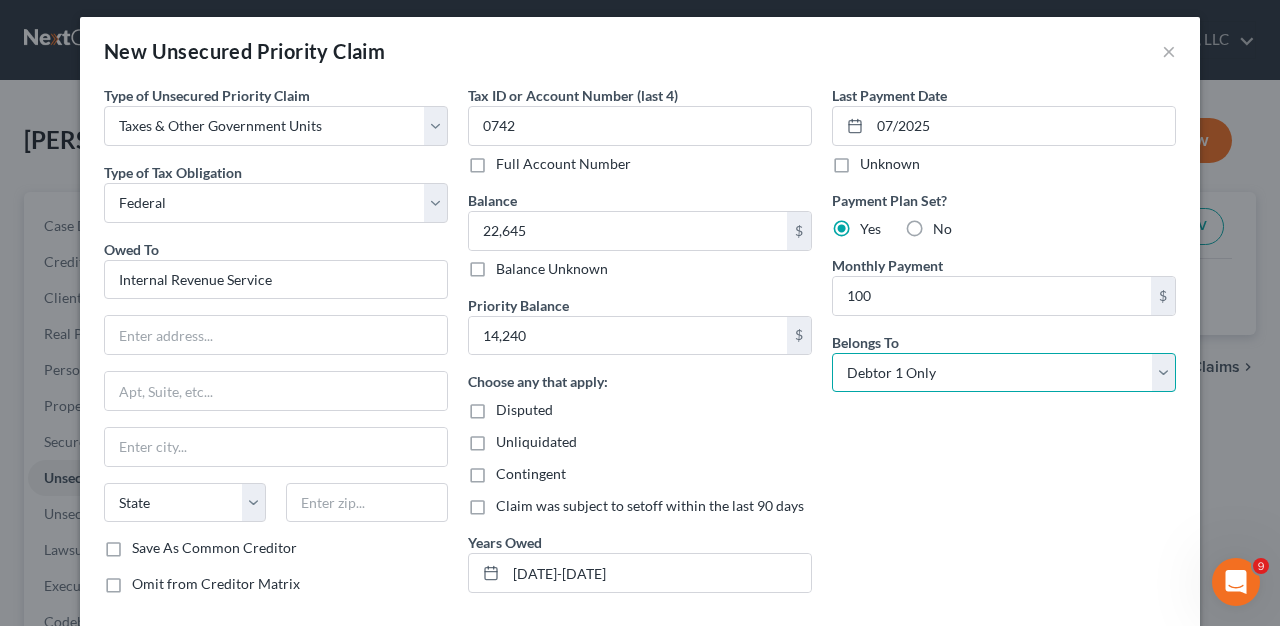 select on "3" 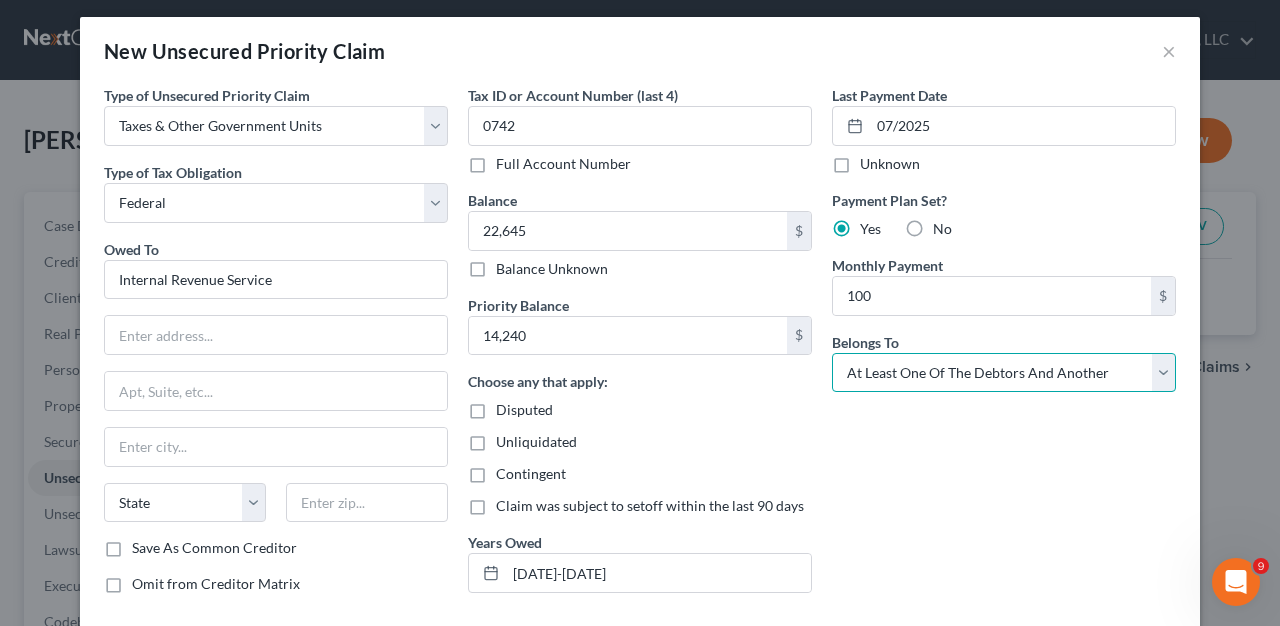 click on "Select Debtor 1 Only Debtor 2 Only Debtor 1 And Debtor 2 Only At Least One Of The Debtors And Another Community Property" at bounding box center [1004, 373] 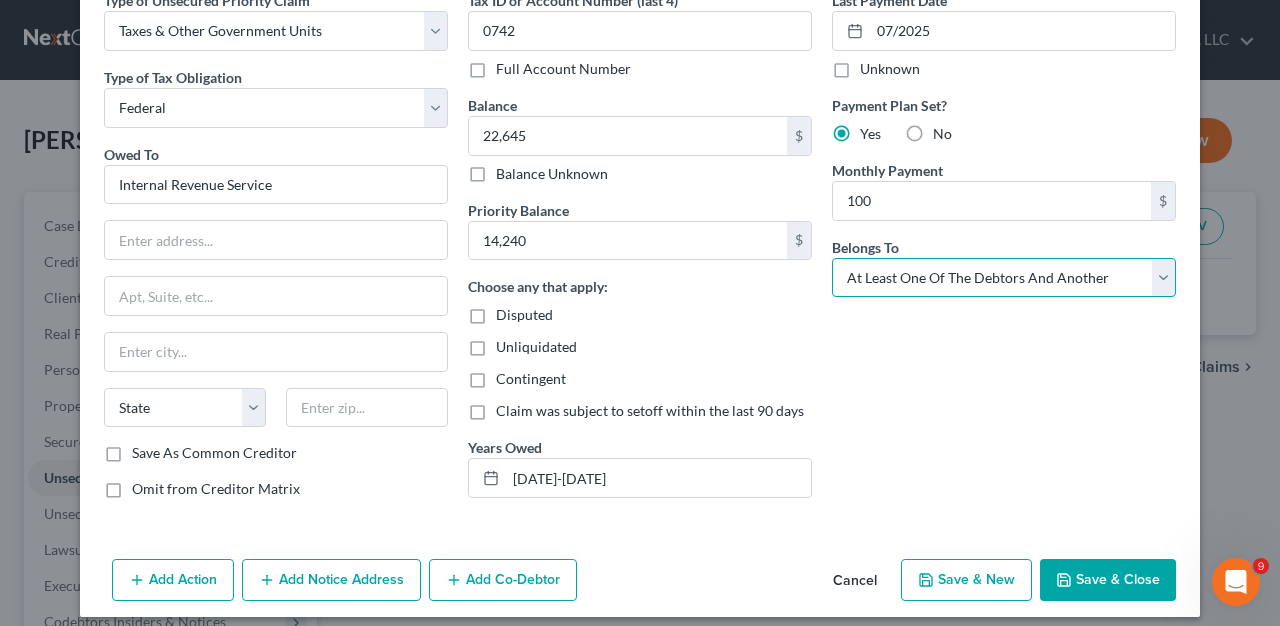 scroll, scrollTop: 117, scrollLeft: 0, axis: vertical 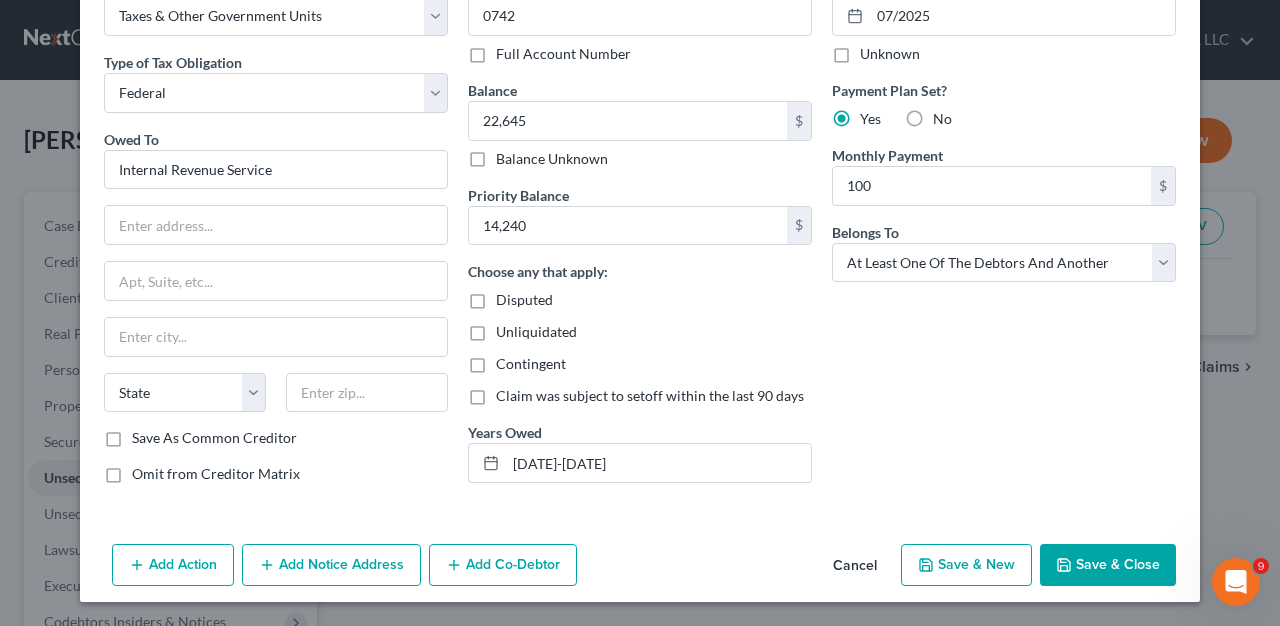 click on "Save & Close" at bounding box center [1108, 565] 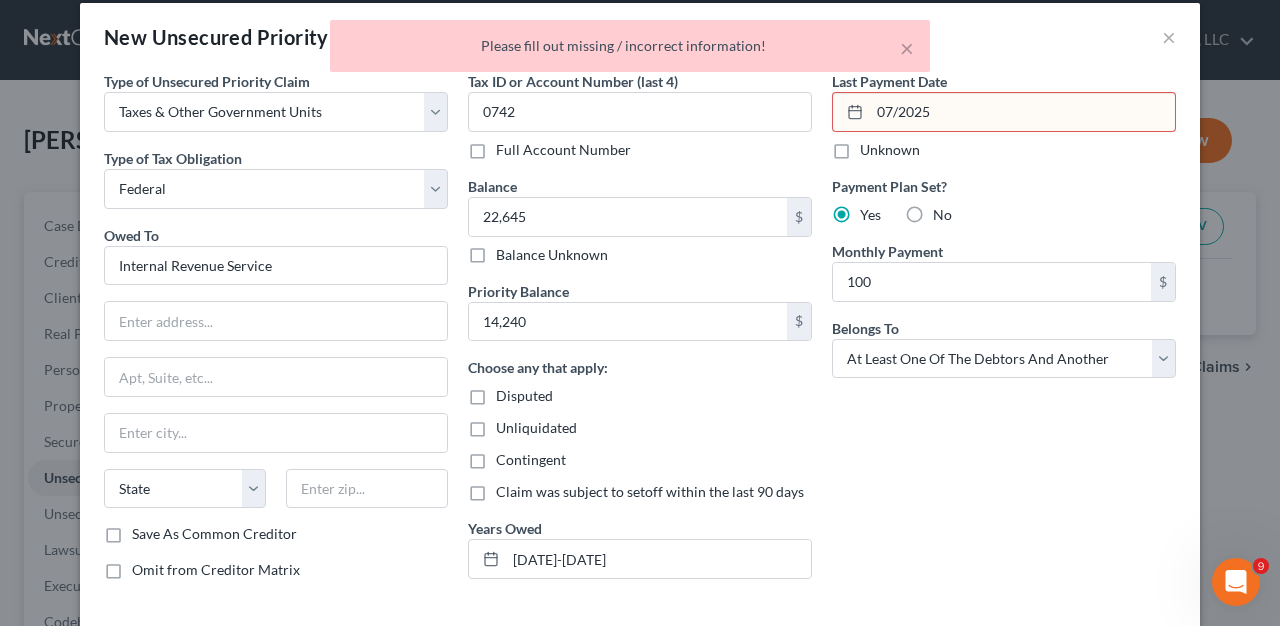 scroll, scrollTop: 0, scrollLeft: 0, axis: both 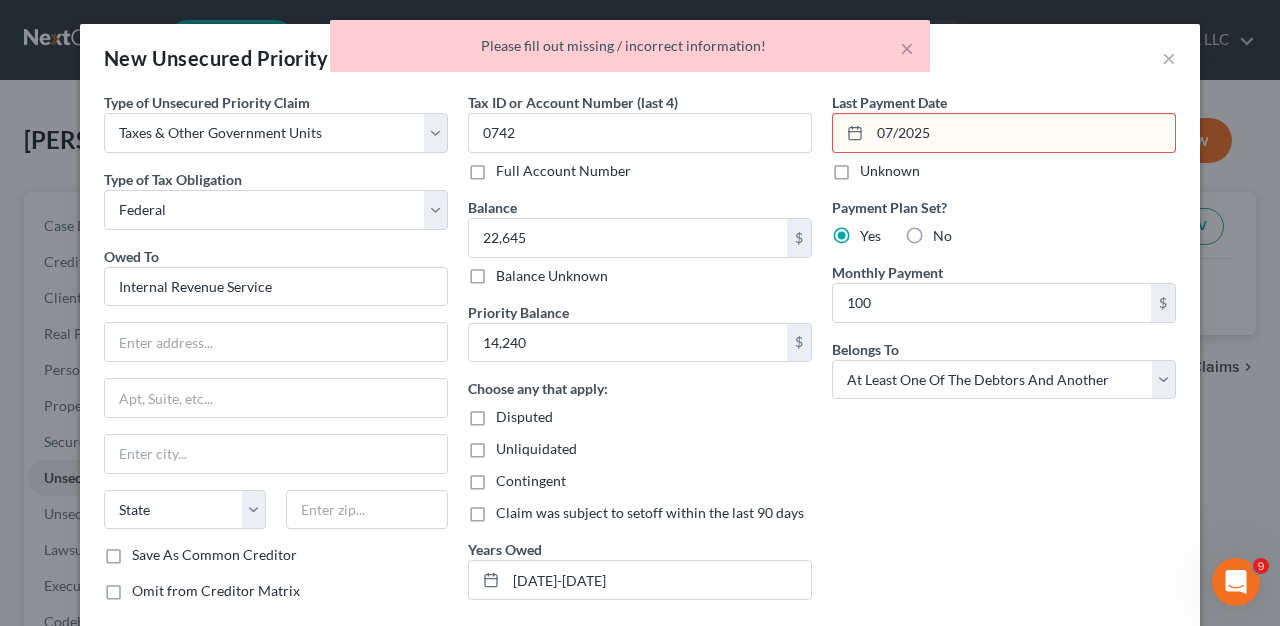 drag, startPoint x: 961, startPoint y: 137, endPoint x: 892, endPoint y: 136, distance: 69.00725 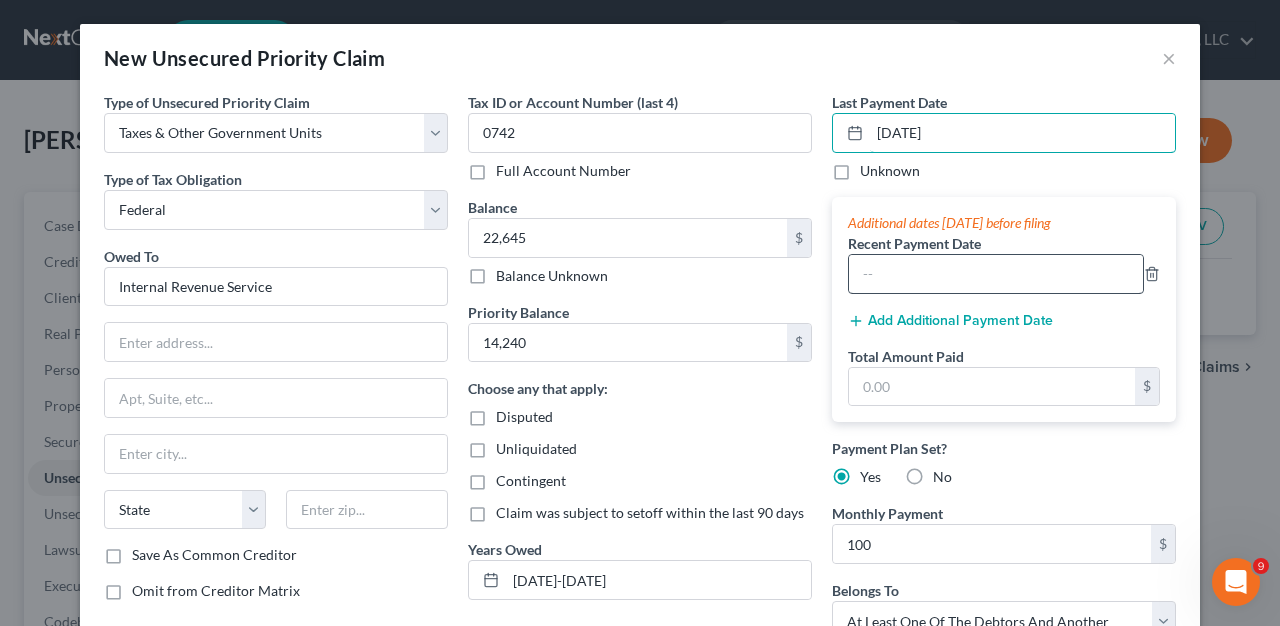 type on "07/01/2025" 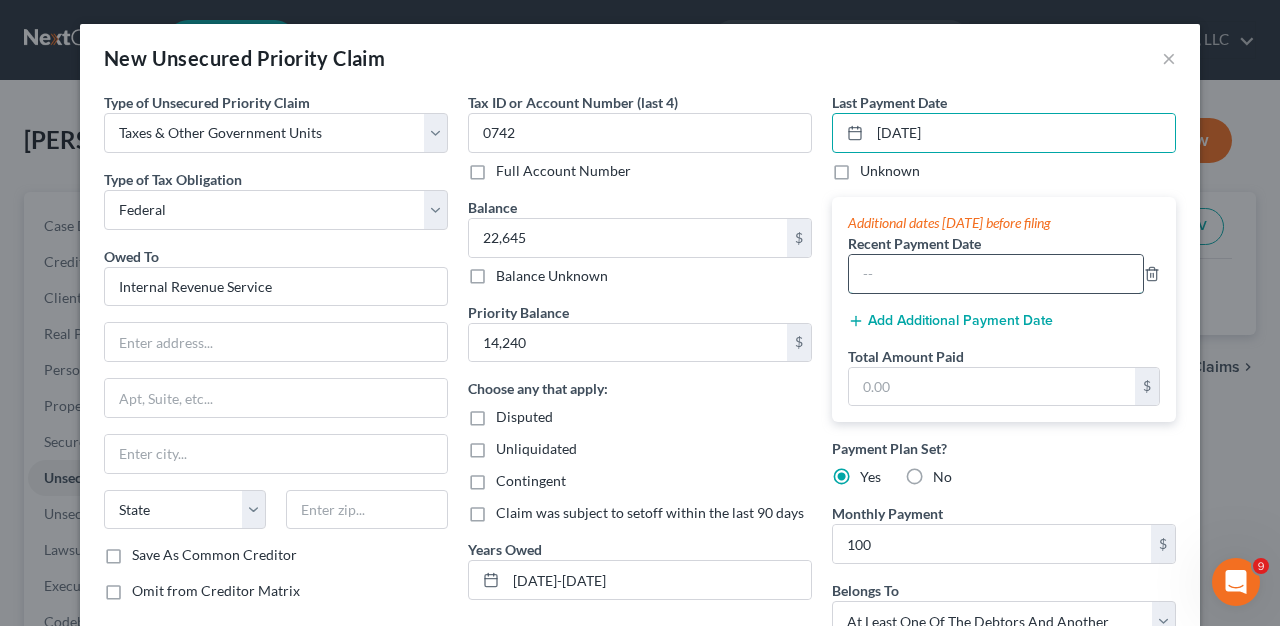 click at bounding box center (996, 274) 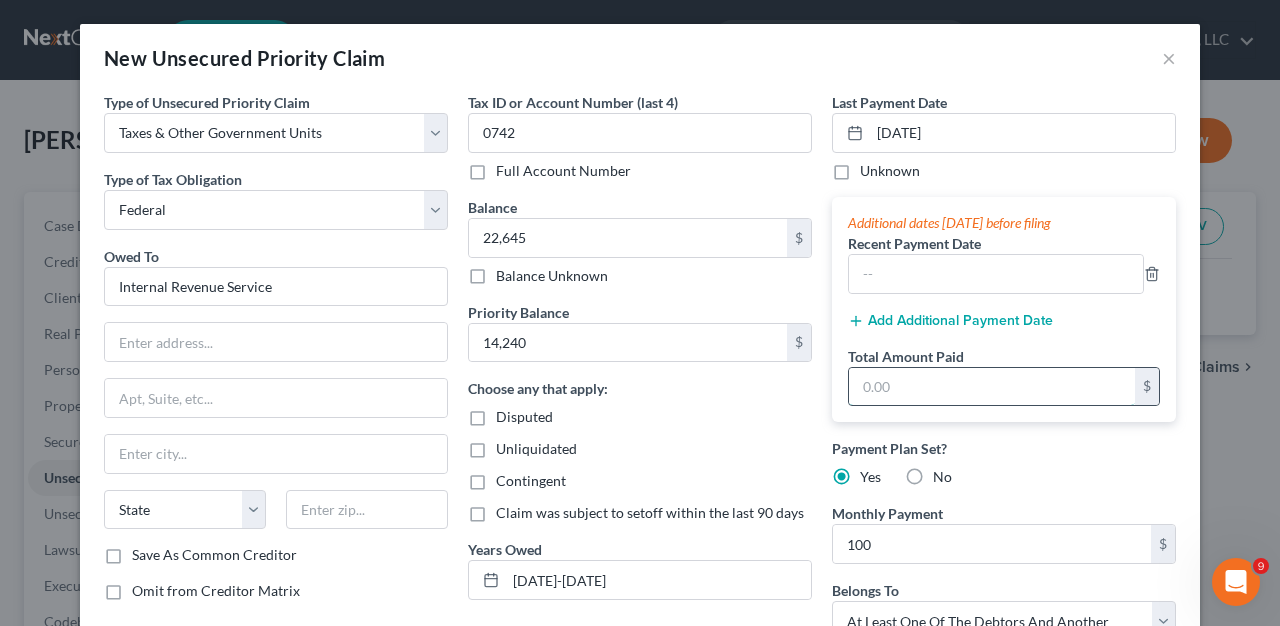 click at bounding box center [992, 387] 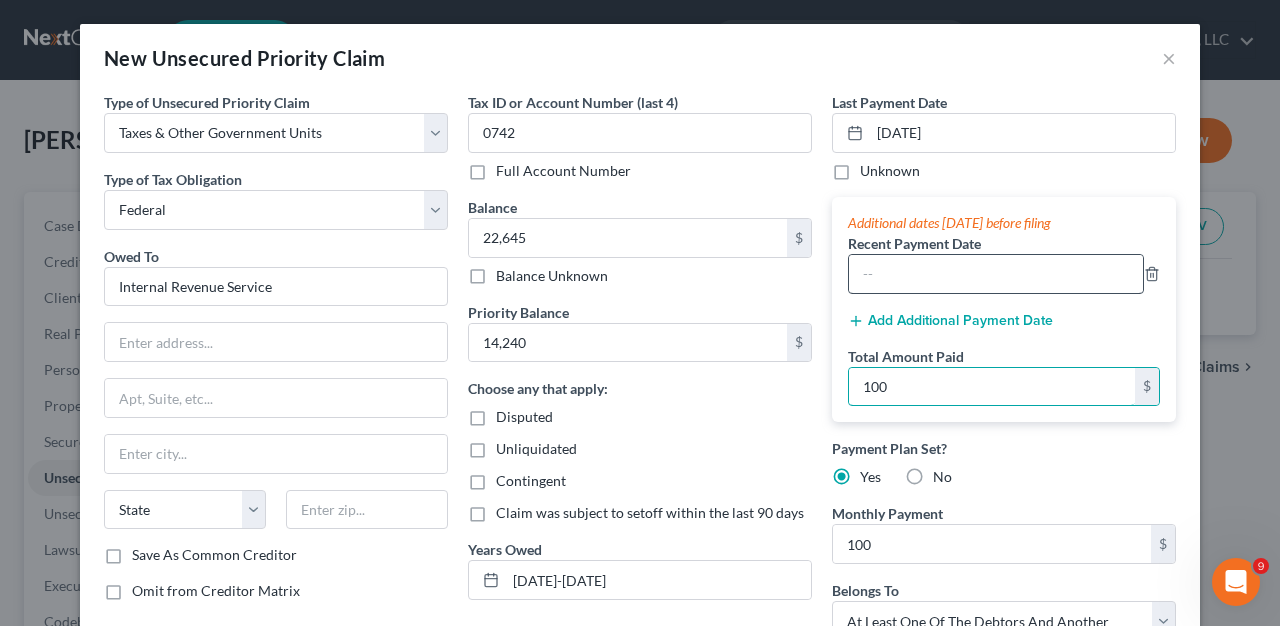 type on "100" 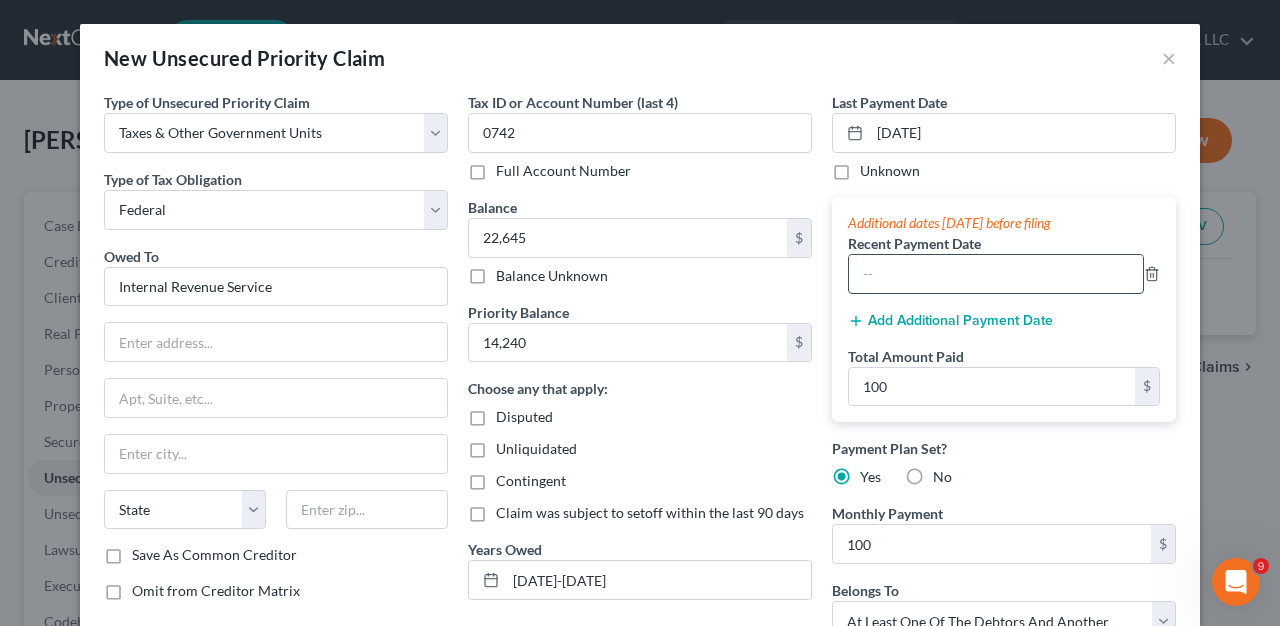 click at bounding box center [996, 274] 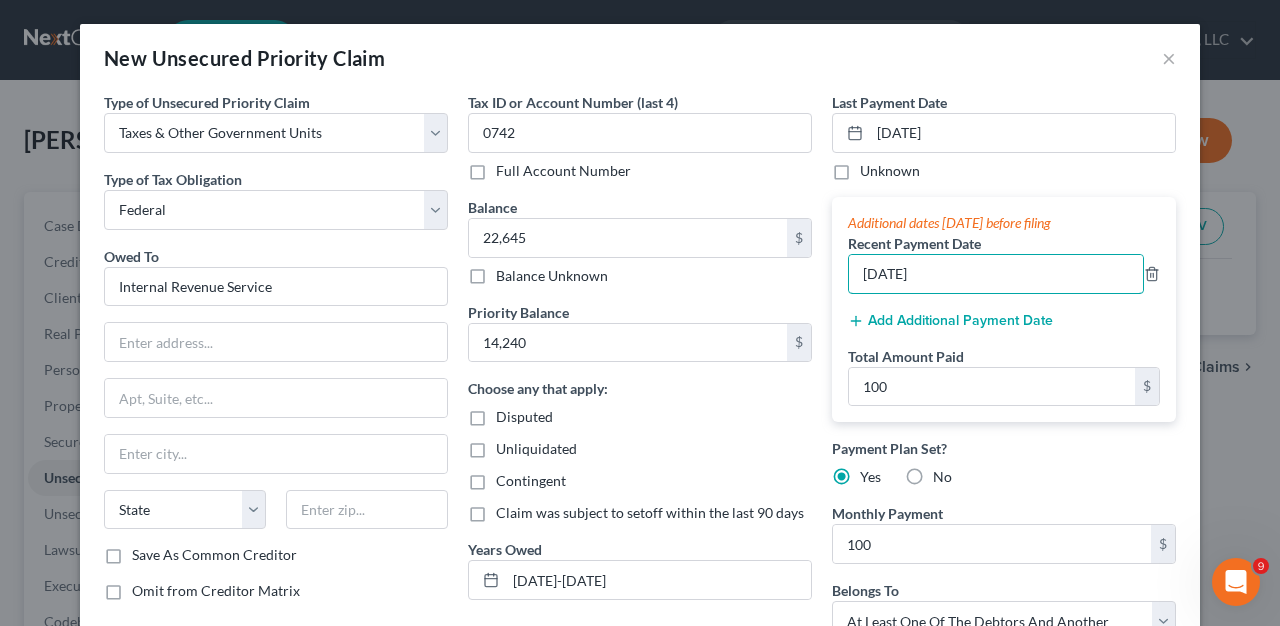 type on "06/01/2025" 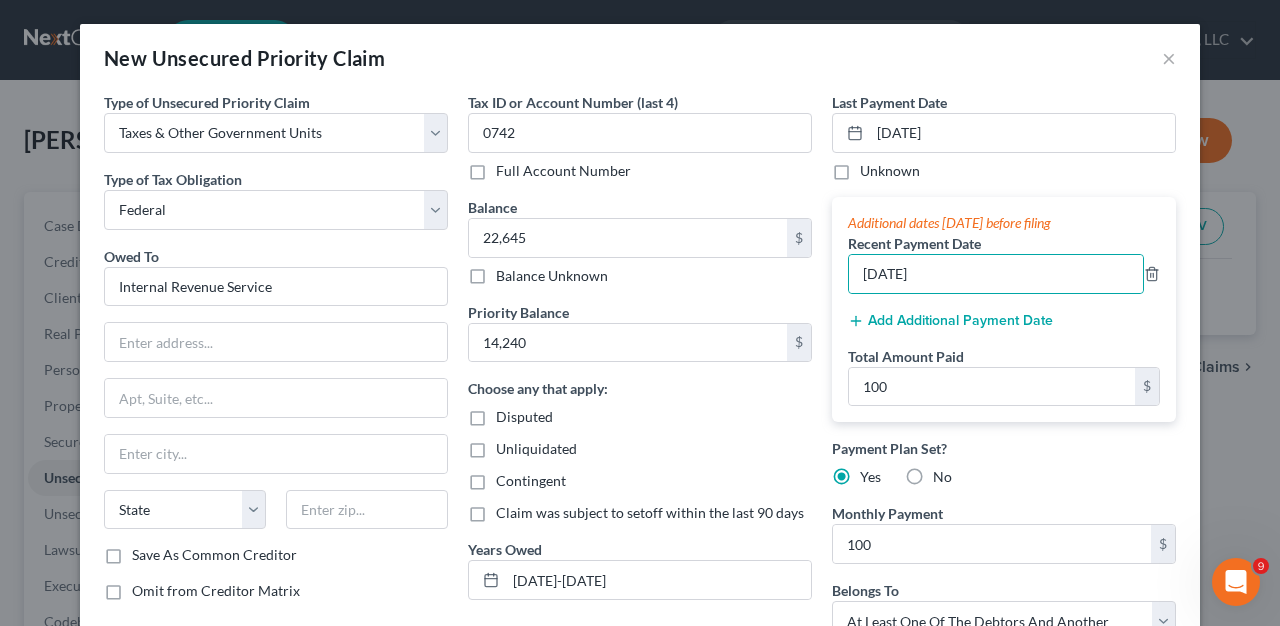 click on "Add Additional Payment Date" at bounding box center (950, 321) 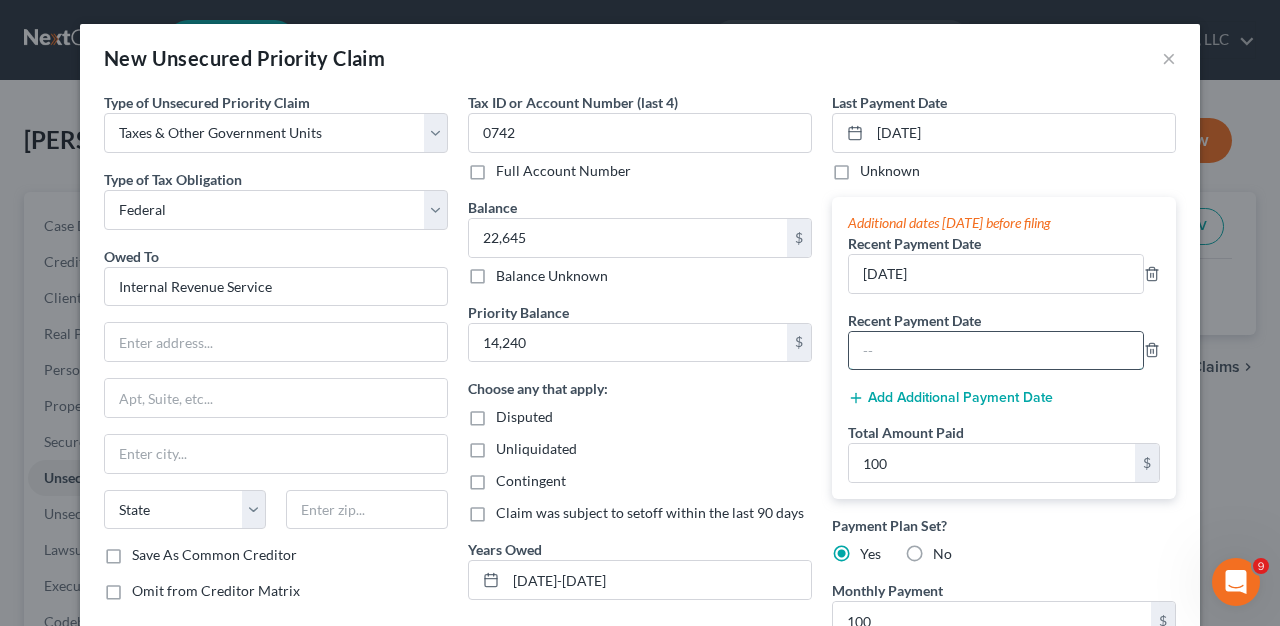 click at bounding box center [996, 351] 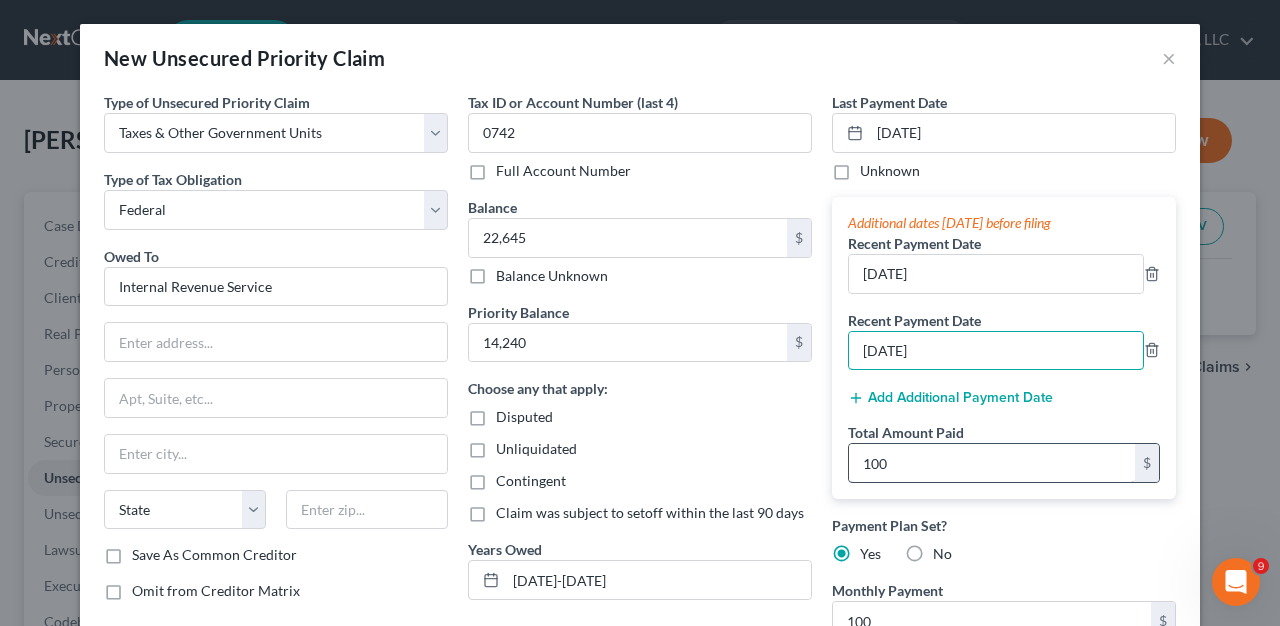 type on "05/01/2025" 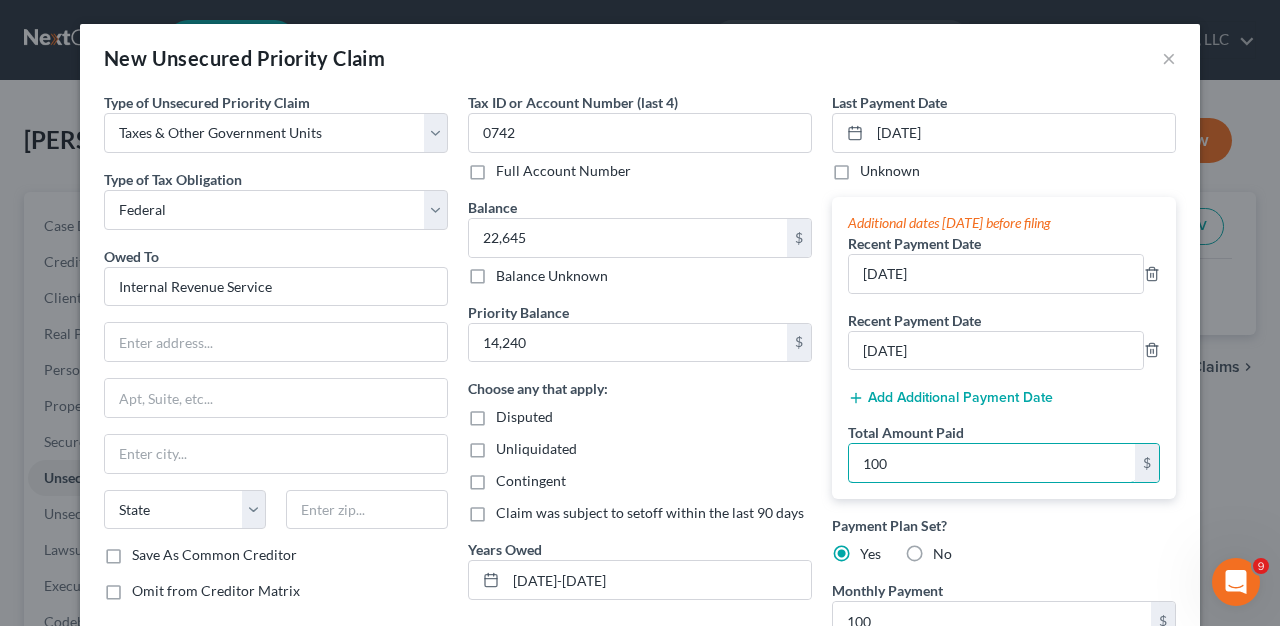 drag, startPoint x: 885, startPoint y: 463, endPoint x: 814, endPoint y: 464, distance: 71.00704 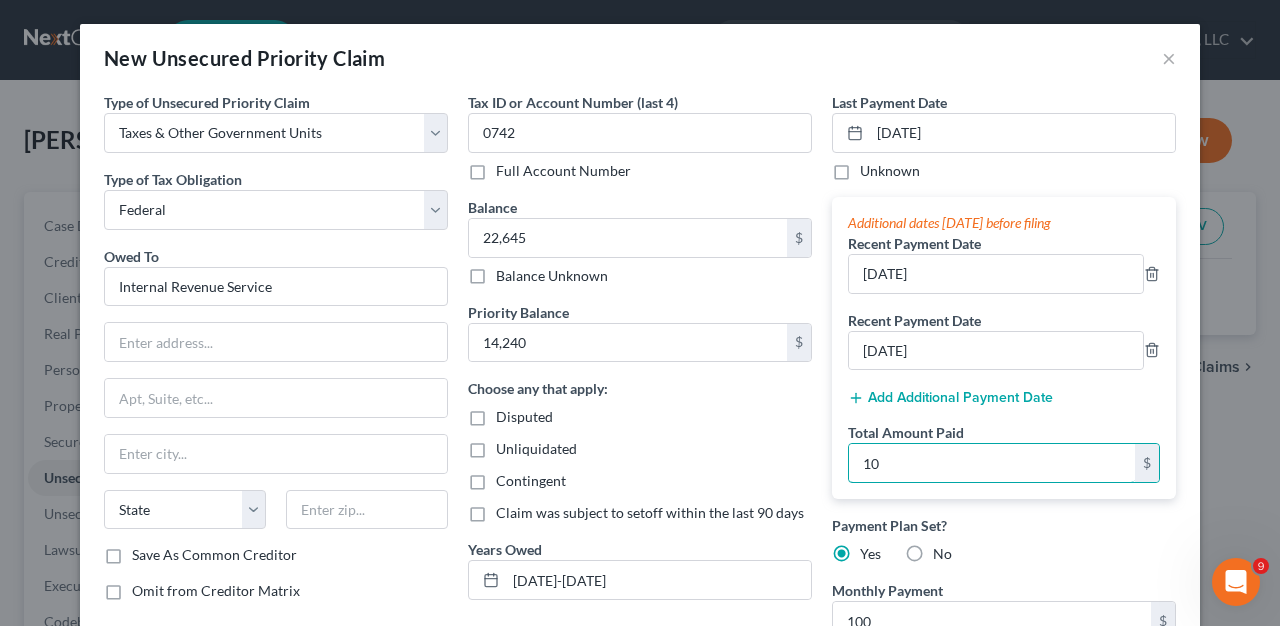 type on "1" 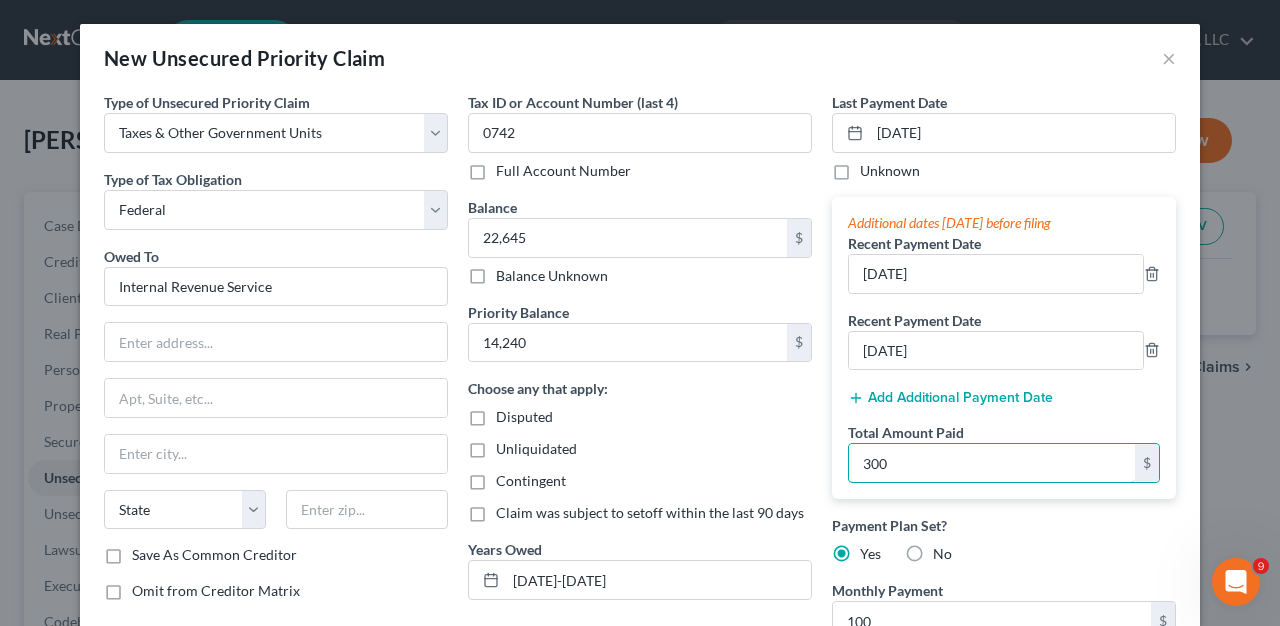 type on "300" 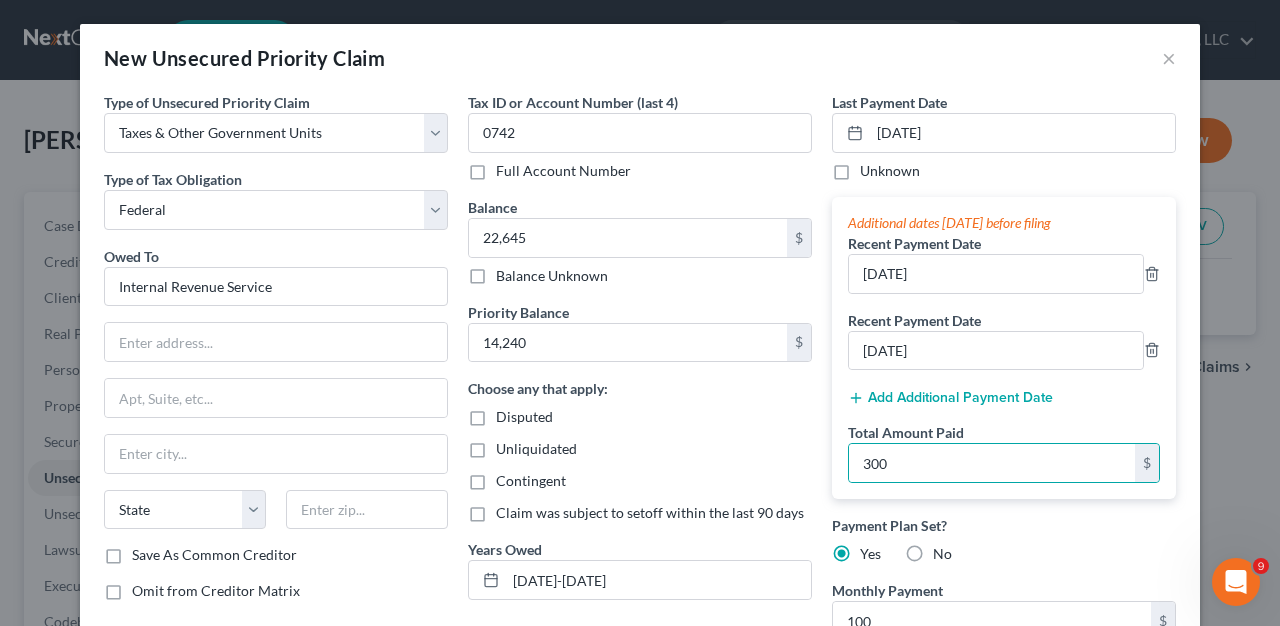 click on "Payment Plan Set?" at bounding box center [1004, 525] 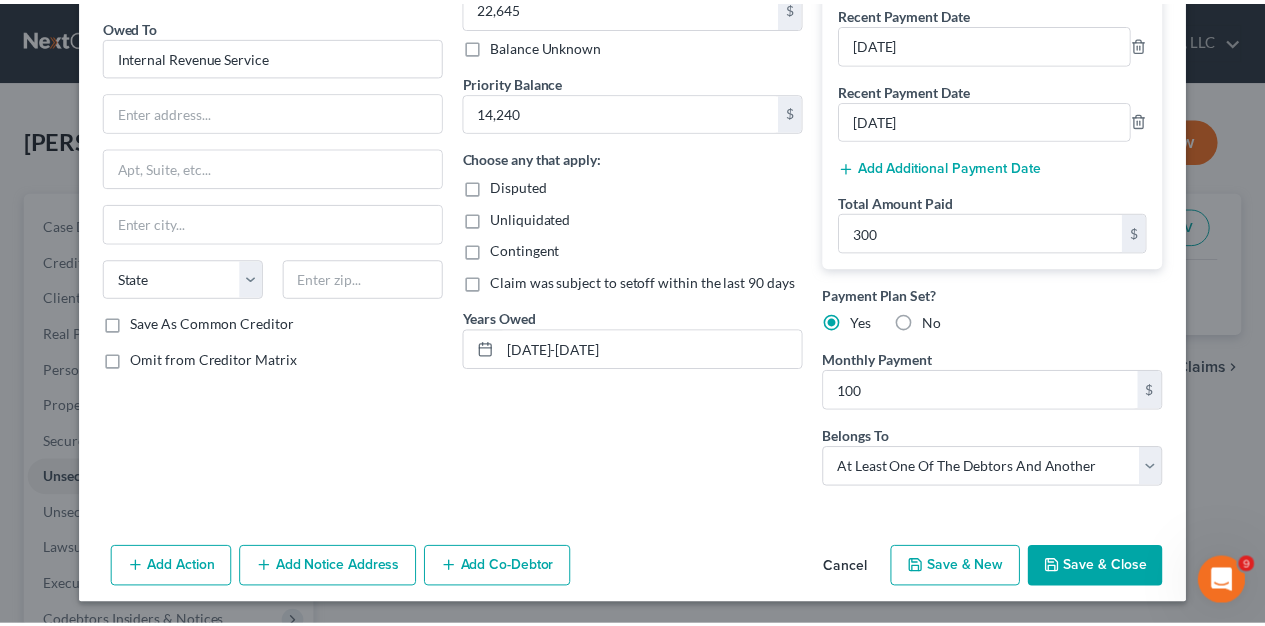scroll, scrollTop: 233, scrollLeft: 0, axis: vertical 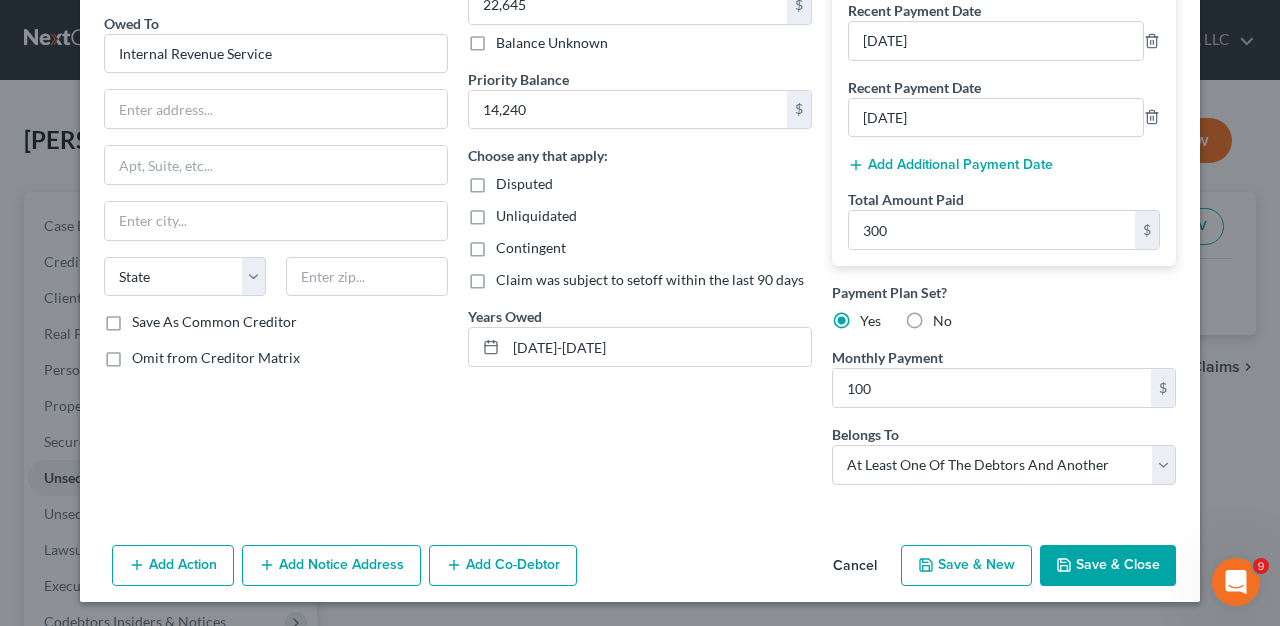 click on "Save & Close" at bounding box center [1108, 566] 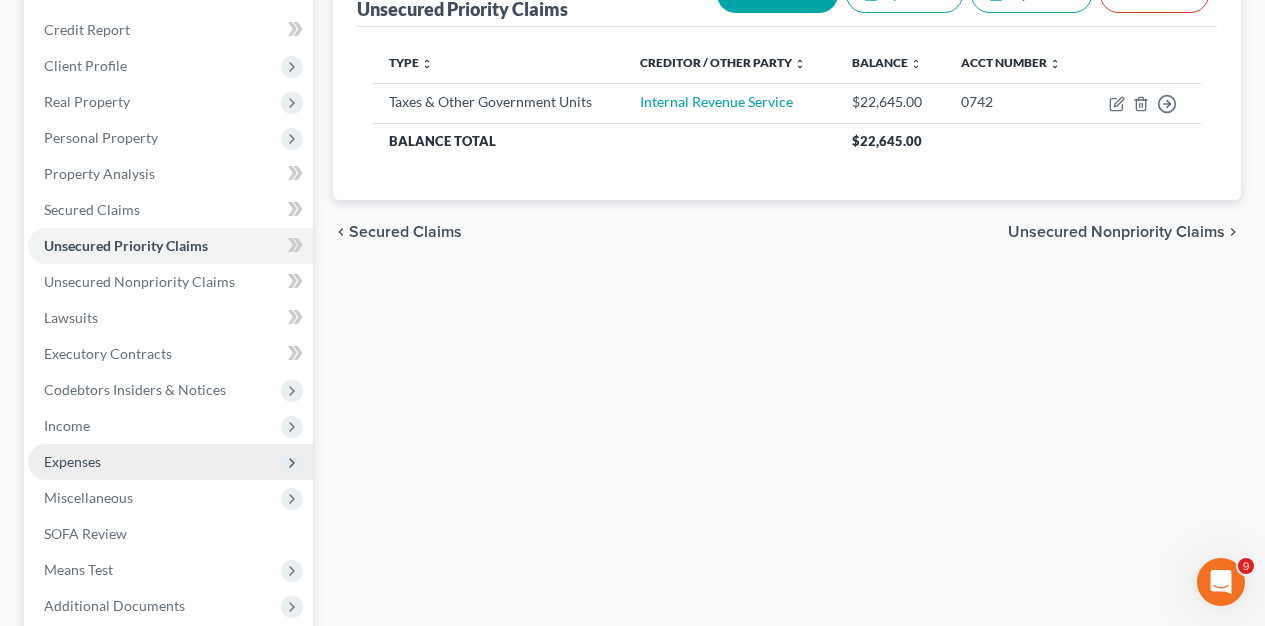 scroll, scrollTop: 241, scrollLeft: 0, axis: vertical 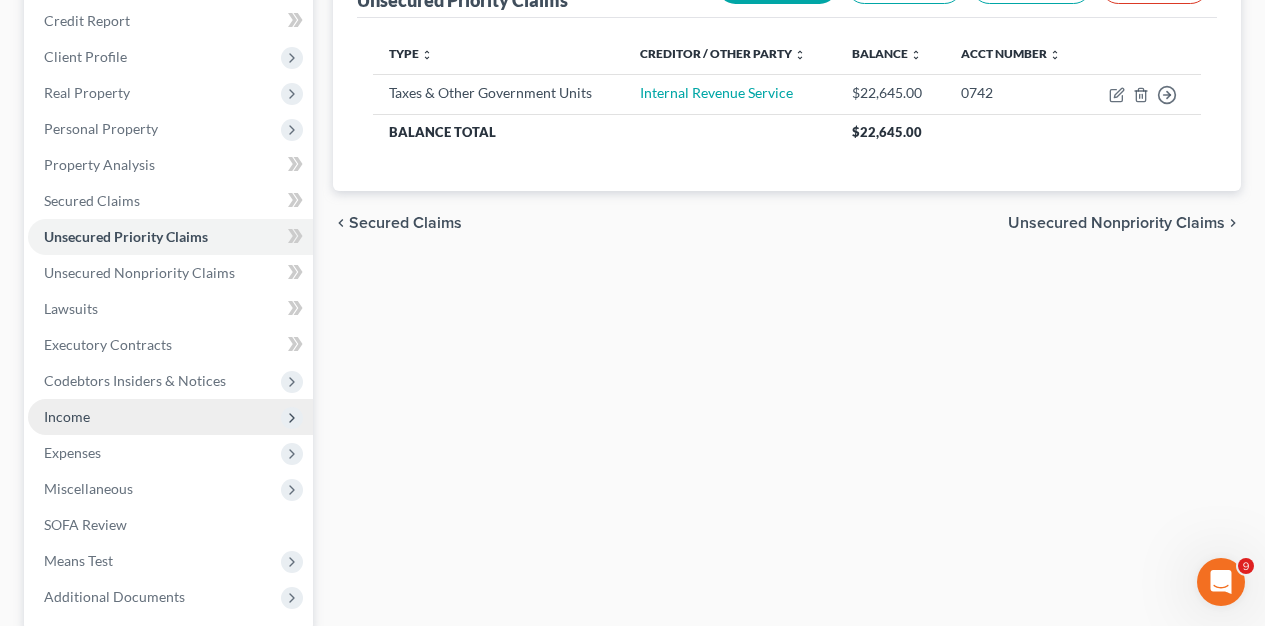 click on "Income" at bounding box center [67, 416] 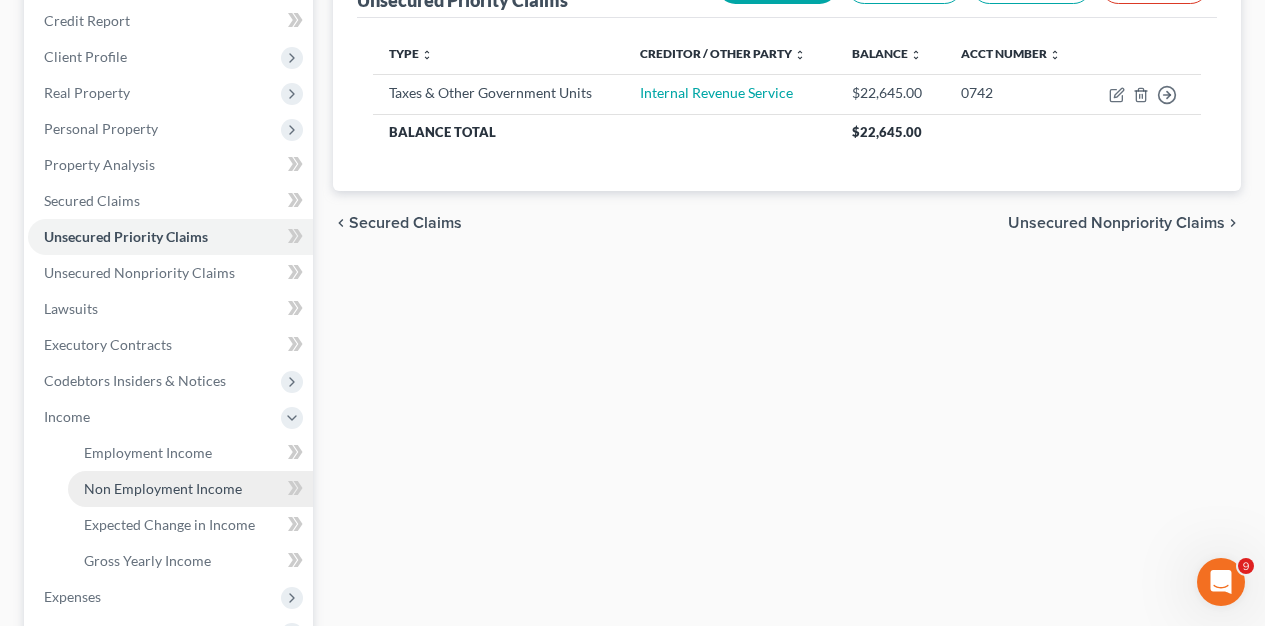 click on "Non Employment Income" at bounding box center [163, 488] 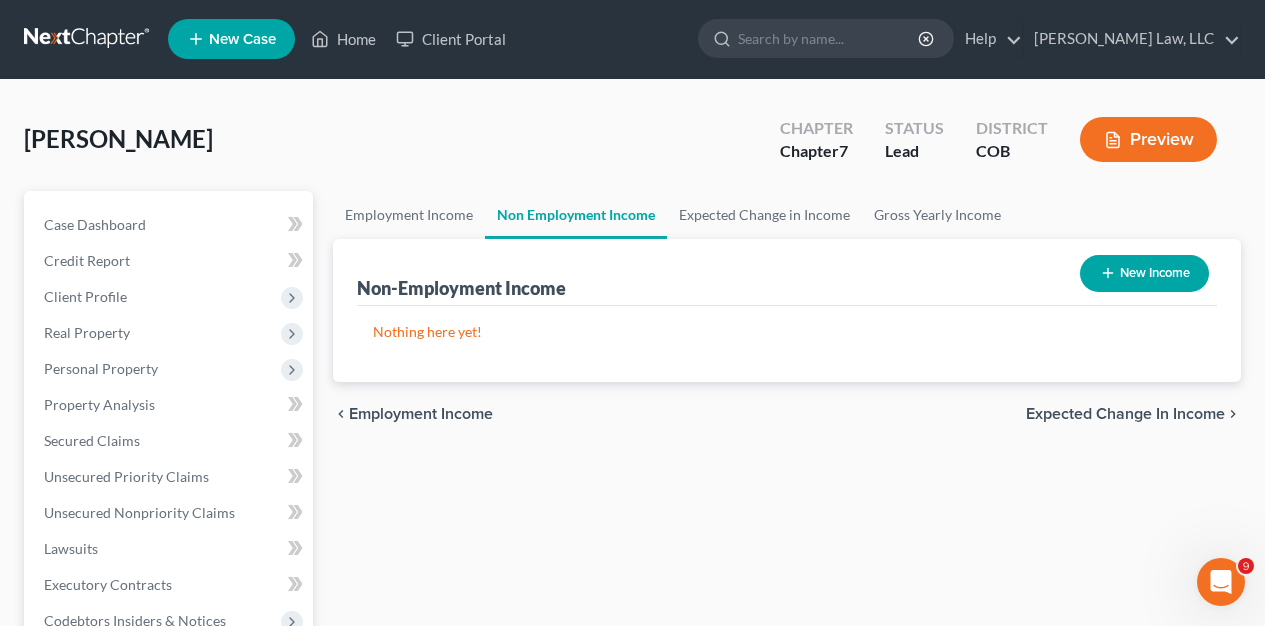 scroll, scrollTop: 0, scrollLeft: 0, axis: both 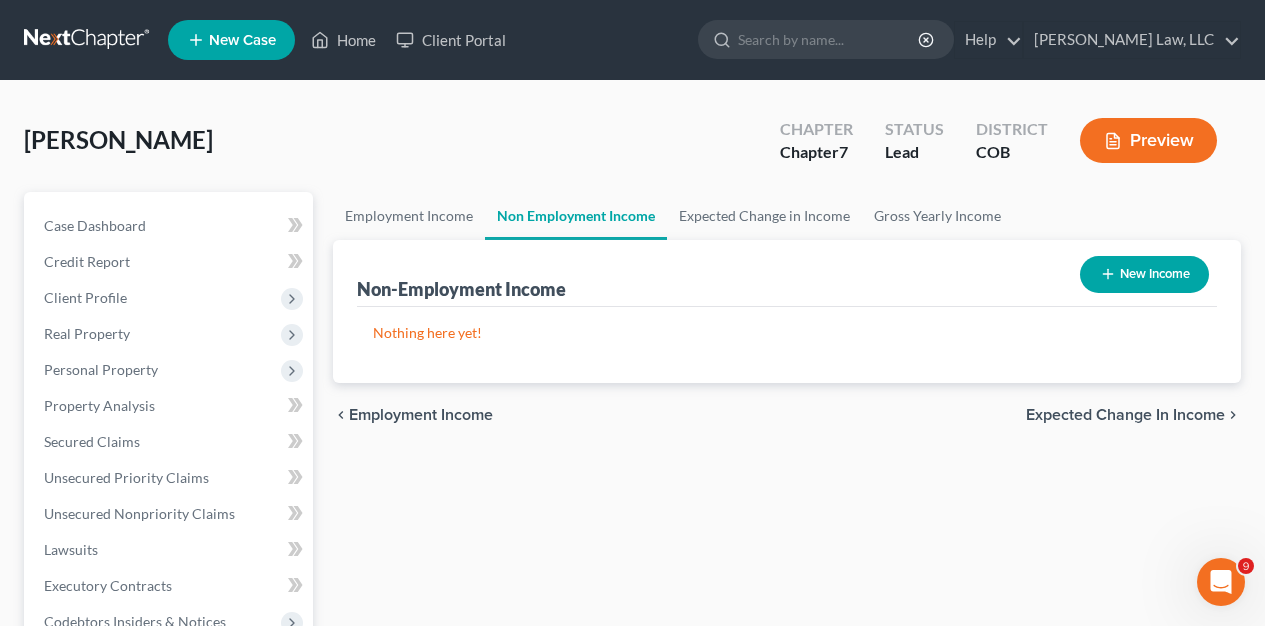 click on "New Income" at bounding box center (1144, 274) 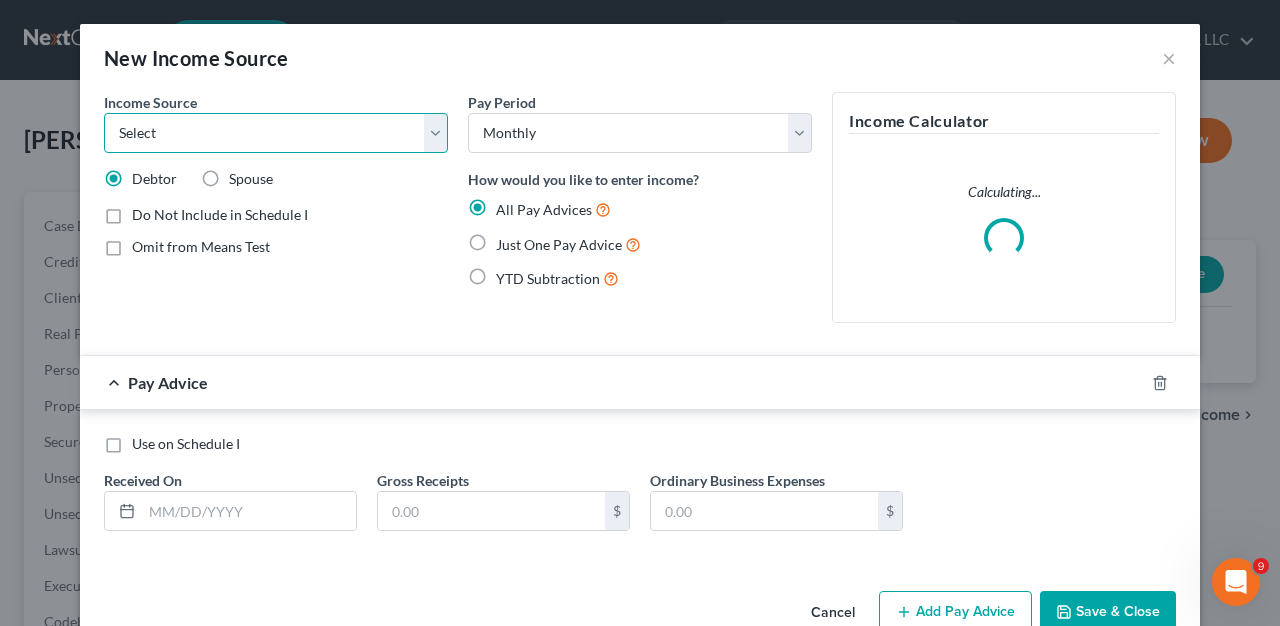 click on "Select Unemployment Disability (from employer) Pension Retirement Social Security / Social Security Disability Other Government Assistance Interests, Dividends or Royalties Child / Family Support Contributions to Household Property / Rental Business, Professional or Farm Alimony / Maintenance Payments Military Disability Benefits Other Monthly Income" at bounding box center (276, 133) 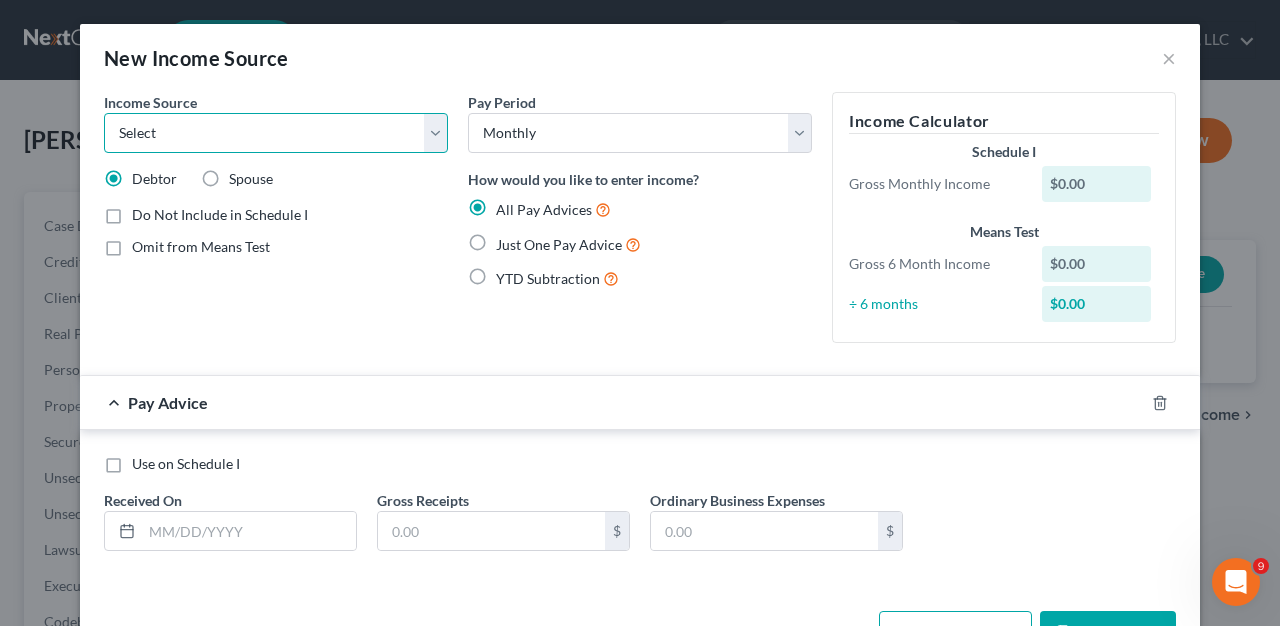 select on "4" 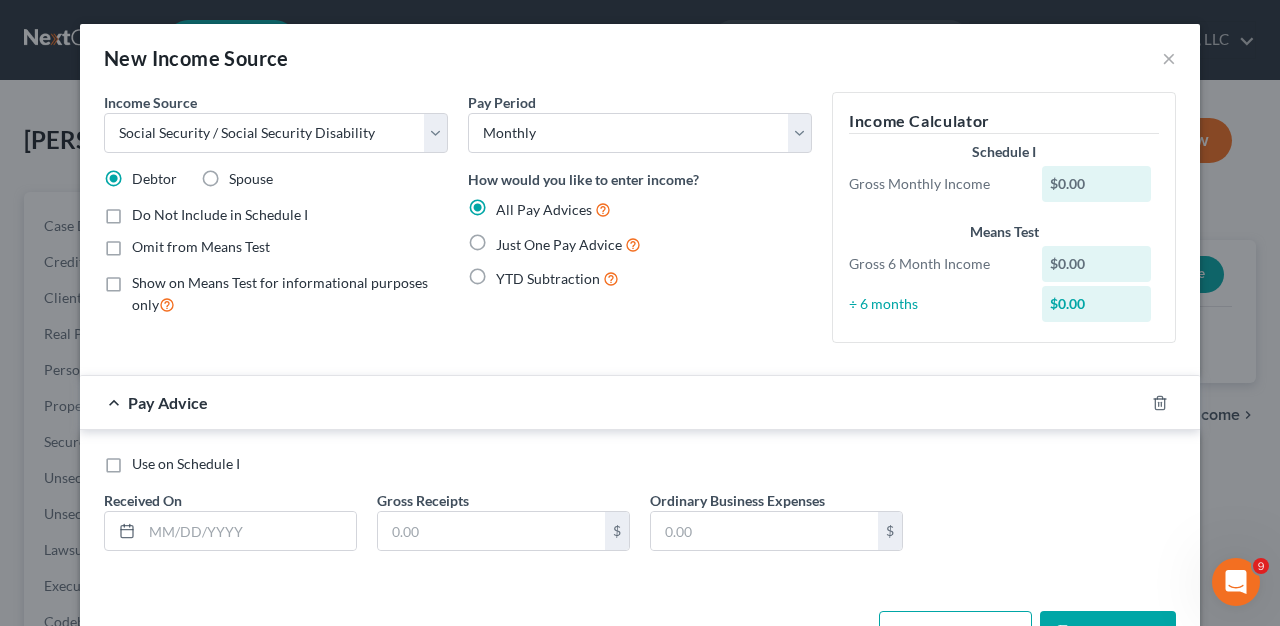 click on "Just One Pay Advice" at bounding box center (568, 244) 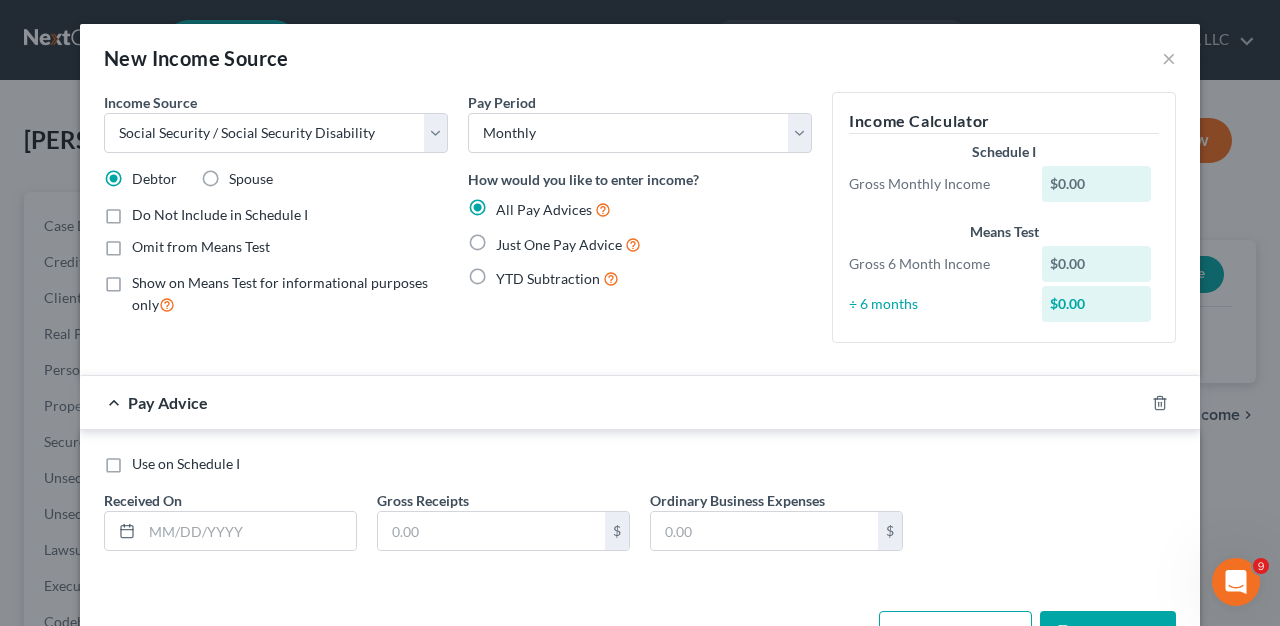 click on "Just One Pay Advice" at bounding box center (510, 239) 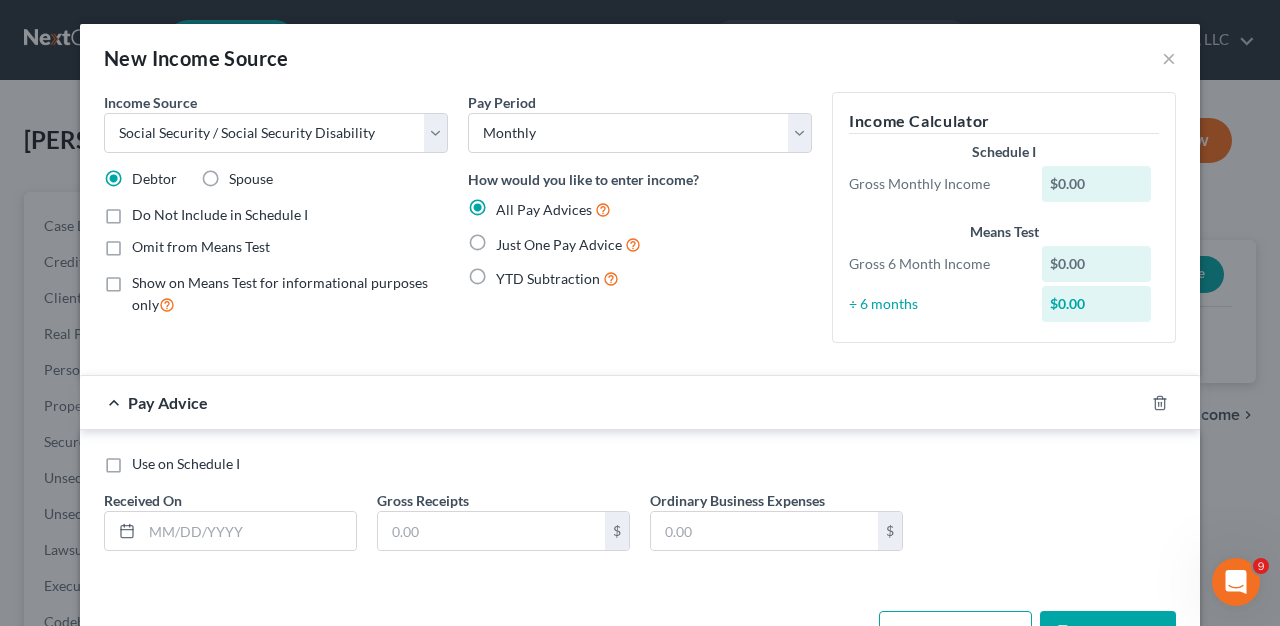 radio on "true" 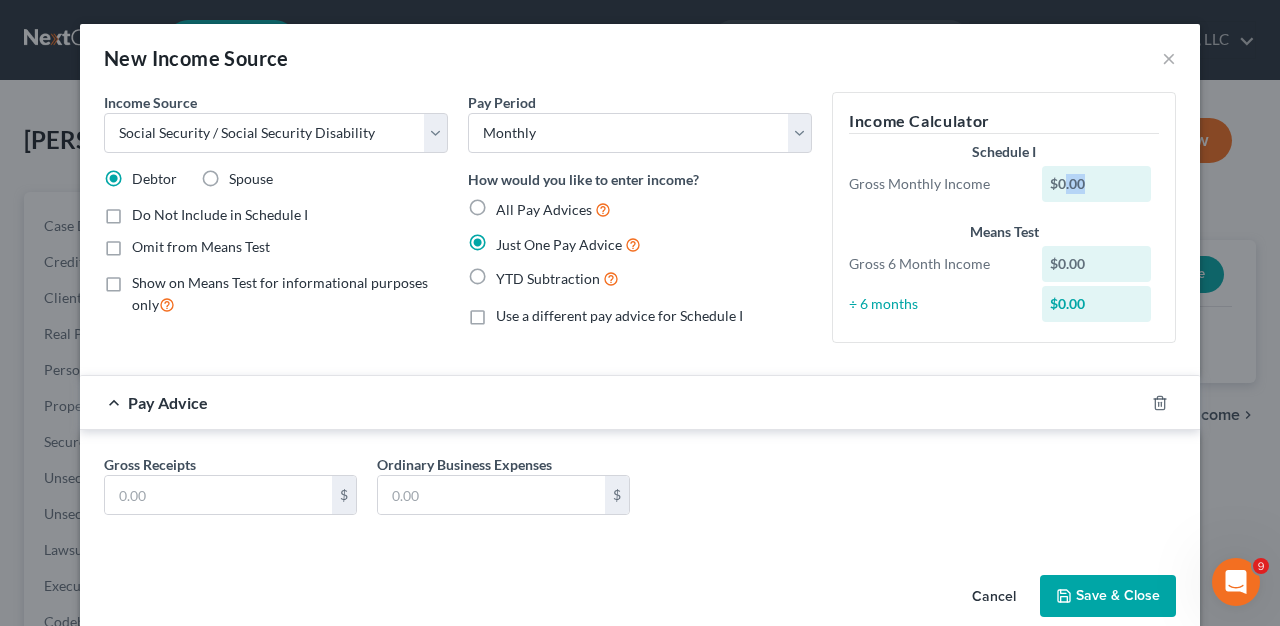 drag, startPoint x: 1086, startPoint y: 185, endPoint x: 1055, endPoint y: 191, distance: 31.575306 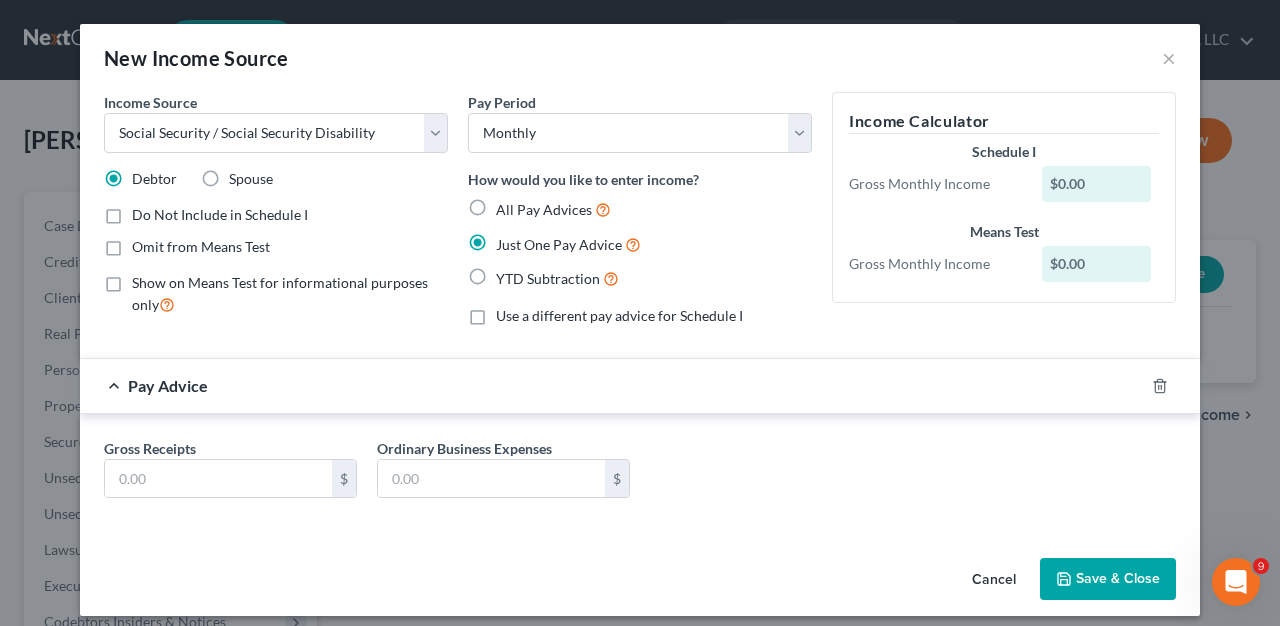 click on "Gross Monthly Income $0.00" at bounding box center (1004, 184) 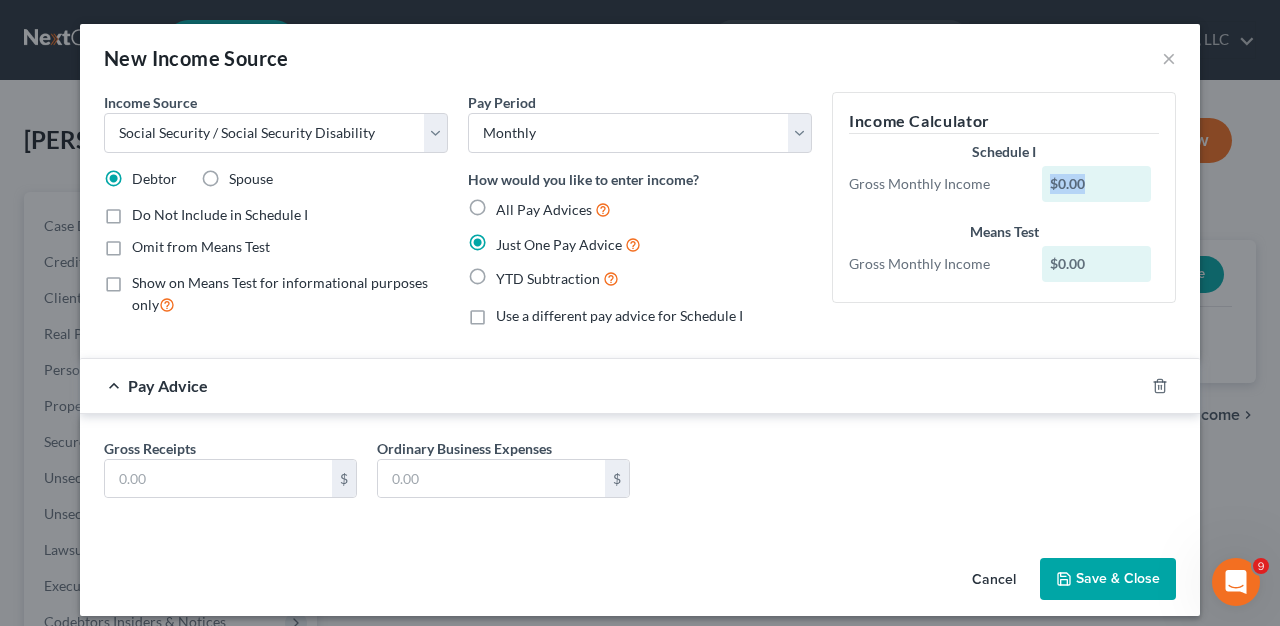 drag, startPoint x: 1075, startPoint y: 183, endPoint x: 1043, endPoint y: 185, distance: 32.06244 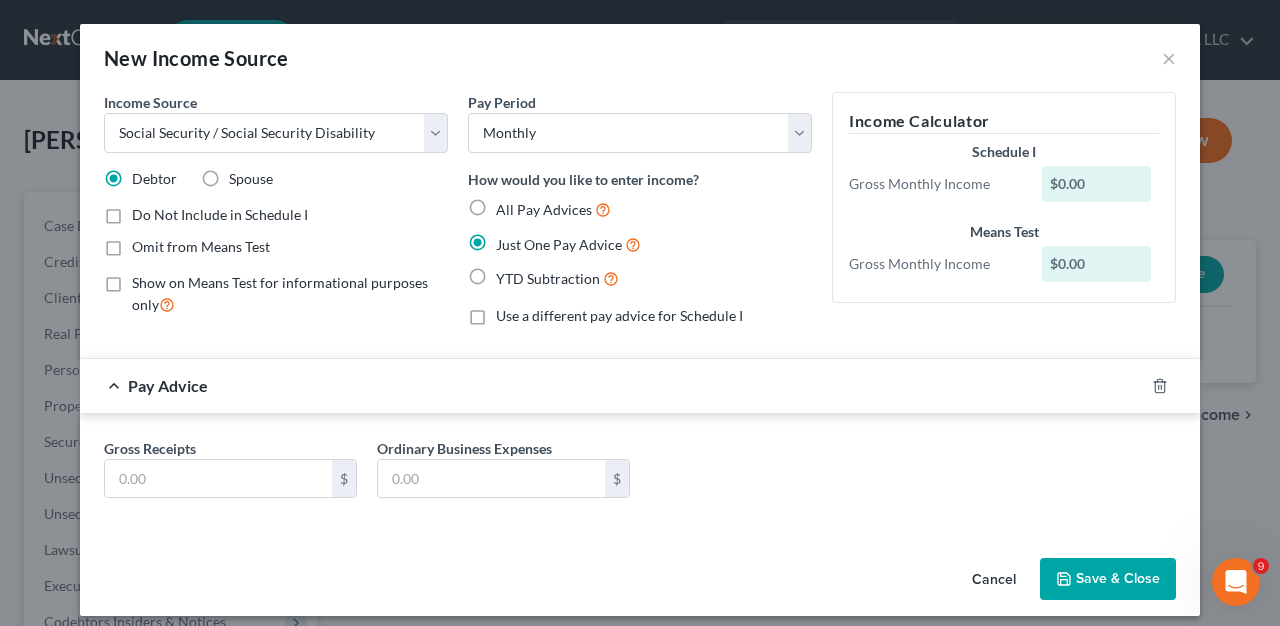 click on "Omit from Means Test" at bounding box center [201, 247] 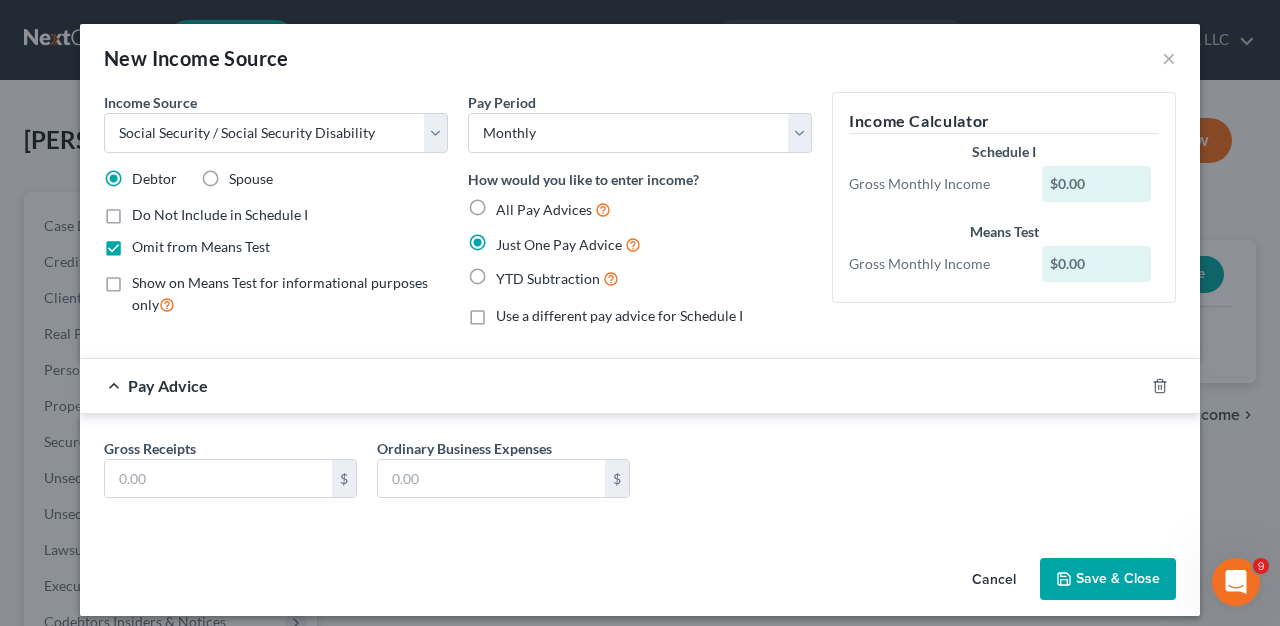 click on "$0.00" at bounding box center [1097, 184] 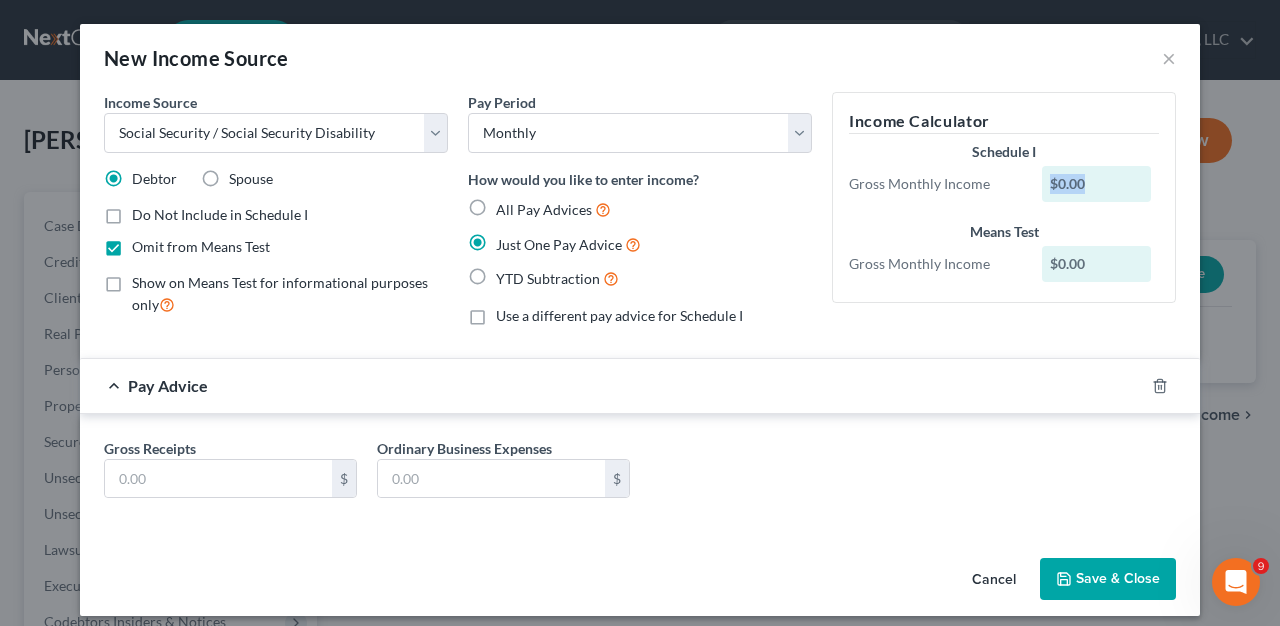 drag, startPoint x: 1076, startPoint y: 183, endPoint x: 1038, endPoint y: 187, distance: 38.209946 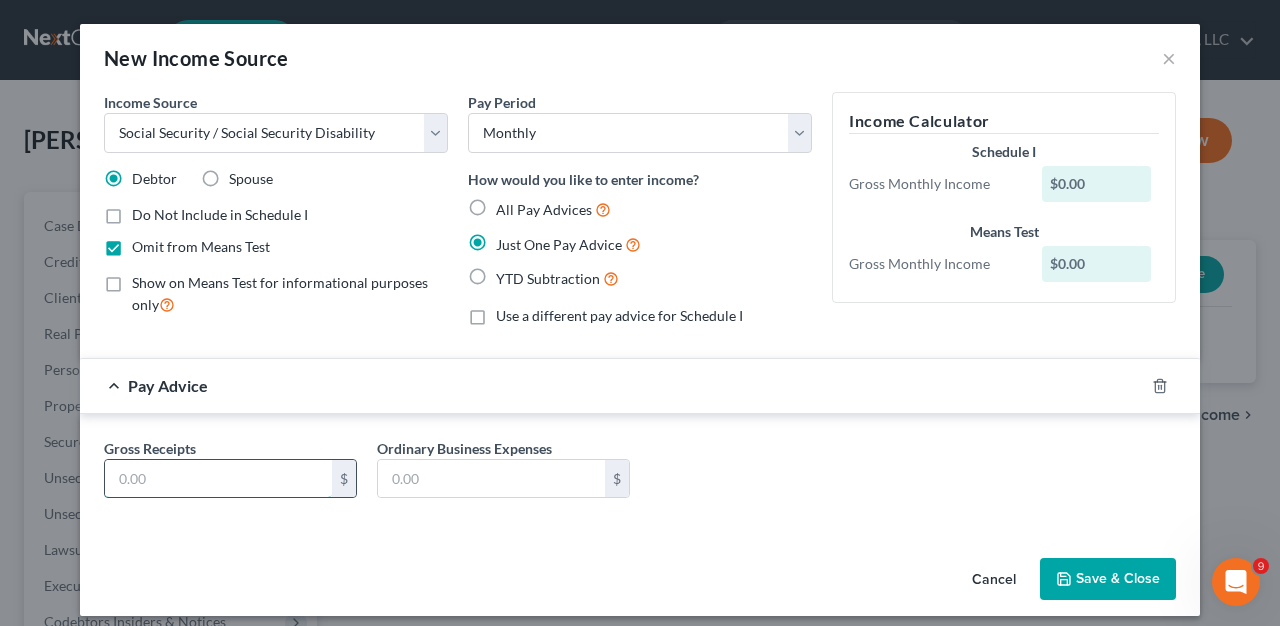 click at bounding box center (218, 479) 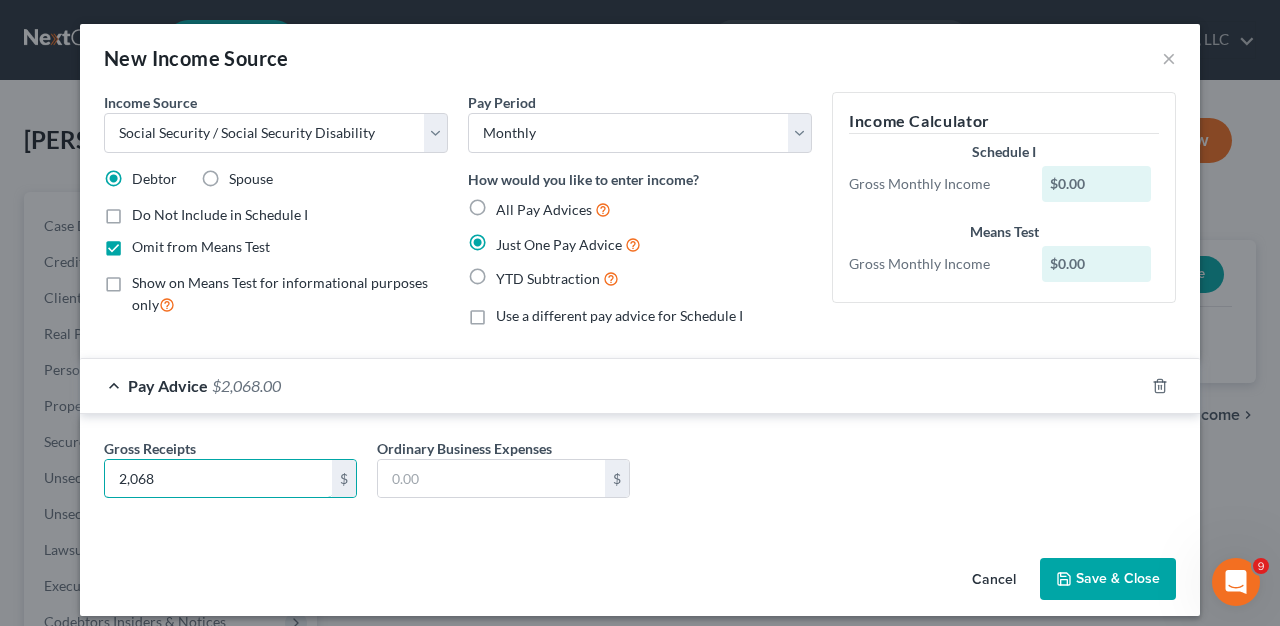 type on "2,068" 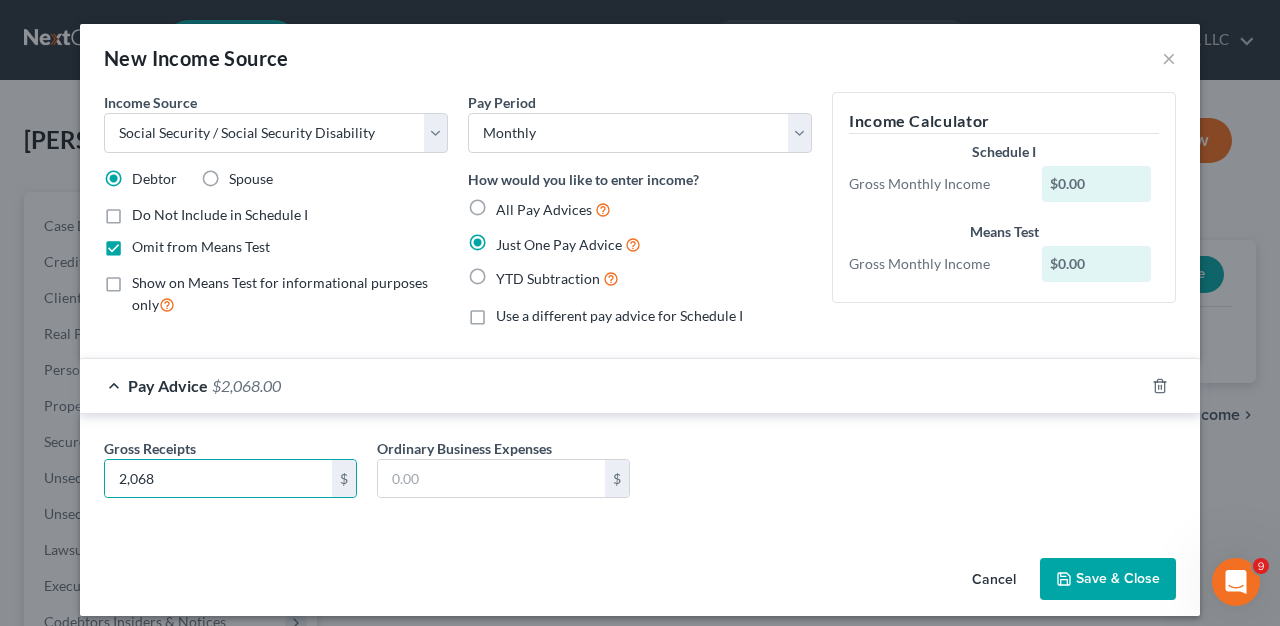 click on "$0.00" at bounding box center [1097, 184] 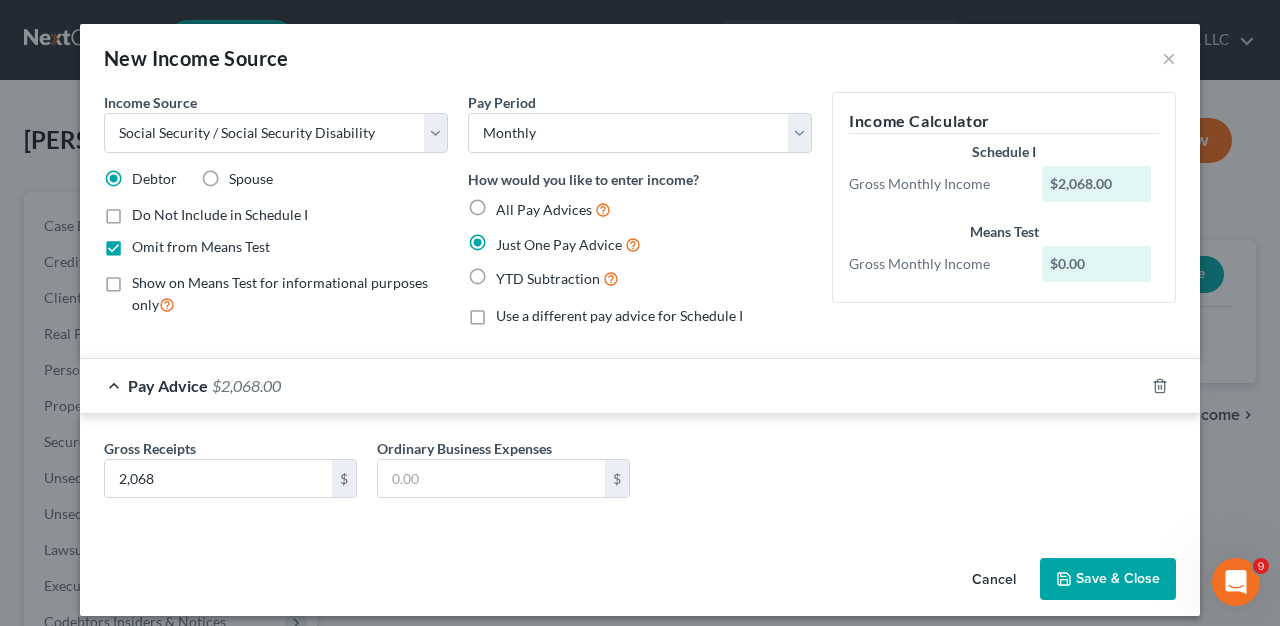 click on "$2,068.00" at bounding box center (1097, 184) 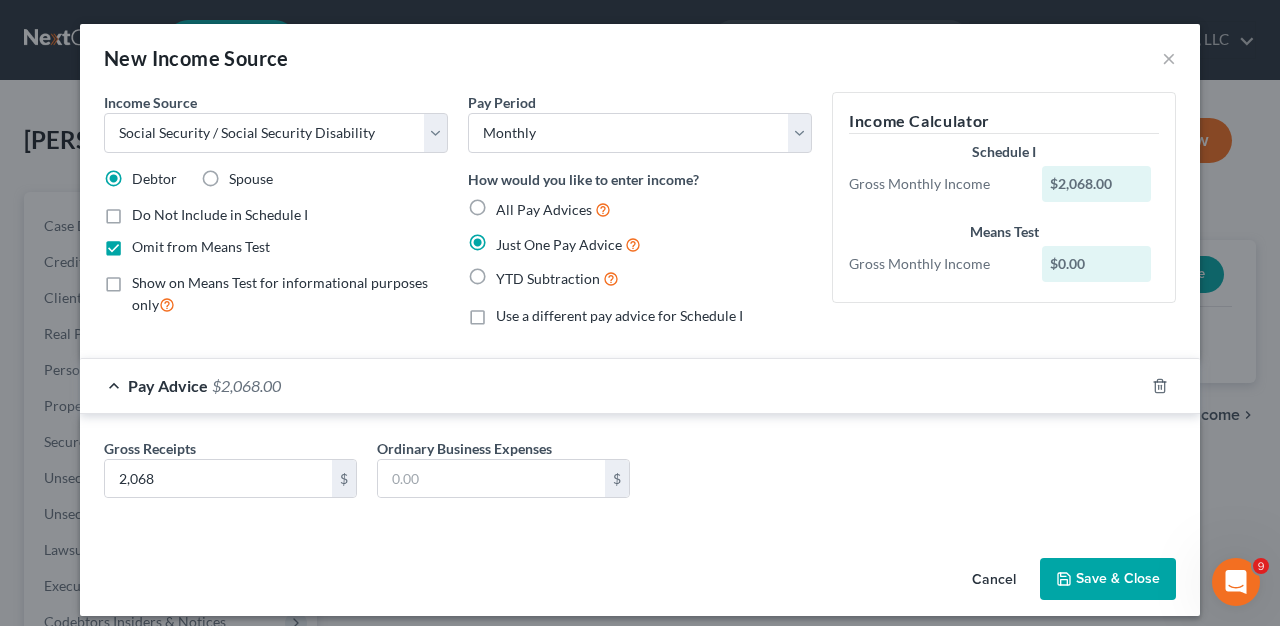 click on "Save & Close" at bounding box center [1108, 579] 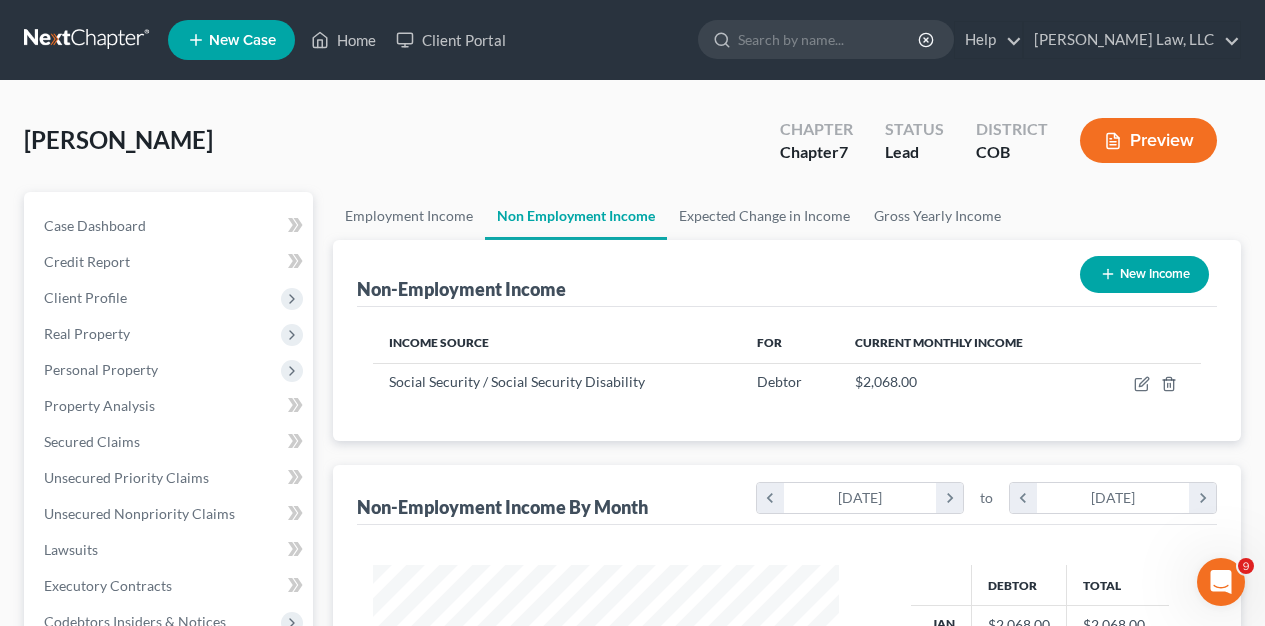 scroll, scrollTop: 999641, scrollLeft: 999494, axis: both 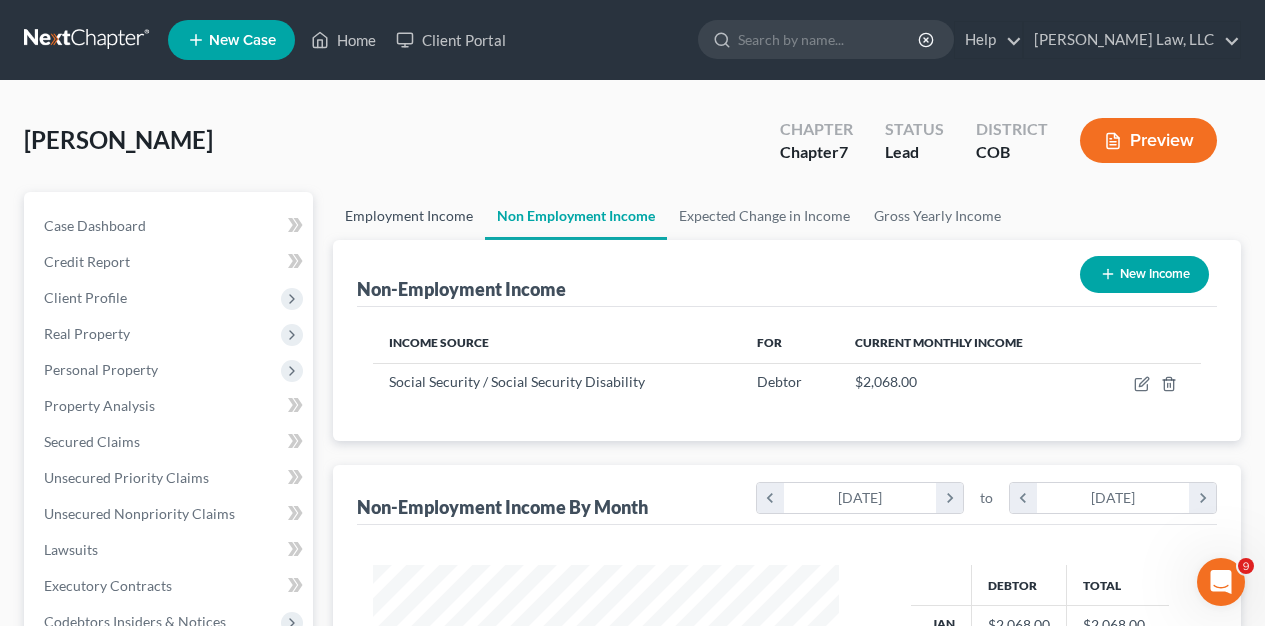 click on "Employment Income" at bounding box center (409, 216) 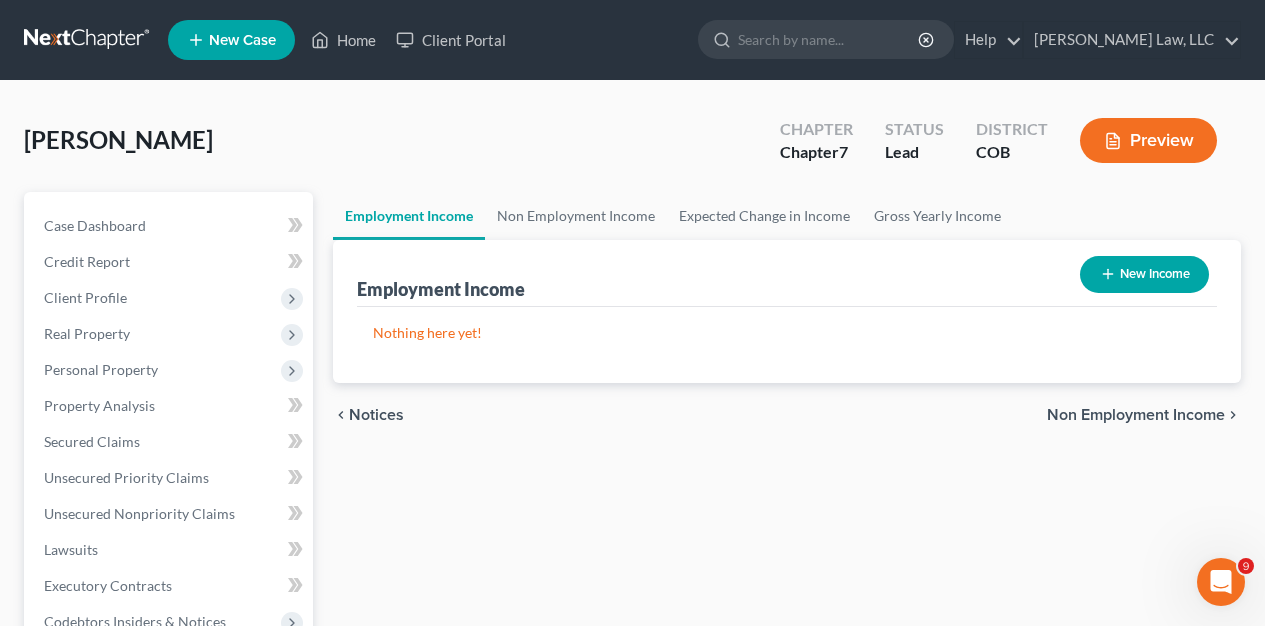 click on "New Income" at bounding box center (1144, 274) 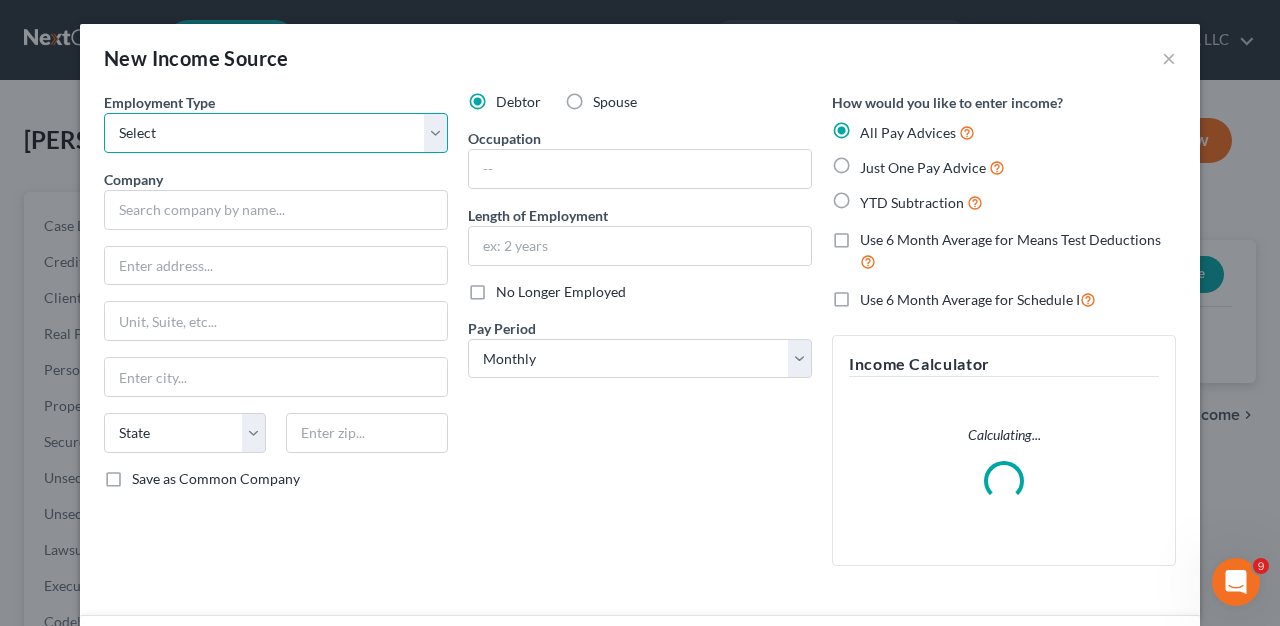 click on "Select Full or Part Time Employment Self Employment" at bounding box center [276, 133] 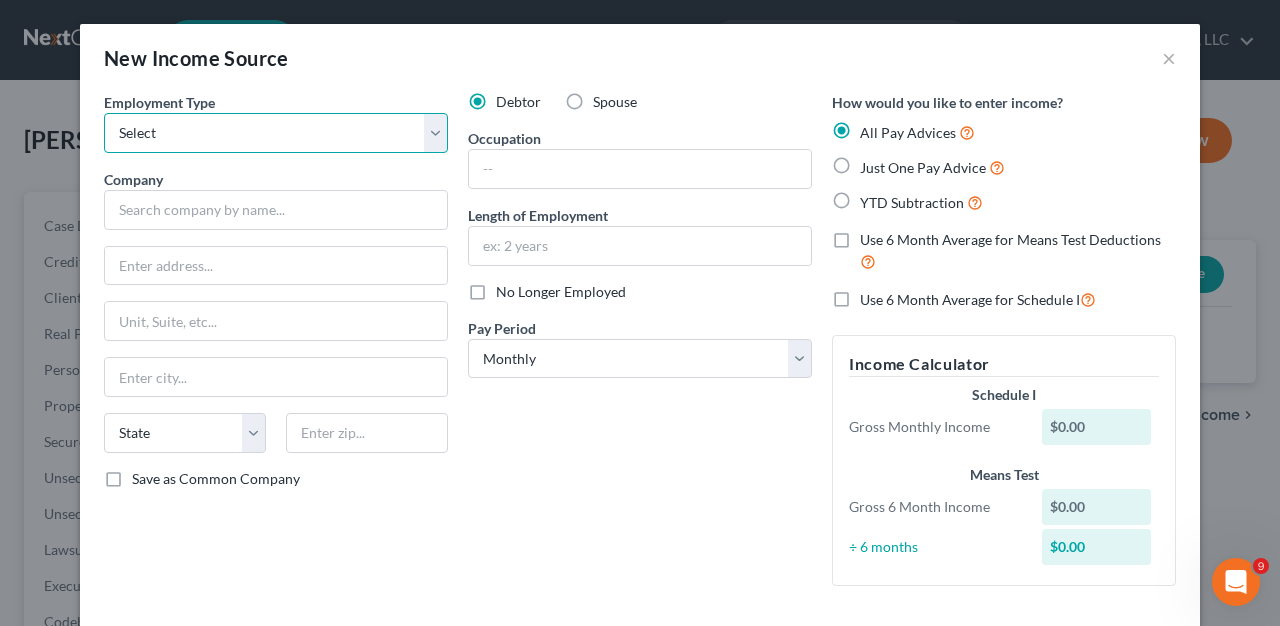 select on "0" 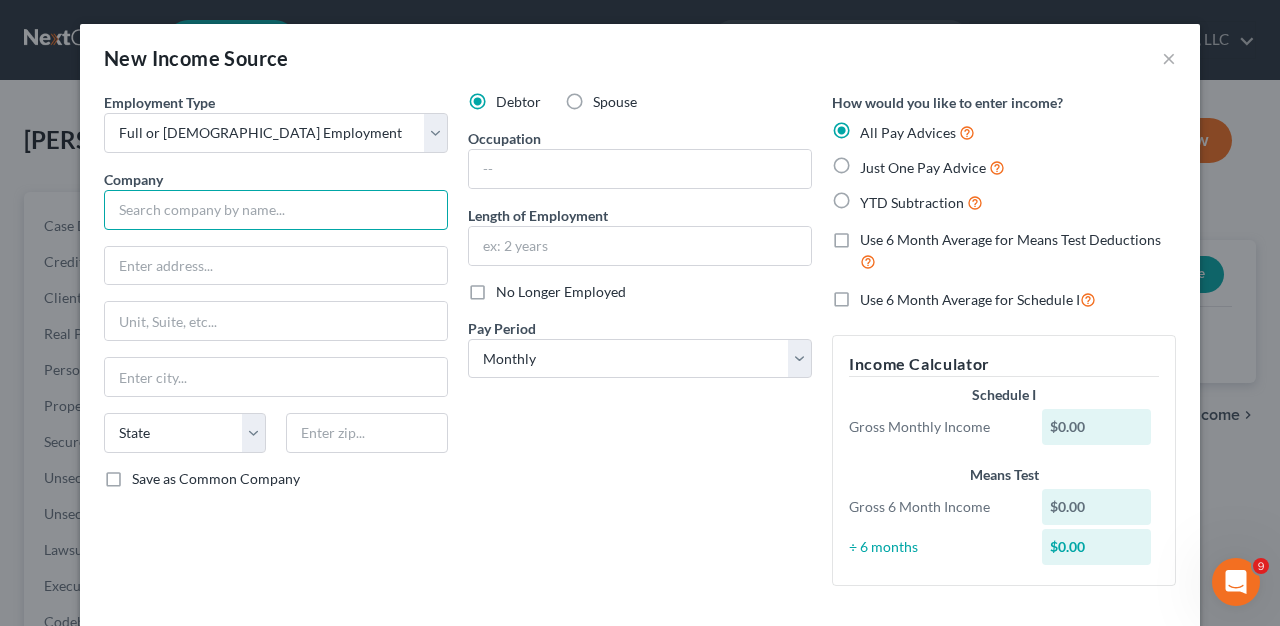 click at bounding box center (276, 210) 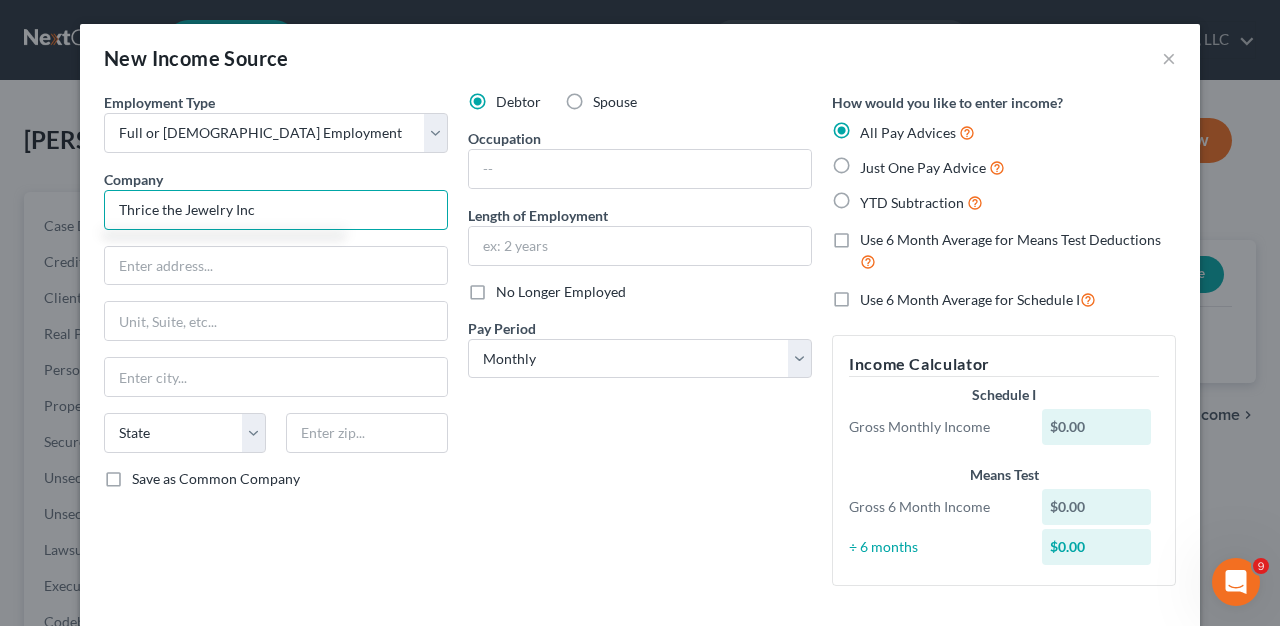 type on "Thrice the Jewelry Inc" 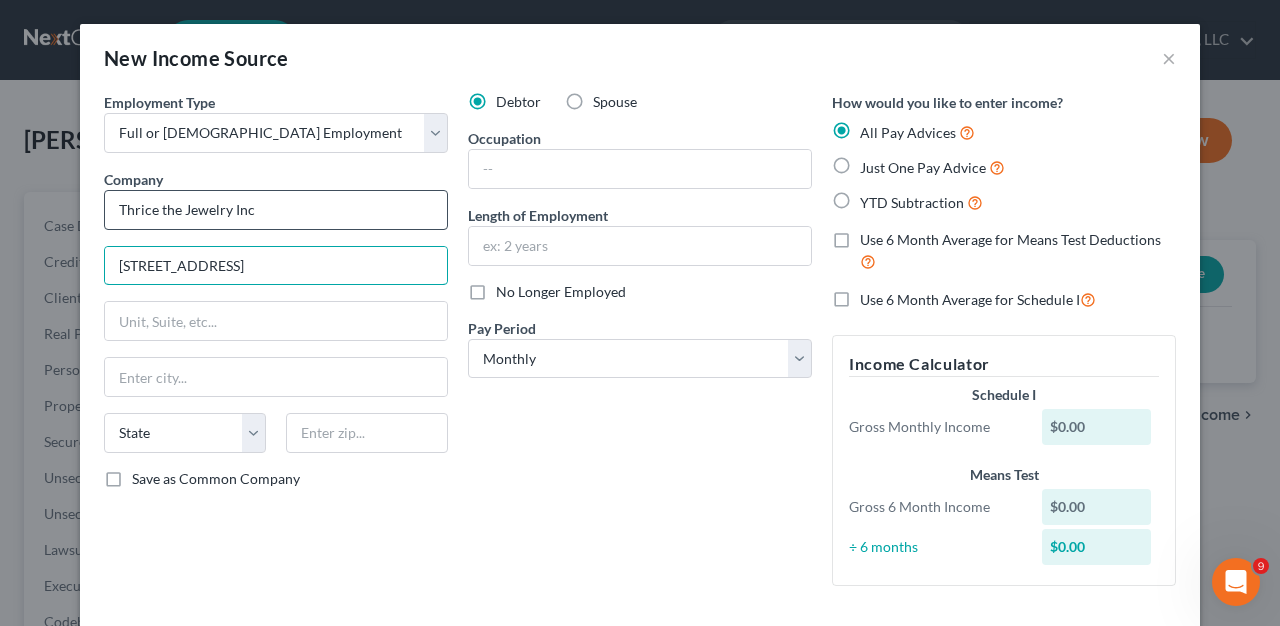 type on "6885 S University Blvd" 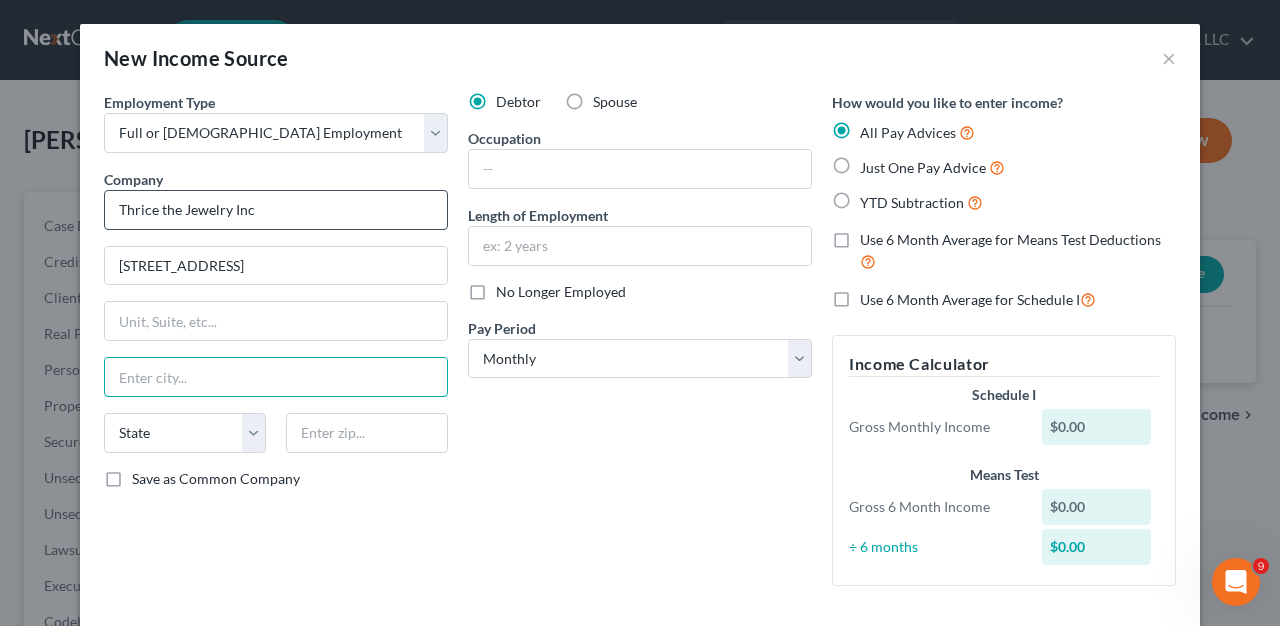 type on "e" 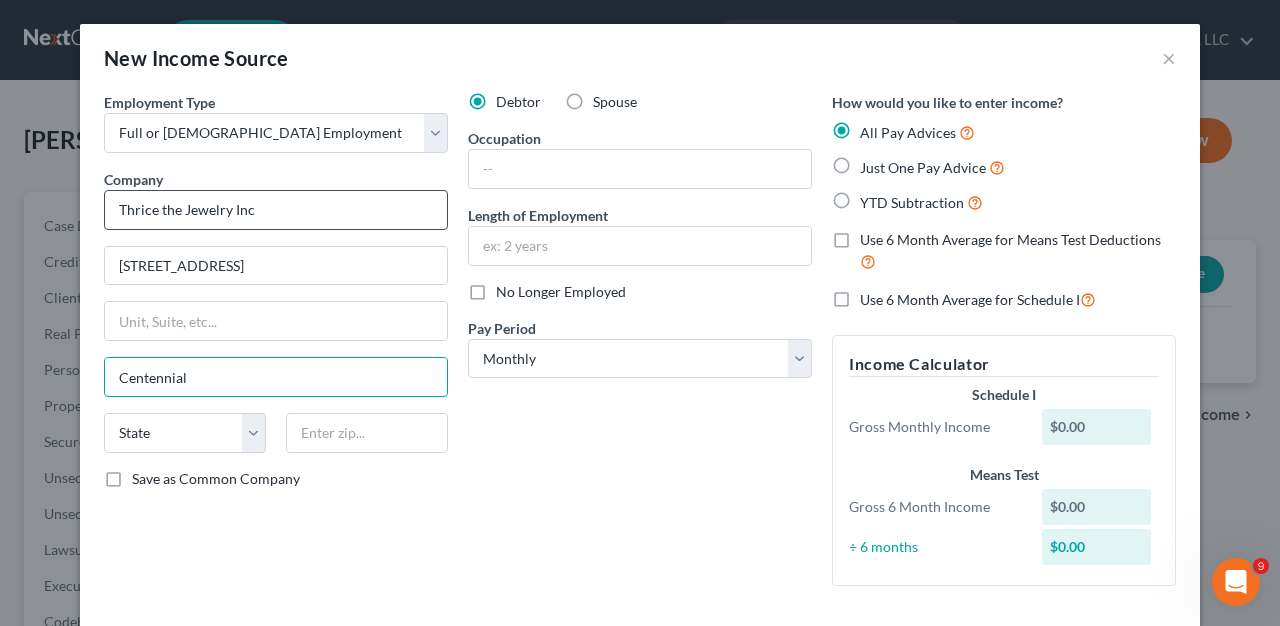 type on "Centennial" 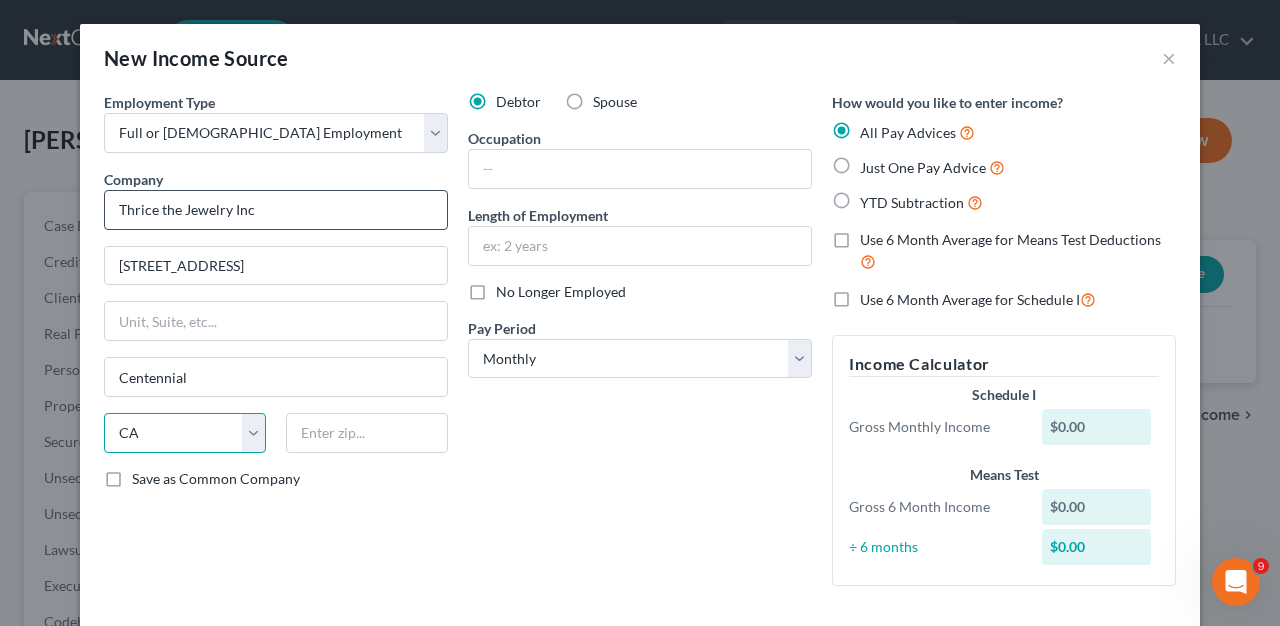 select on "5" 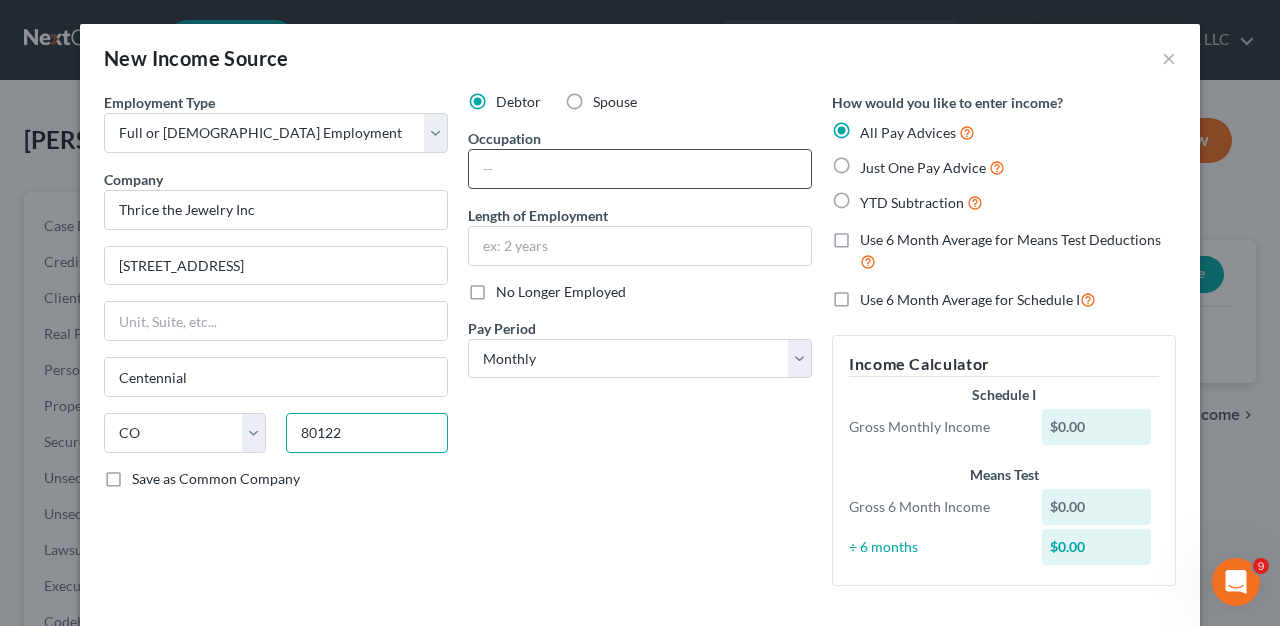 type on "80122" 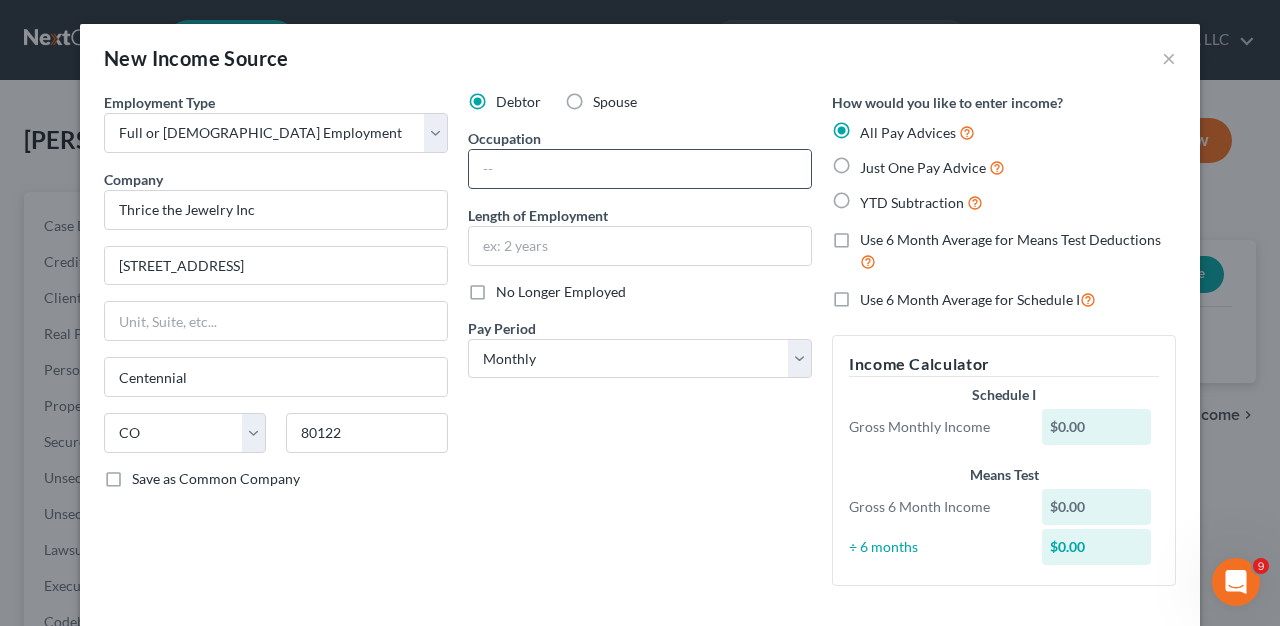 click at bounding box center [640, 169] 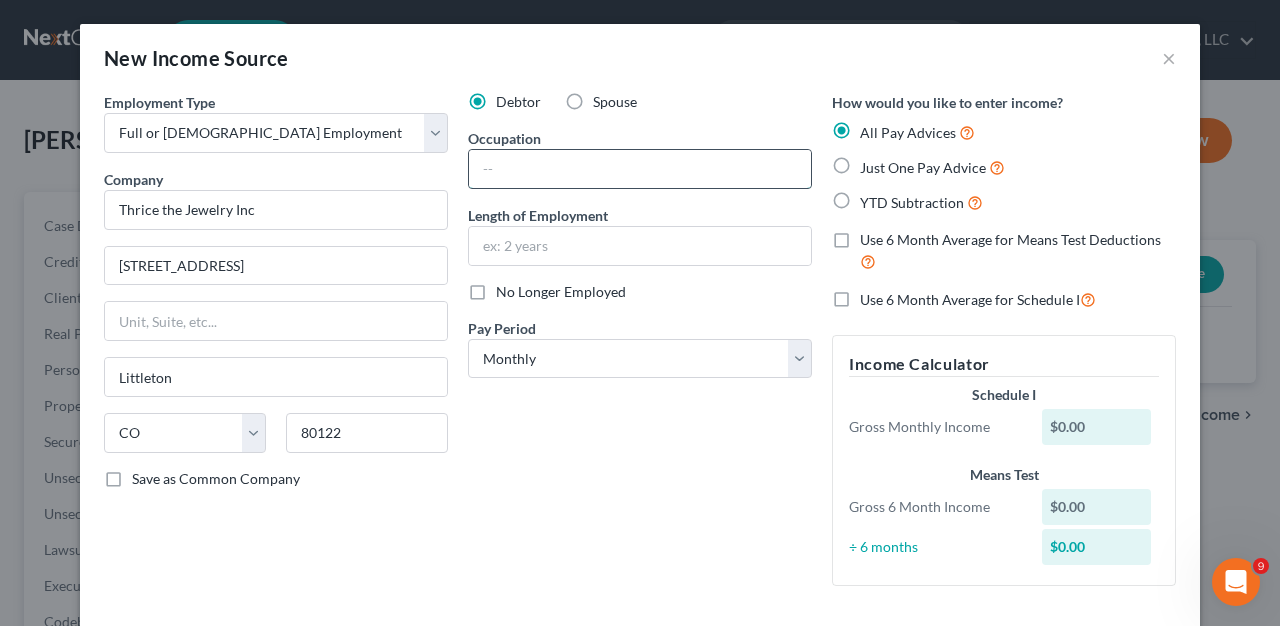 click at bounding box center [640, 169] 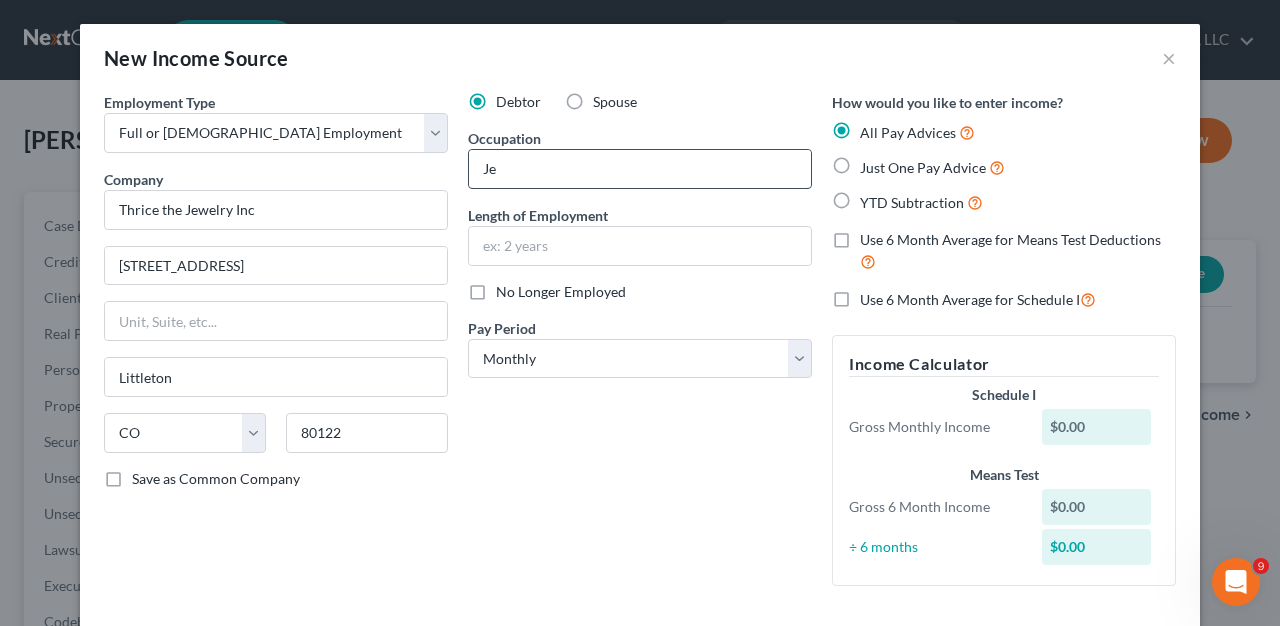 type on "J" 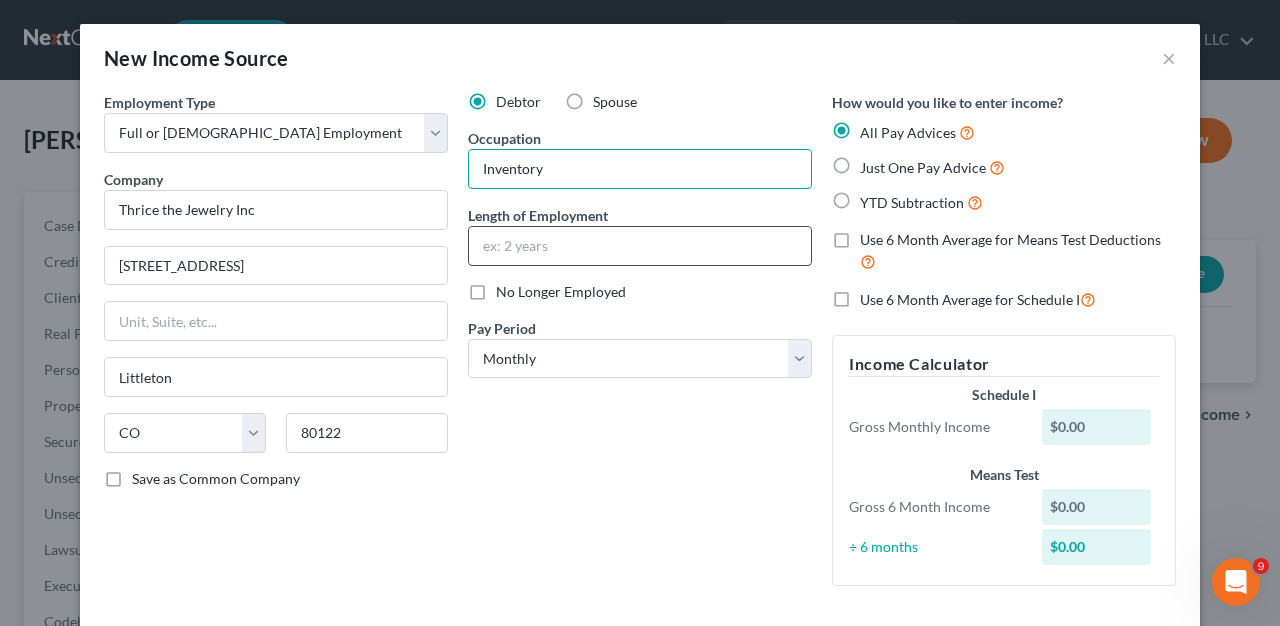 type on "Inventory" 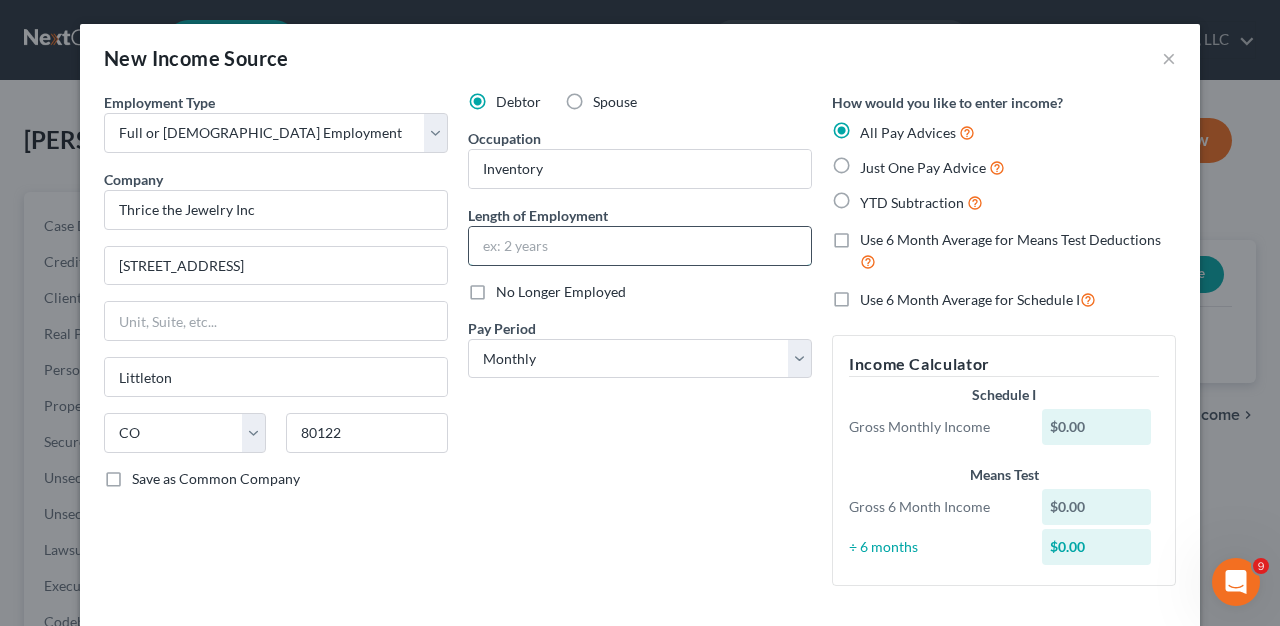 click at bounding box center [640, 246] 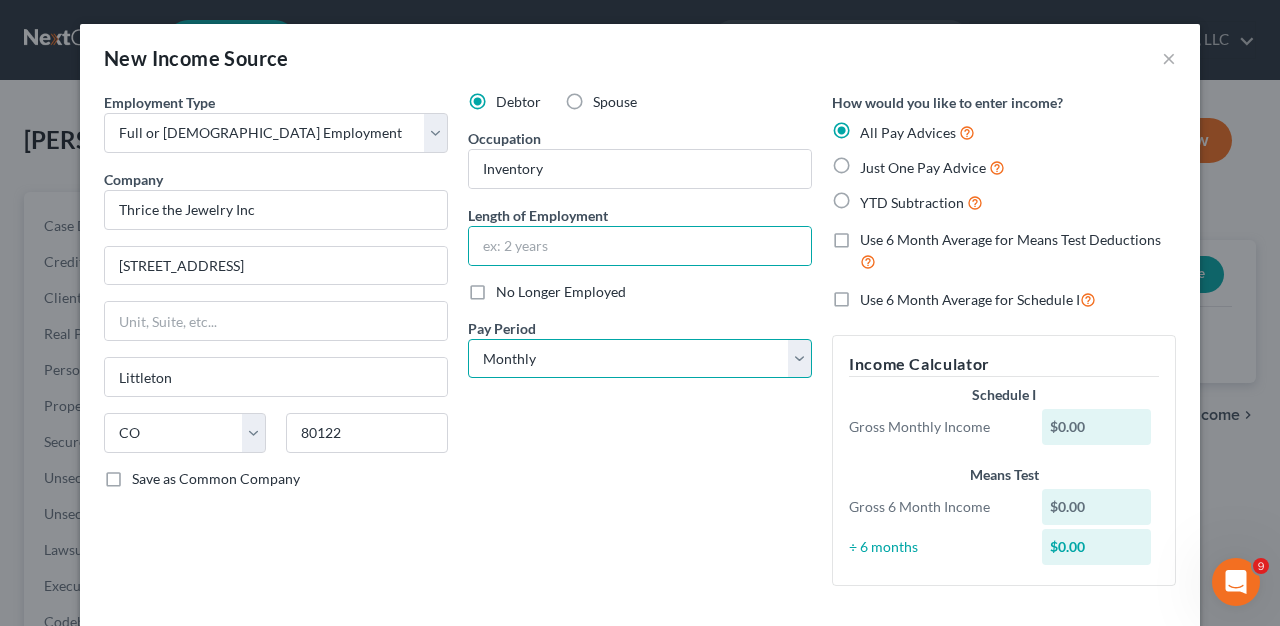 click on "Select Monthly Twice Monthly Every Other Week Weekly" at bounding box center (640, 359) 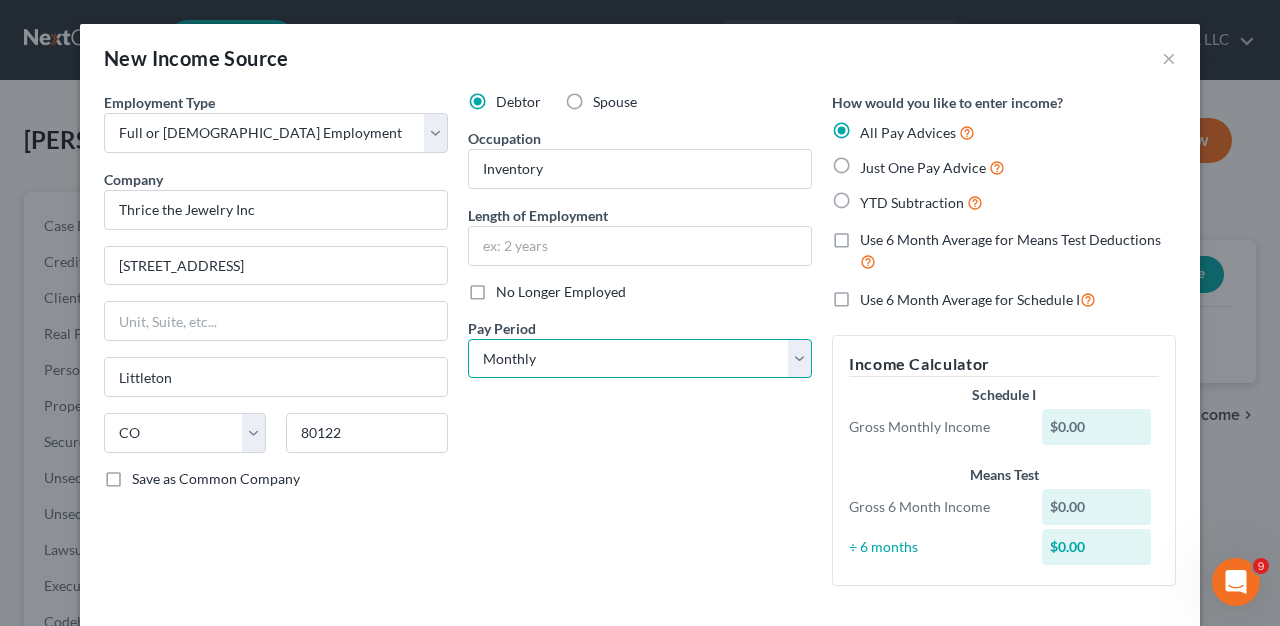 select on "2" 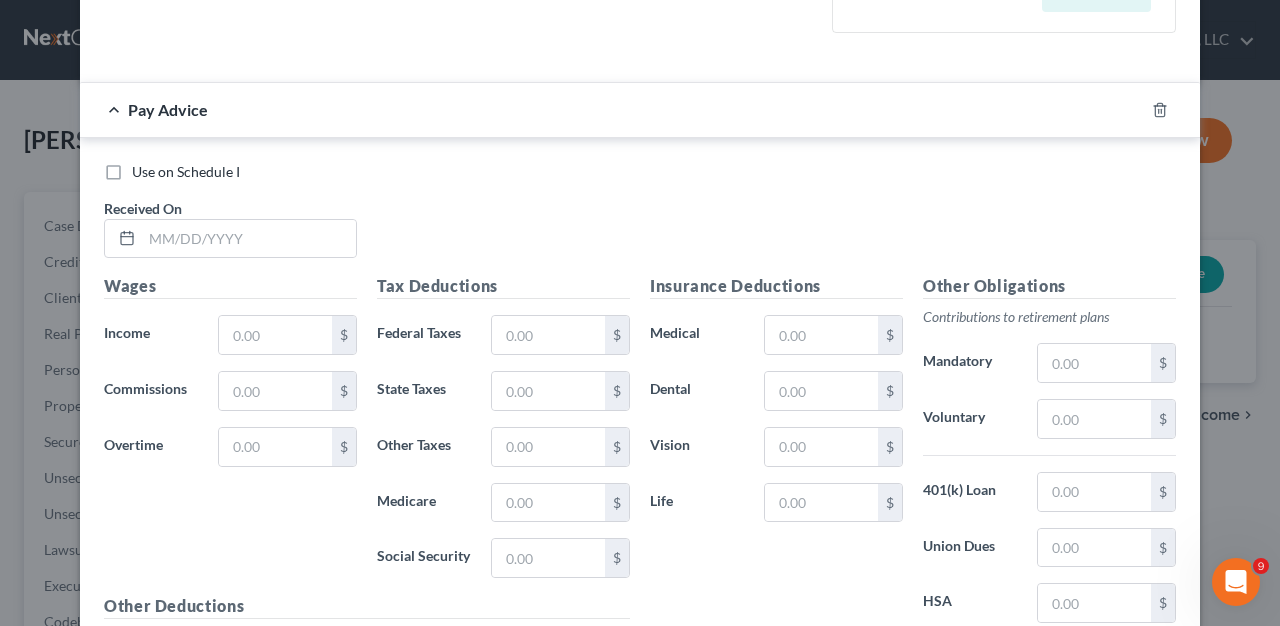 scroll, scrollTop: 820, scrollLeft: 0, axis: vertical 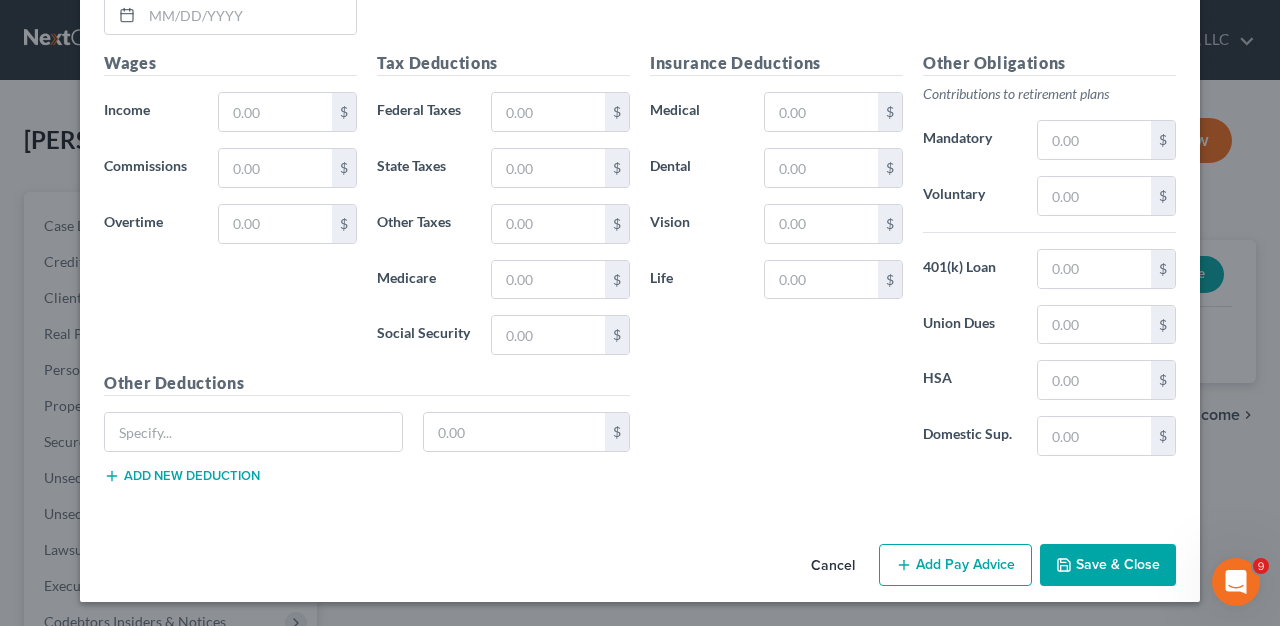 click on "Save & Close" at bounding box center (1108, 565) 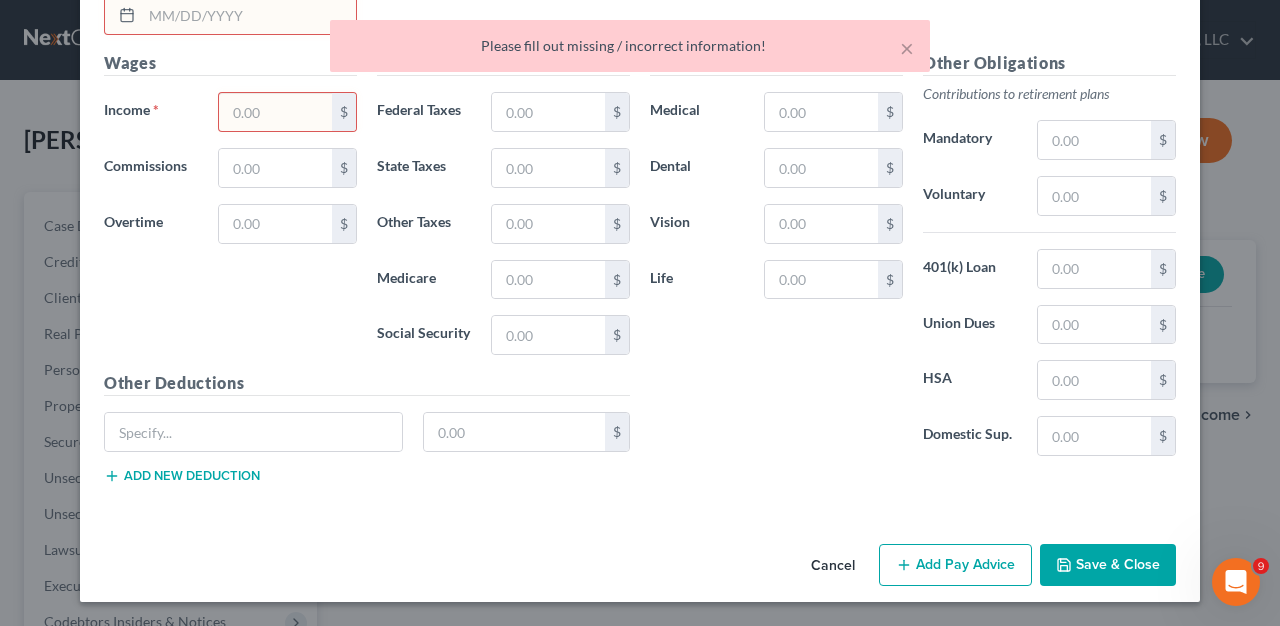 click at bounding box center (275, 112) 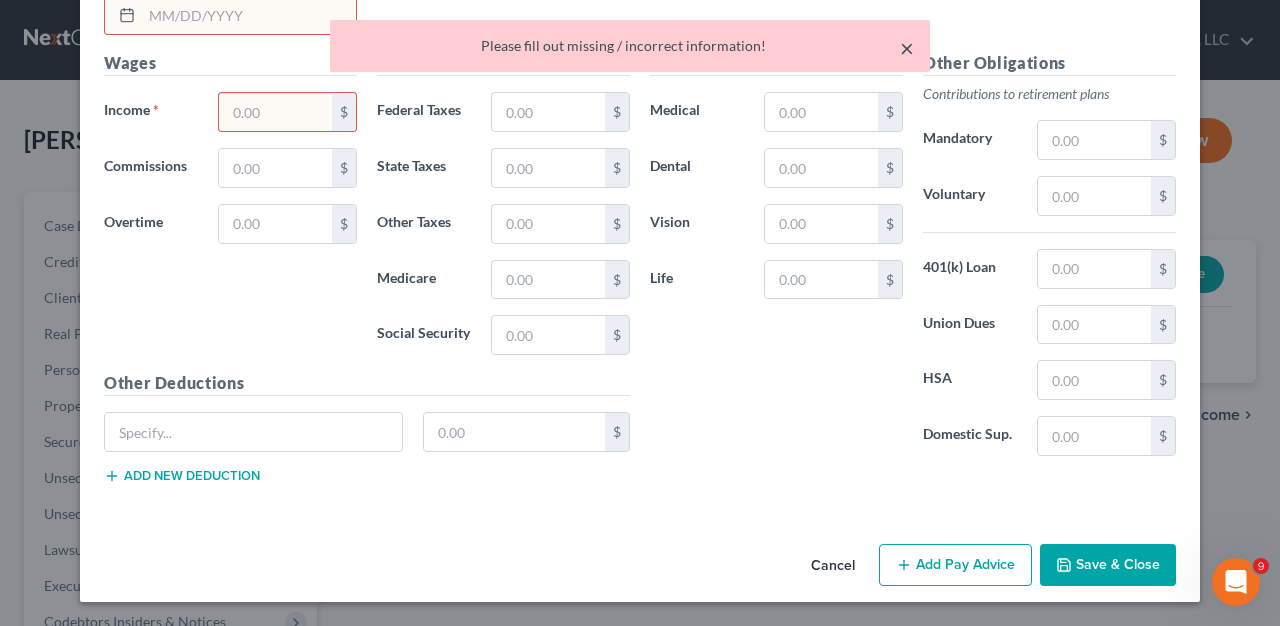 click on "×" at bounding box center [907, 48] 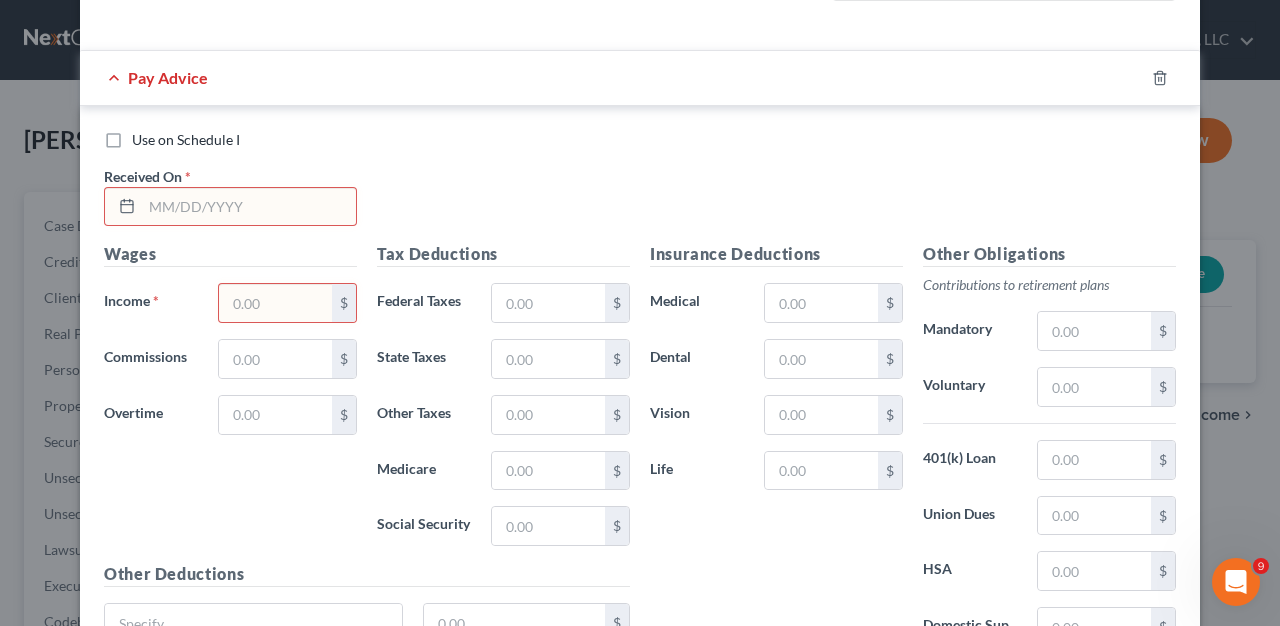 scroll, scrollTop: 631, scrollLeft: 0, axis: vertical 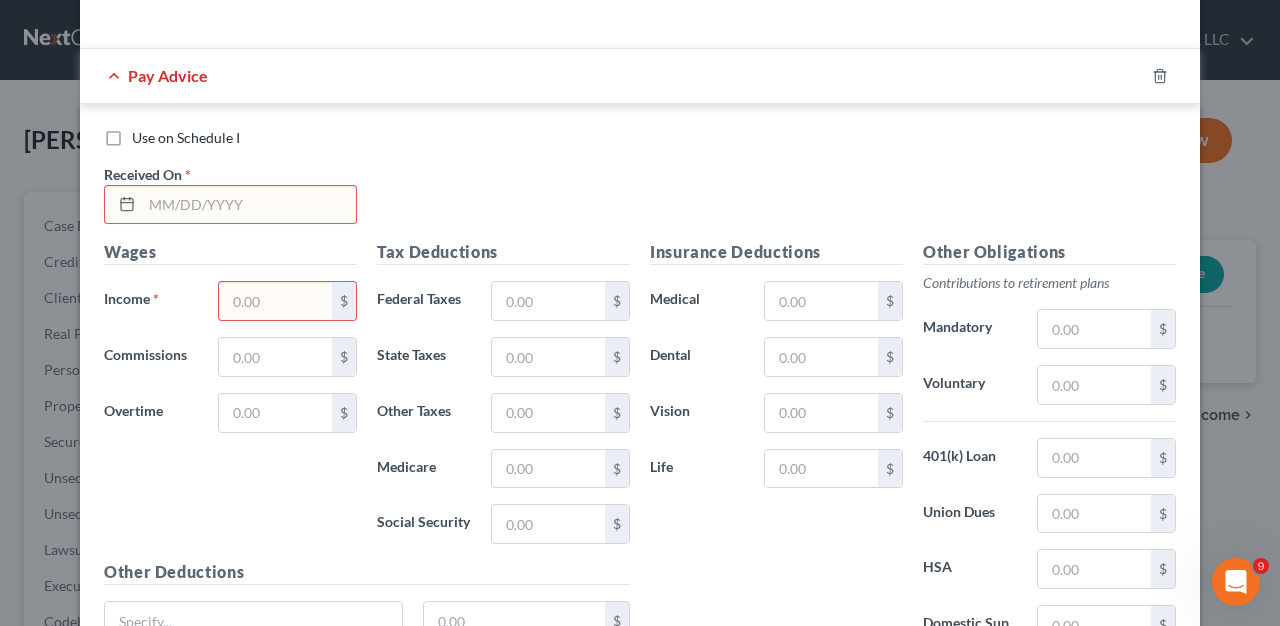 click at bounding box center [249, 205] 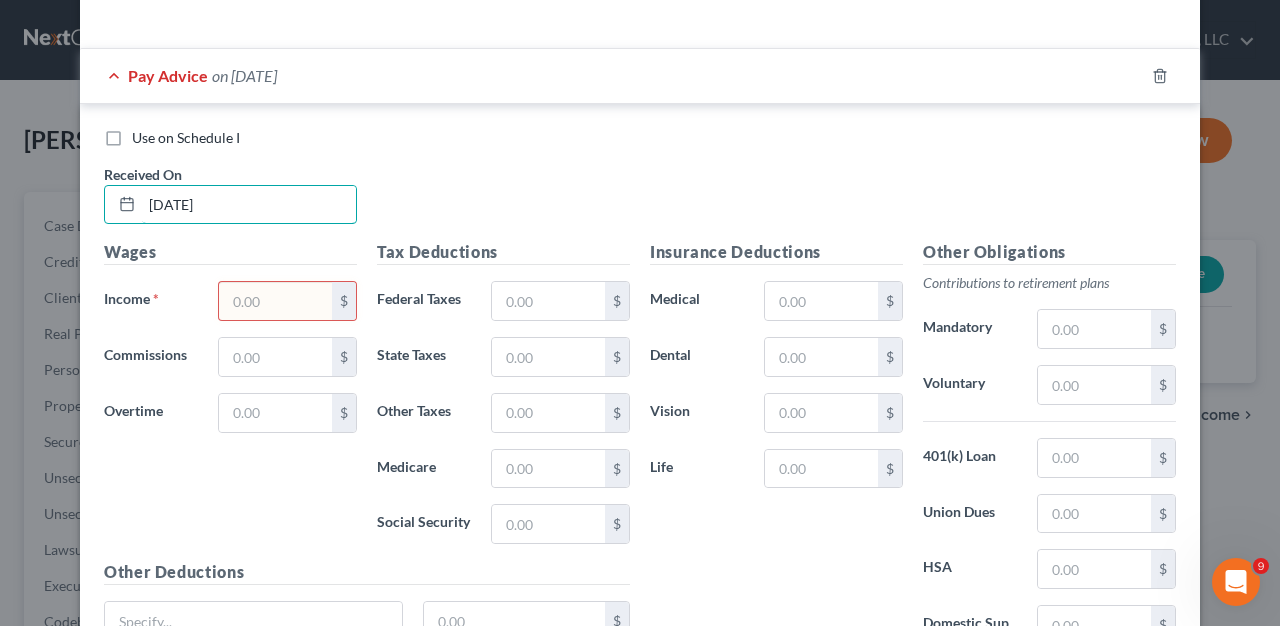 type on "03/26/2025" 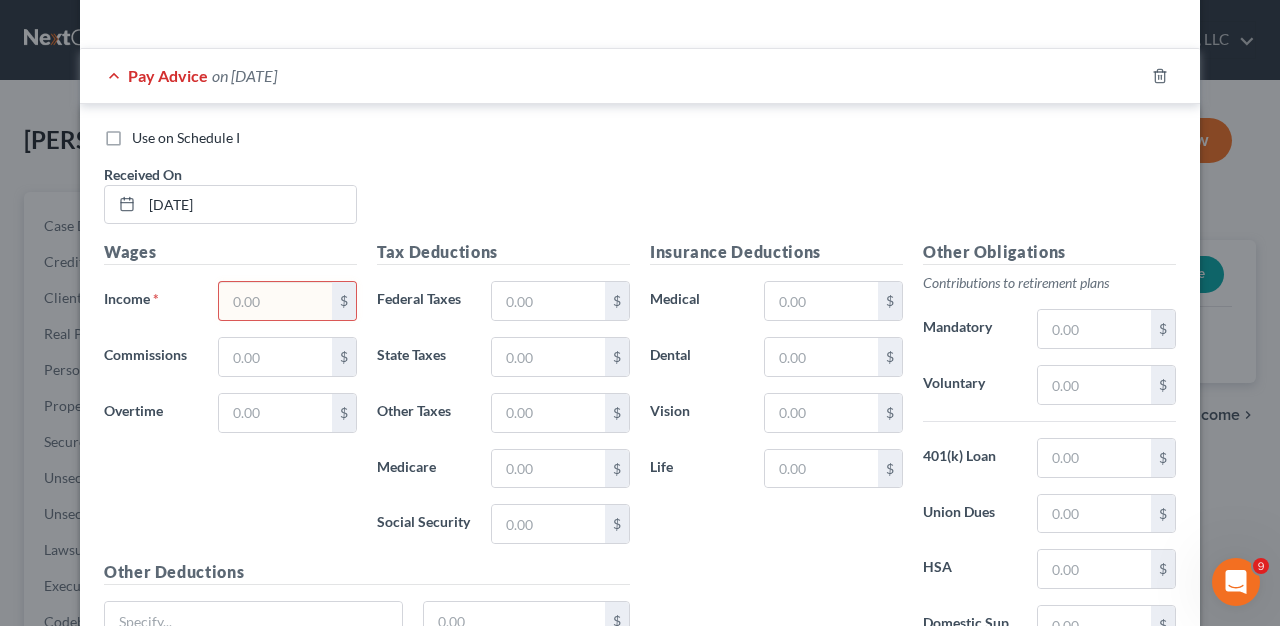 click at bounding box center [275, 301] 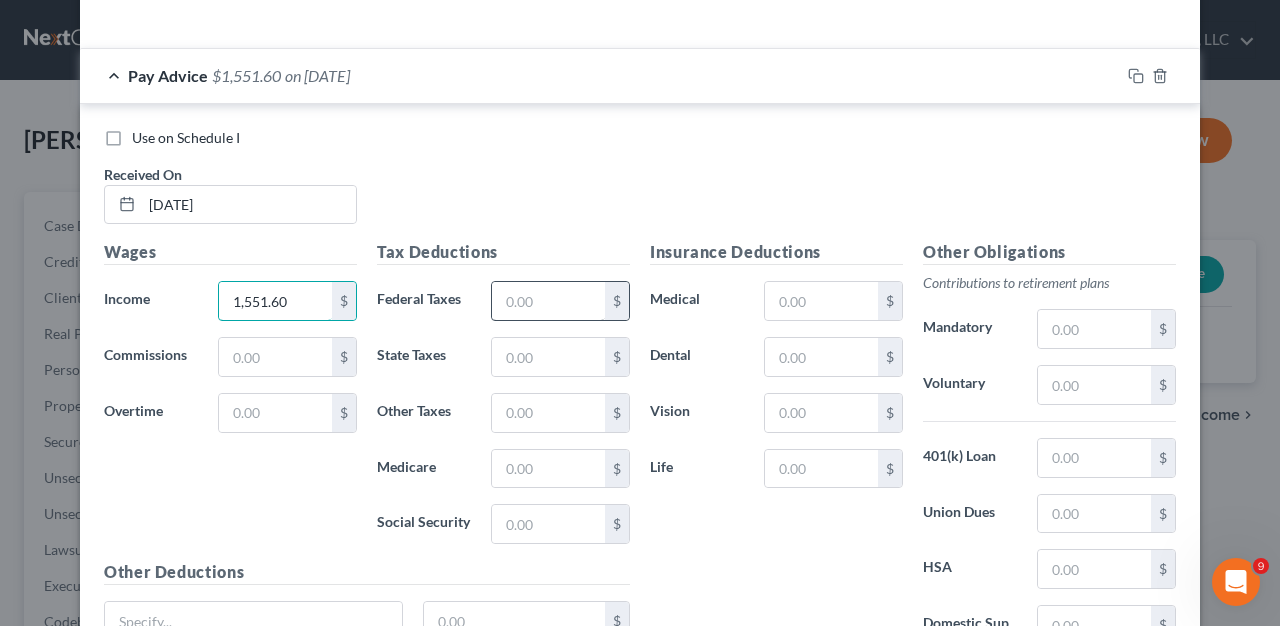 type on "1,551.60" 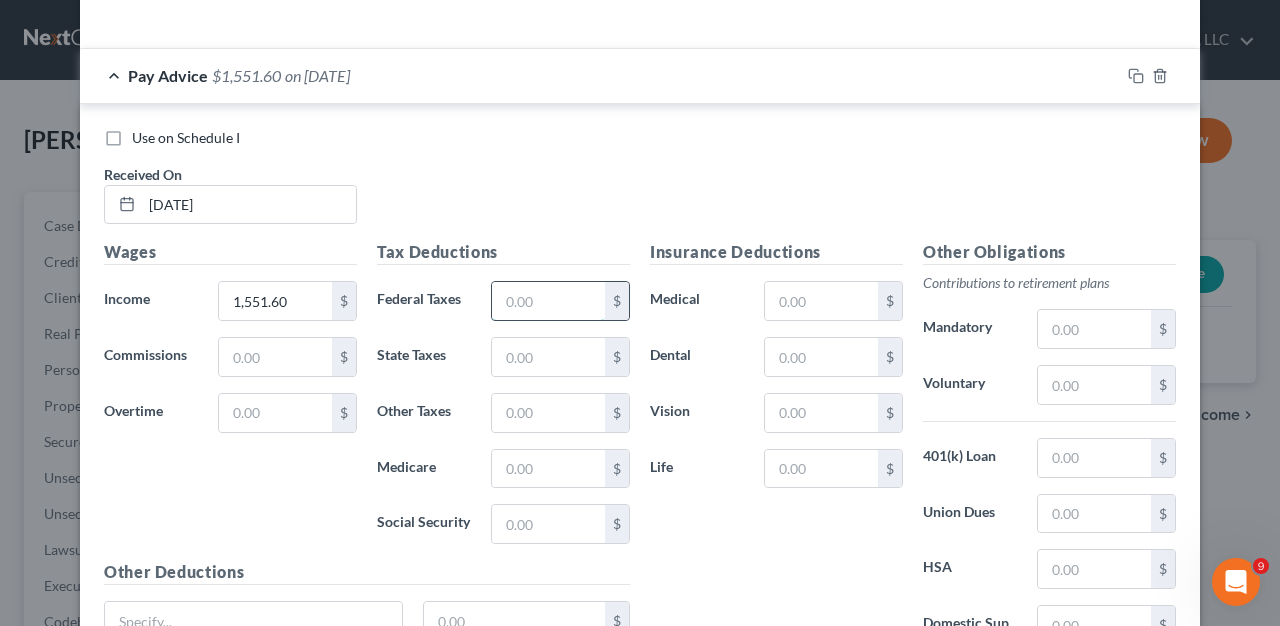 click at bounding box center (548, 301) 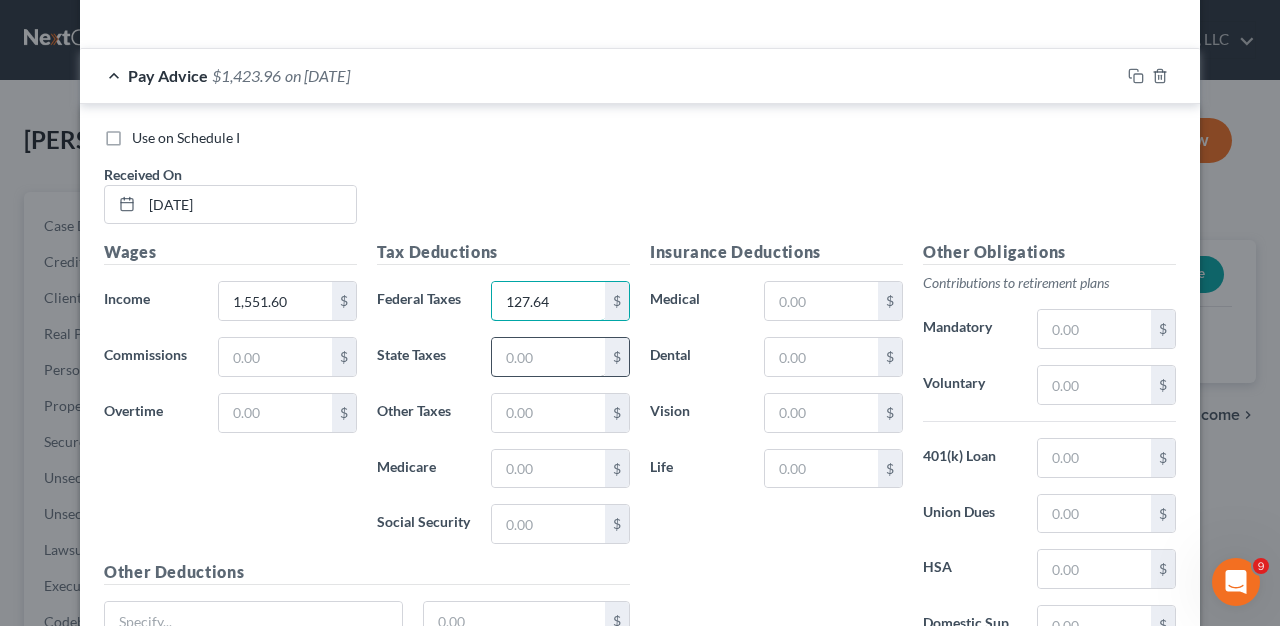 type on "127.64" 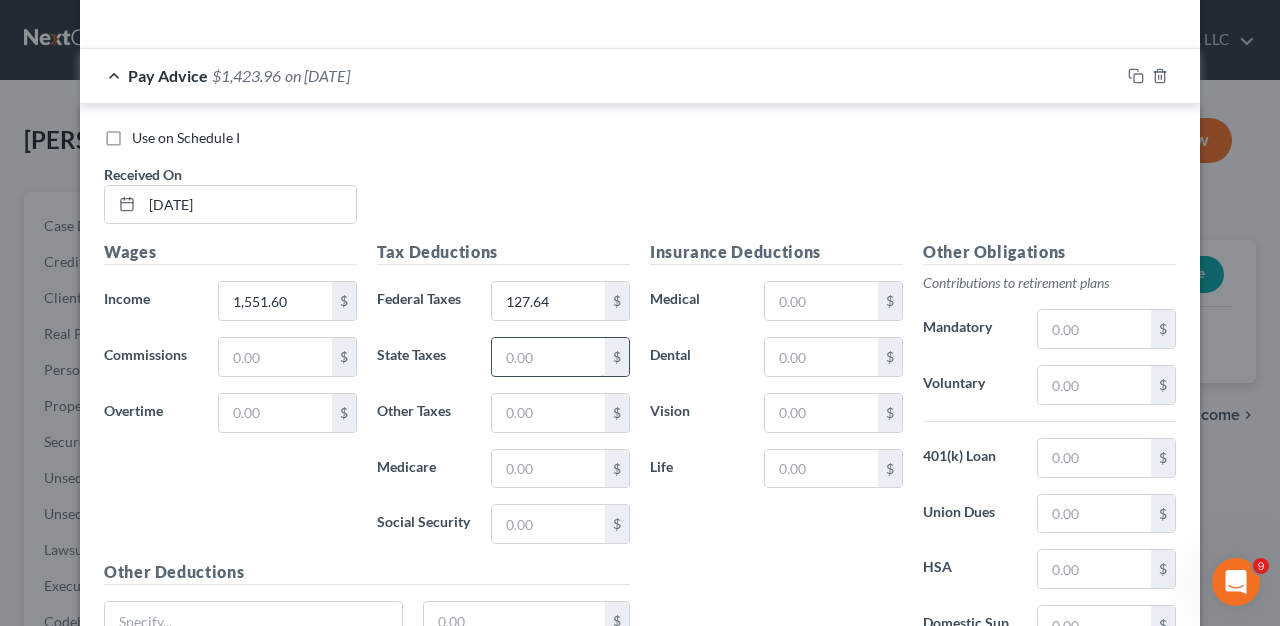 click at bounding box center (548, 357) 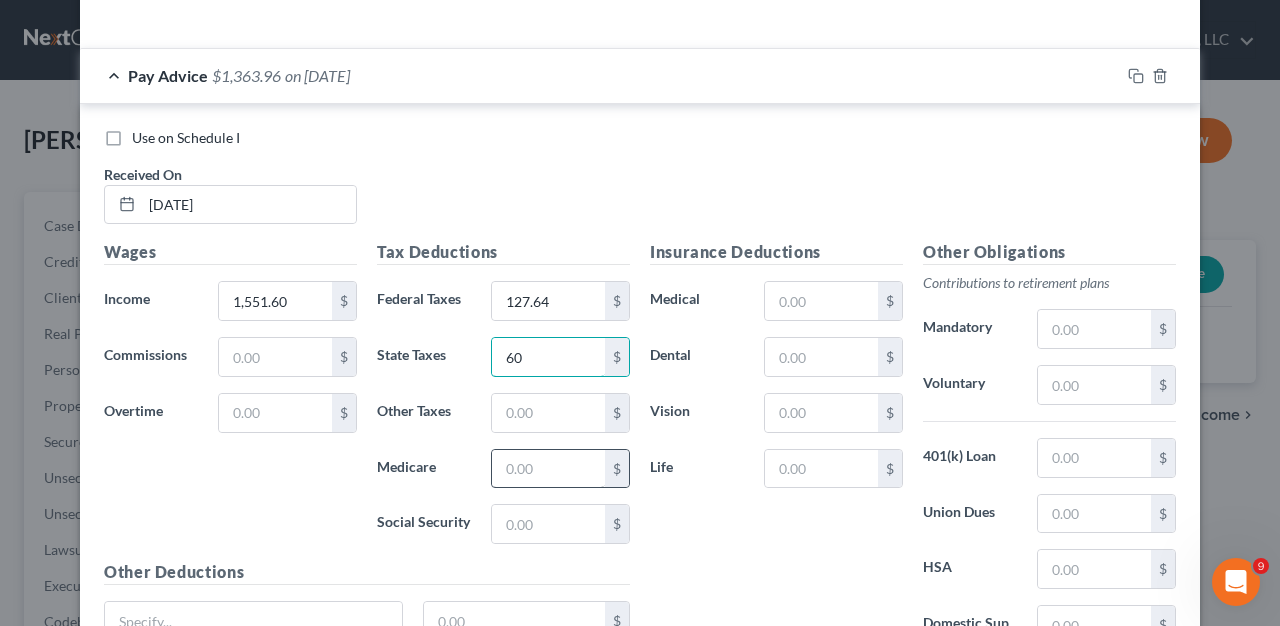 type on "60" 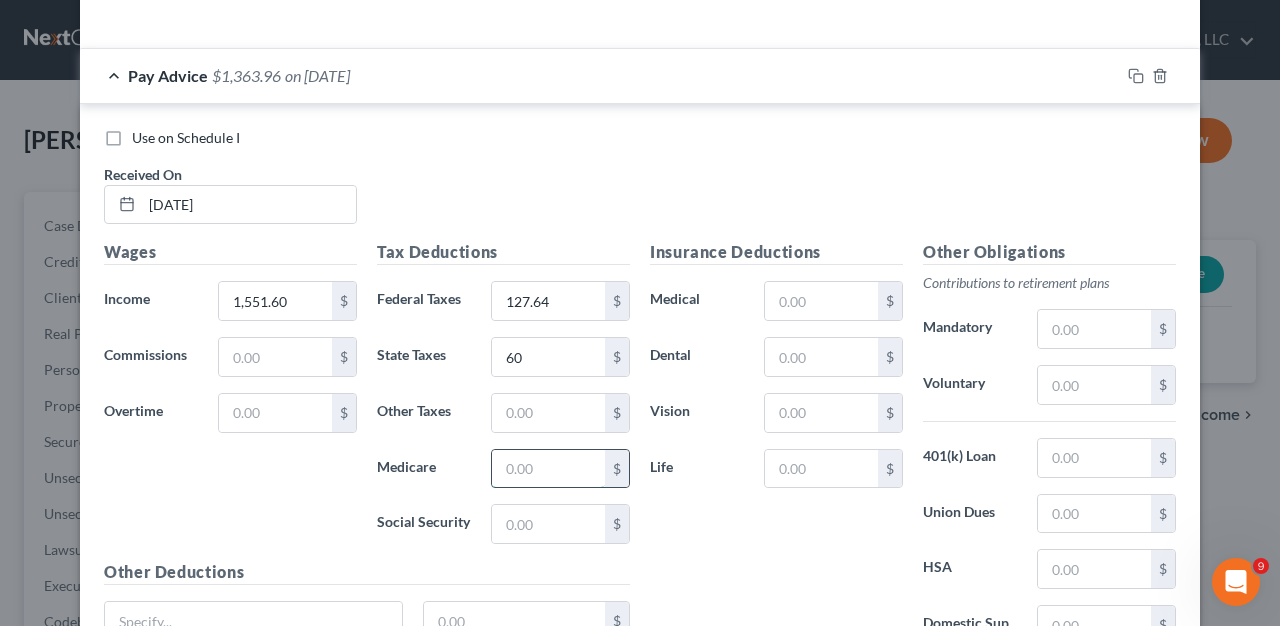 click at bounding box center (548, 469) 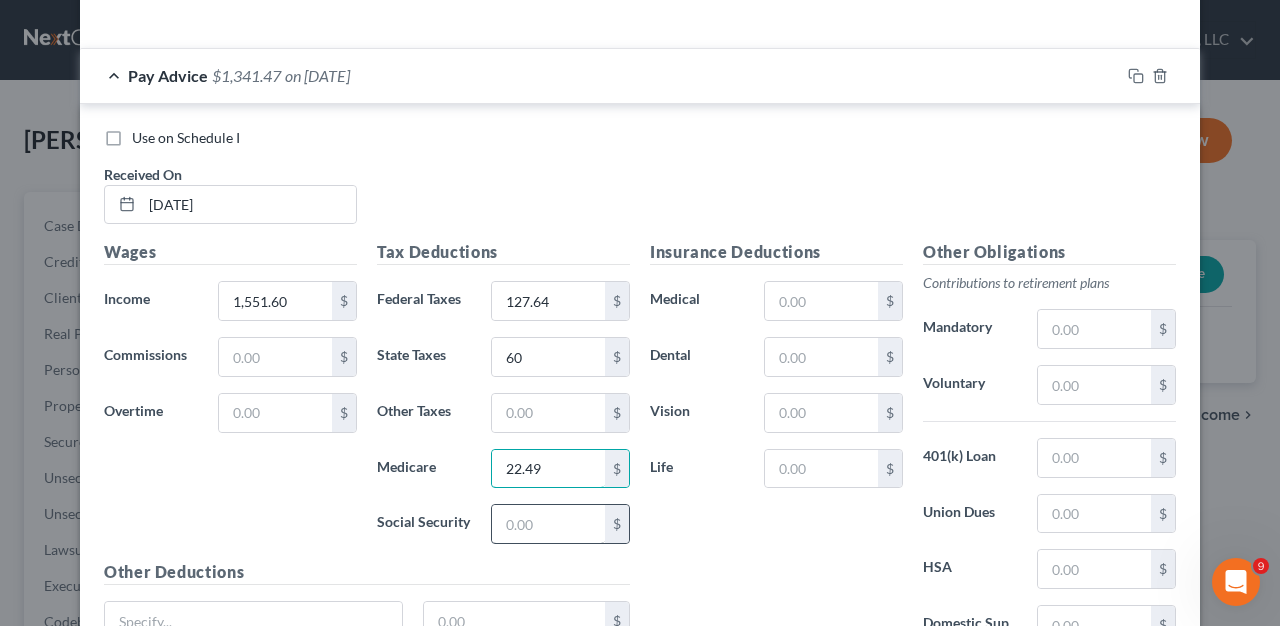 type on "22.49" 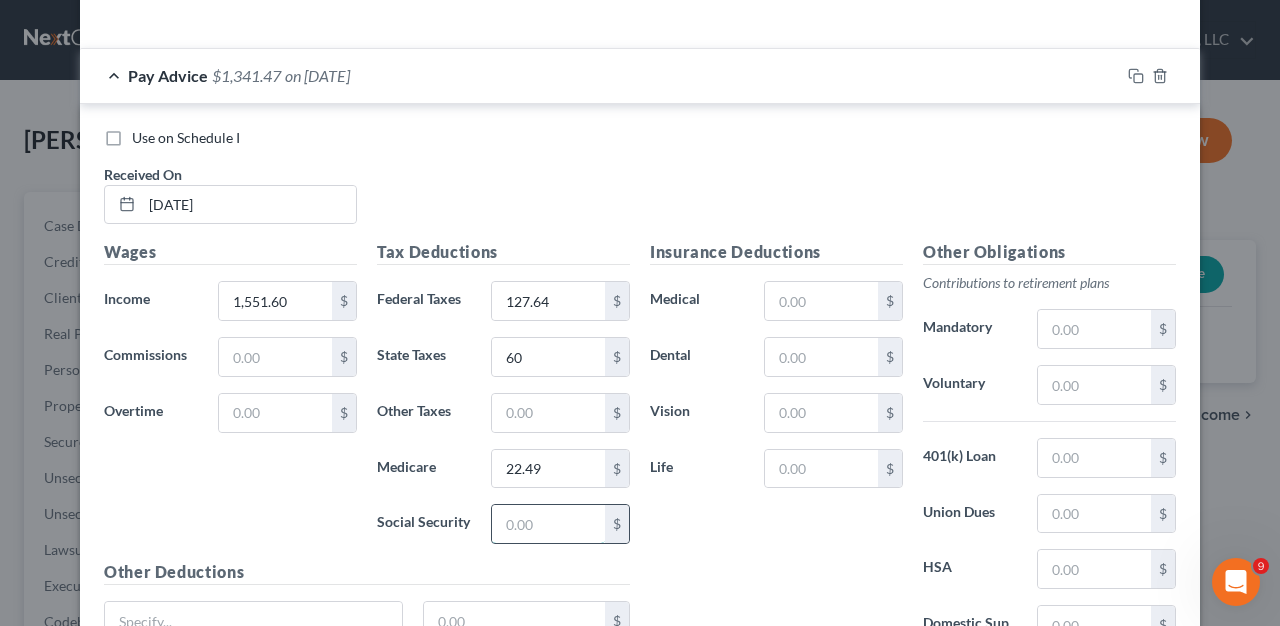 click at bounding box center (548, 524) 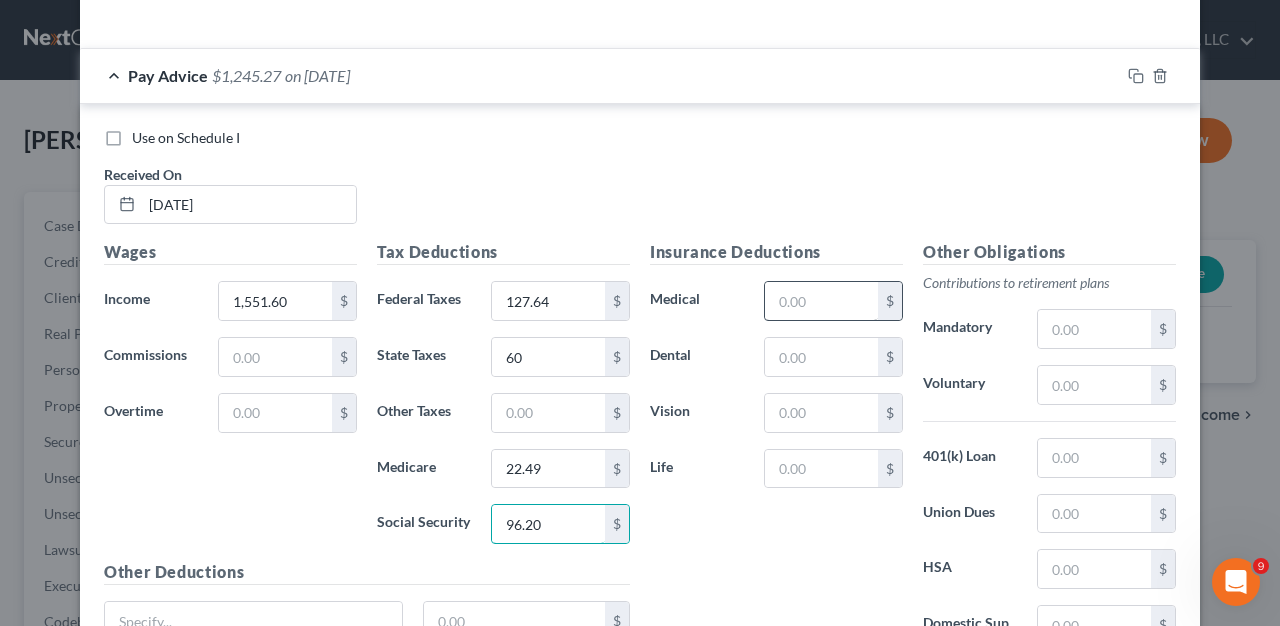type on "96.20" 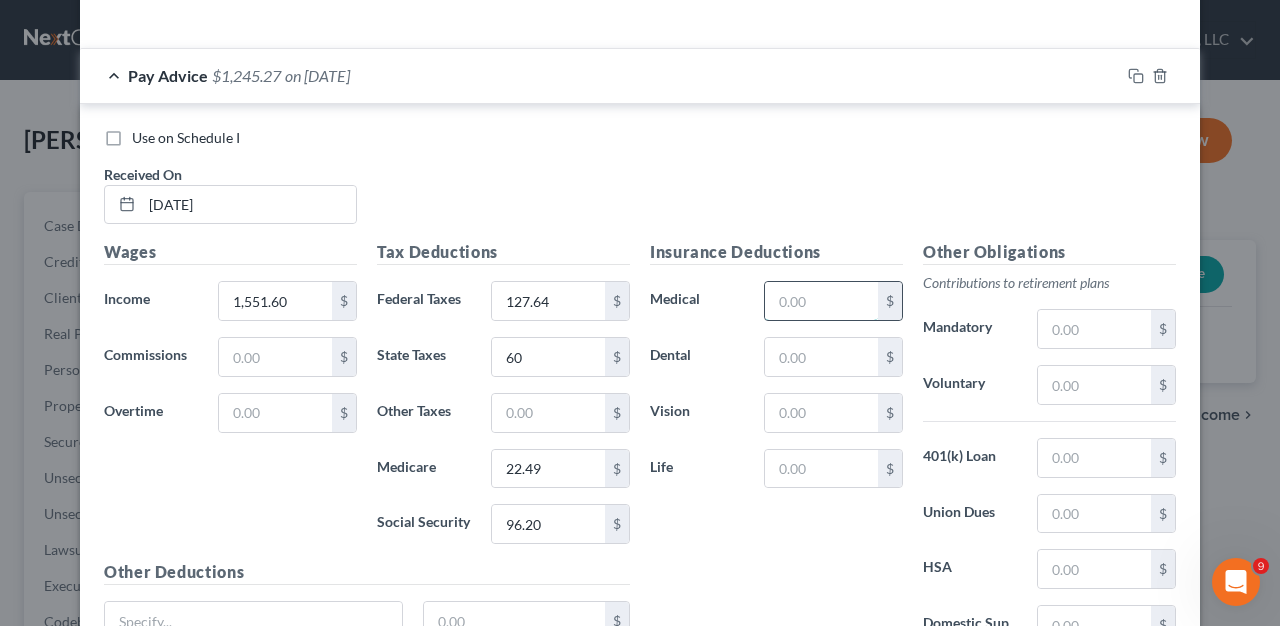 click at bounding box center [821, 301] 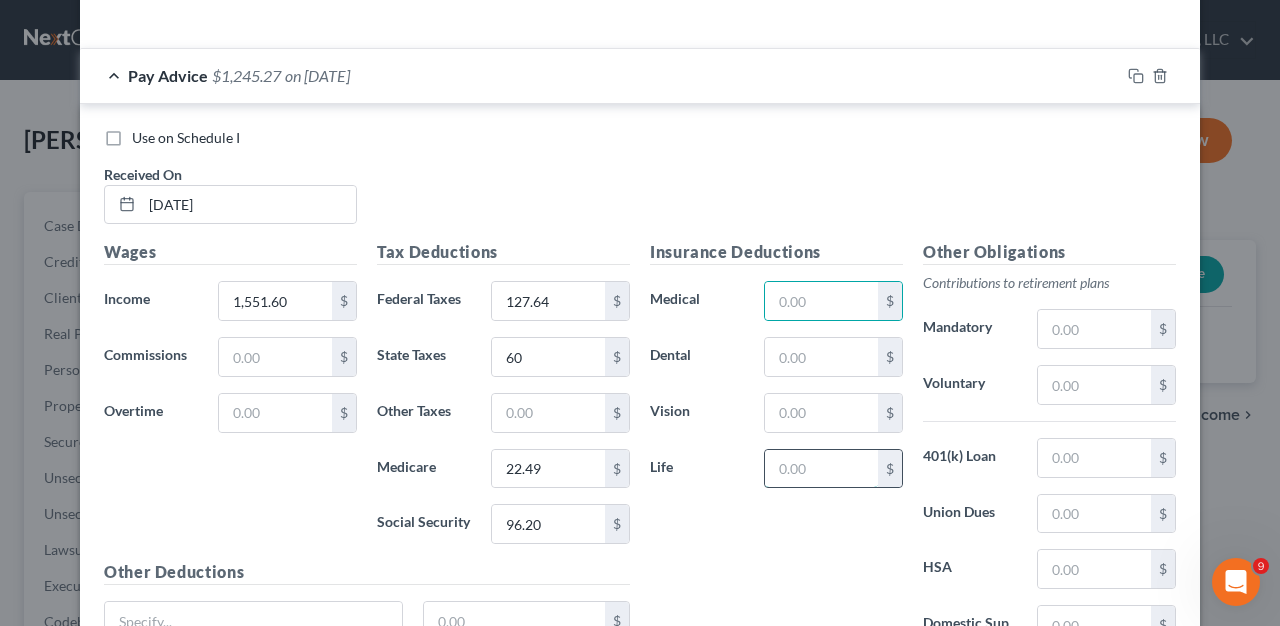 click at bounding box center [821, 469] 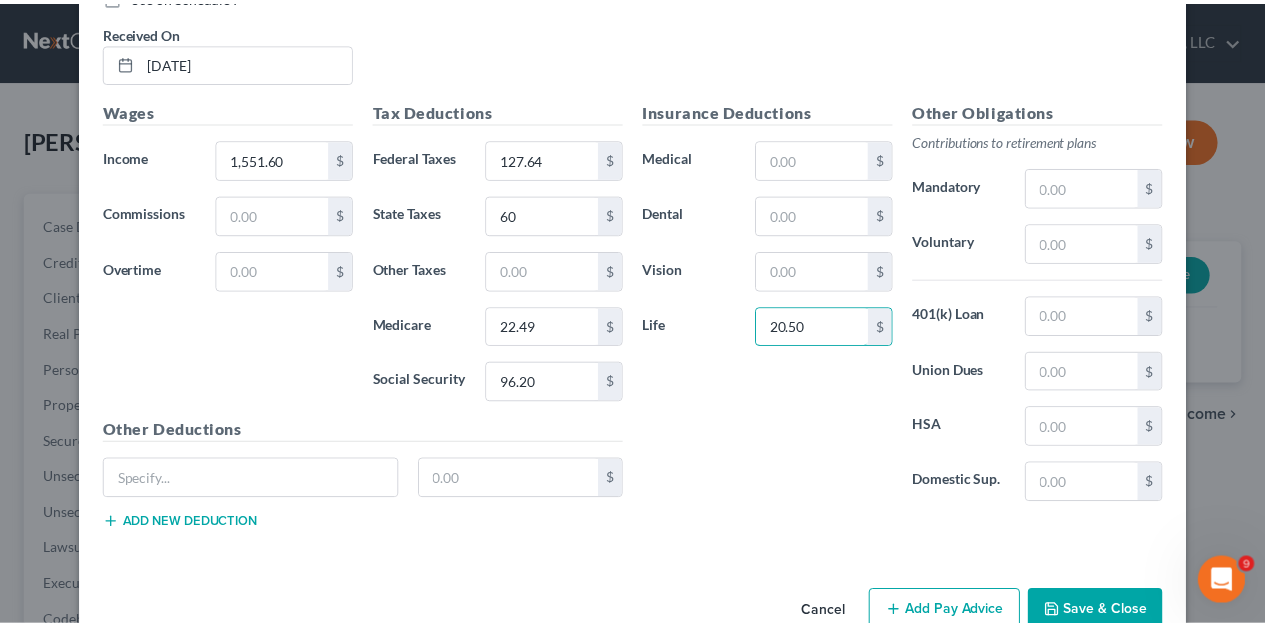 scroll, scrollTop: 820, scrollLeft: 0, axis: vertical 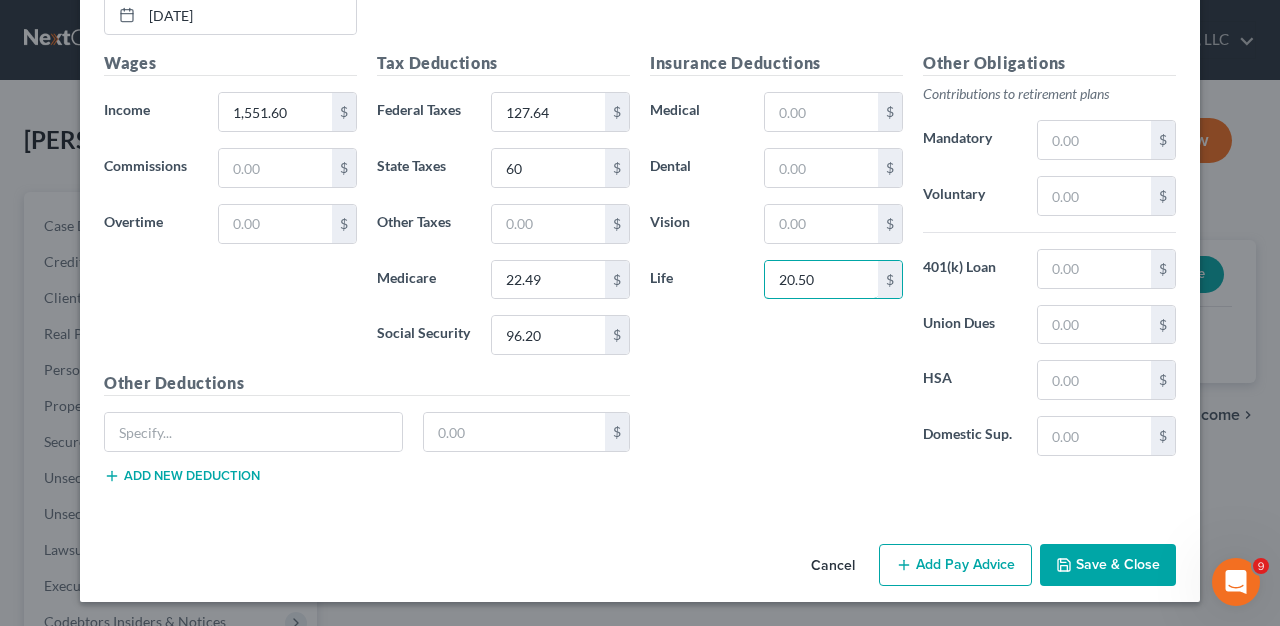 type on "20.50" 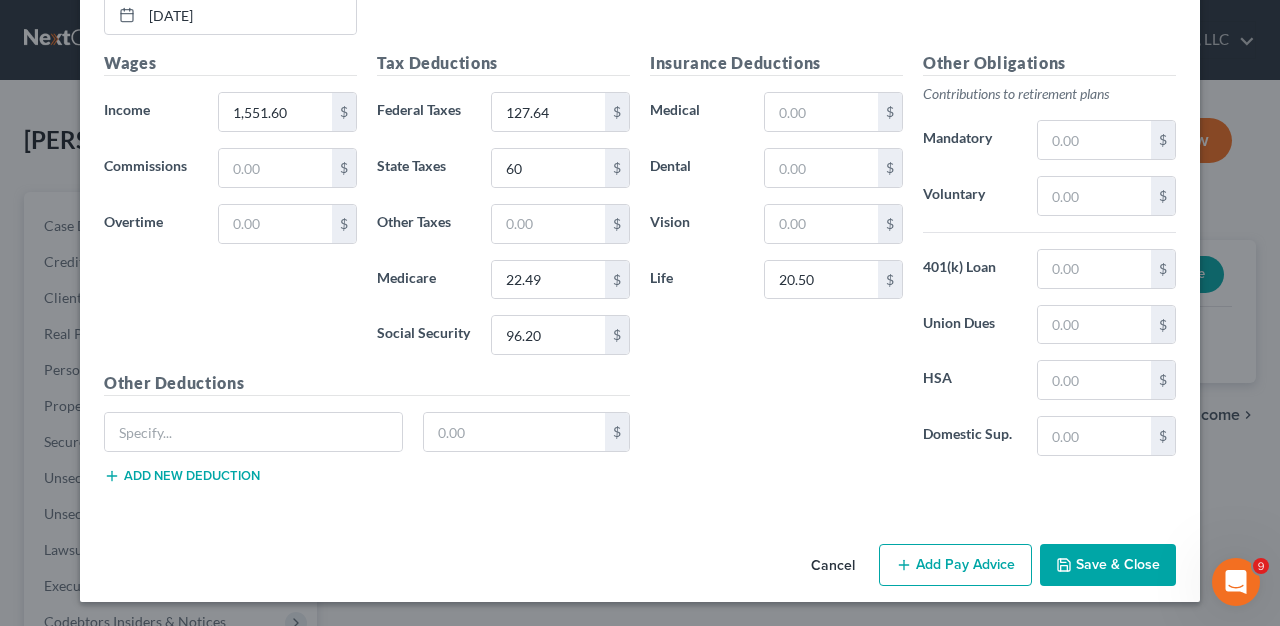 click on "Save & Close" at bounding box center (1108, 565) 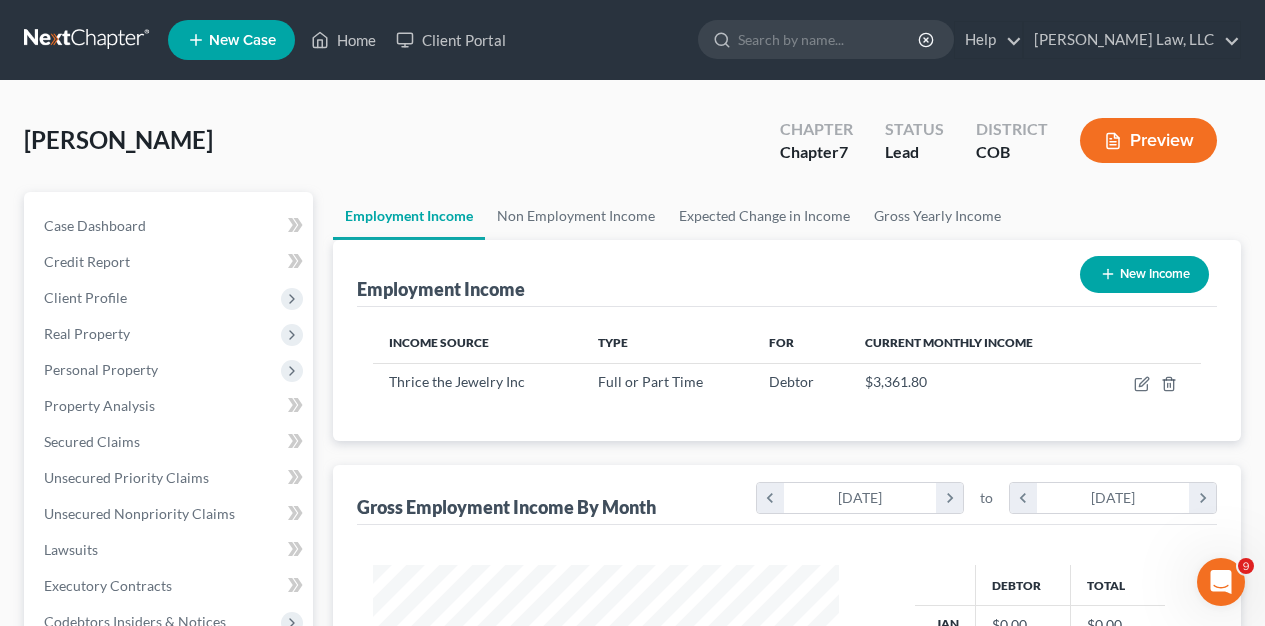 scroll, scrollTop: 358, scrollLeft: 506, axis: both 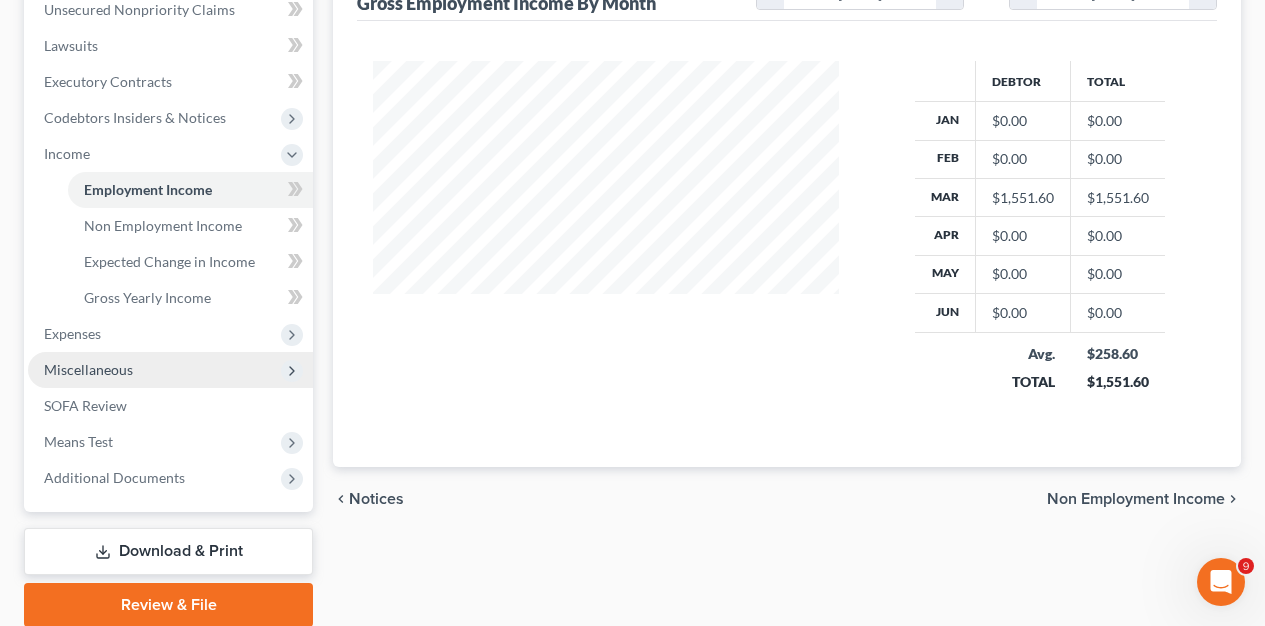 click on "Miscellaneous" at bounding box center (88, 369) 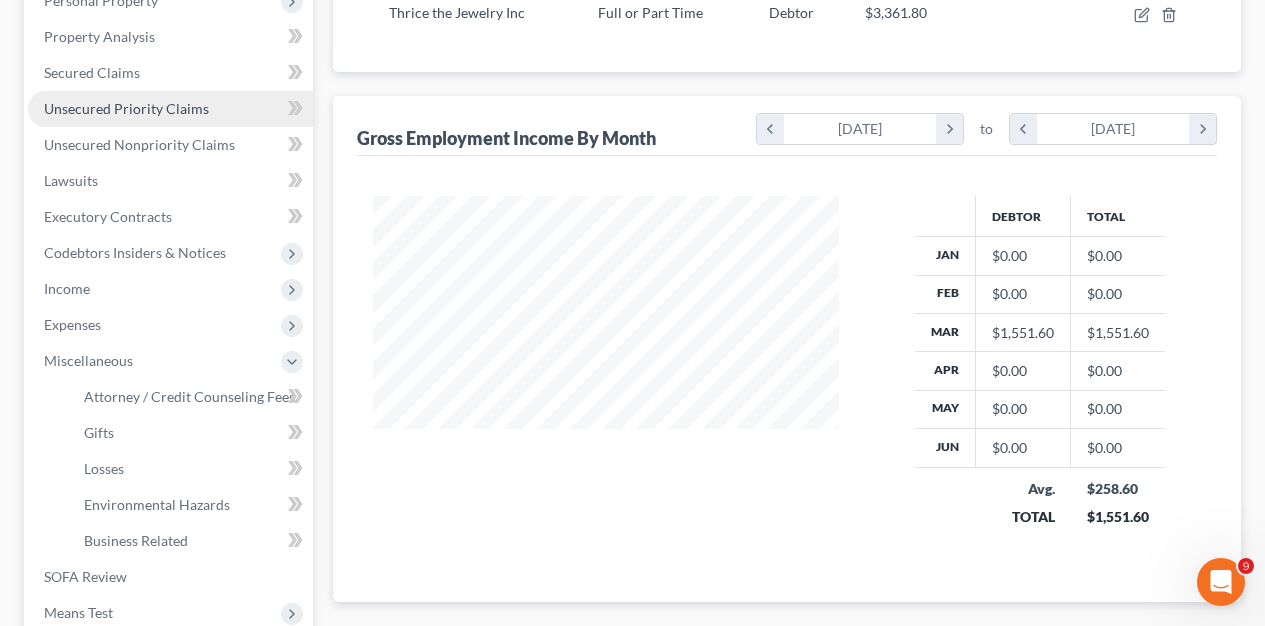 scroll, scrollTop: 102, scrollLeft: 0, axis: vertical 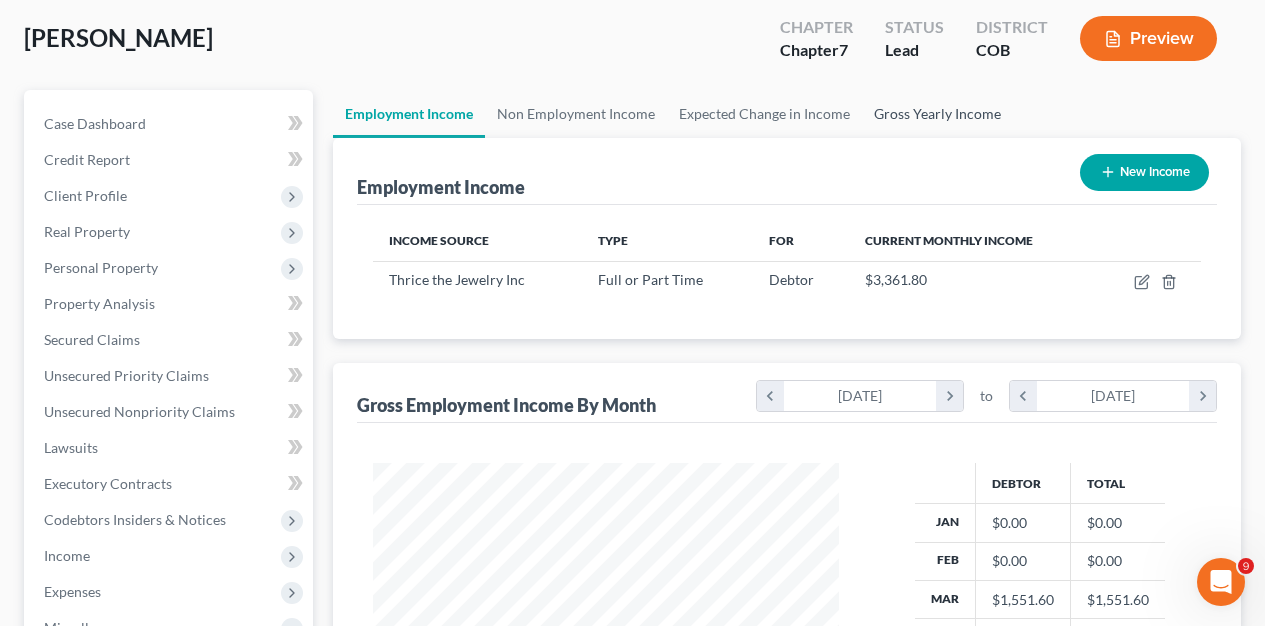 click on "Gross Yearly Income" at bounding box center [937, 114] 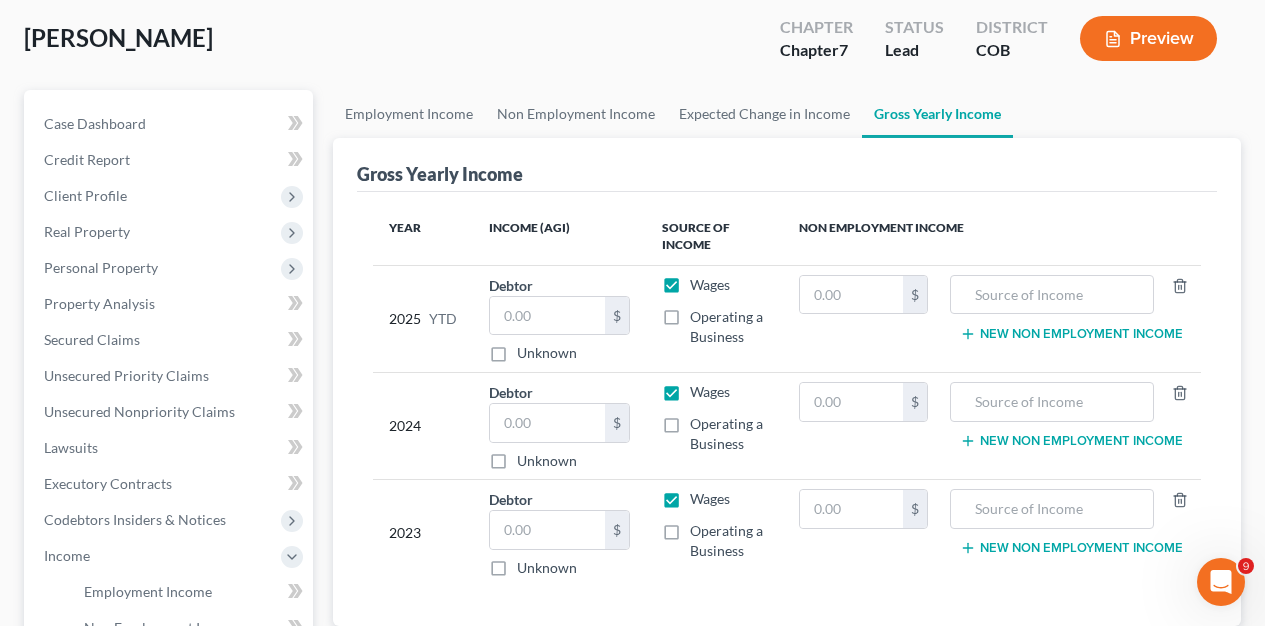 scroll, scrollTop: 0, scrollLeft: 0, axis: both 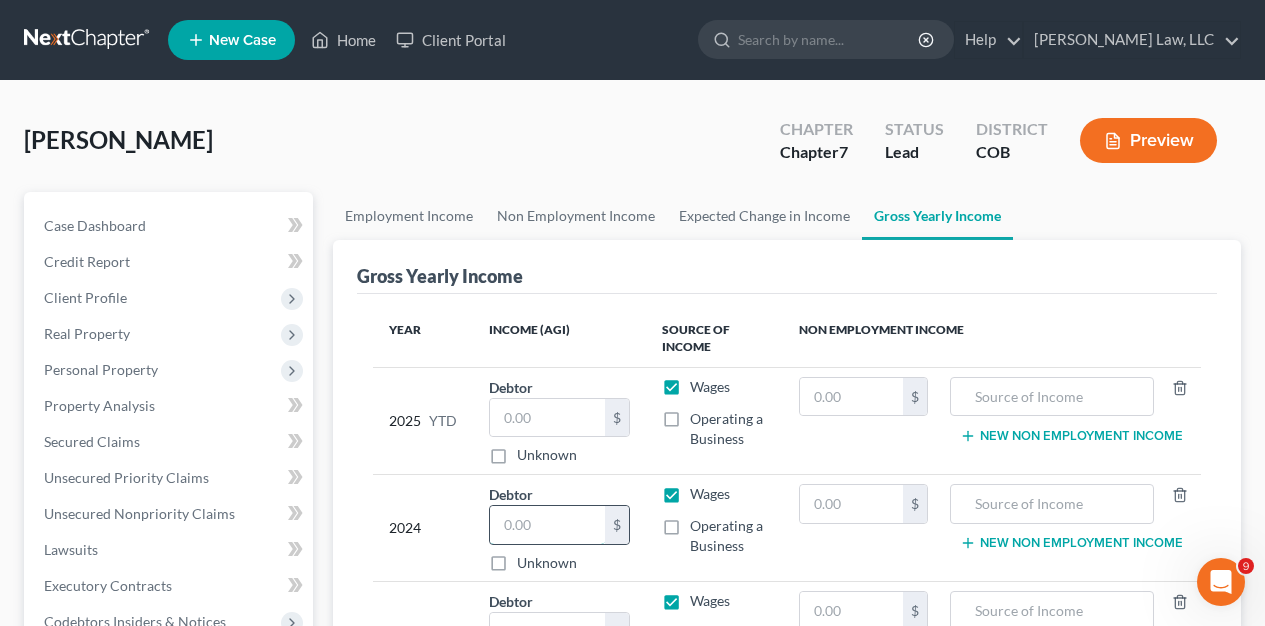 click at bounding box center [547, 525] 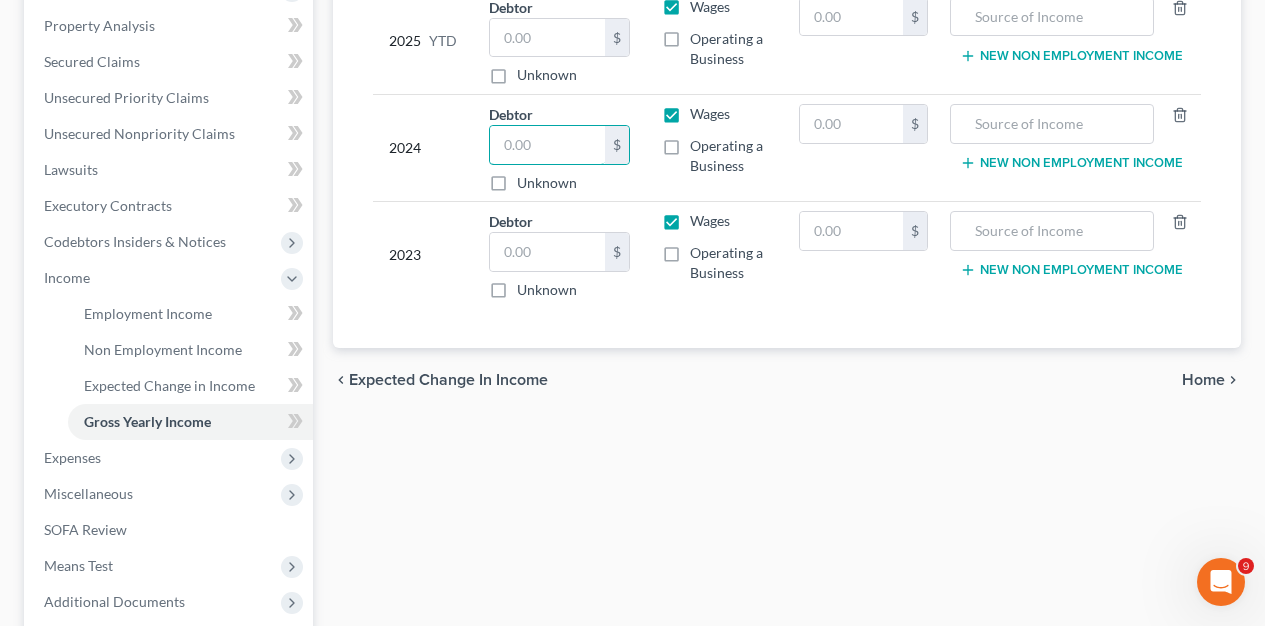 scroll, scrollTop: 381, scrollLeft: 0, axis: vertical 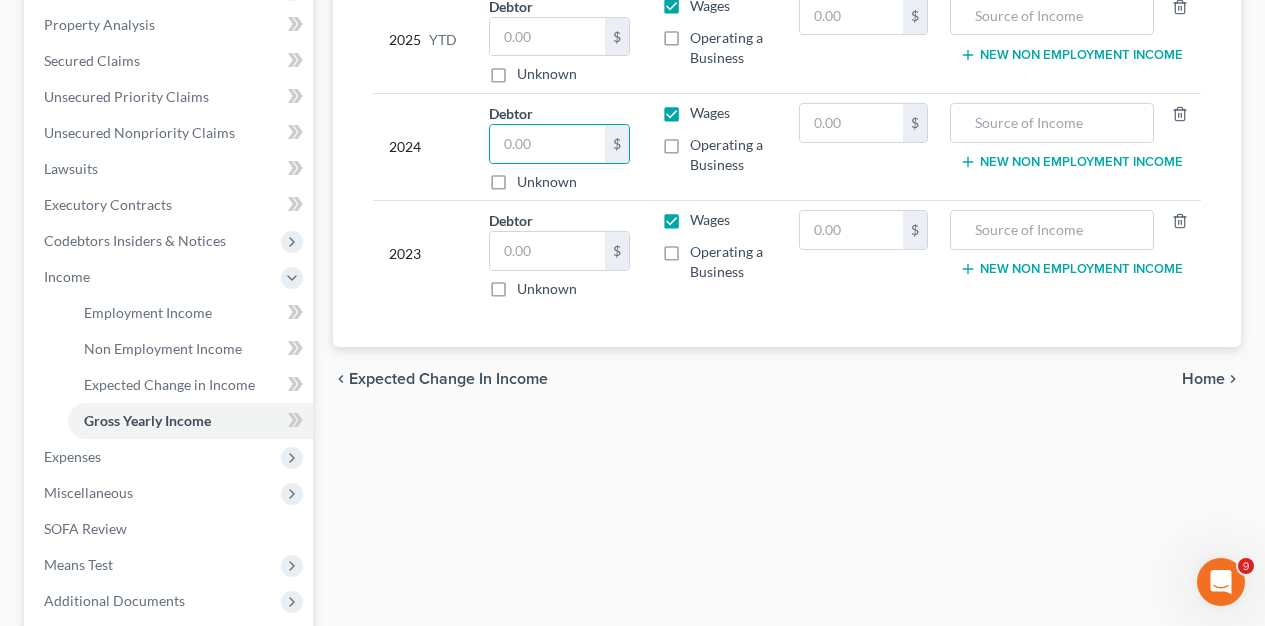 click on "New Non Employment Income" at bounding box center (1071, 162) 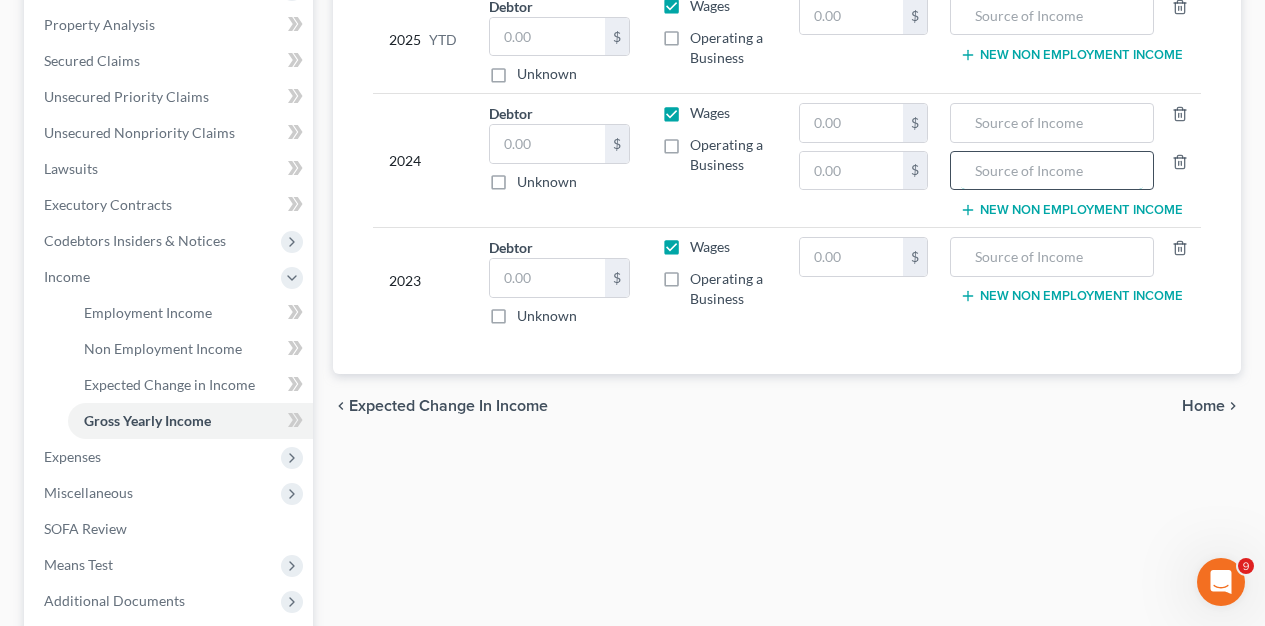 click at bounding box center (1052, 171) 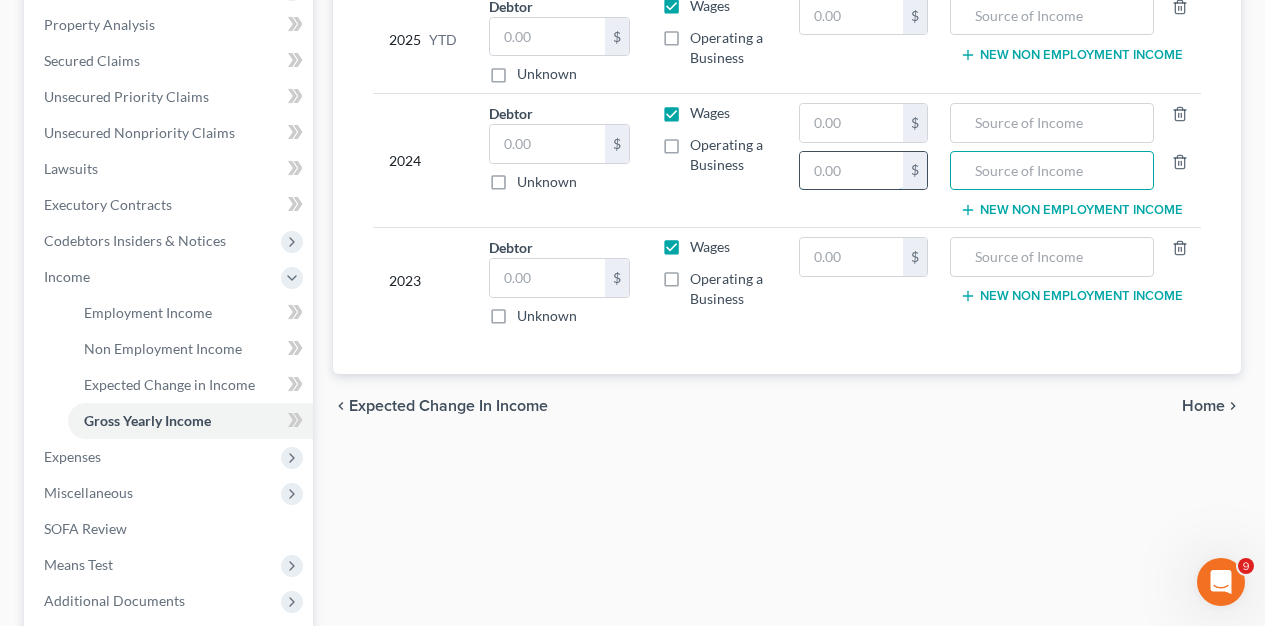 click at bounding box center [851, 171] 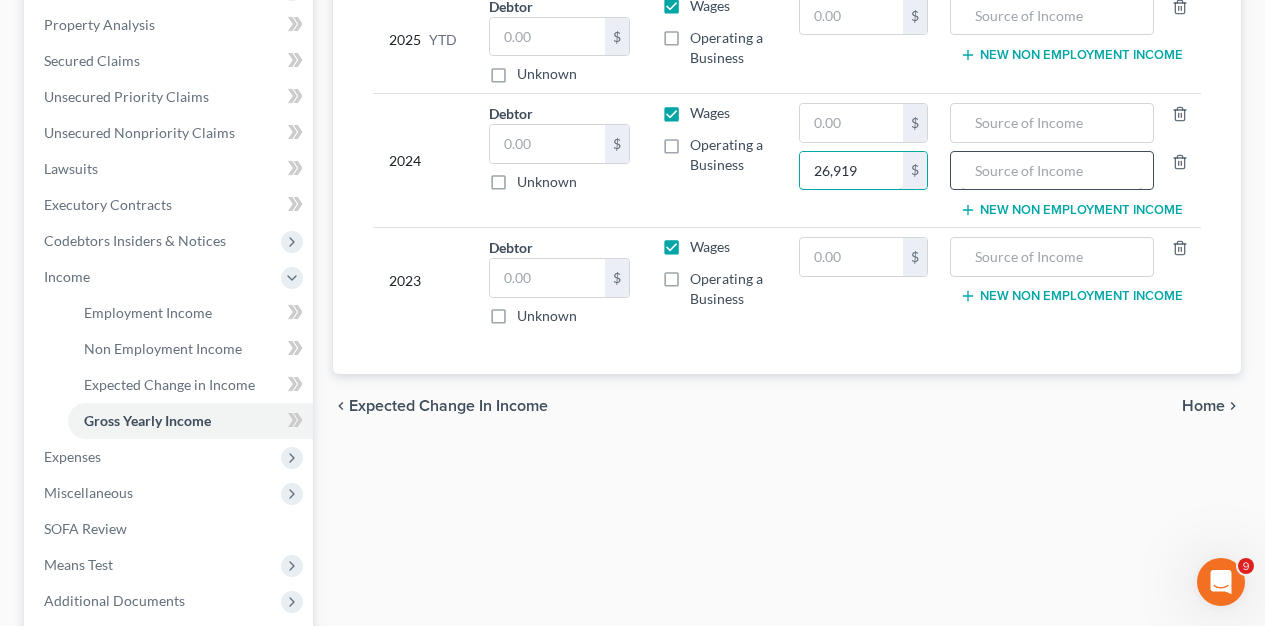 type on "26,919" 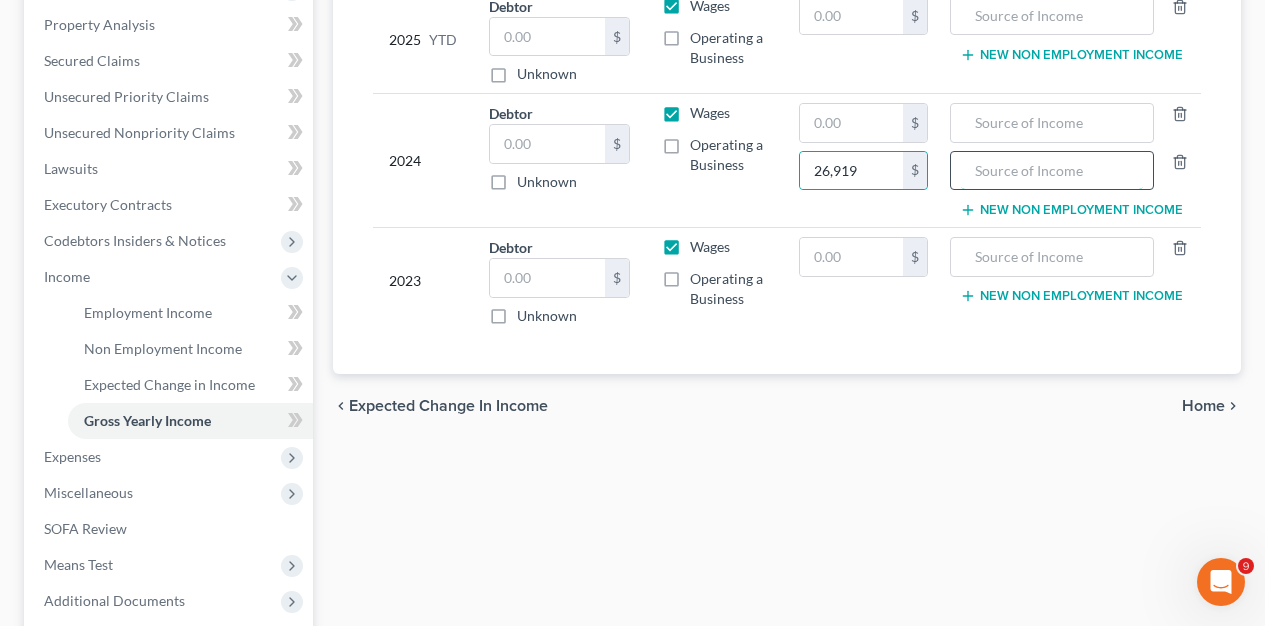 click at bounding box center (1052, 171) 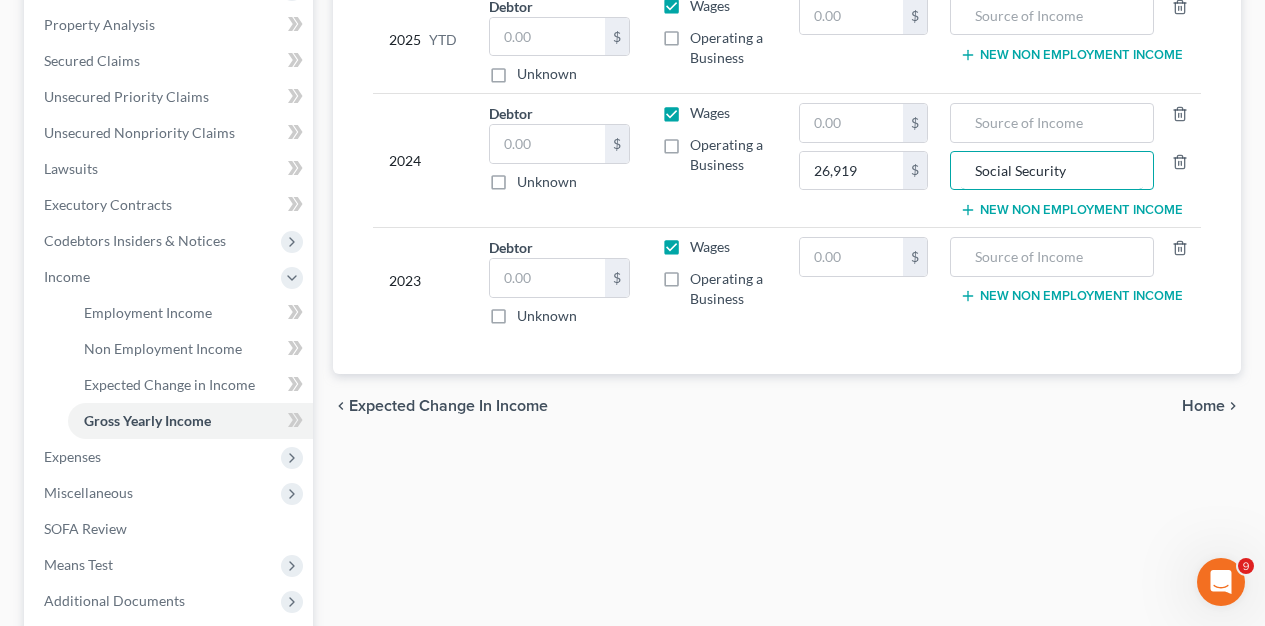 type on "Social Security" 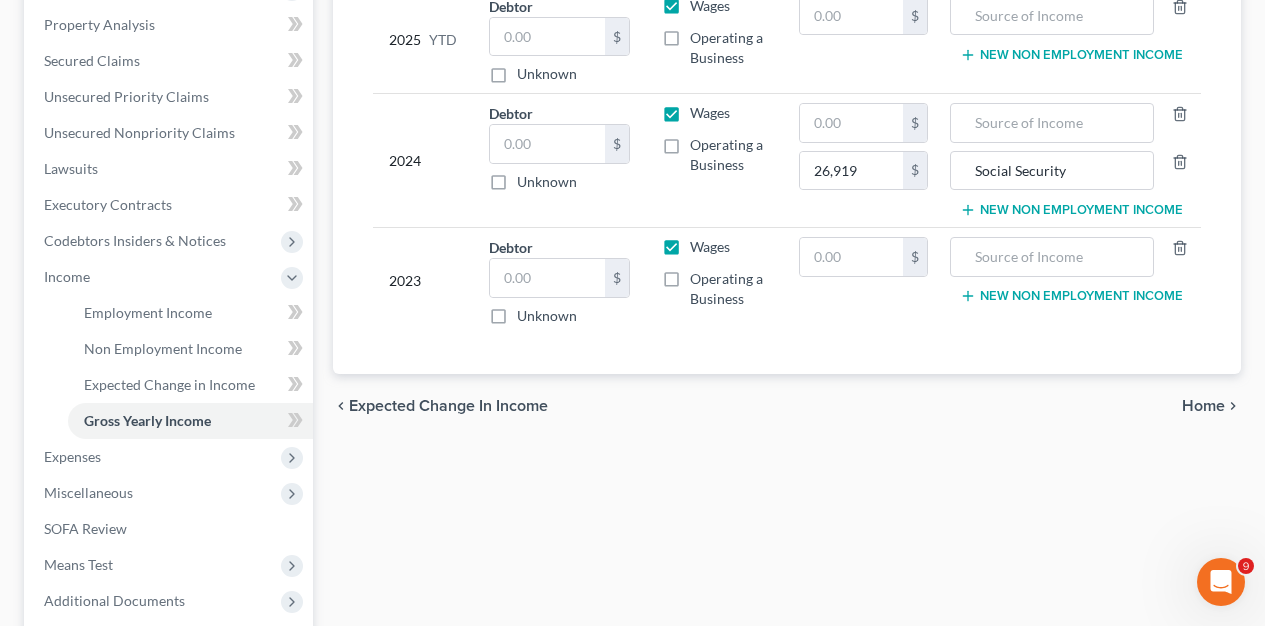 click on "chevron_left
Expected Change in Income
Home
chevron_right" at bounding box center (787, 406) 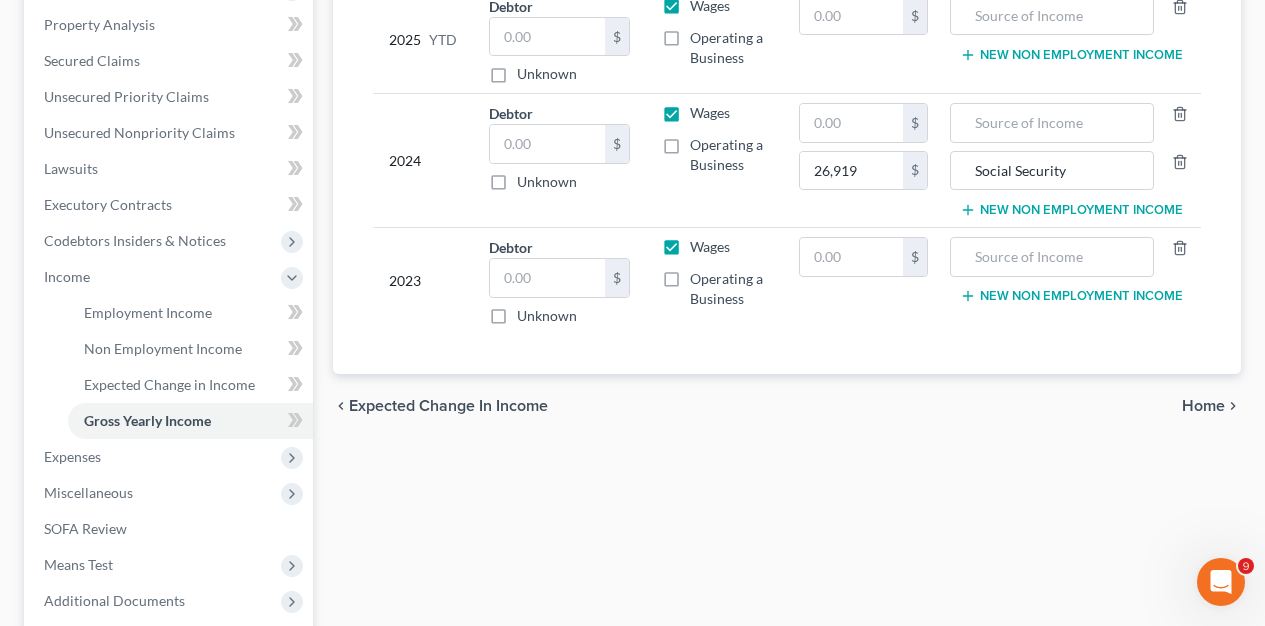 click on "New Non Employment Income" at bounding box center [1071, 296] 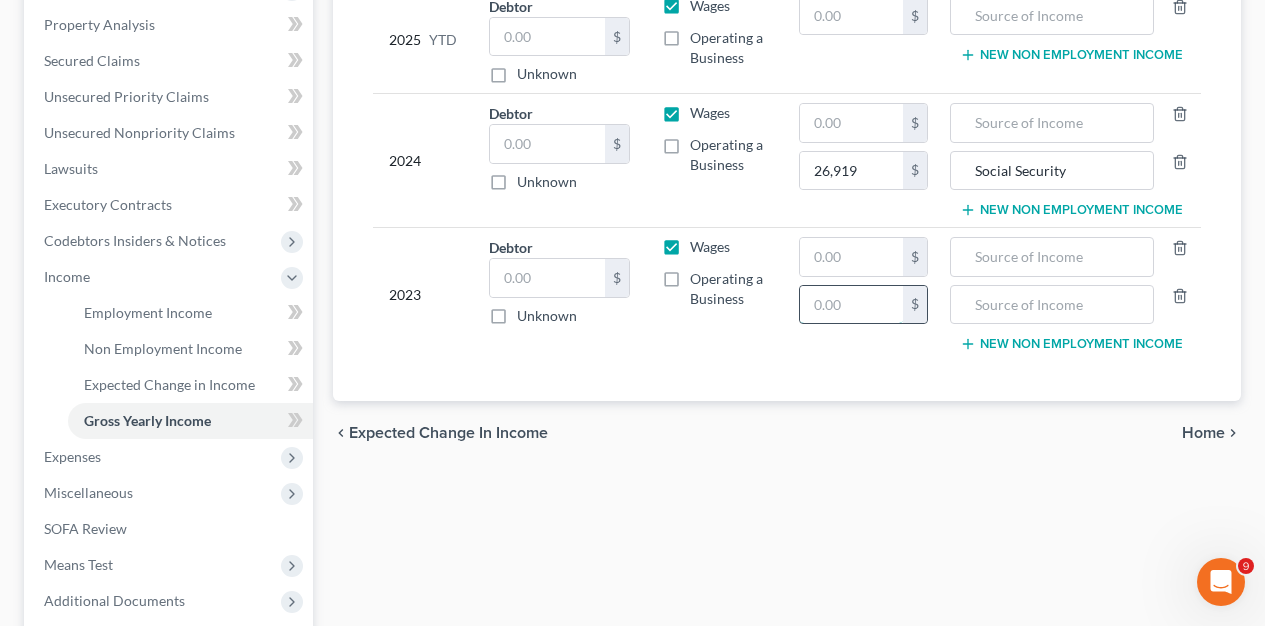 click at bounding box center (851, 305) 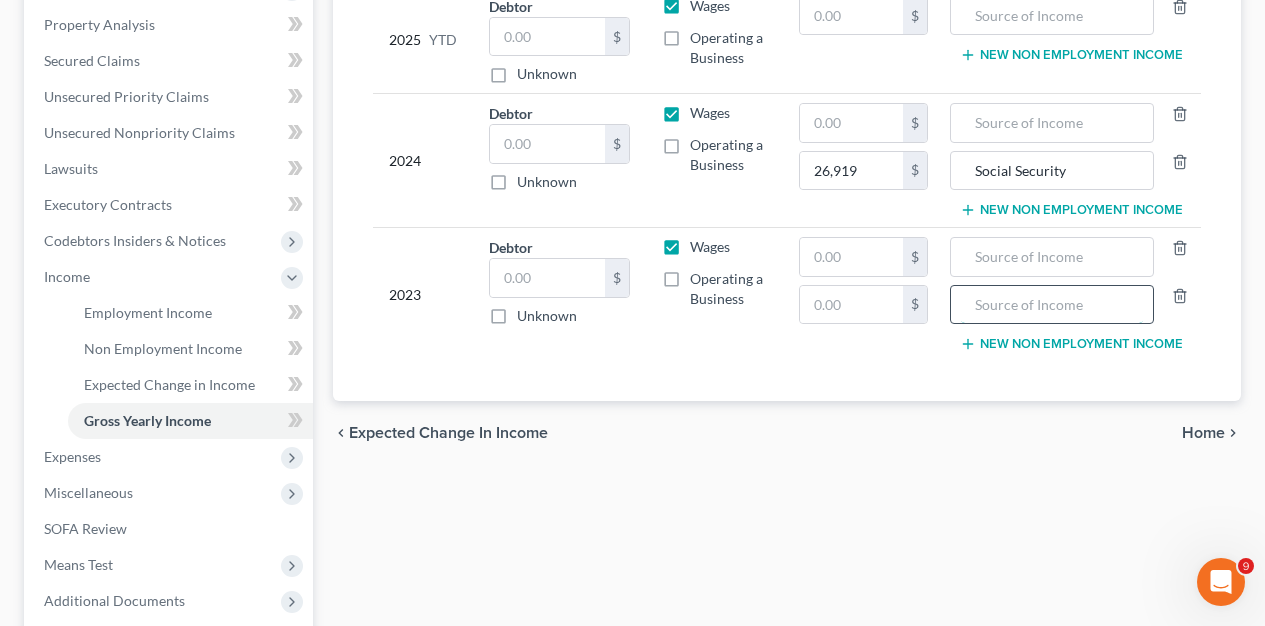 click at bounding box center (1052, 305) 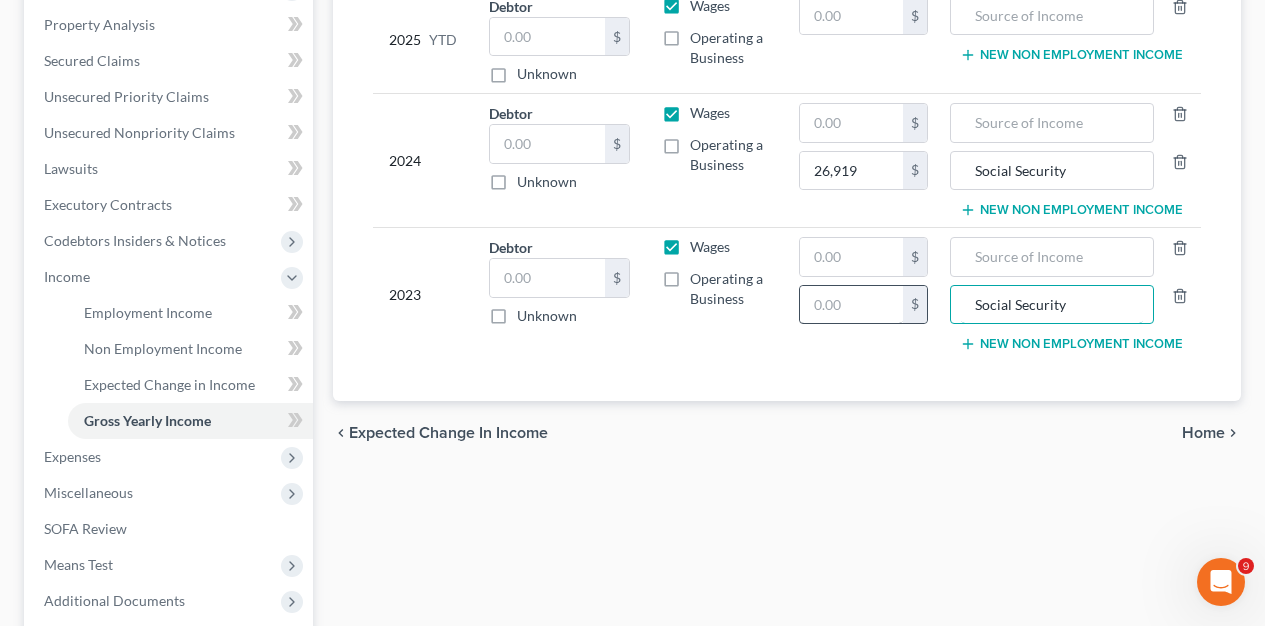 type on "Social Security" 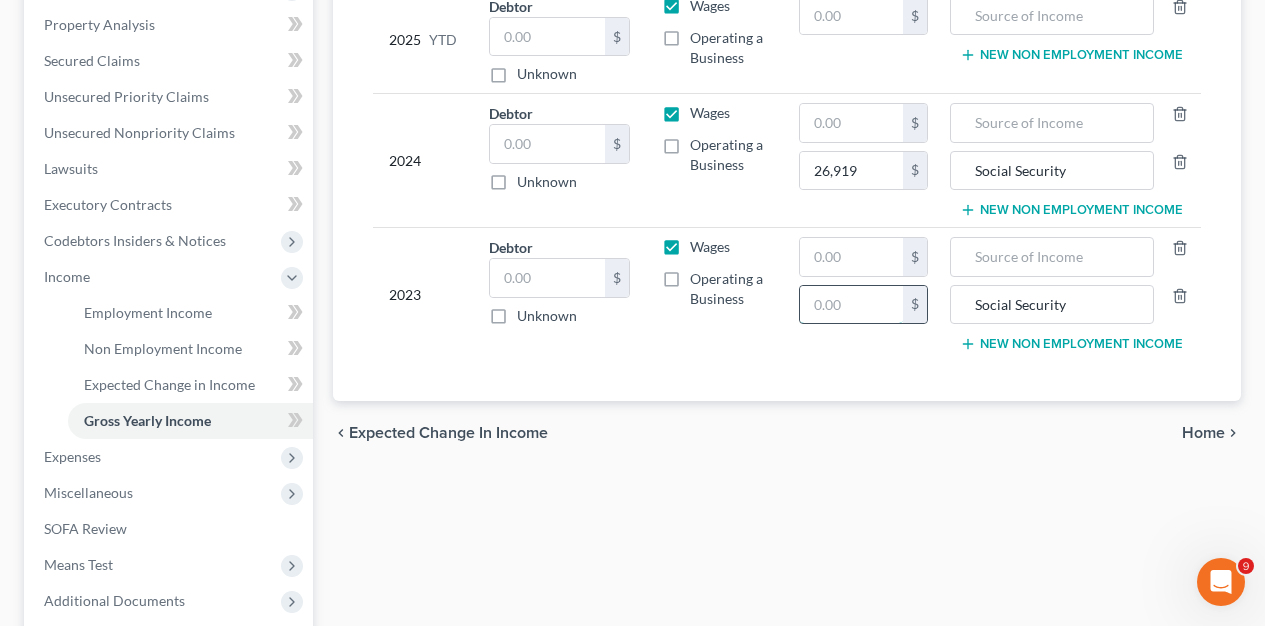 click at bounding box center (851, 305) 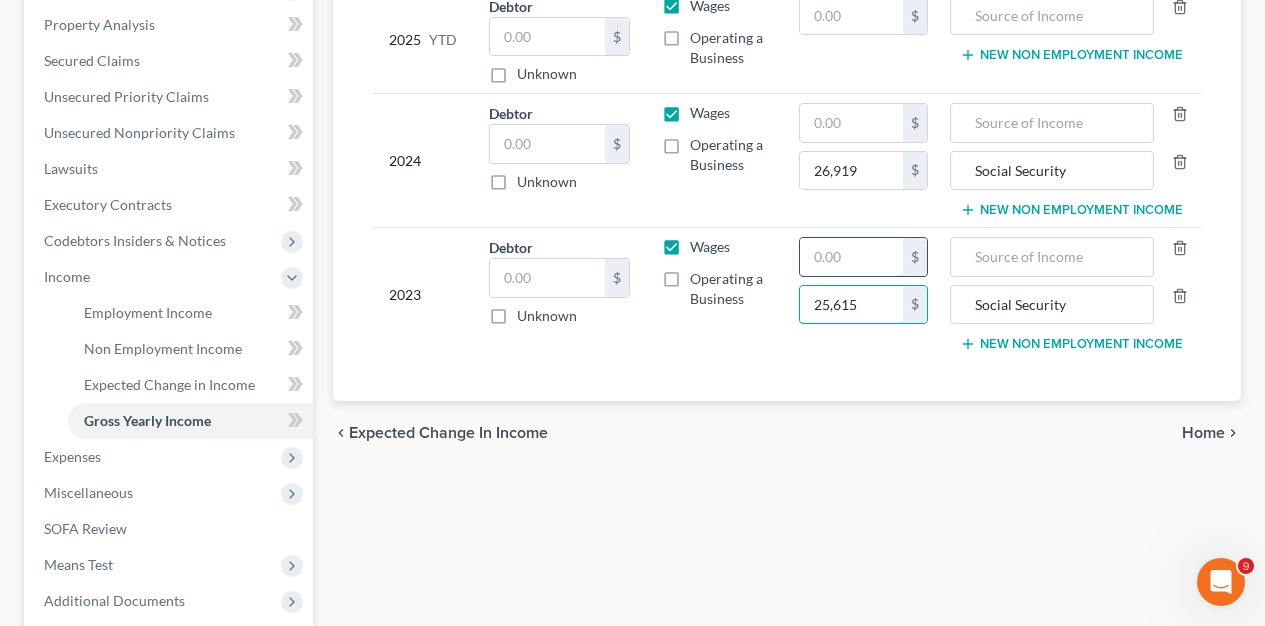 type on "25,615" 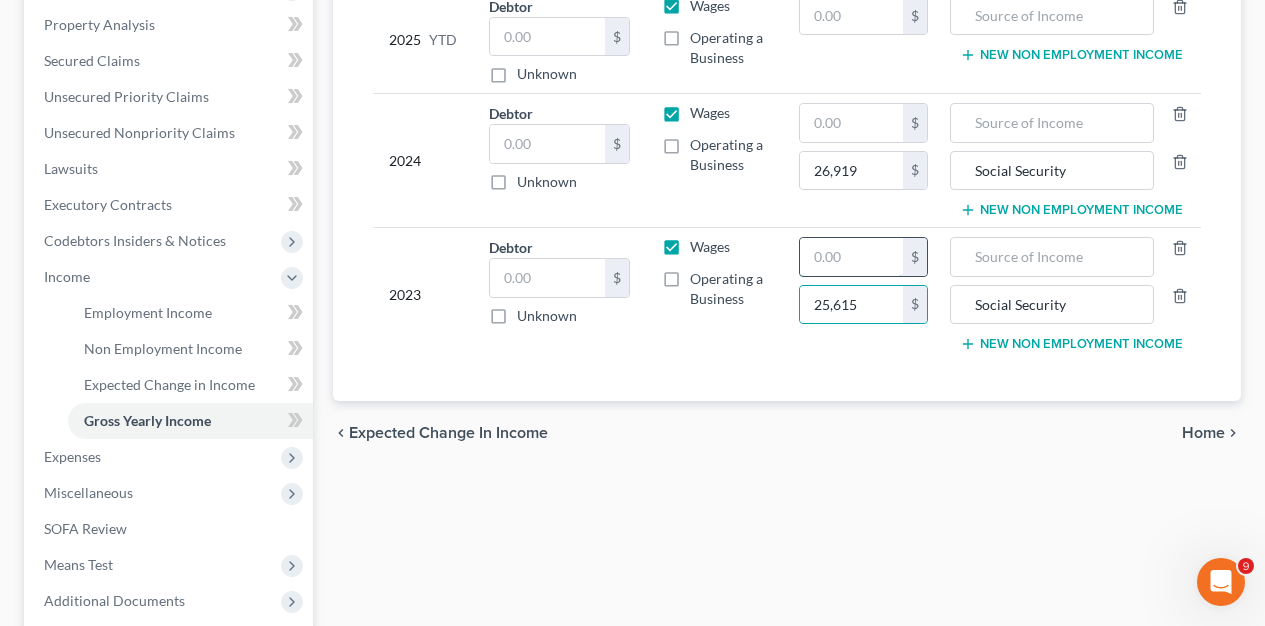 click at bounding box center (851, 257) 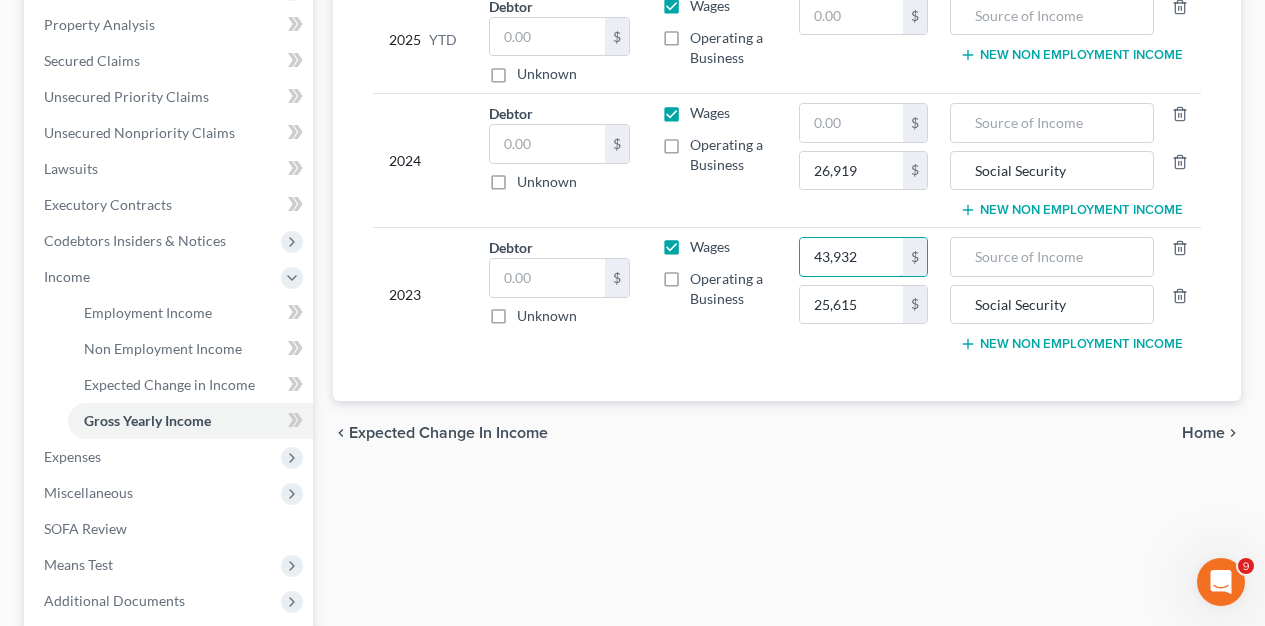 type on "43,932" 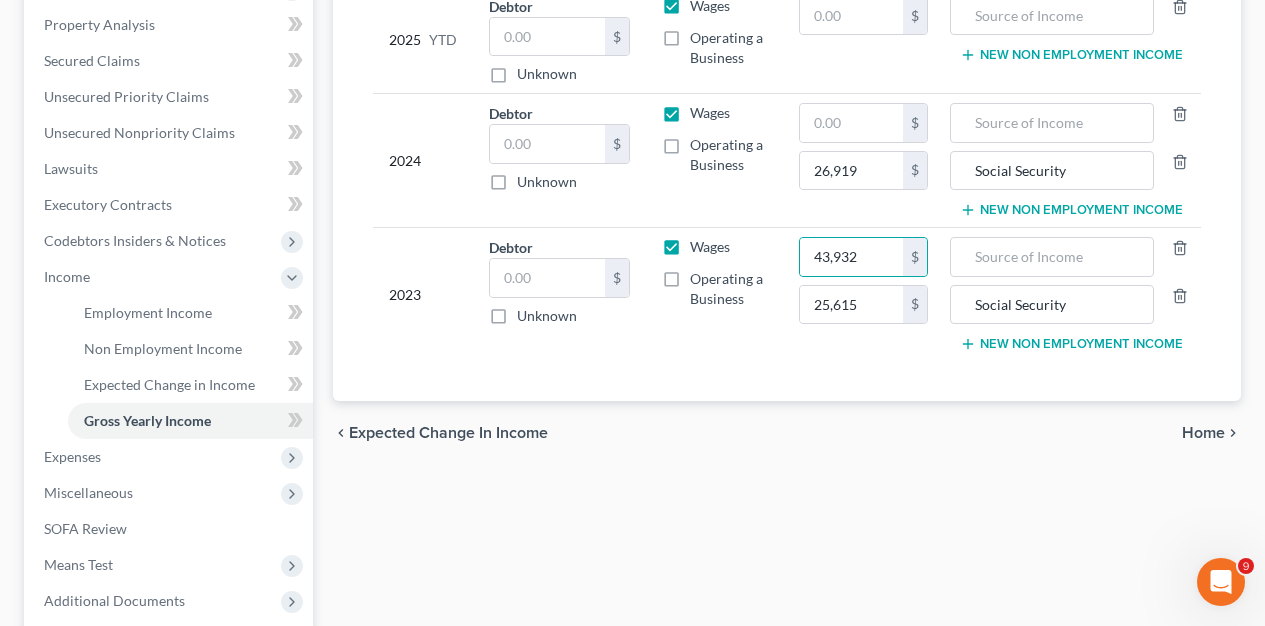 click on "chevron_left
Expected Change in Income
Home
chevron_right" at bounding box center [787, 433] 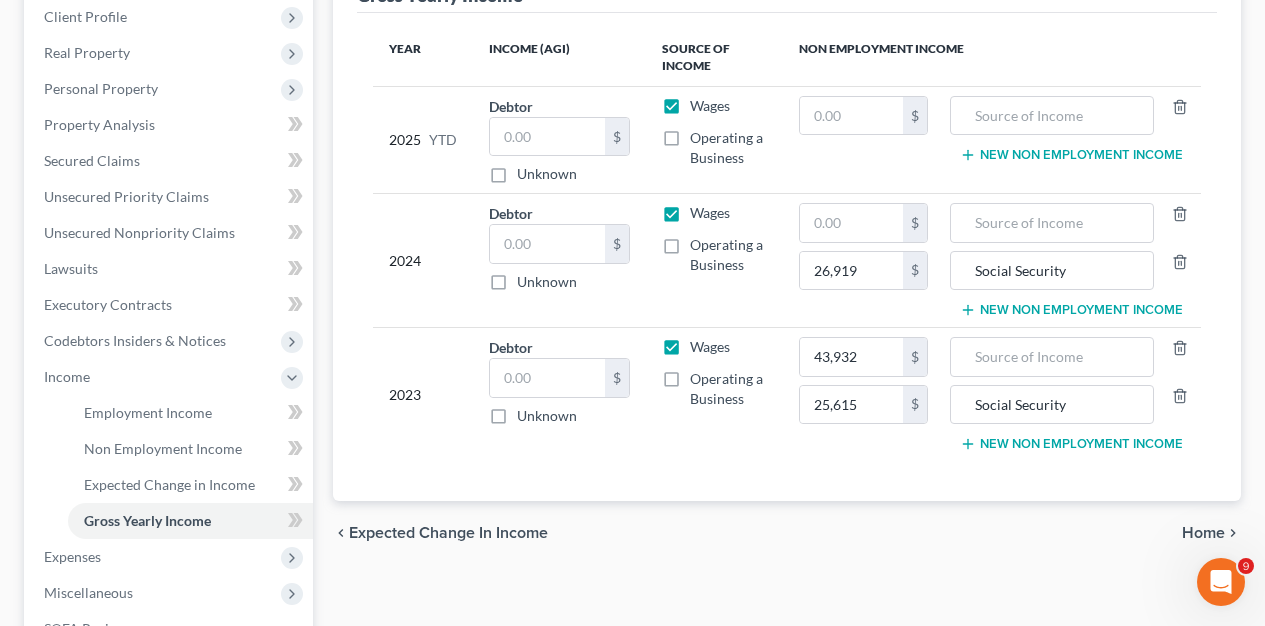scroll, scrollTop: 278, scrollLeft: 0, axis: vertical 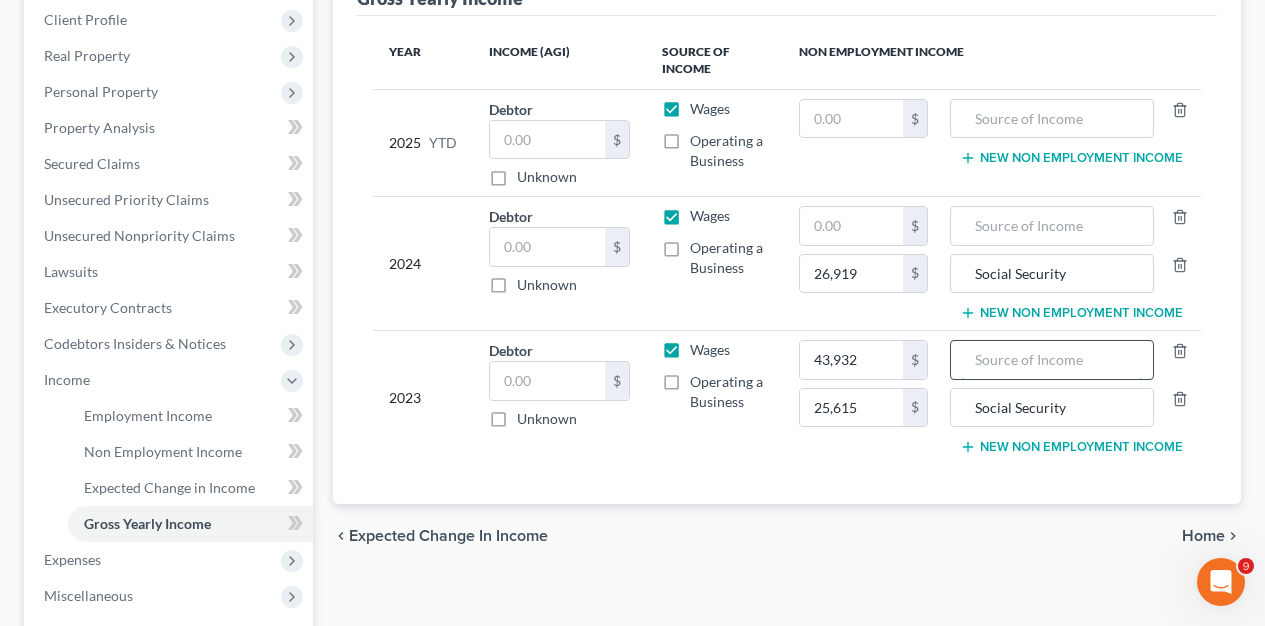 click at bounding box center [1052, 360] 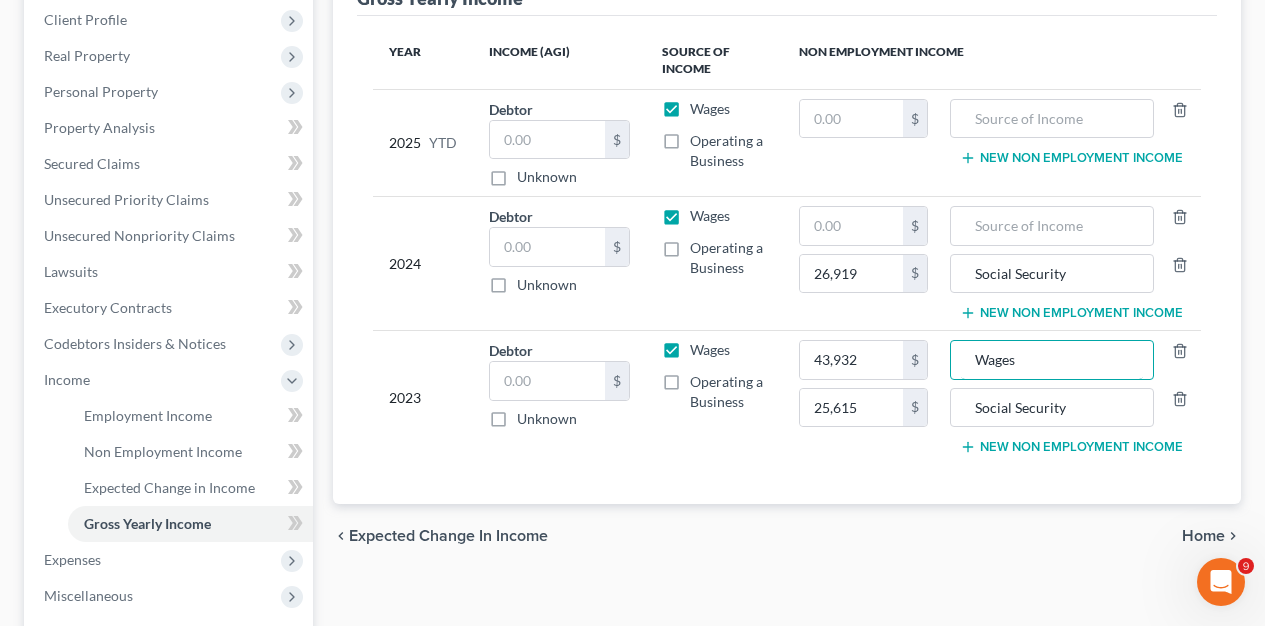 type on "Wages" 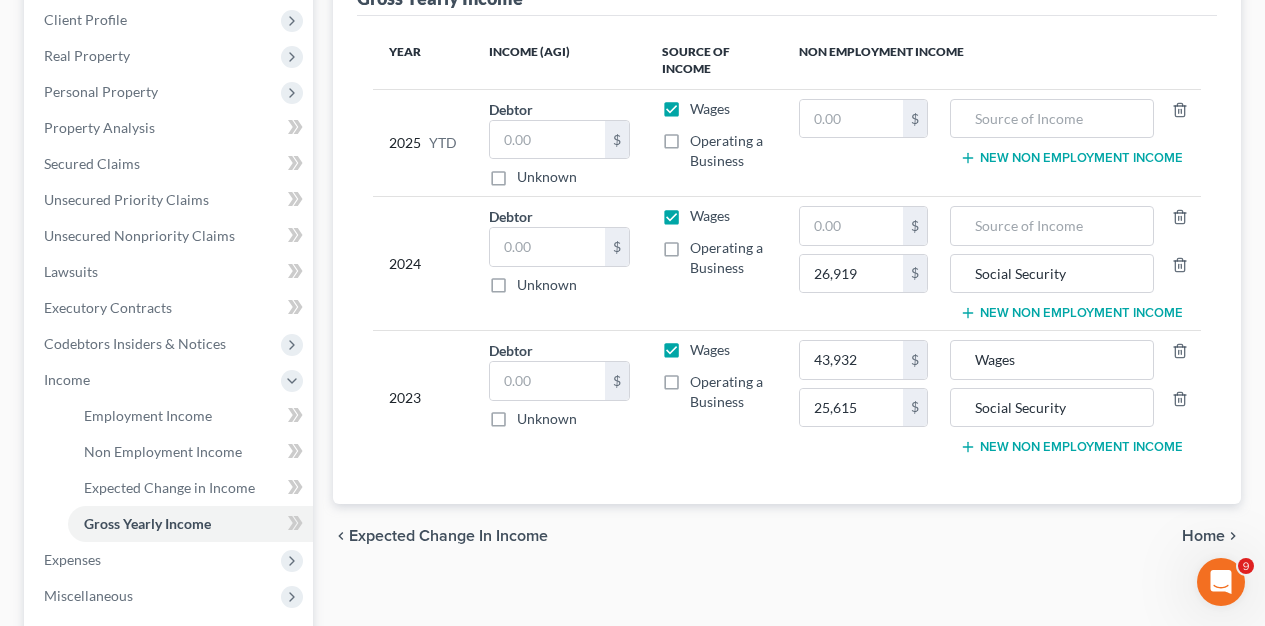 click on "chevron_left
Expected Change in Income
Home
chevron_right" at bounding box center (787, 536) 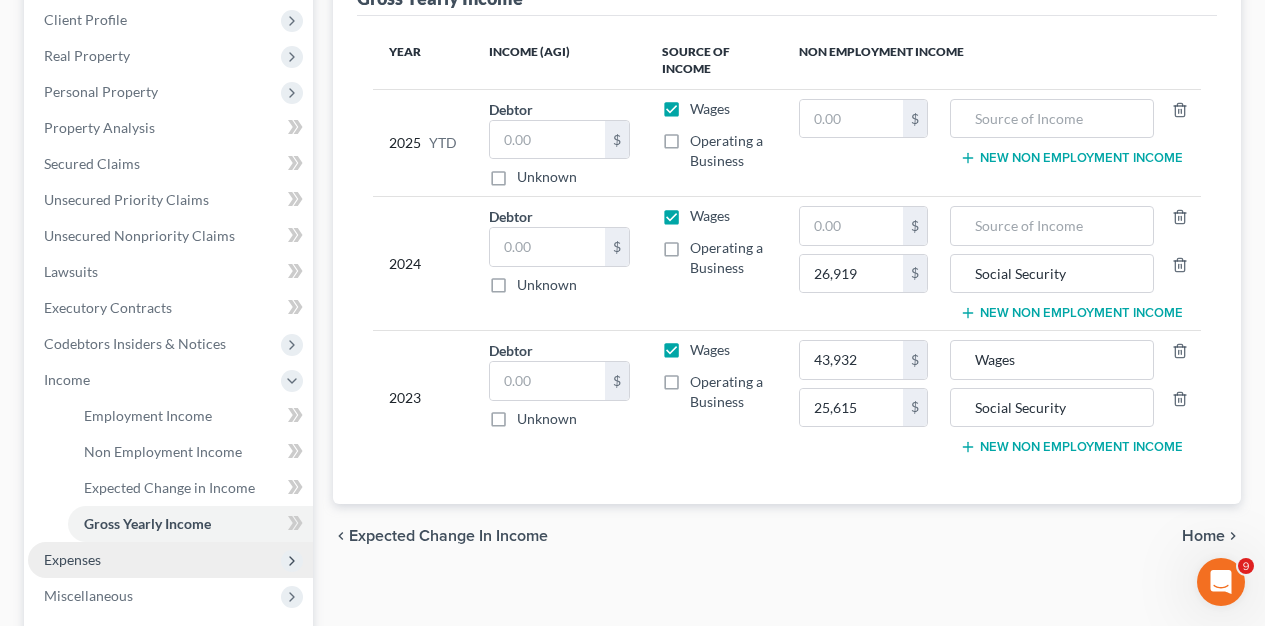 click on "Expenses" at bounding box center [170, 560] 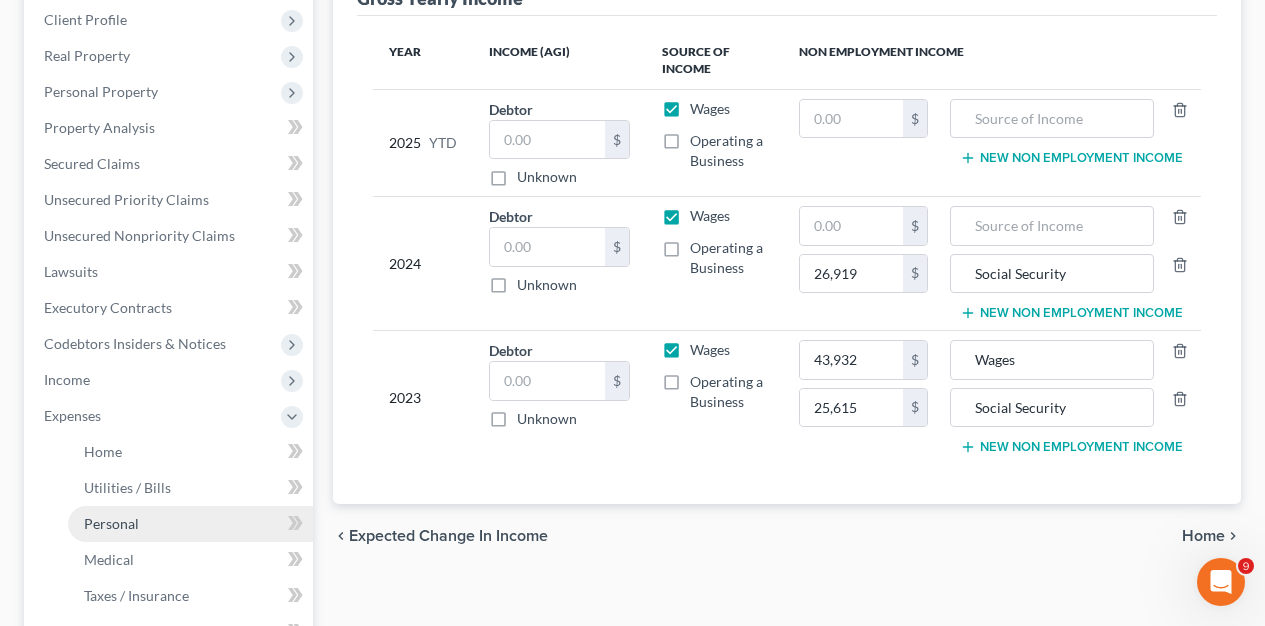 click on "Personal" at bounding box center [190, 524] 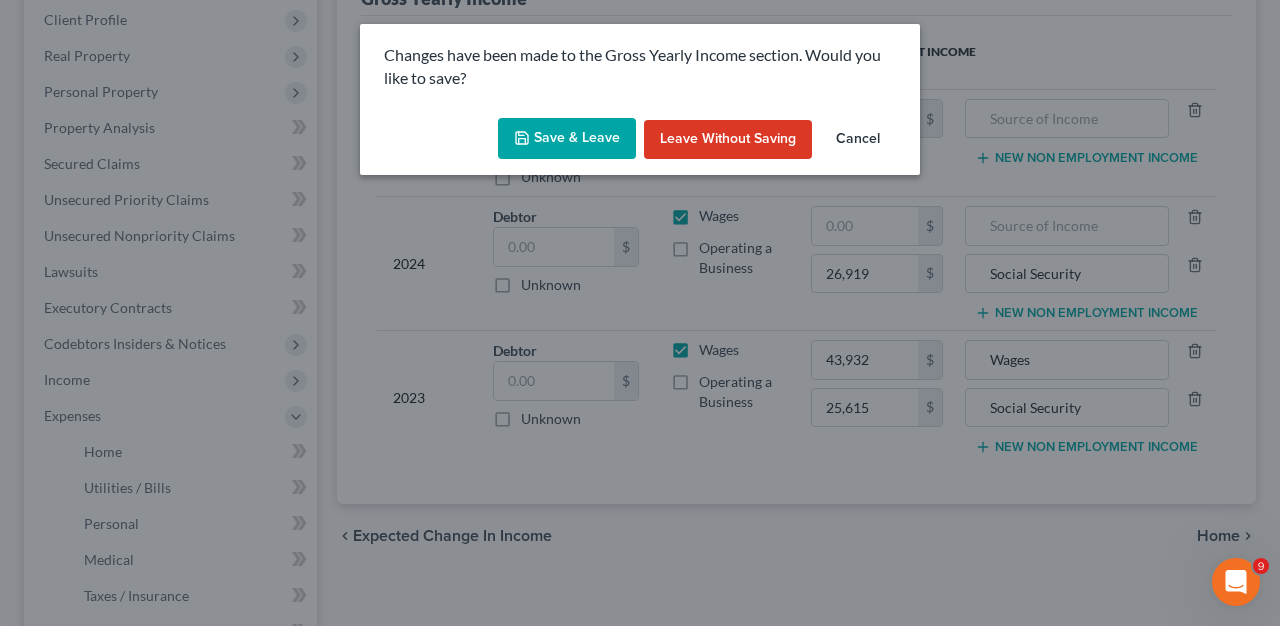 click on "Save & Leave" at bounding box center (567, 139) 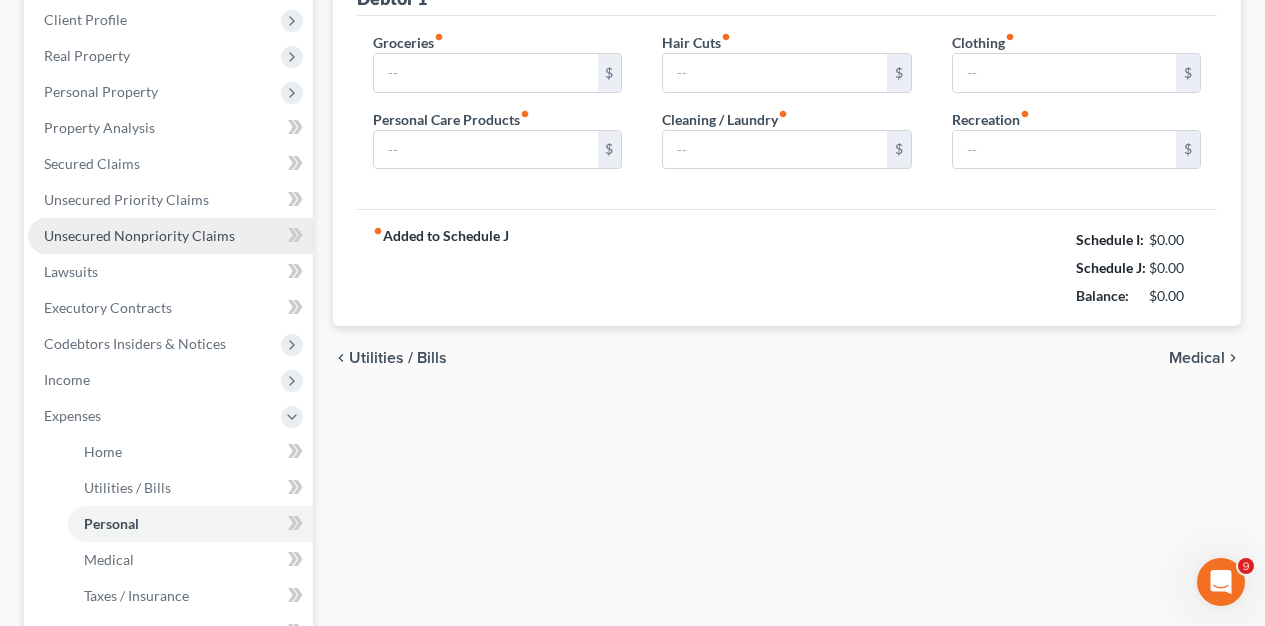 type on "0.00" 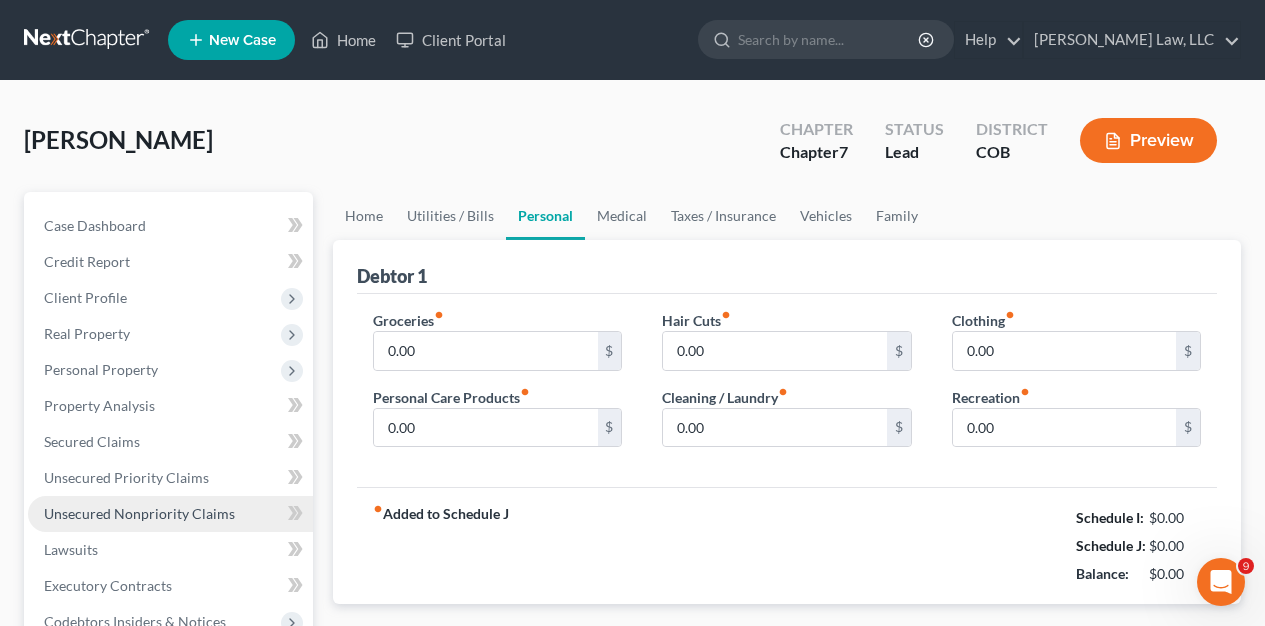 click on "Lawsuits" at bounding box center [170, 550] 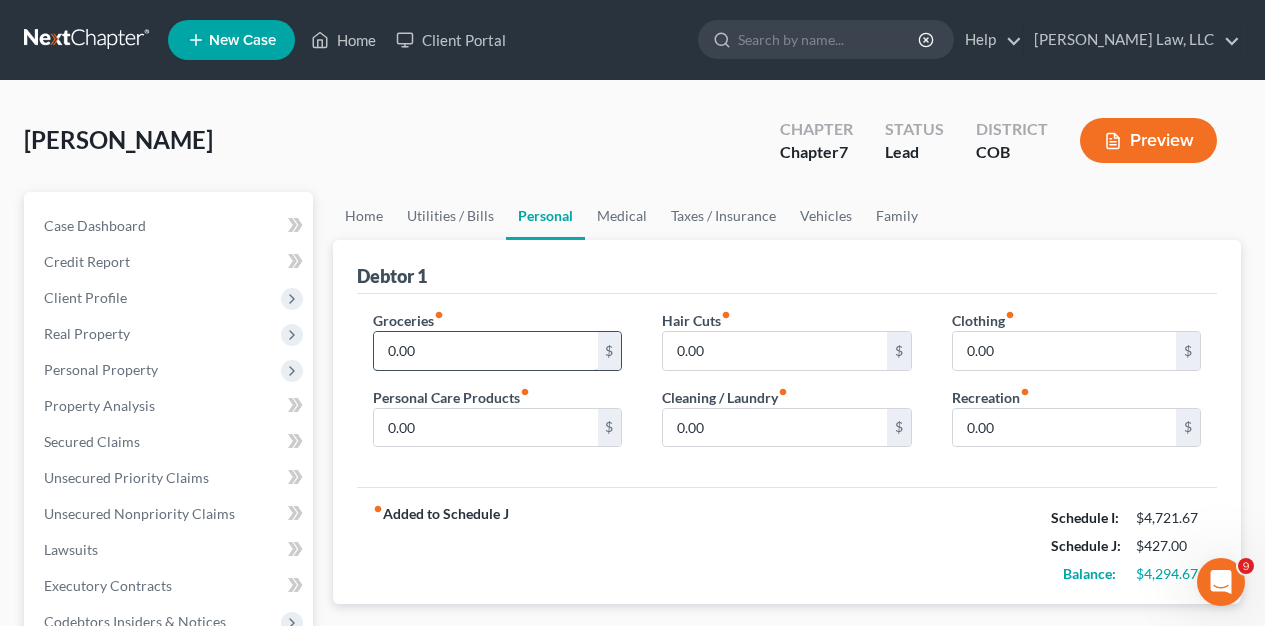 click on "0.00" at bounding box center [485, 351] 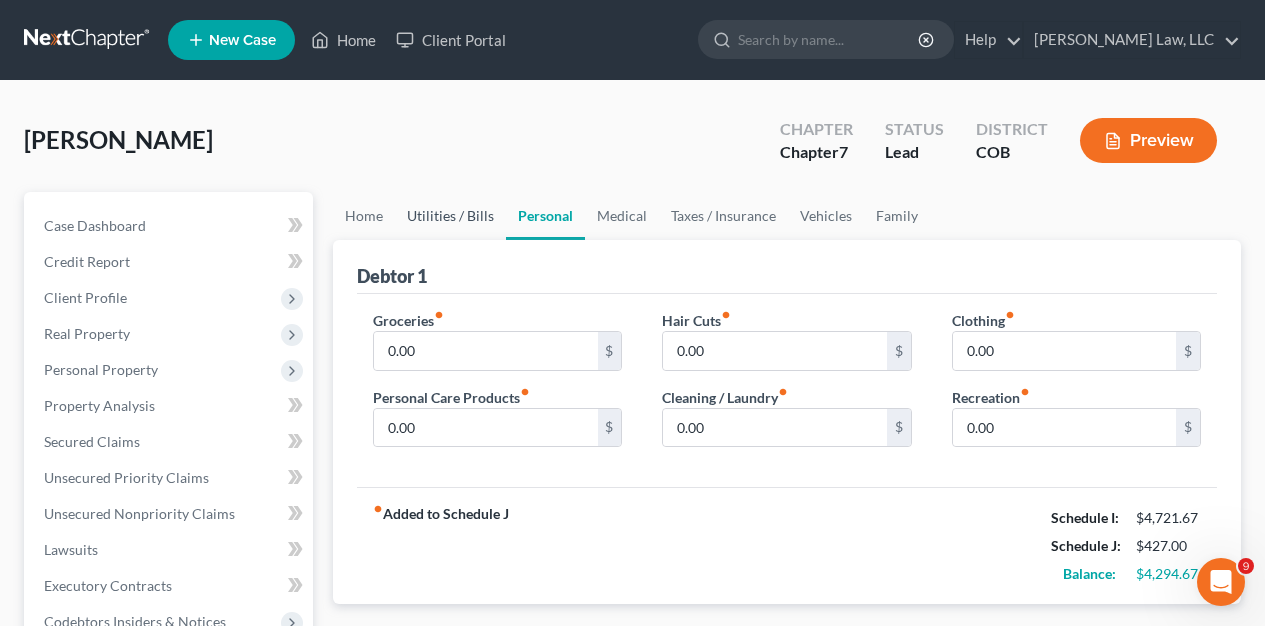 click on "Utilities / Bills" at bounding box center (450, 216) 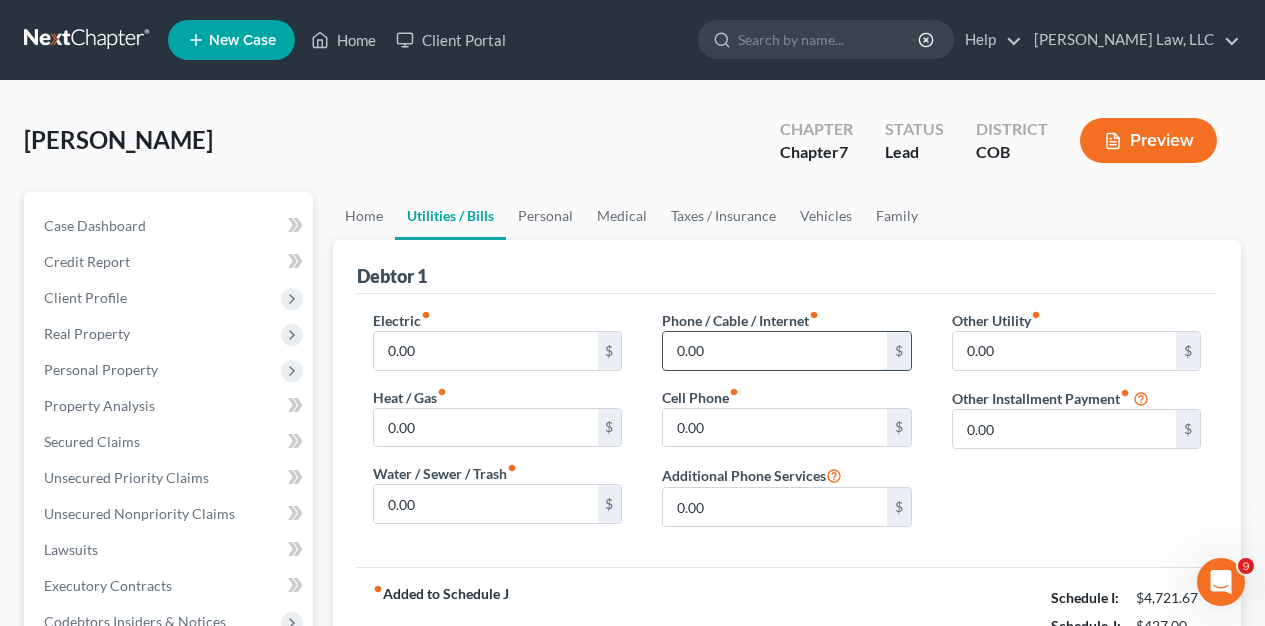 click on "0.00" at bounding box center [774, 351] 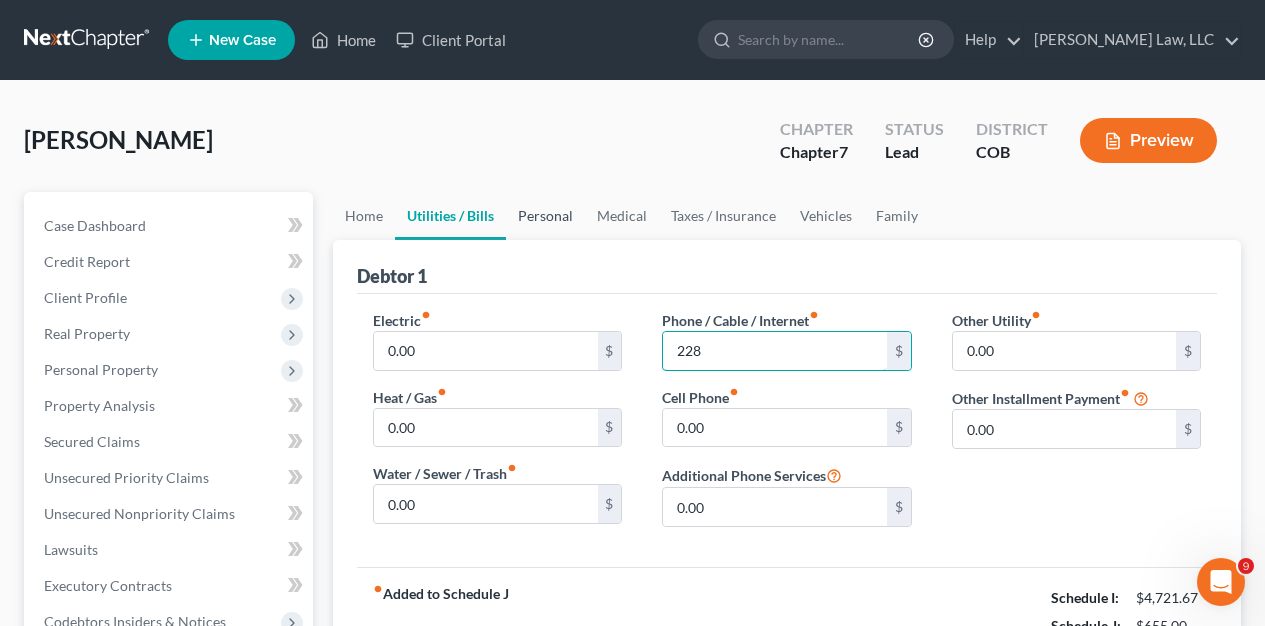 type on "228" 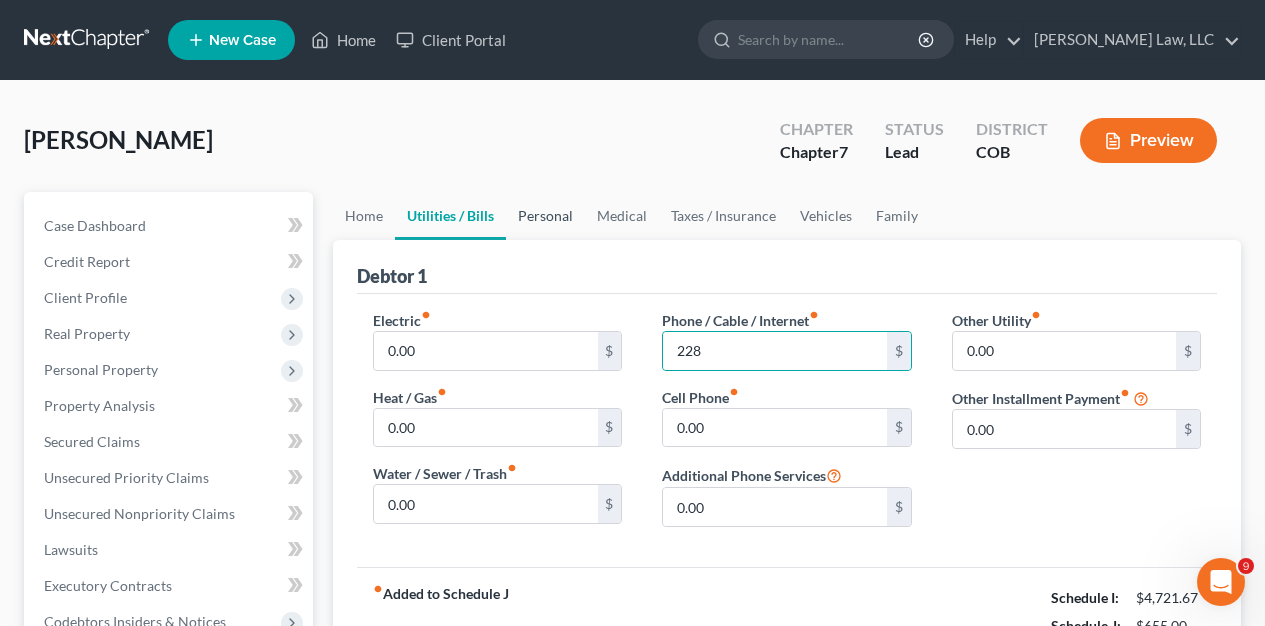 click on "Personal" at bounding box center (545, 216) 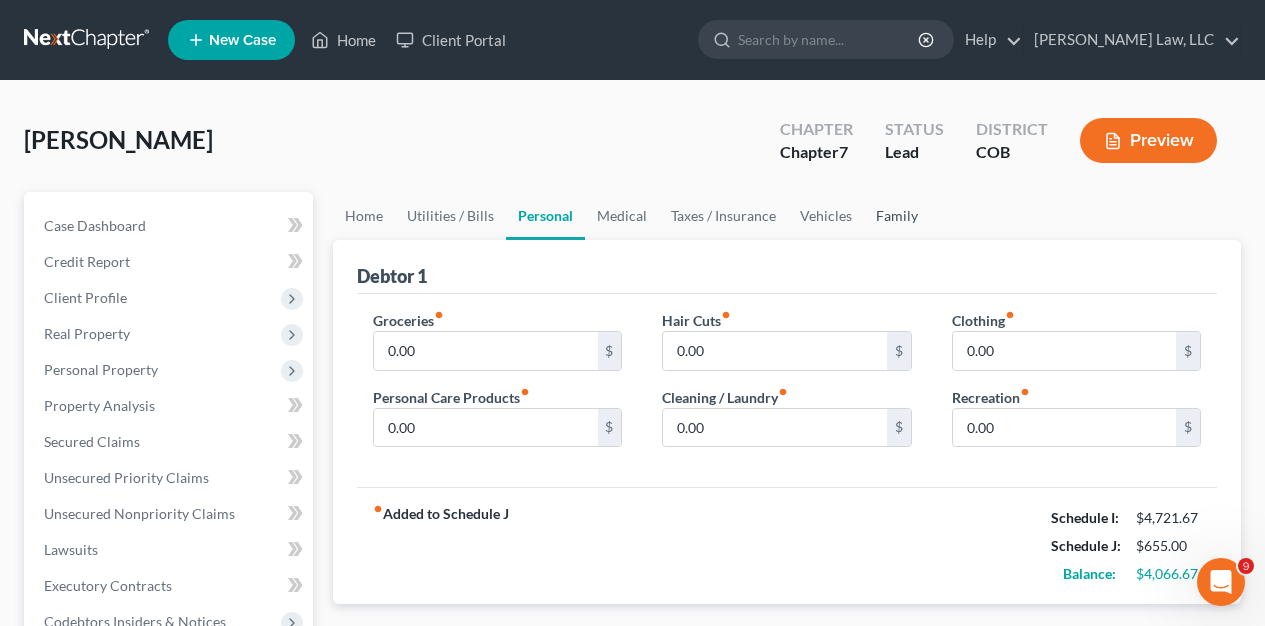 click on "Family" at bounding box center [897, 216] 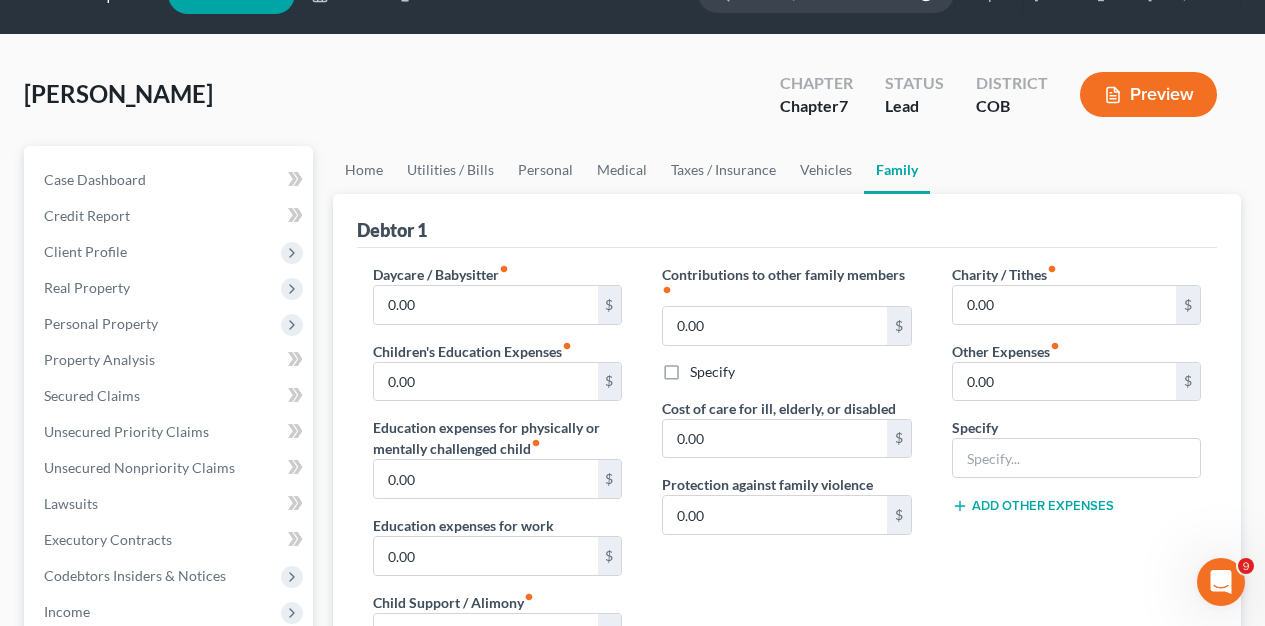 scroll, scrollTop: 126, scrollLeft: 0, axis: vertical 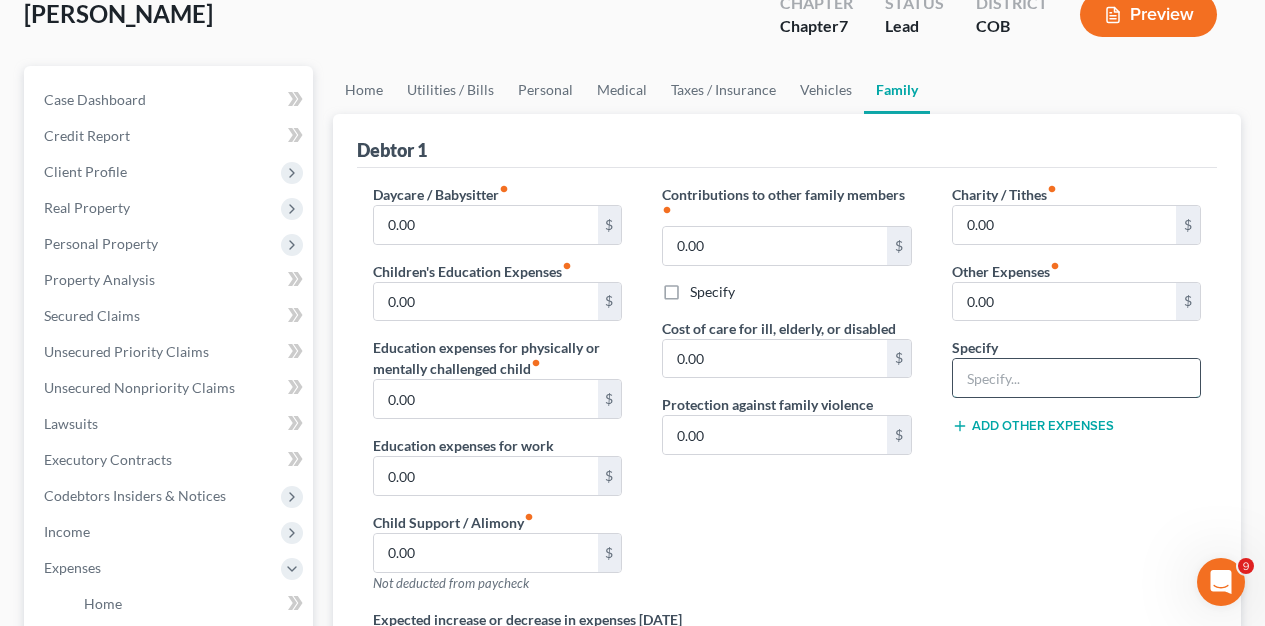 click at bounding box center (1076, 378) 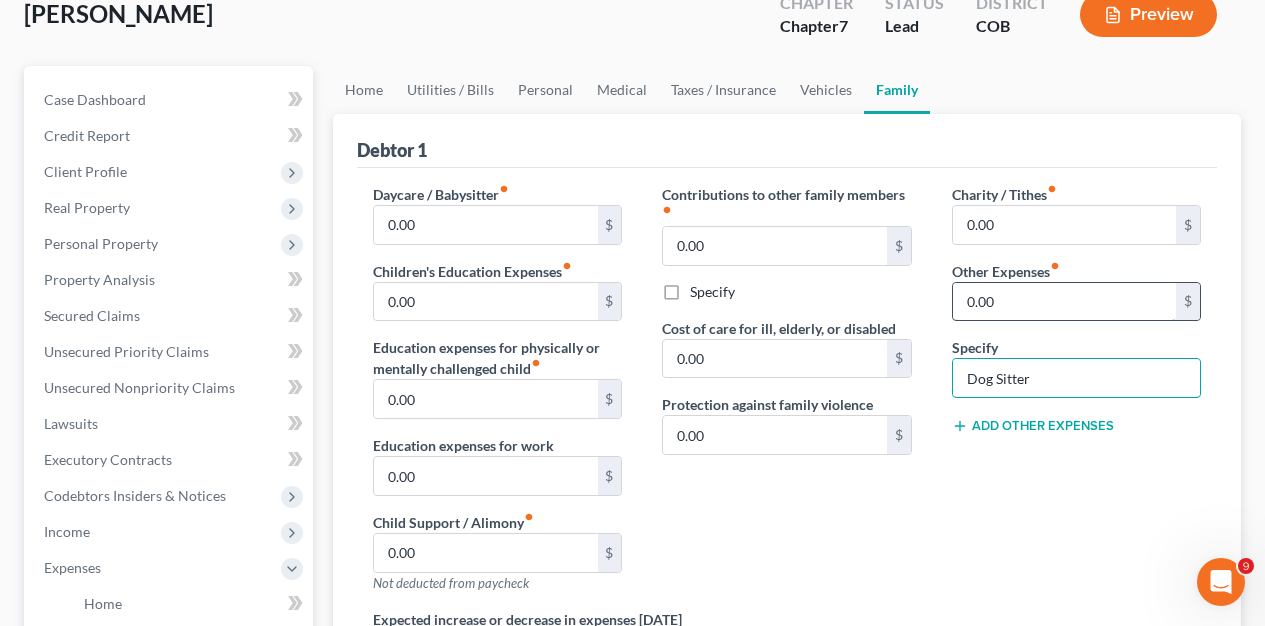 type on "Dog Sitter" 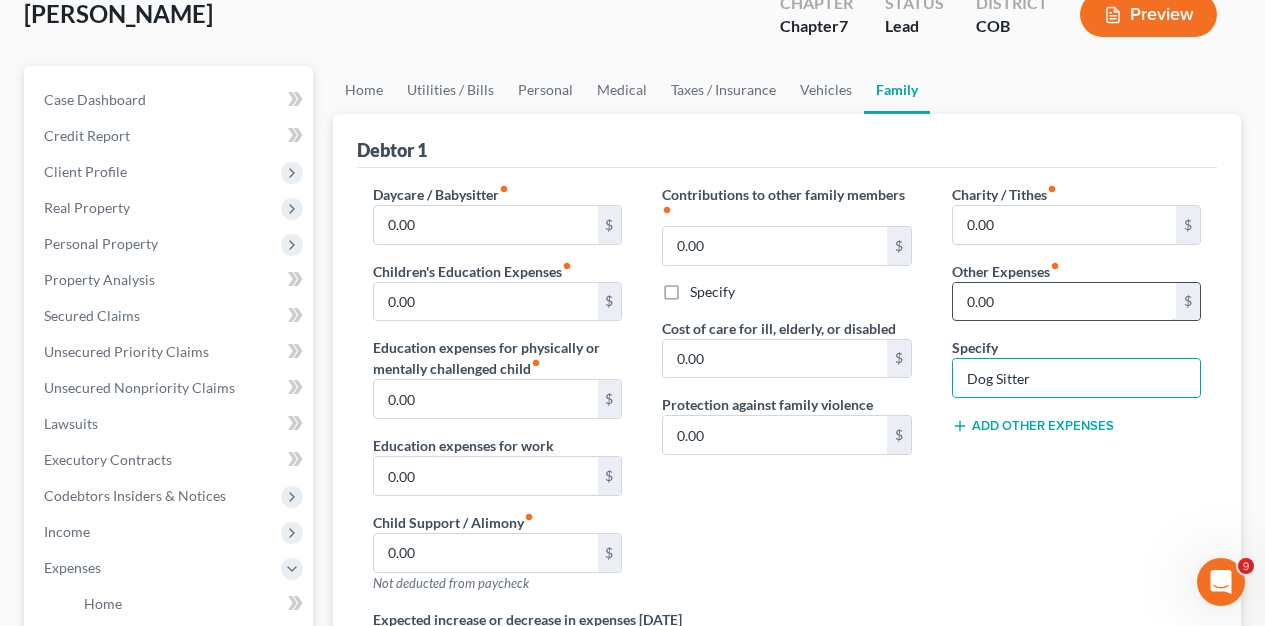 click on "0.00" at bounding box center (1064, 302) 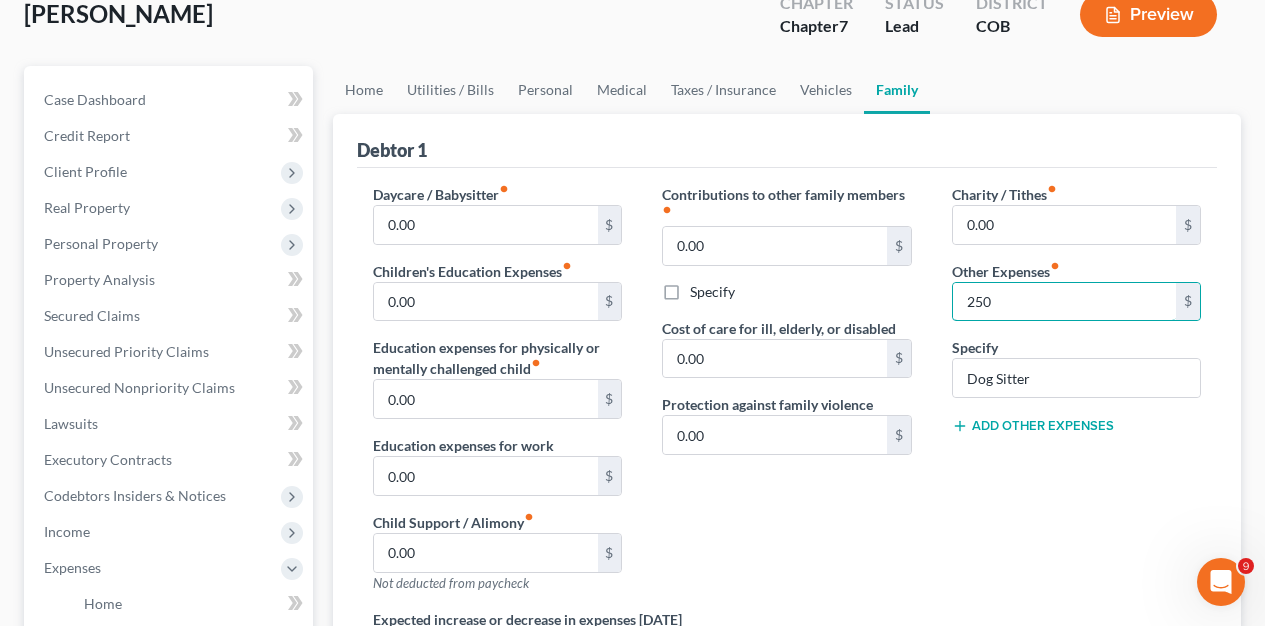 type on "250" 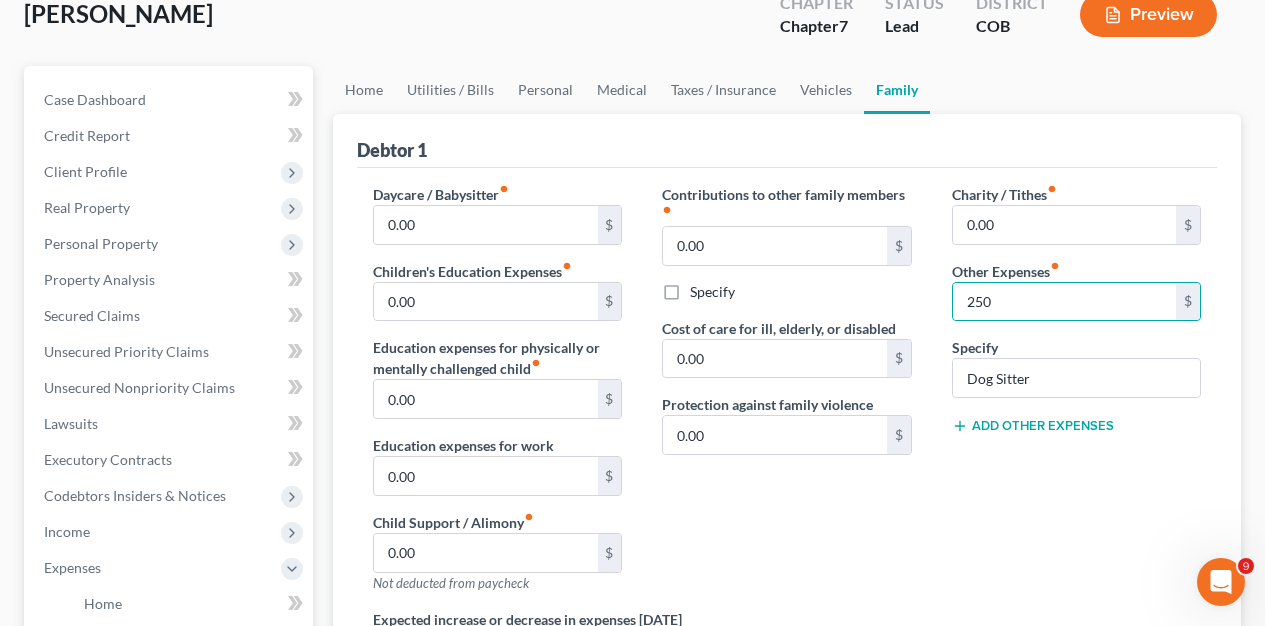 click on "Charity / Tithes  fiber_manual_record 0.00 $ Other Expenses  fiber_manual_record 250 $ Specify Dog Sitter Add Other Expenses" at bounding box center [1076, 396] 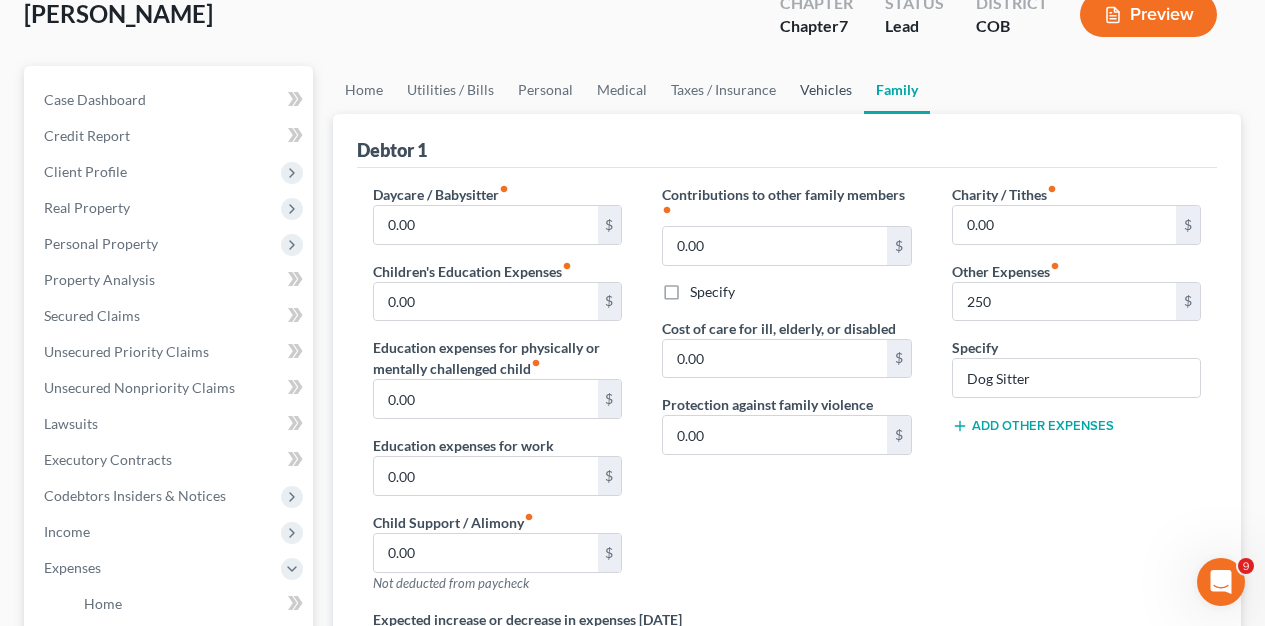 click on "Vehicles" at bounding box center (826, 90) 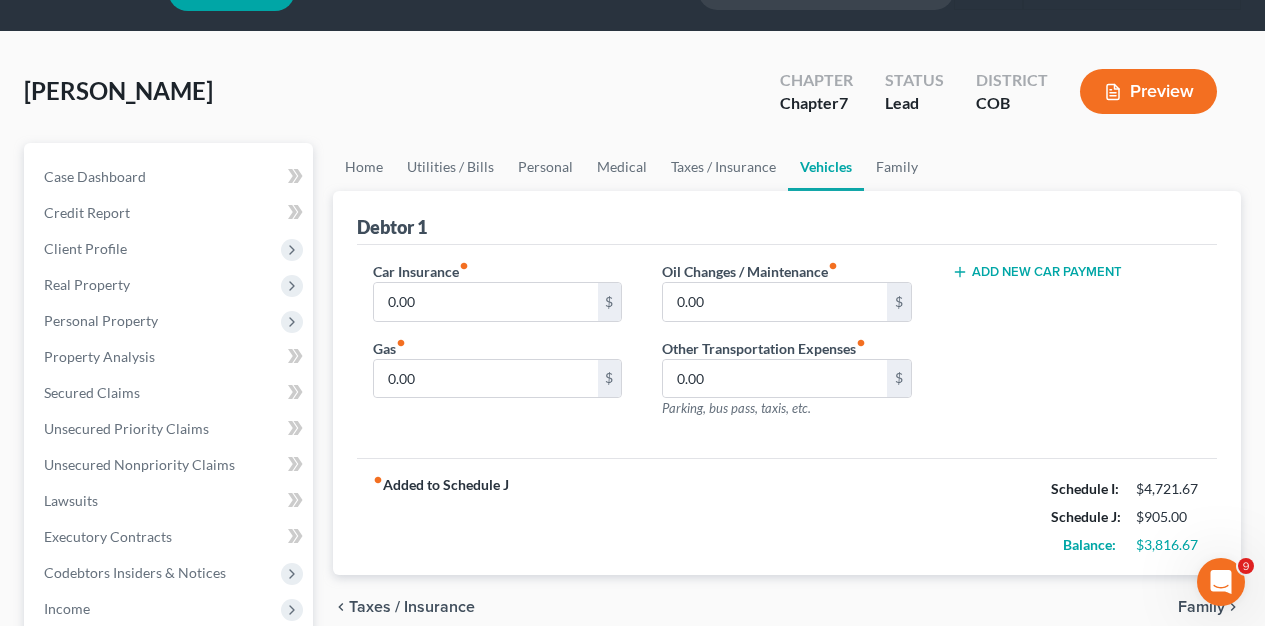 scroll, scrollTop: 0, scrollLeft: 0, axis: both 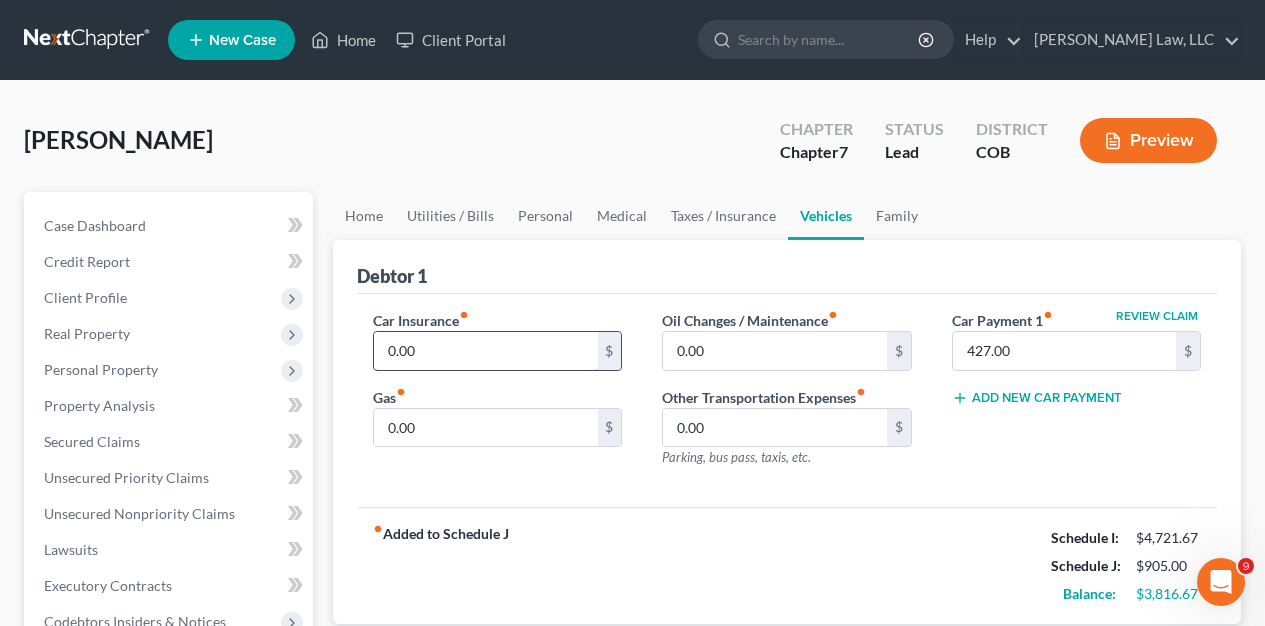 click on "0.00" at bounding box center [485, 351] 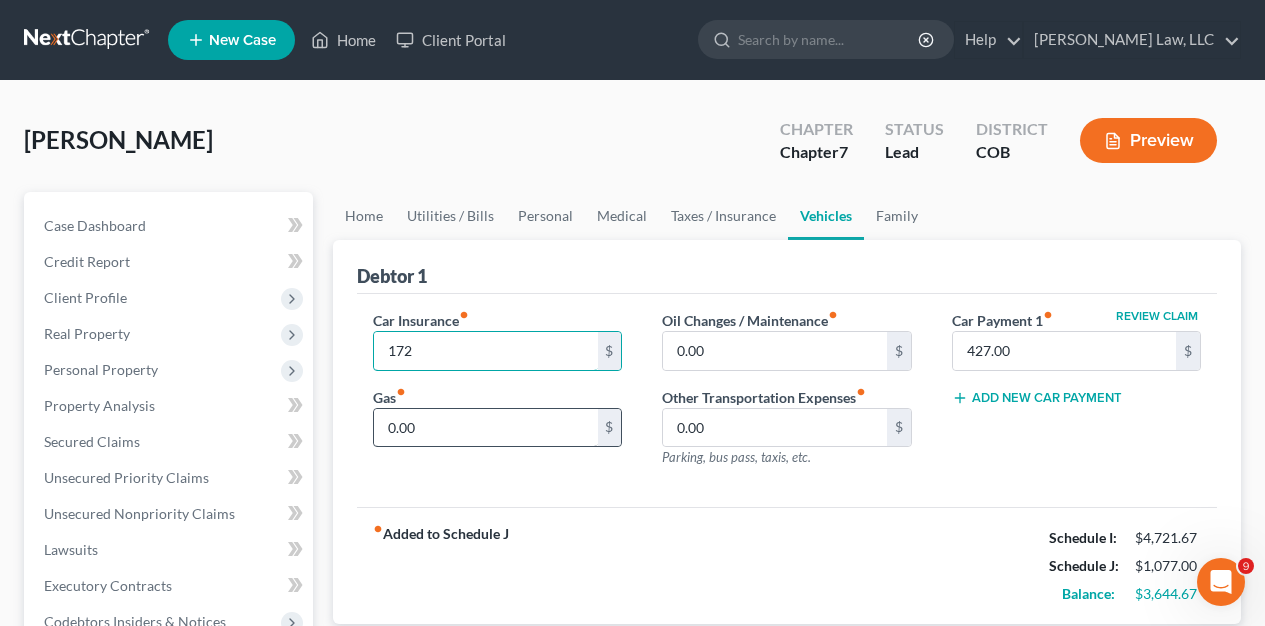 type on "172" 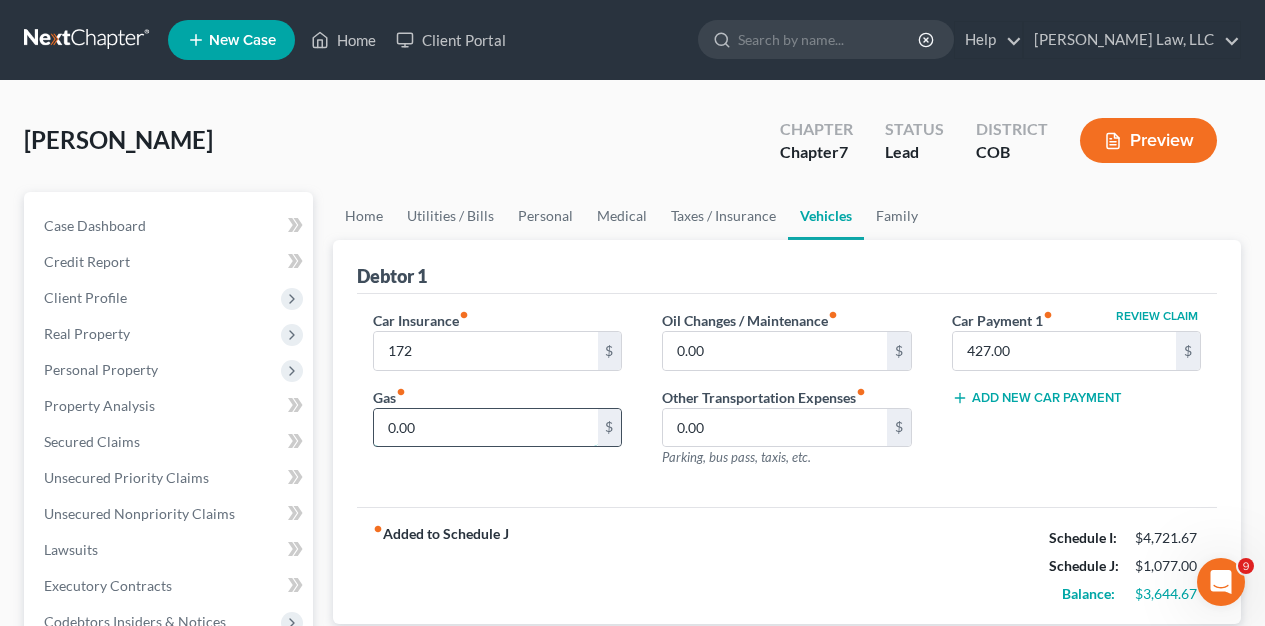 click on "0.00" at bounding box center [485, 428] 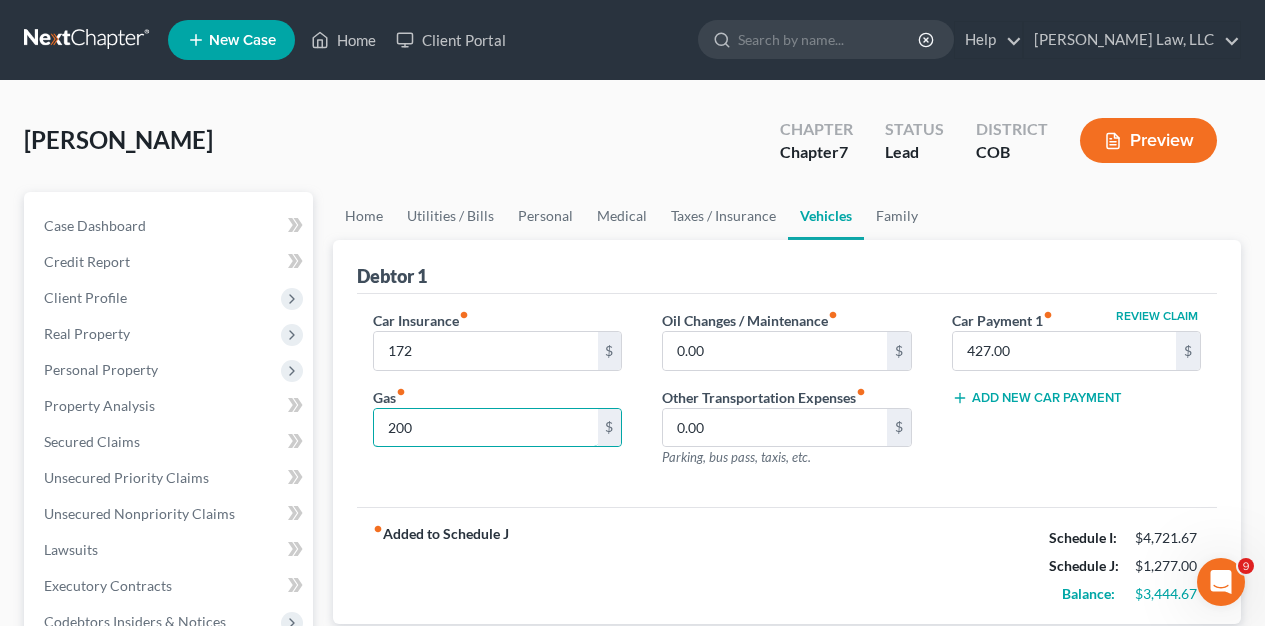 type on "200" 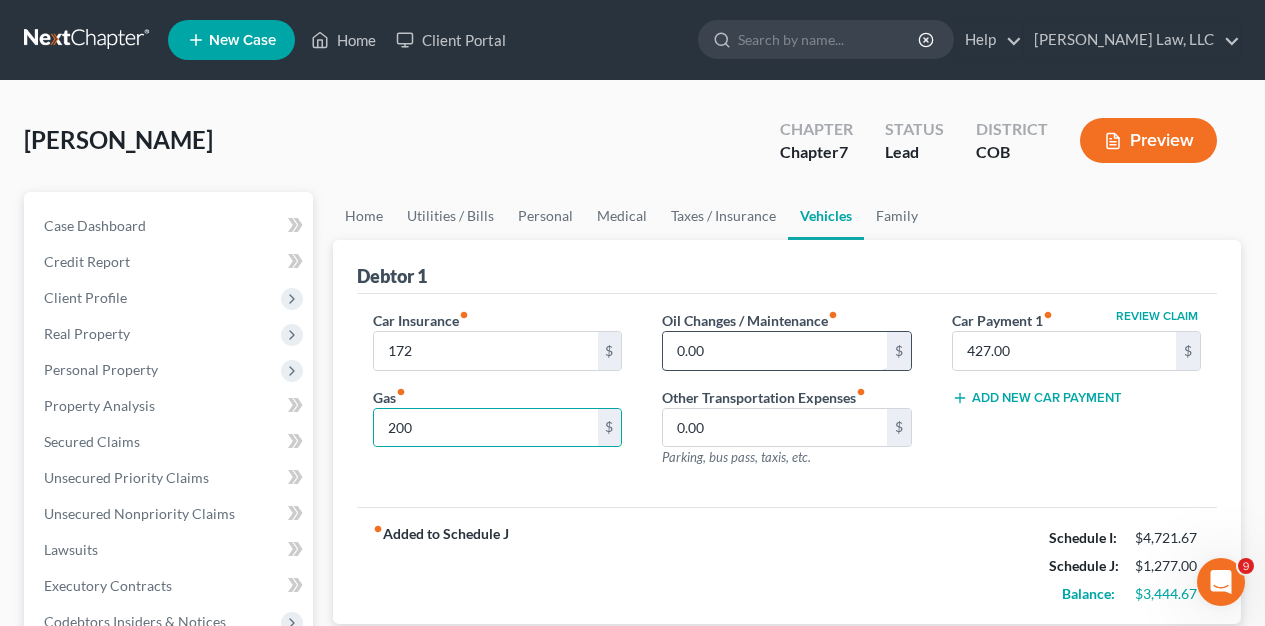 drag, startPoint x: 782, startPoint y: 322, endPoint x: 785, endPoint y: 337, distance: 15.297058 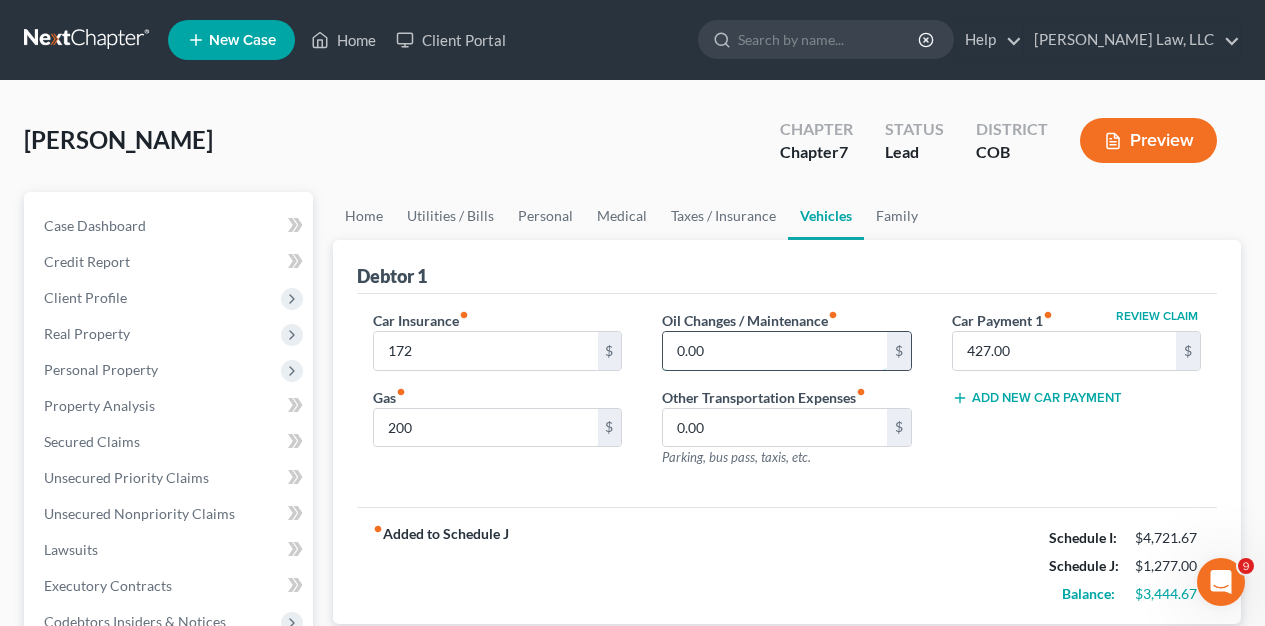 click on "0.00" at bounding box center [774, 351] 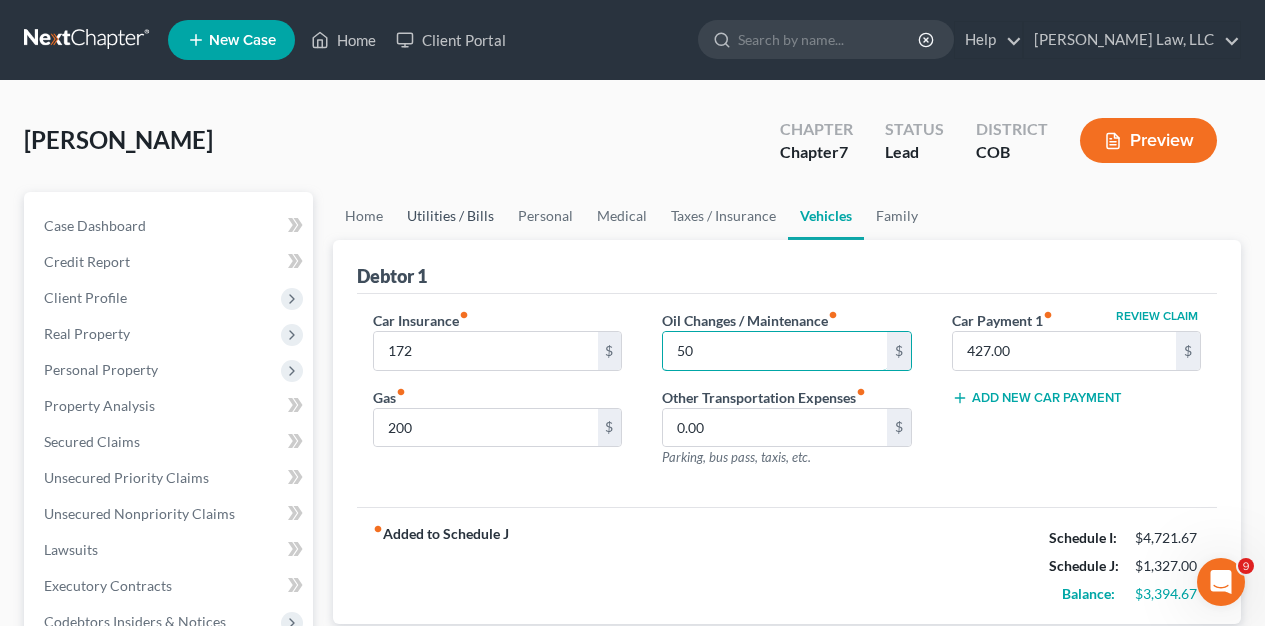 type on "50" 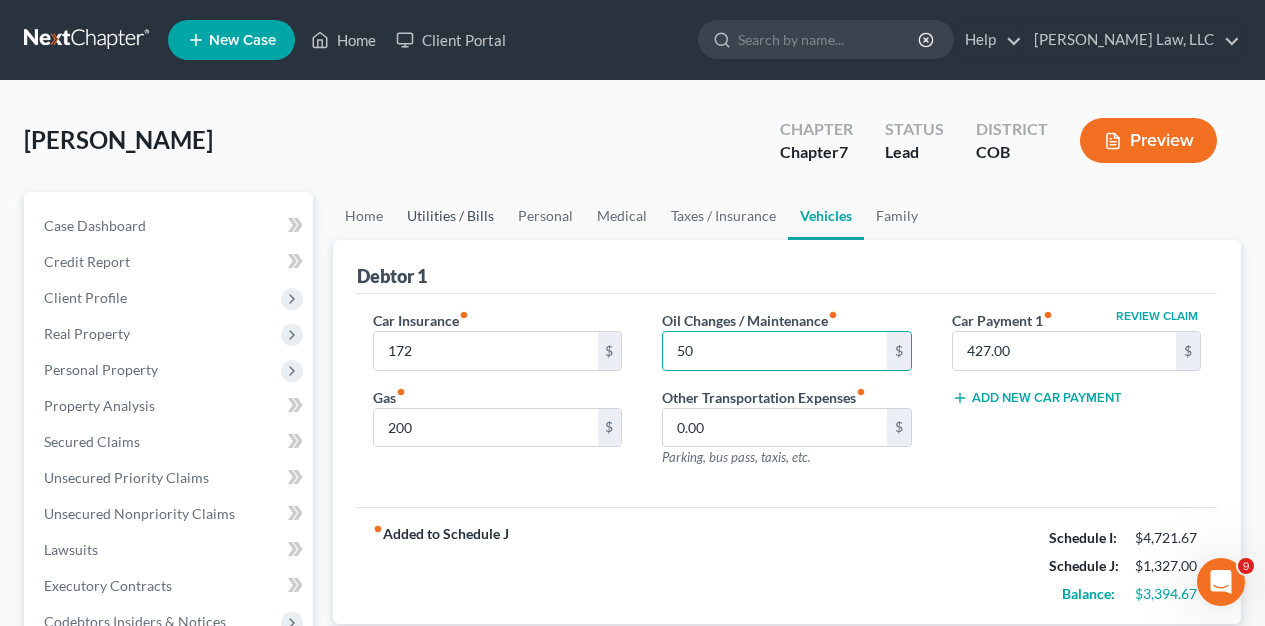 click on "Utilities / Bills" at bounding box center (450, 216) 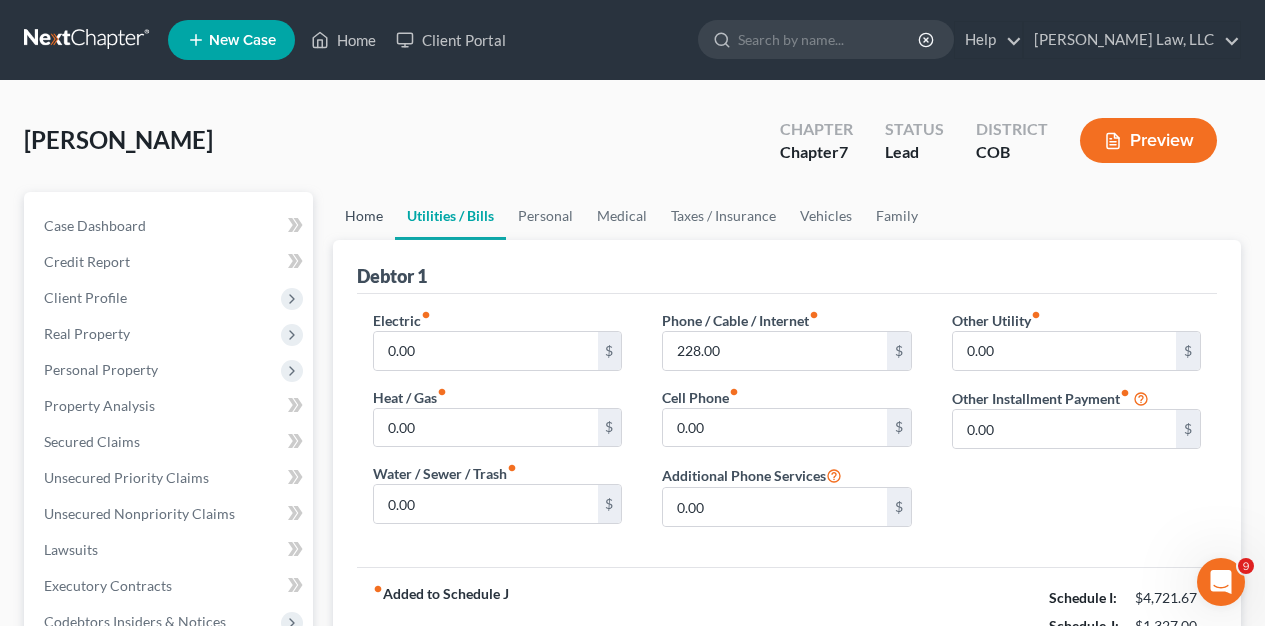click on "Home" at bounding box center [364, 216] 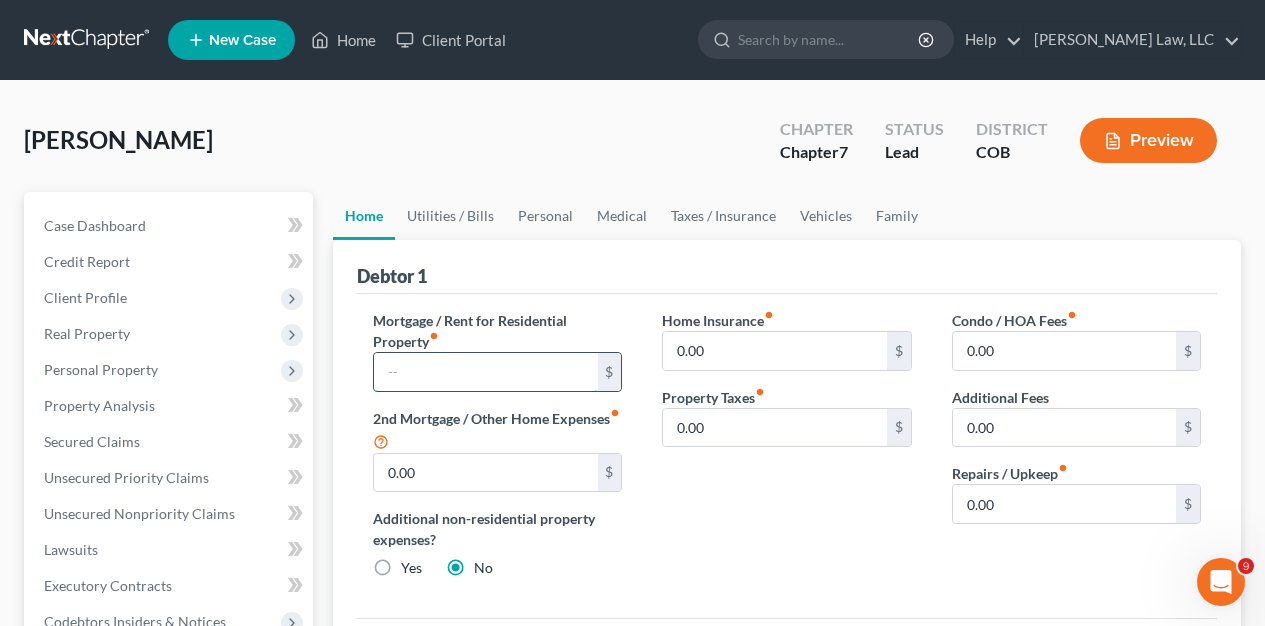 click at bounding box center [485, 372] 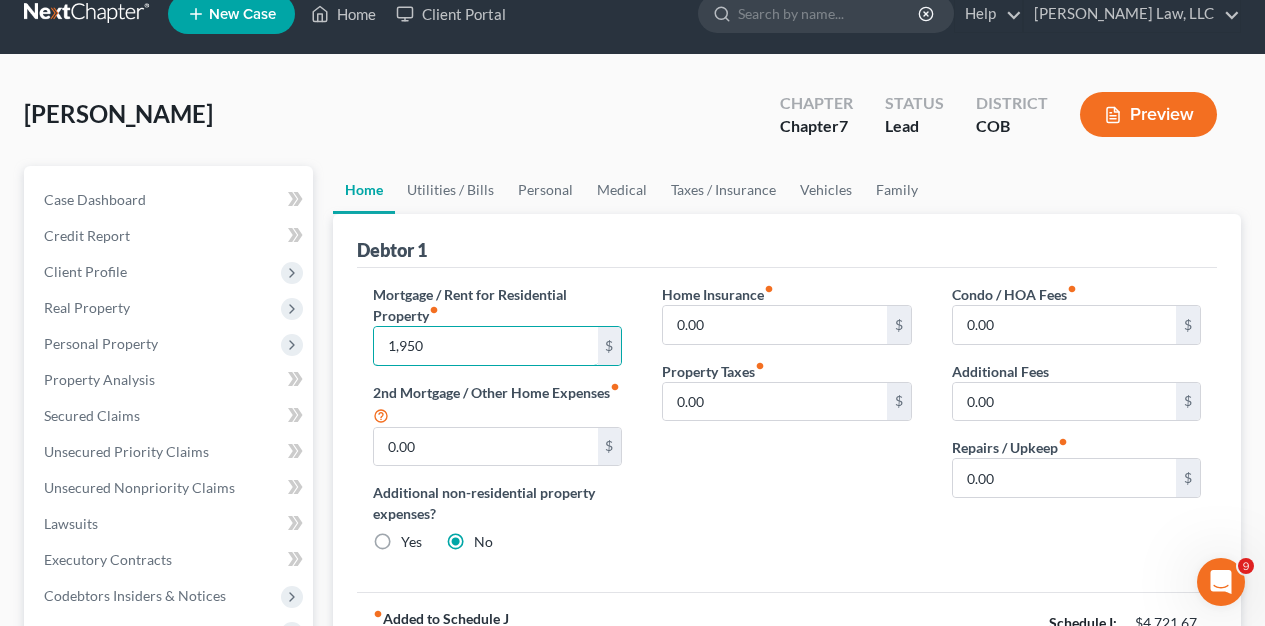 scroll, scrollTop: 59, scrollLeft: 0, axis: vertical 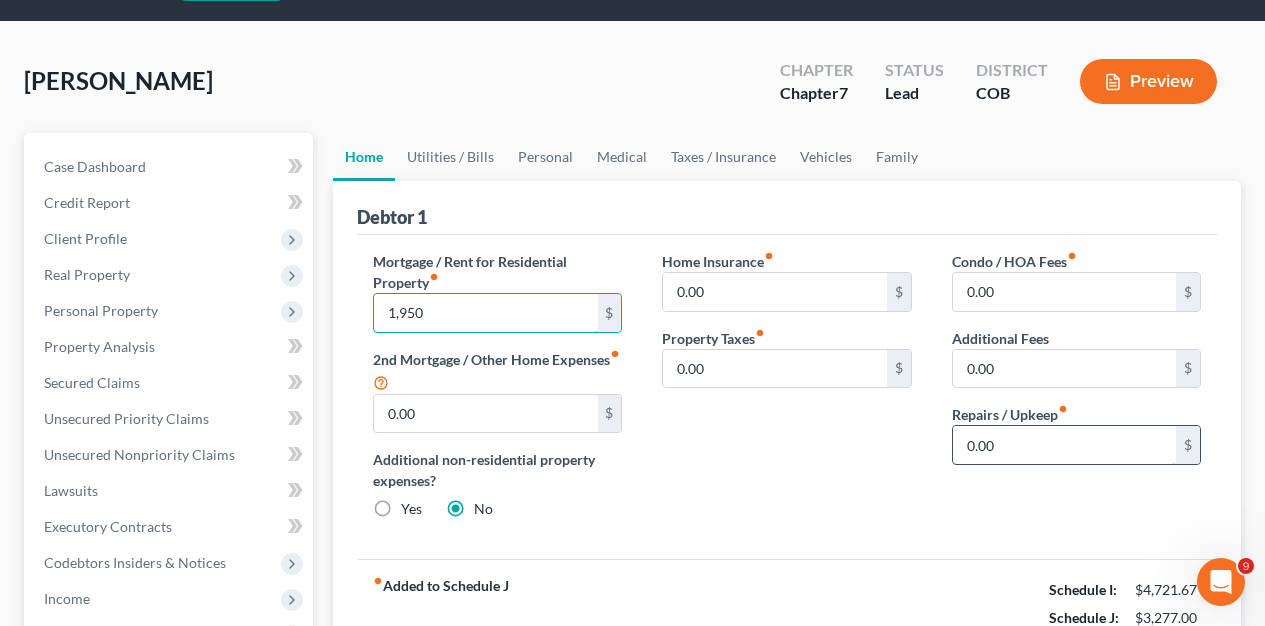 type on "1,950" 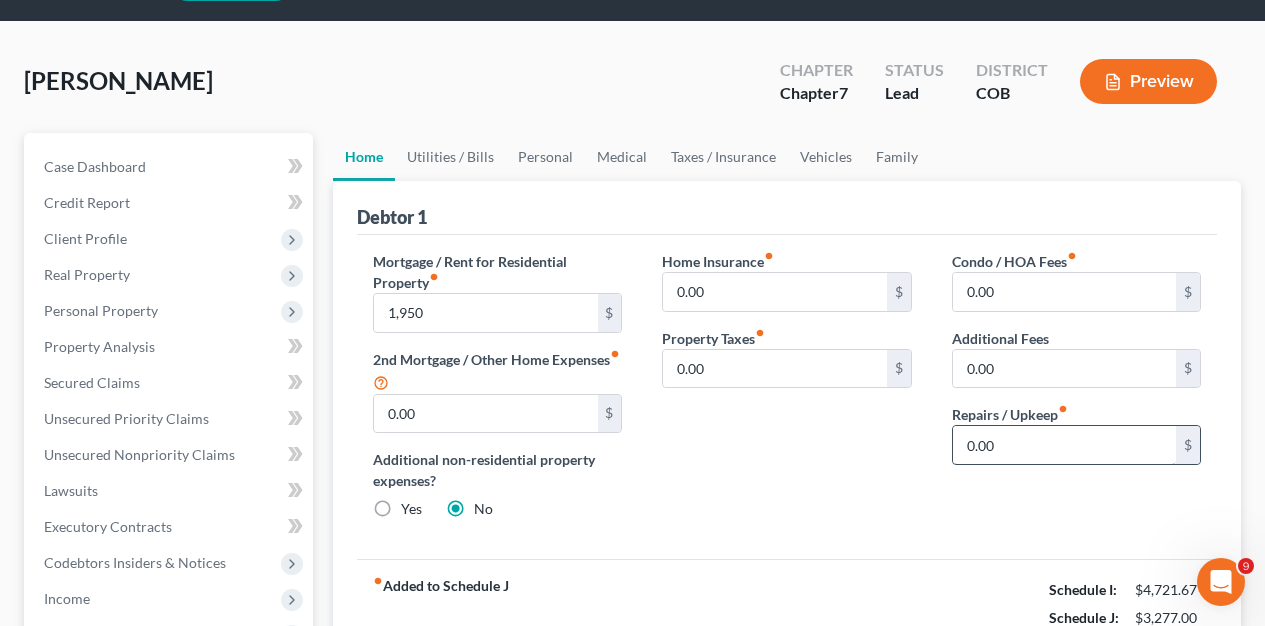 click on "0.00" at bounding box center [1064, 445] 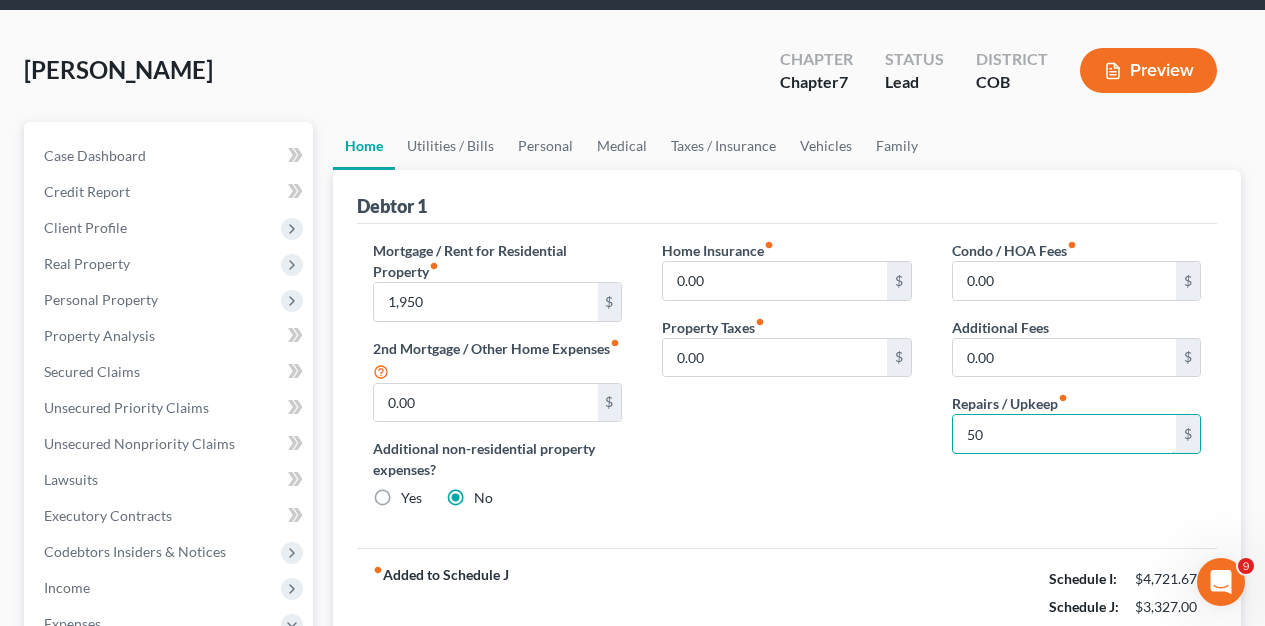 scroll, scrollTop: 75, scrollLeft: 0, axis: vertical 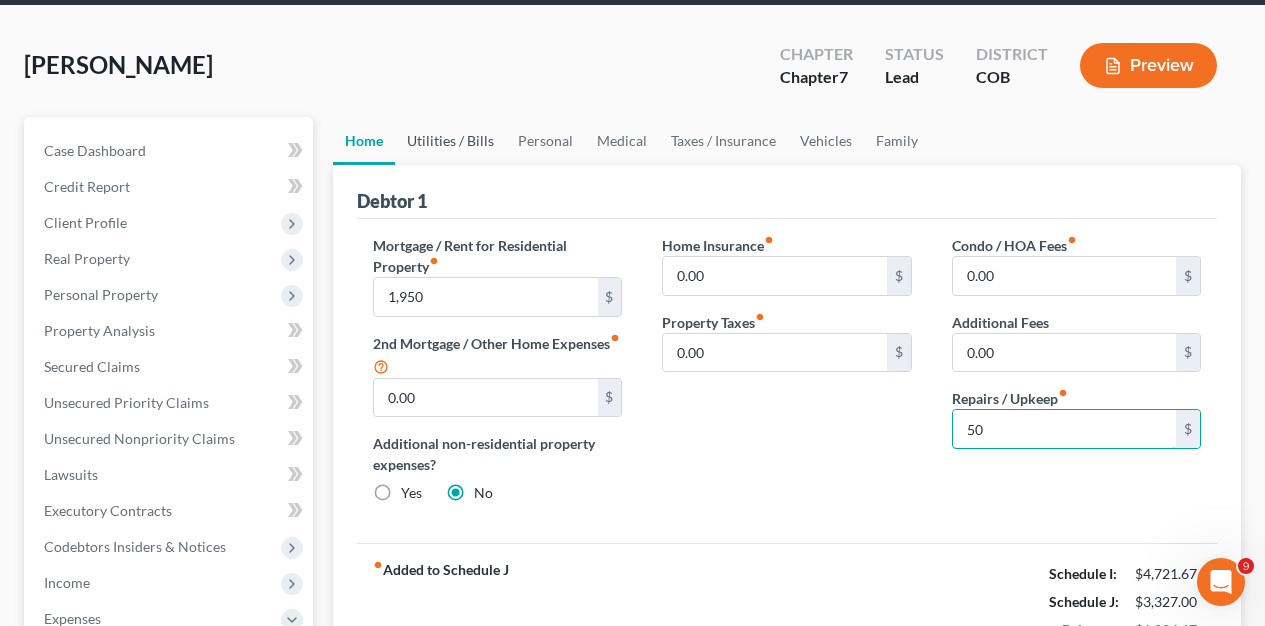 type on "50" 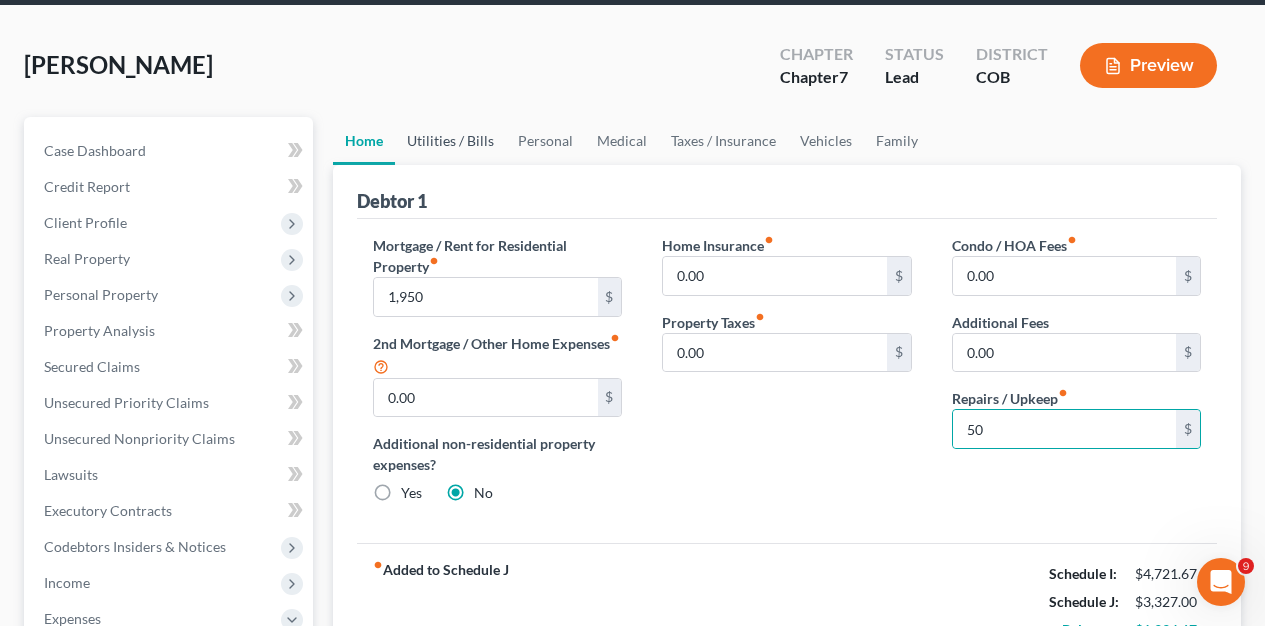 click on "Utilities / Bills" at bounding box center (450, 141) 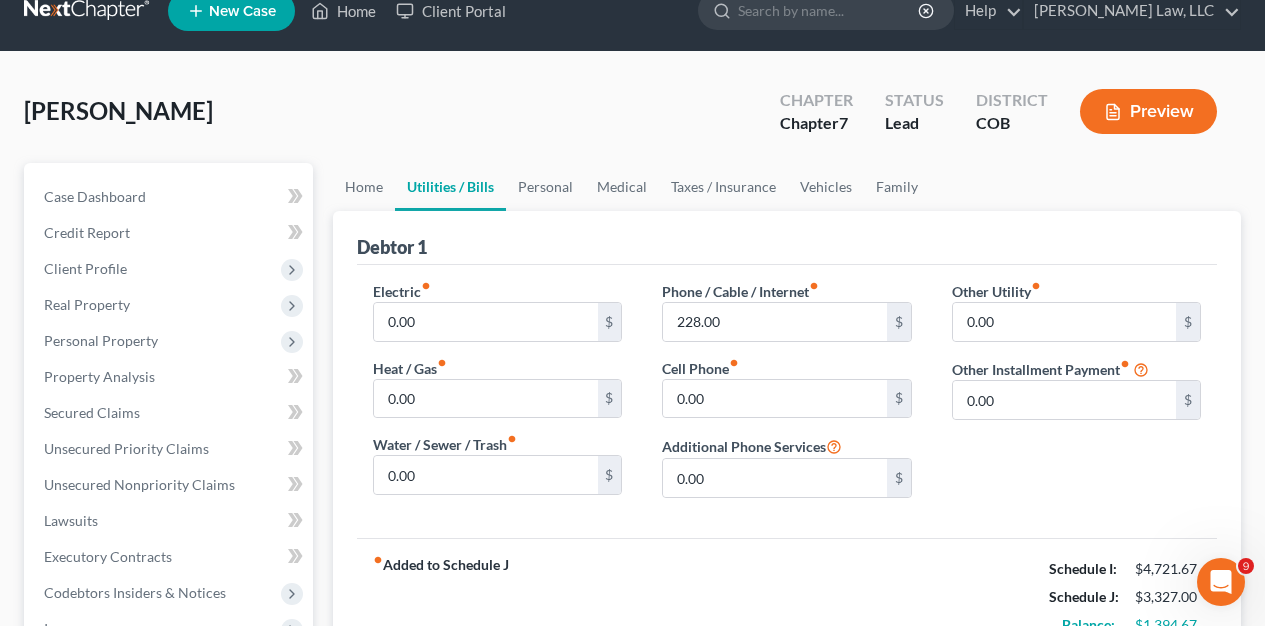 scroll, scrollTop: 0, scrollLeft: 0, axis: both 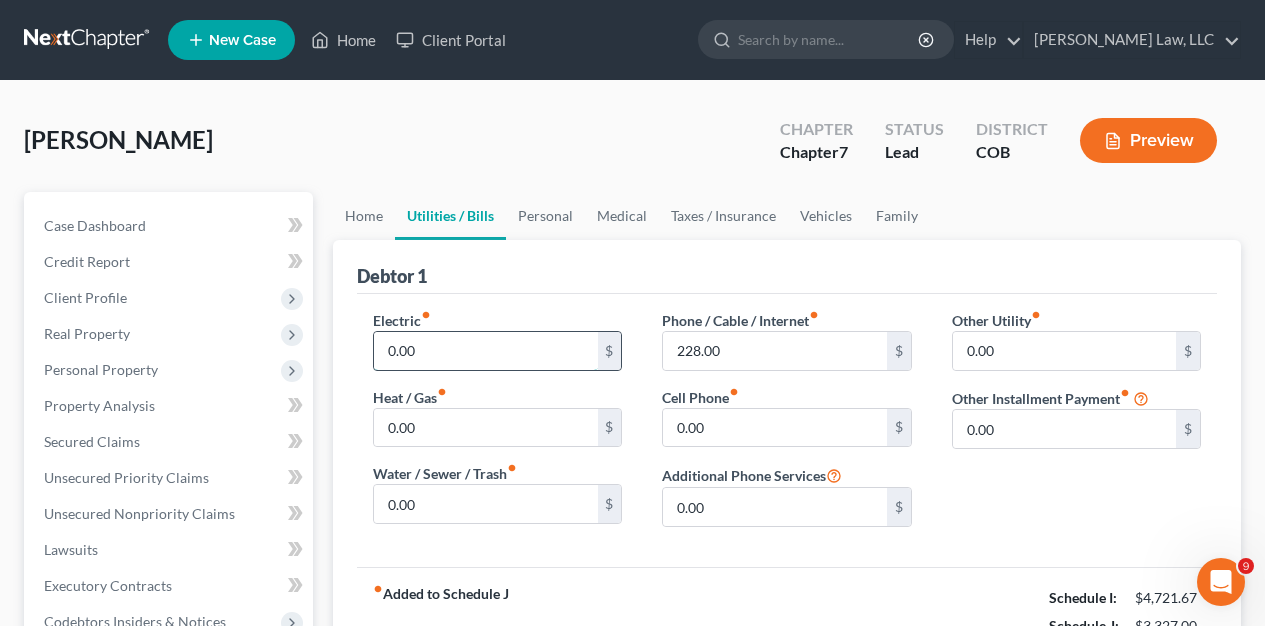 click on "0.00" at bounding box center (485, 351) 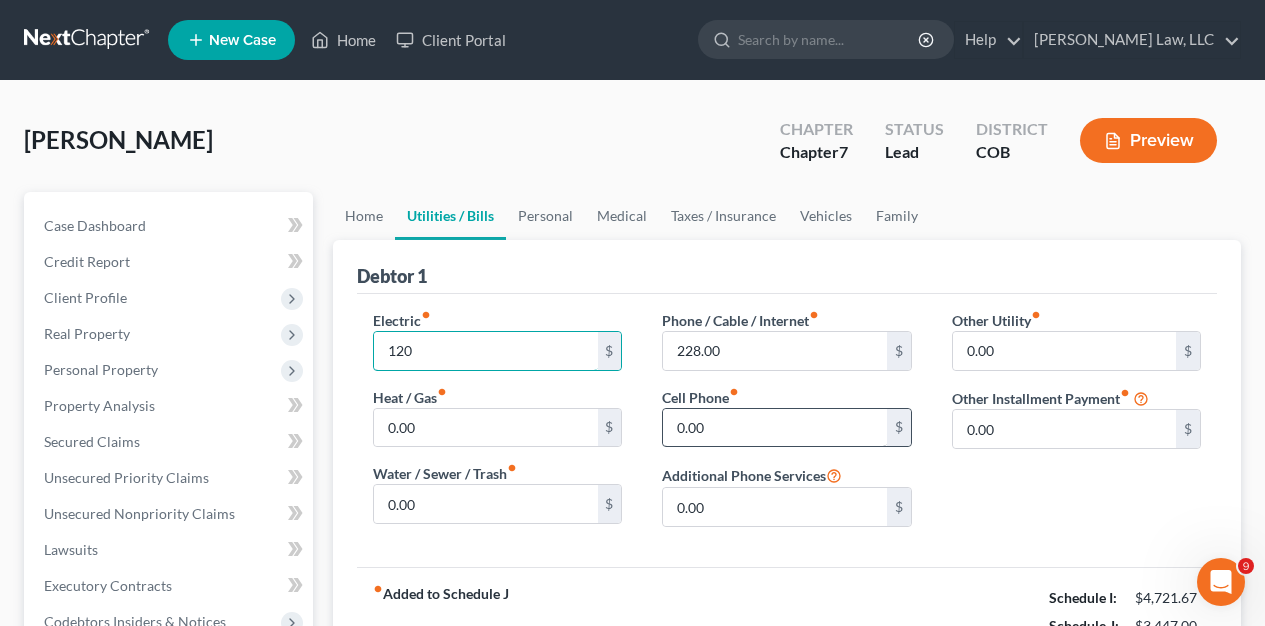 type on "120" 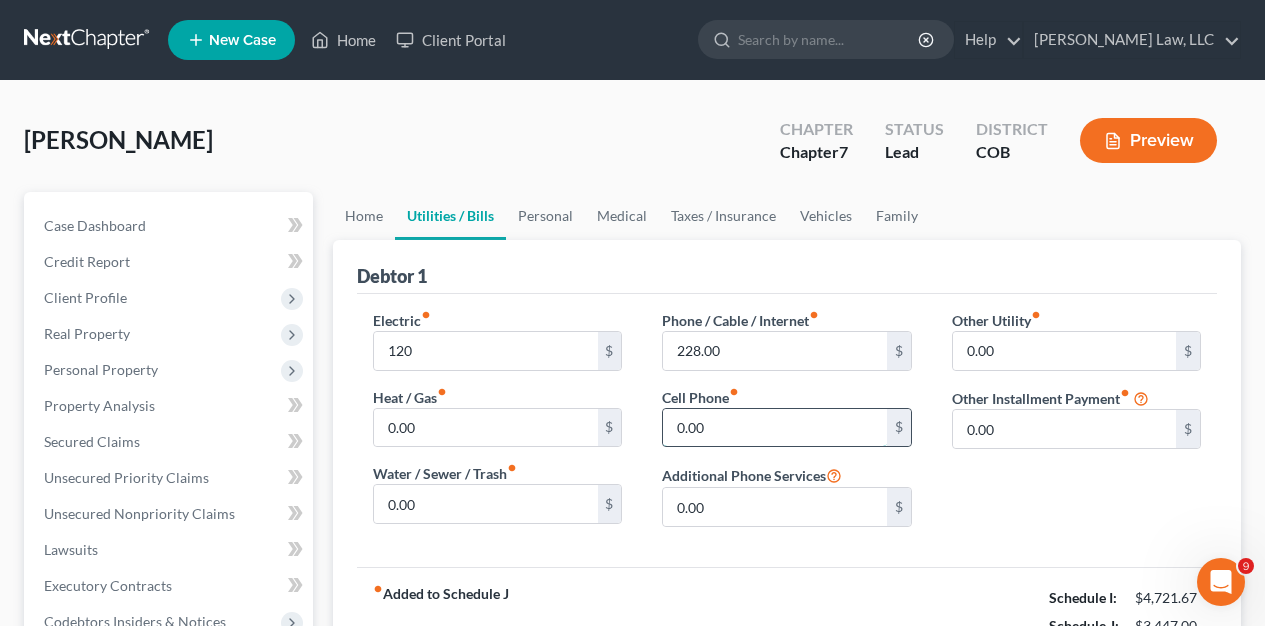 click on "0.00" at bounding box center [774, 428] 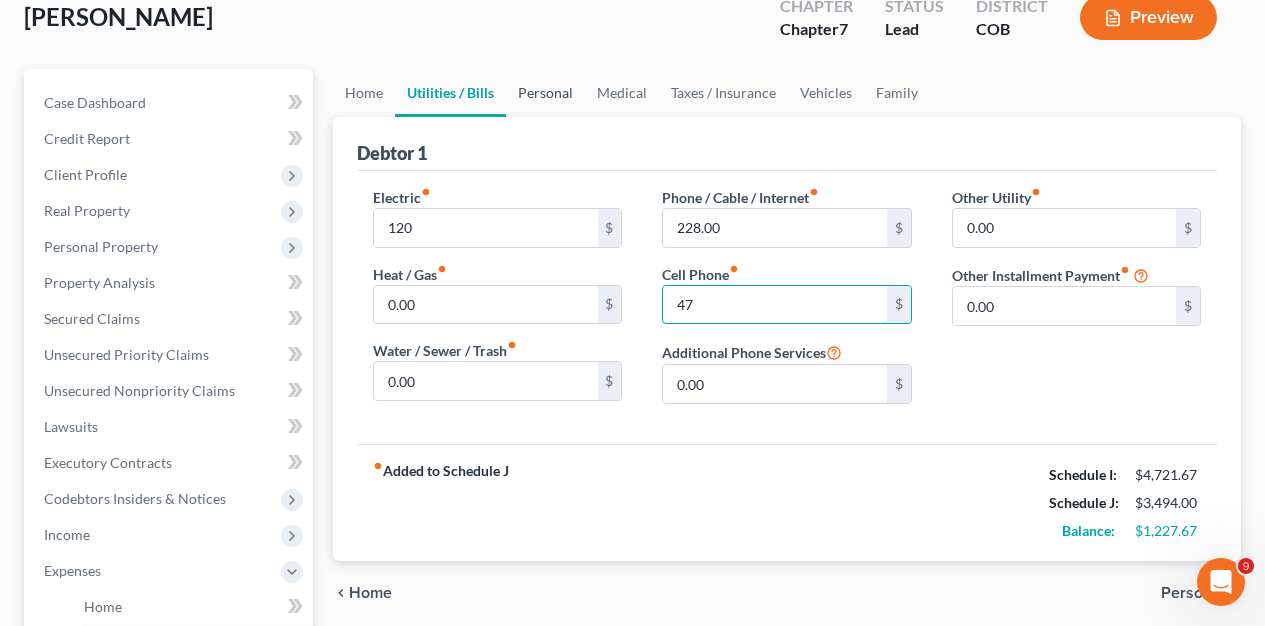 scroll, scrollTop: 121, scrollLeft: 0, axis: vertical 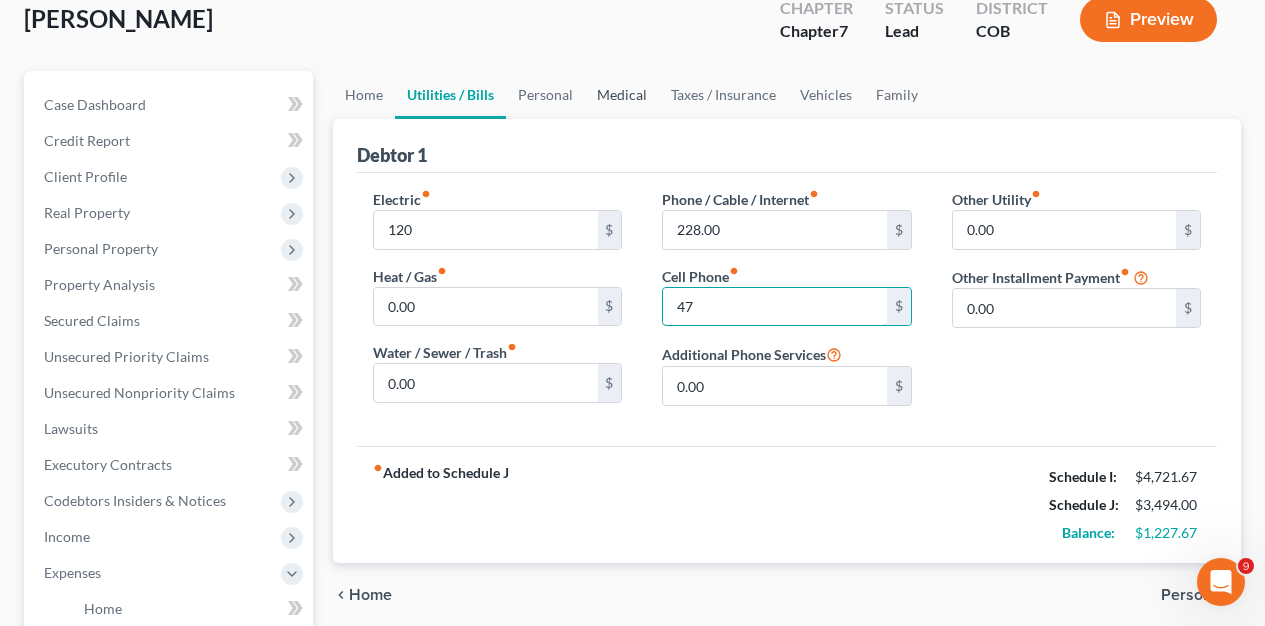 type on "47" 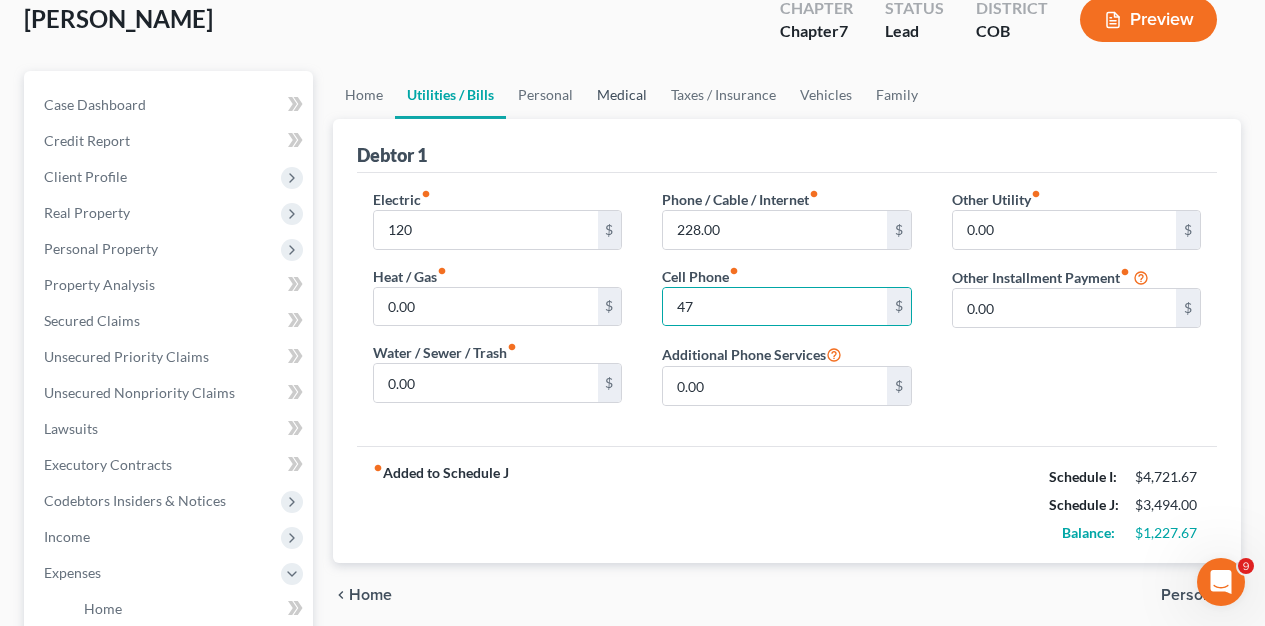 click on "Medical" at bounding box center [622, 95] 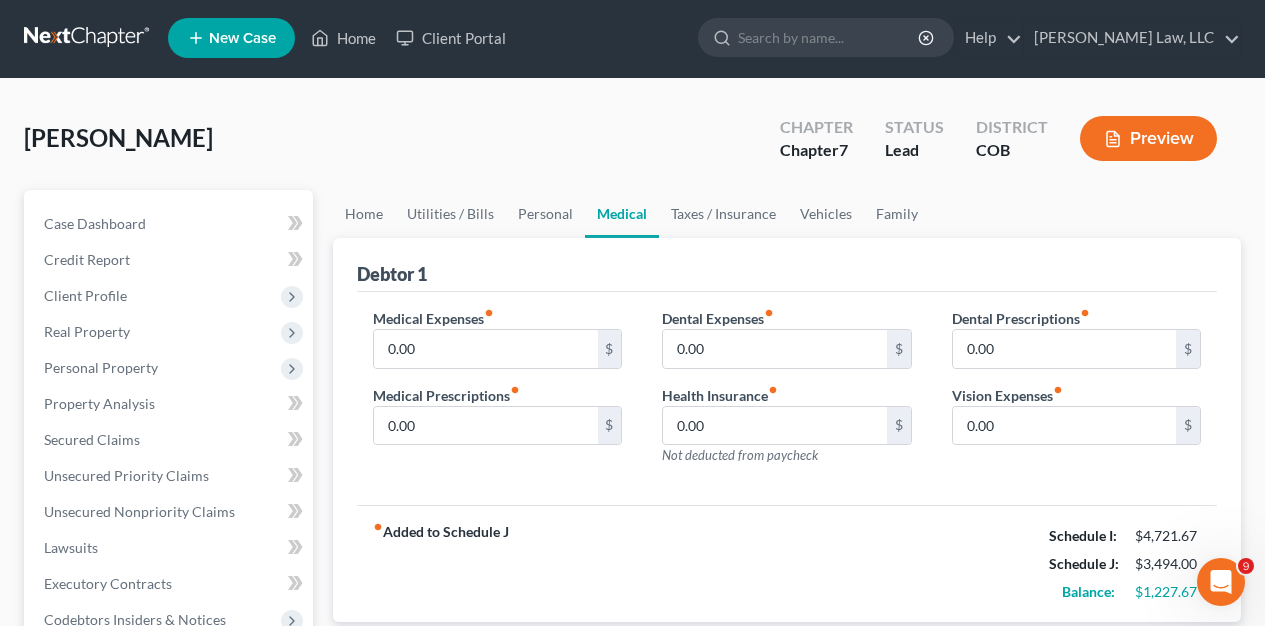 scroll, scrollTop: 0, scrollLeft: 0, axis: both 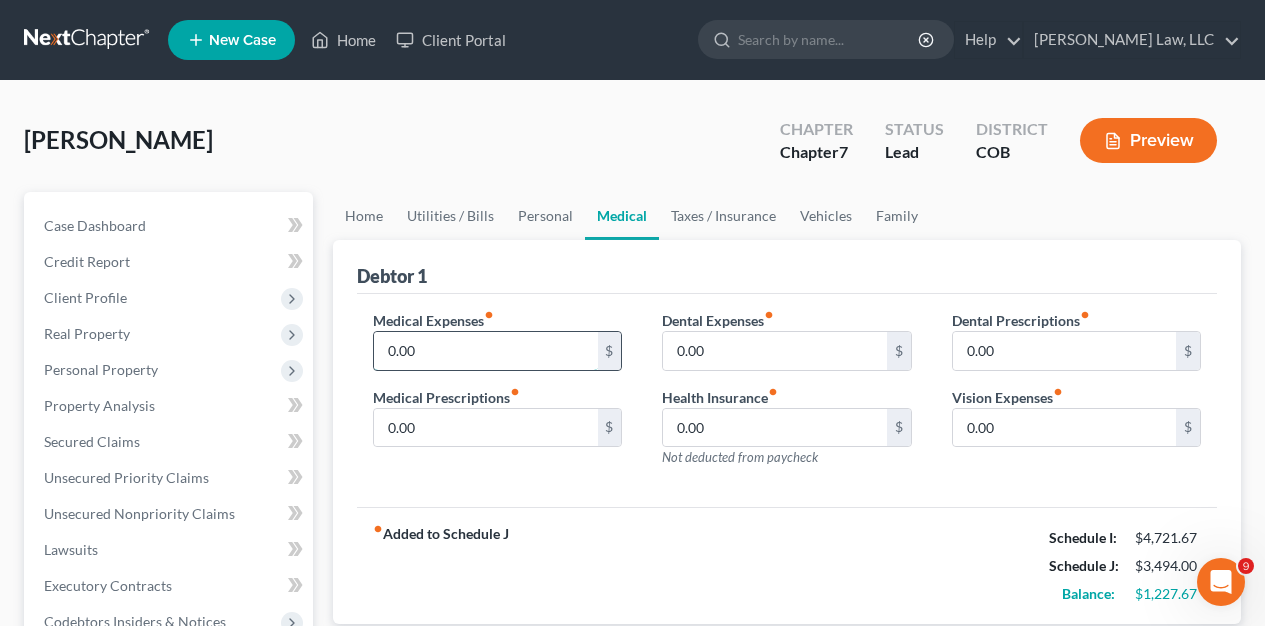 click on "0.00" at bounding box center (485, 351) 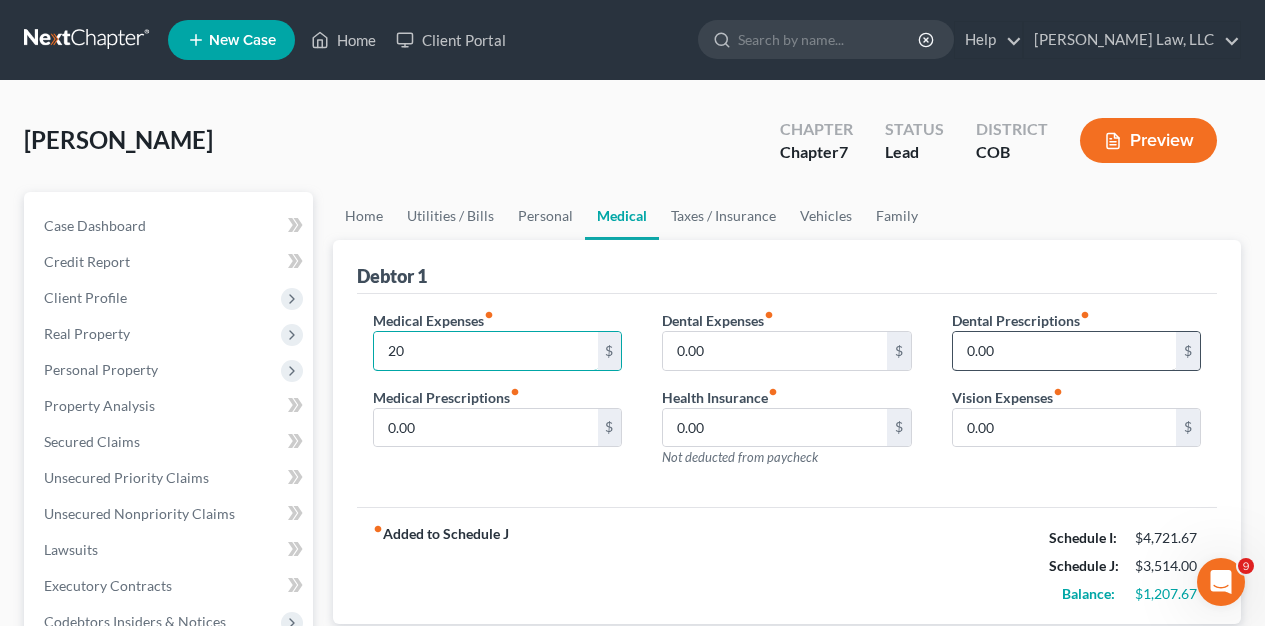 type on "20" 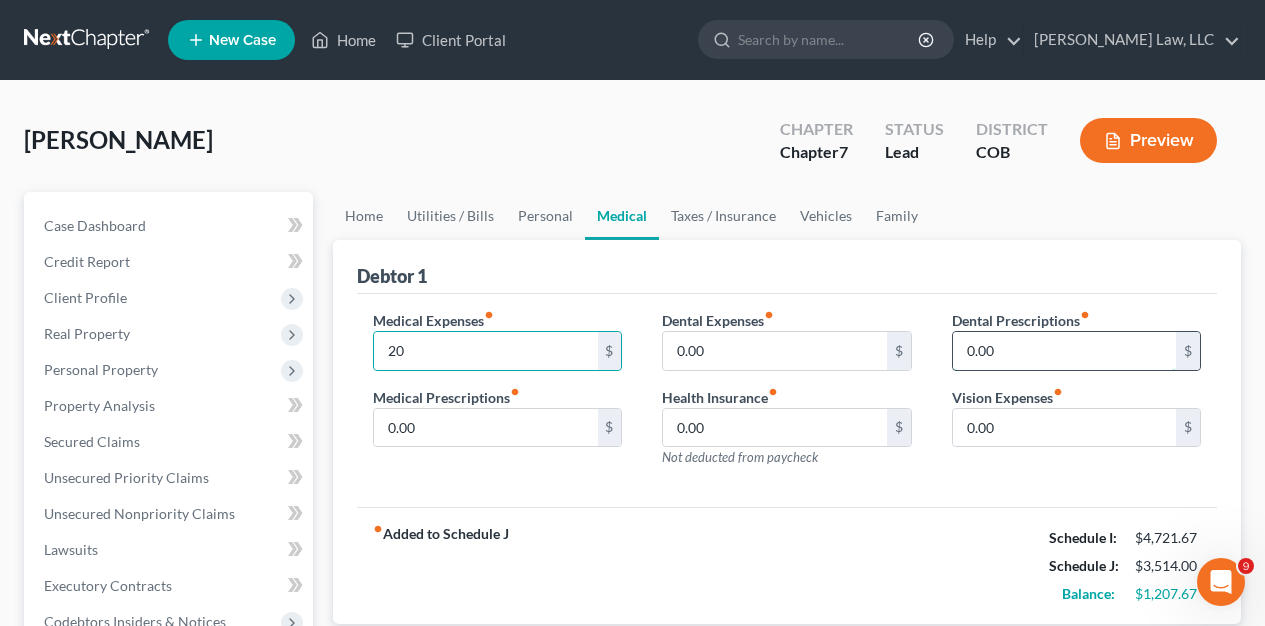click on "0.00" at bounding box center [1064, 351] 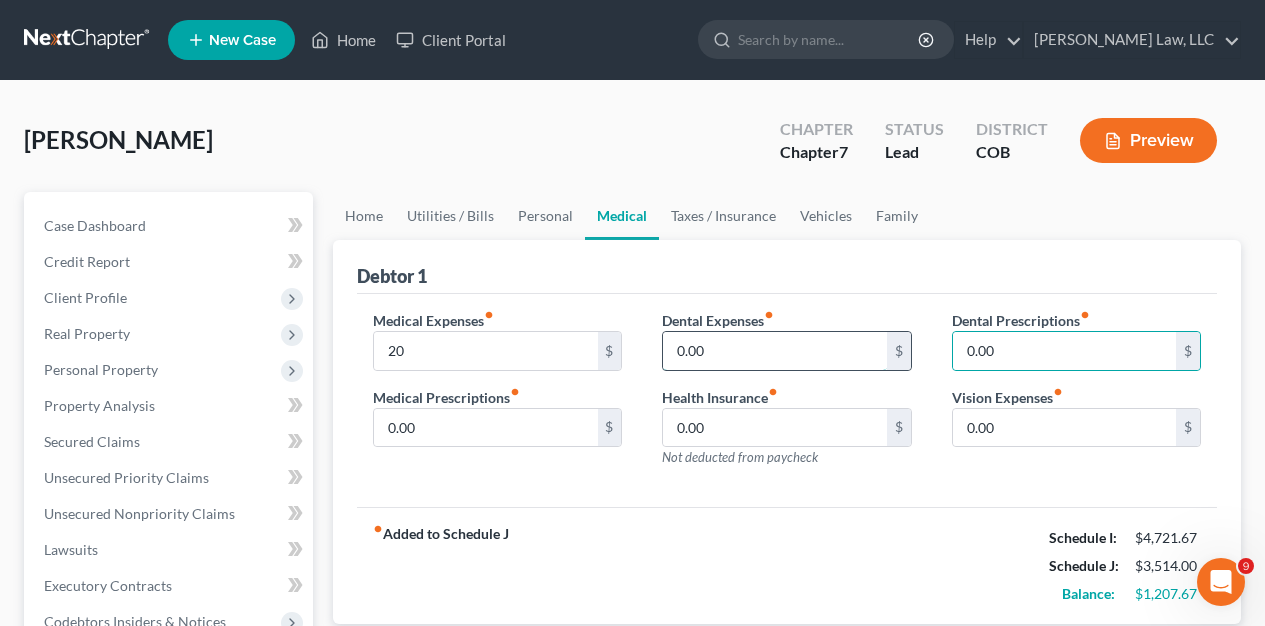 click on "0.00" at bounding box center [774, 351] 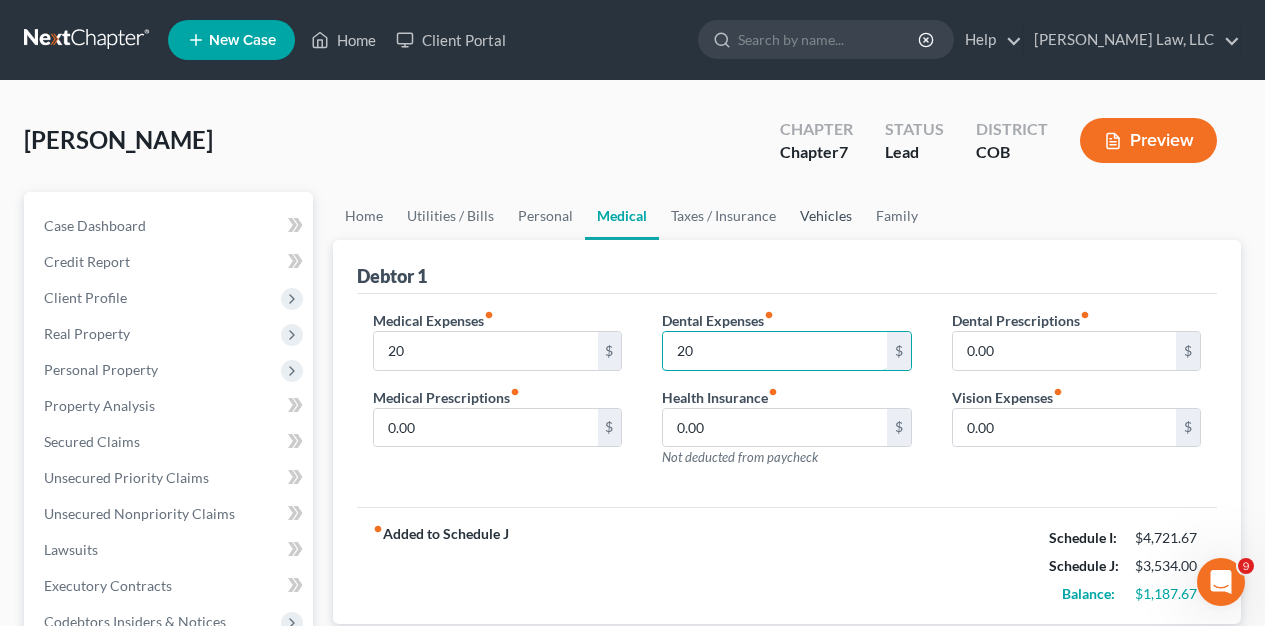 type on "20" 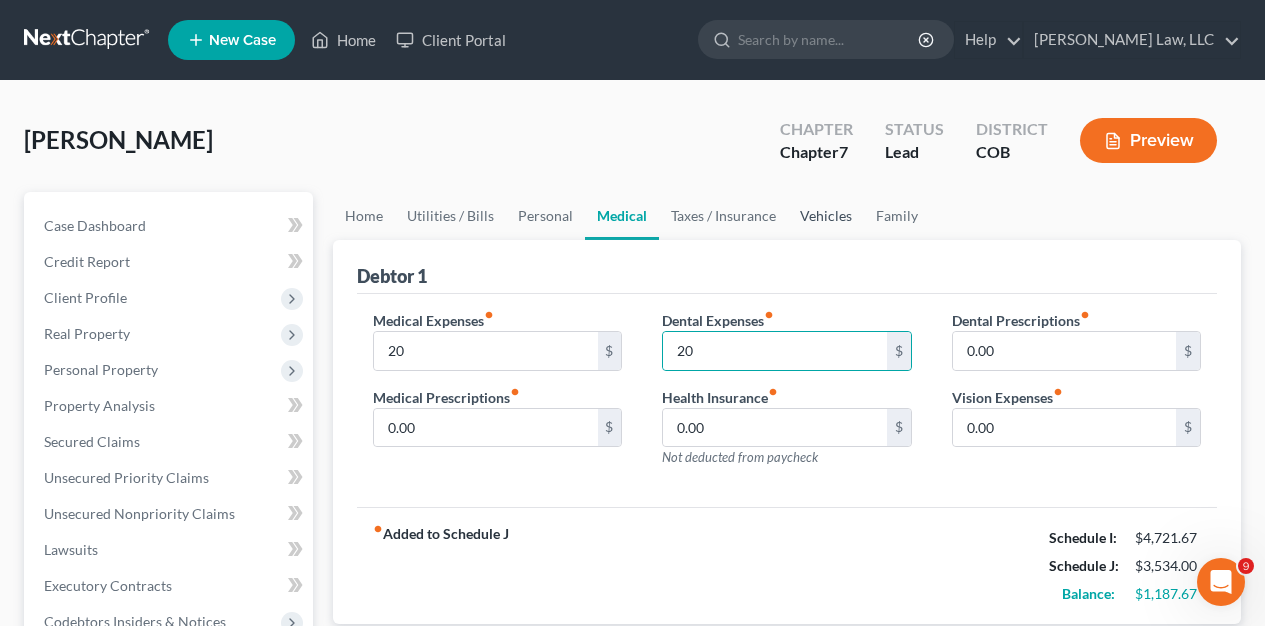 click on "Vehicles" at bounding box center [826, 216] 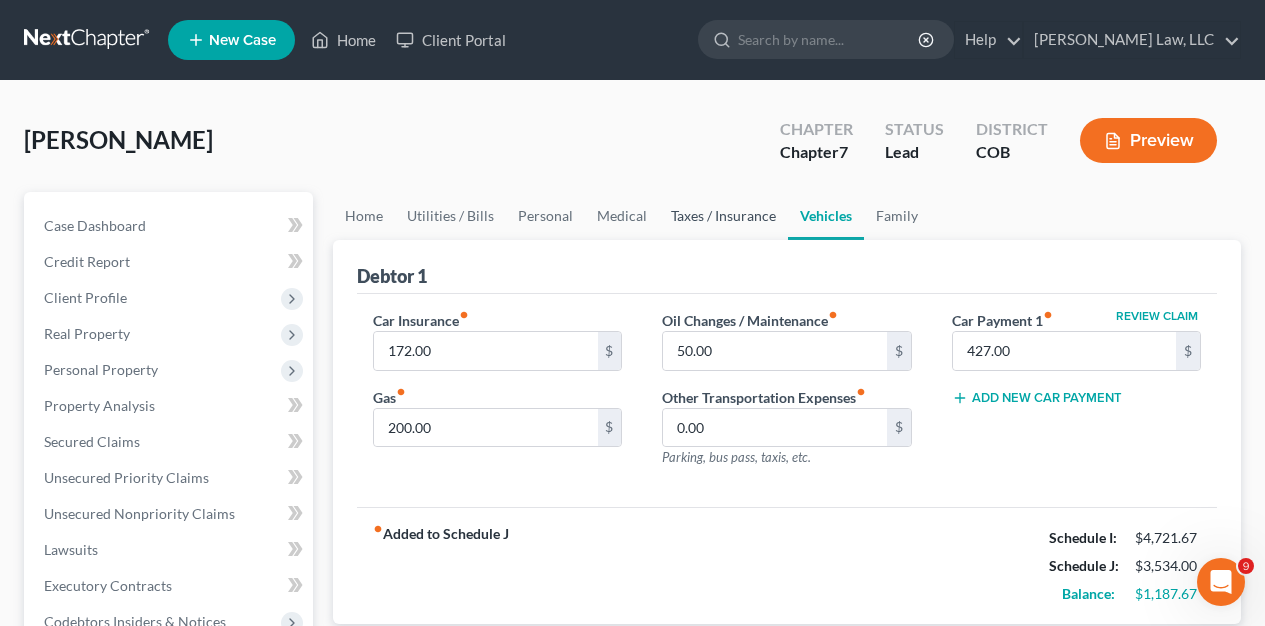 click on "Taxes / Insurance" at bounding box center (723, 216) 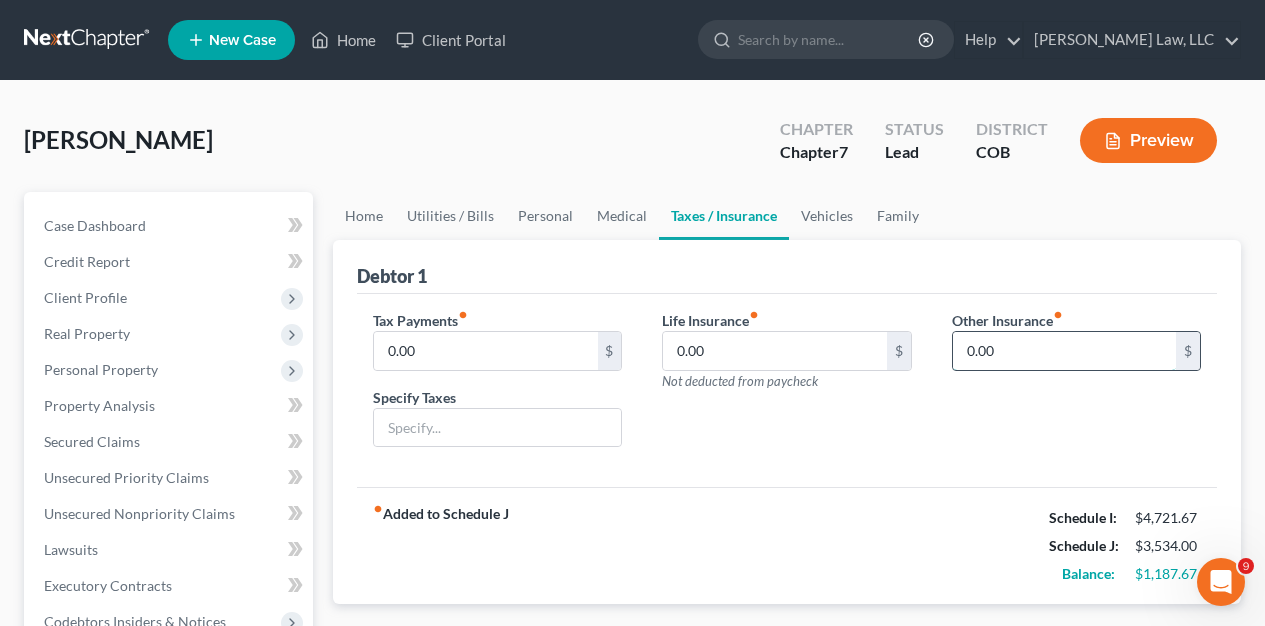 click on "0.00" at bounding box center [1064, 351] 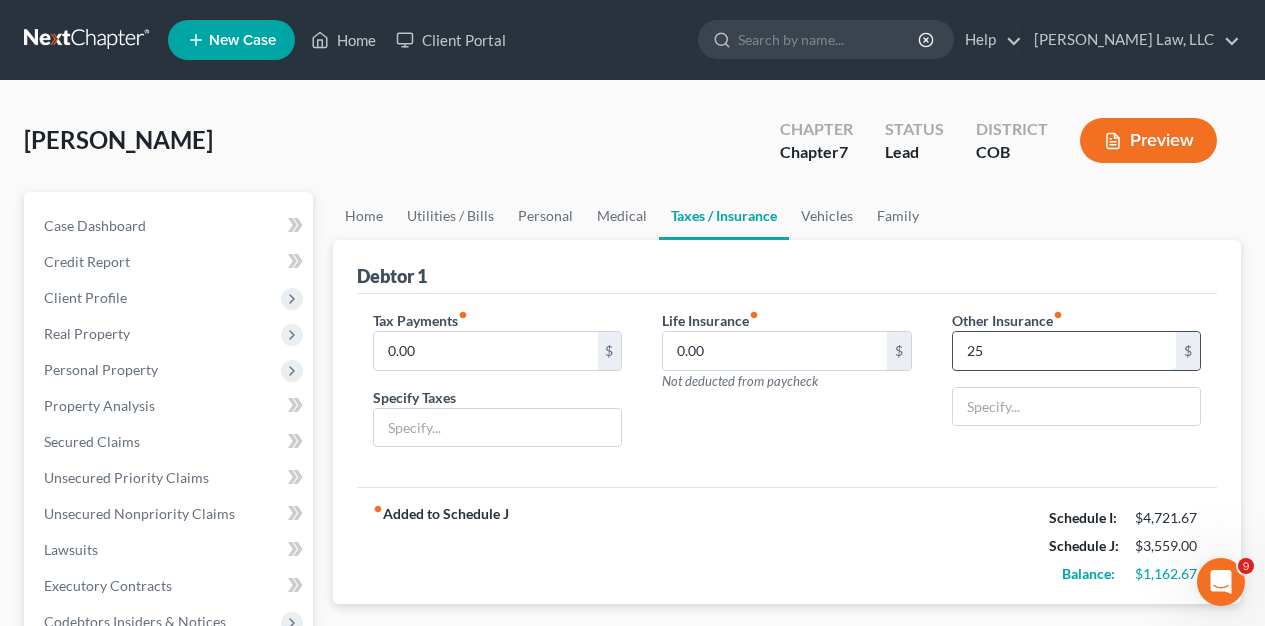 type on "2" 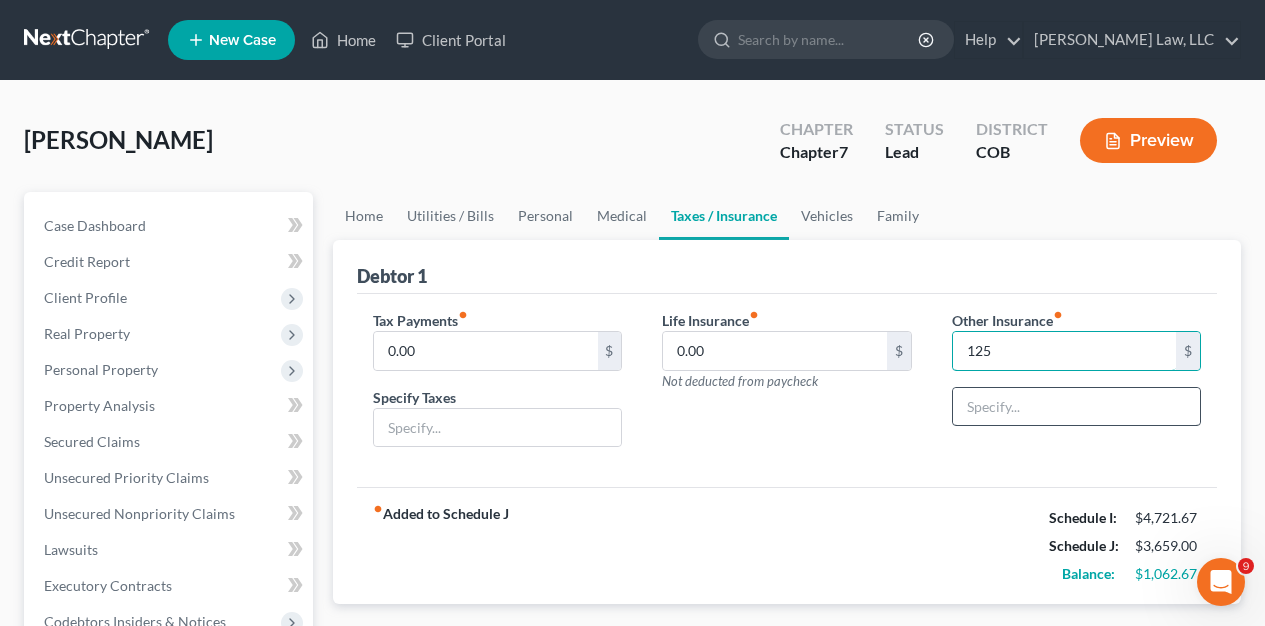type on "125" 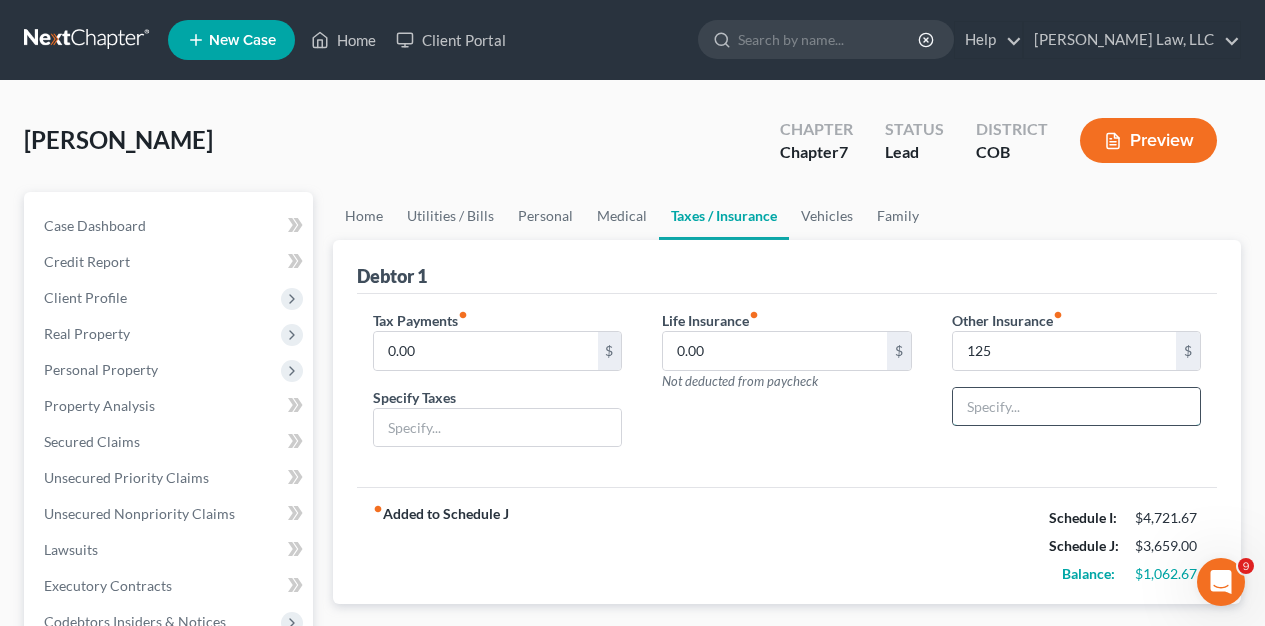 click at bounding box center (1076, 407) 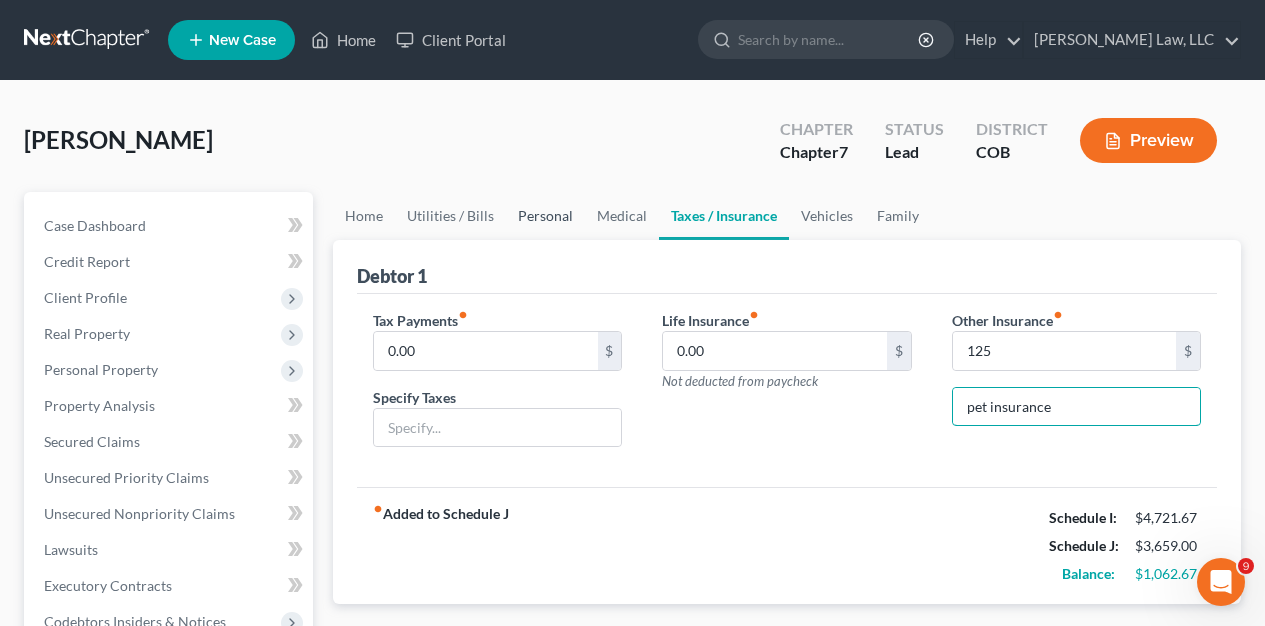 type on "pet insurance" 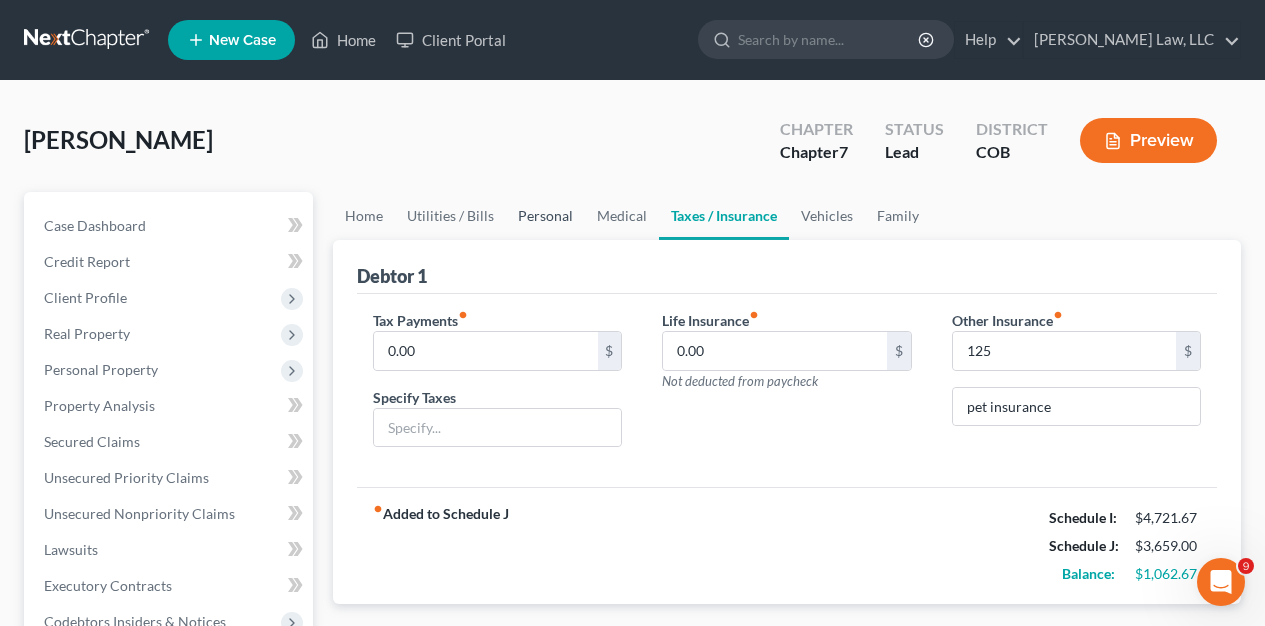 click on "Personal" at bounding box center (545, 216) 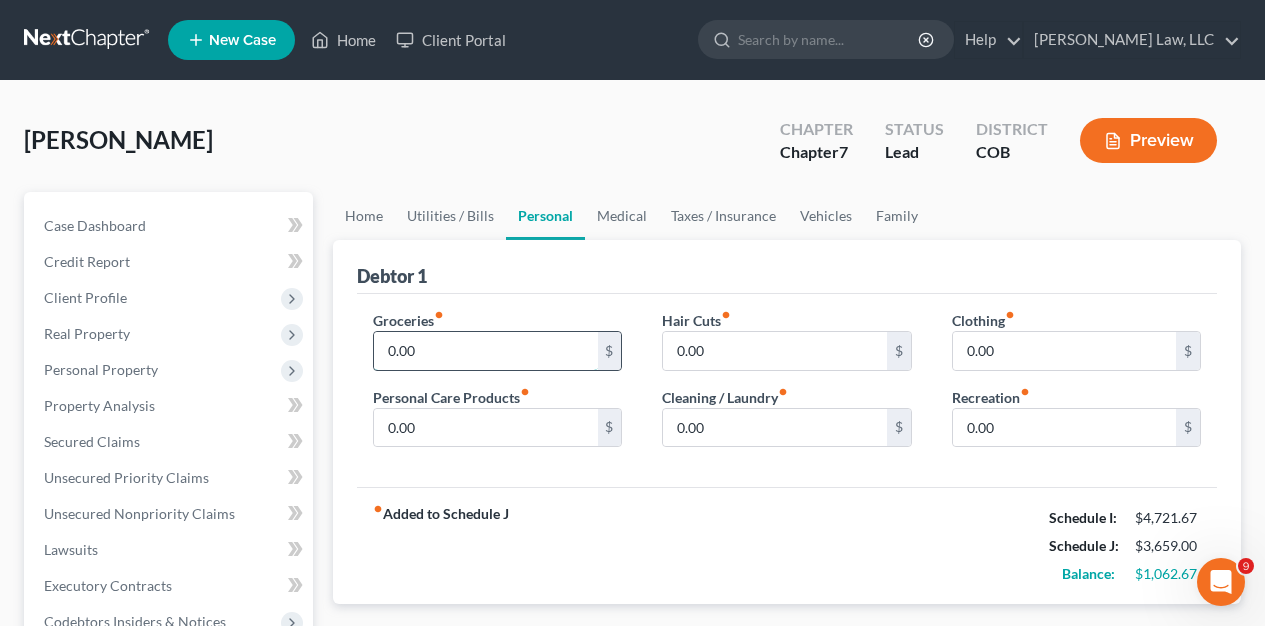 click on "0.00" at bounding box center [485, 351] 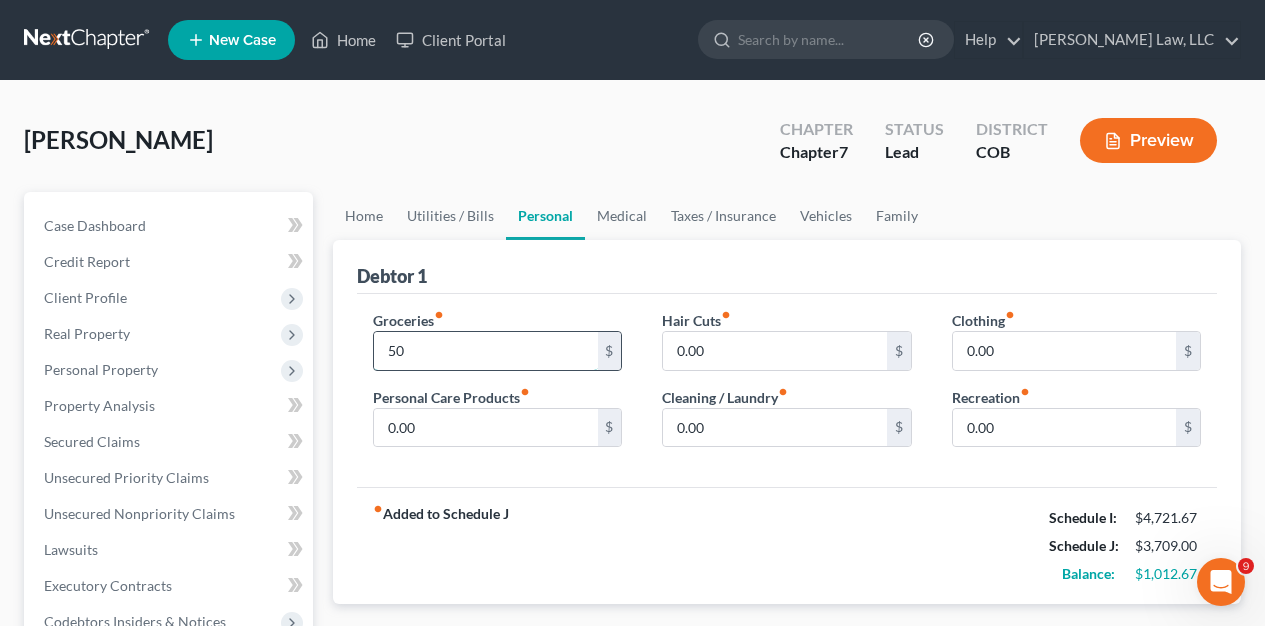 type on "5" 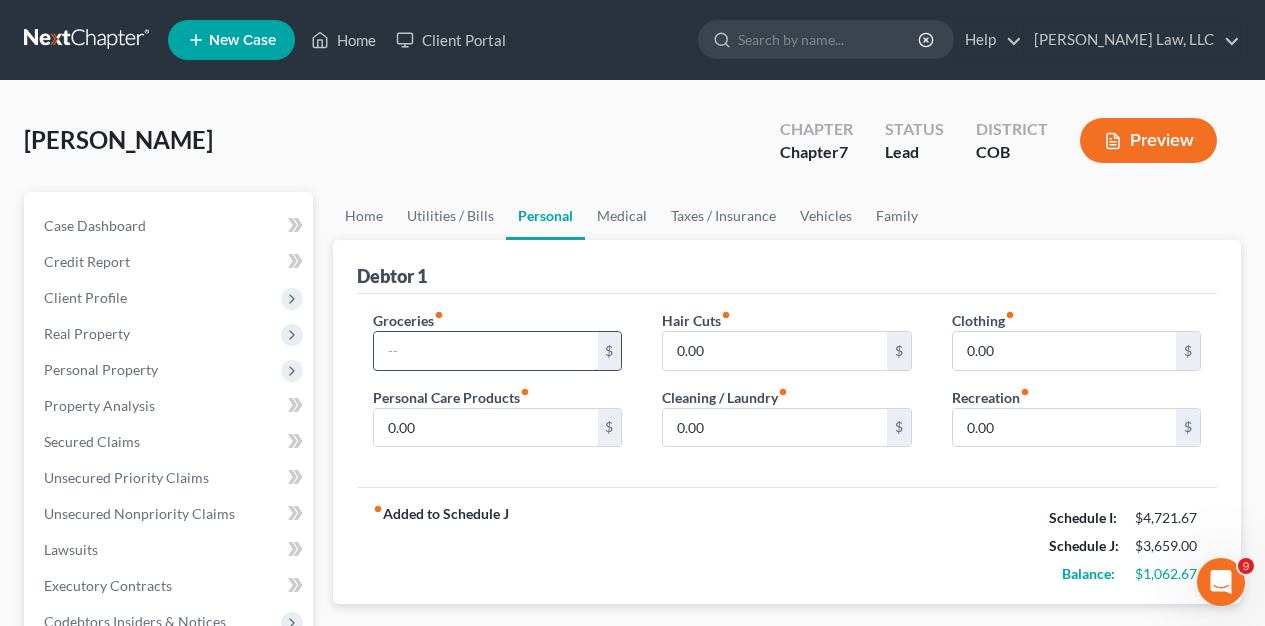 type on "4" 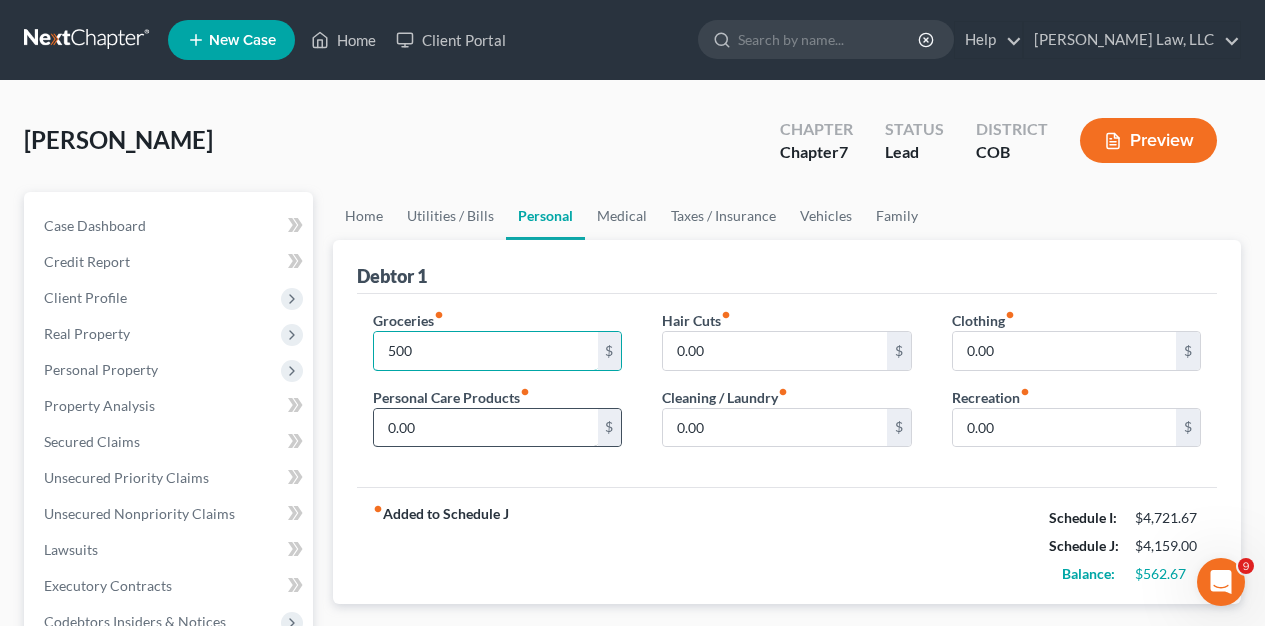 type on "500" 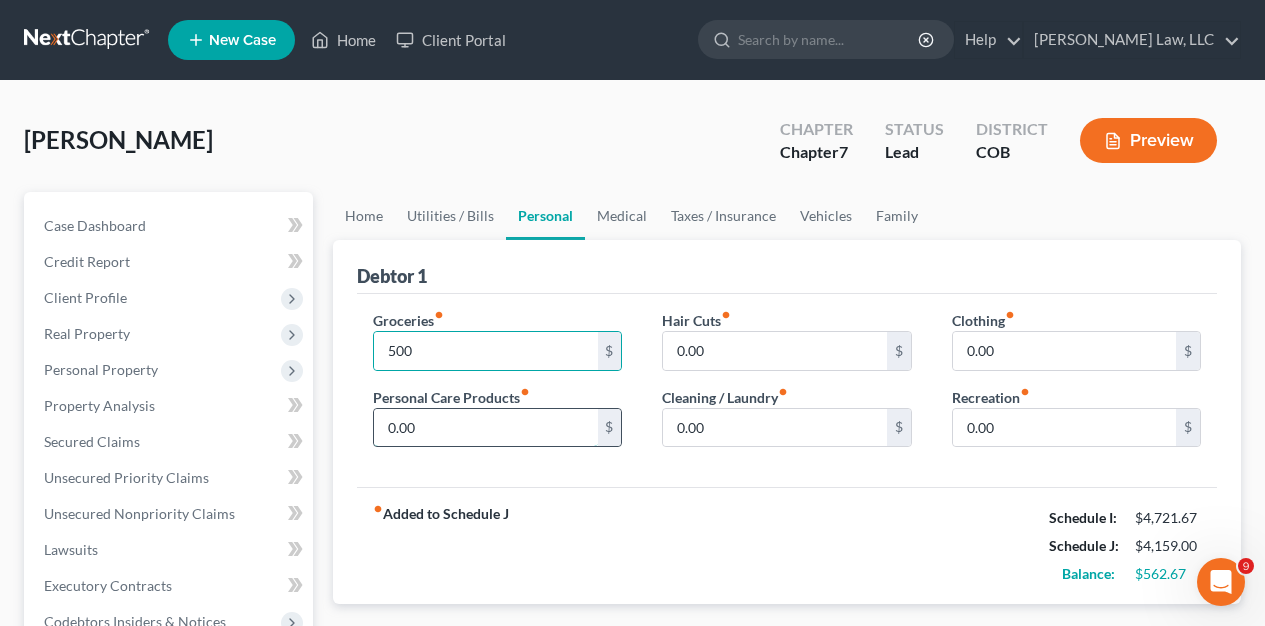 click on "0.00" at bounding box center (485, 428) 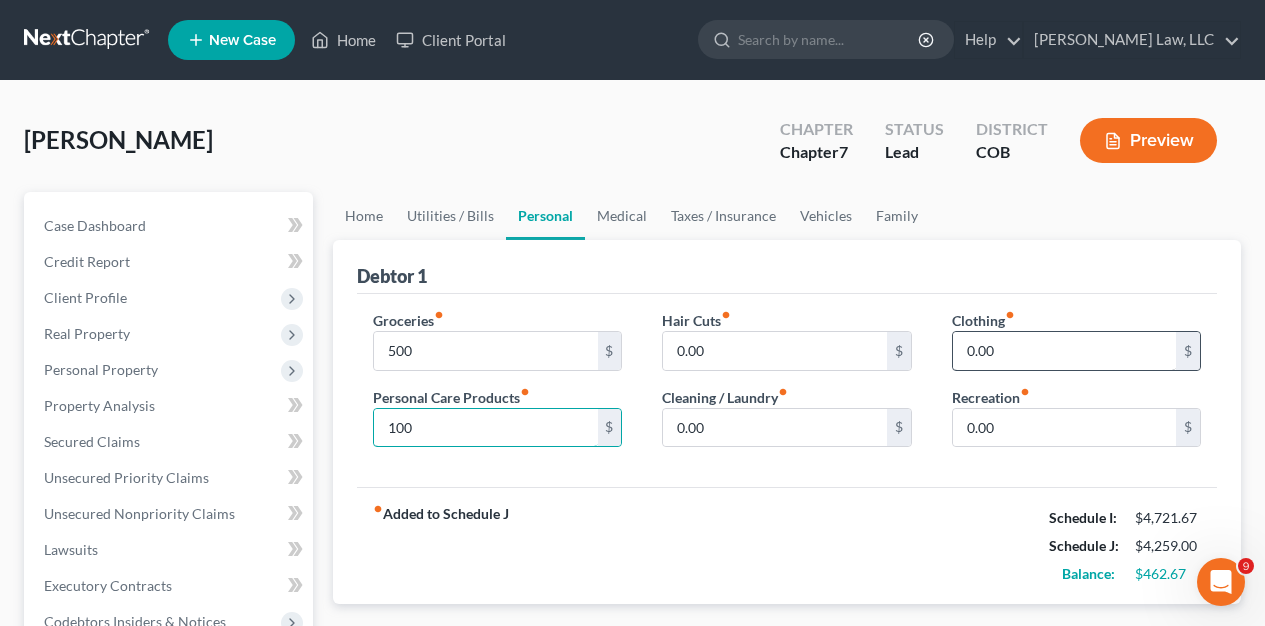 type on "100" 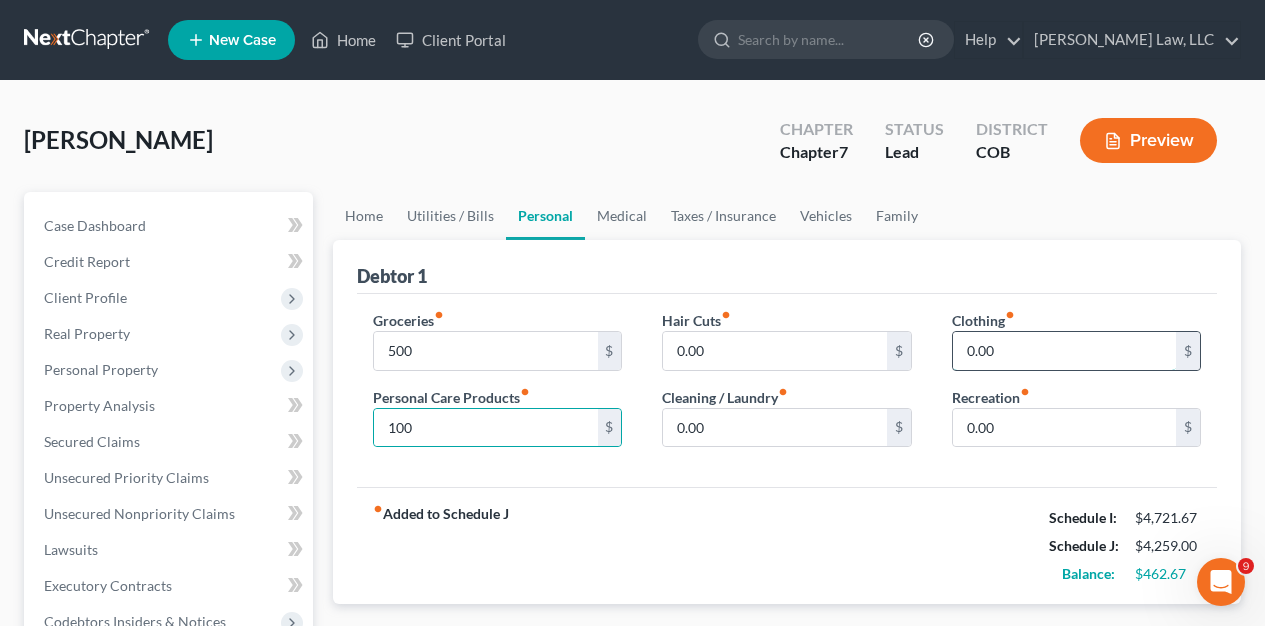 click on "0.00" at bounding box center [1064, 351] 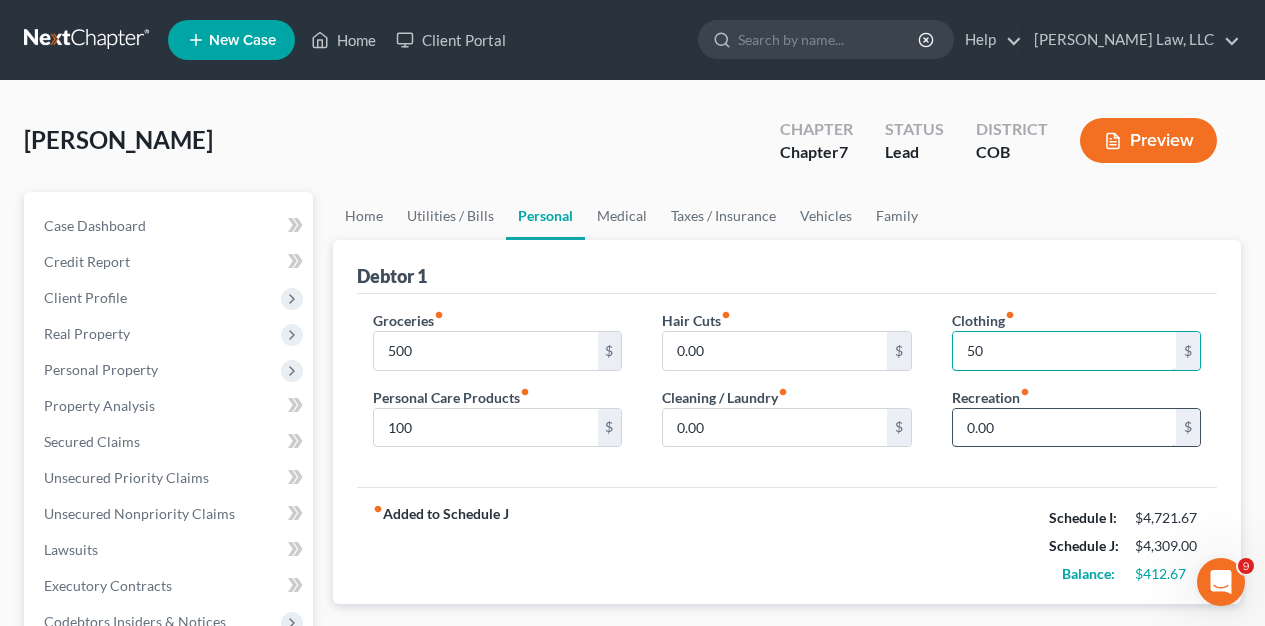 type on "50" 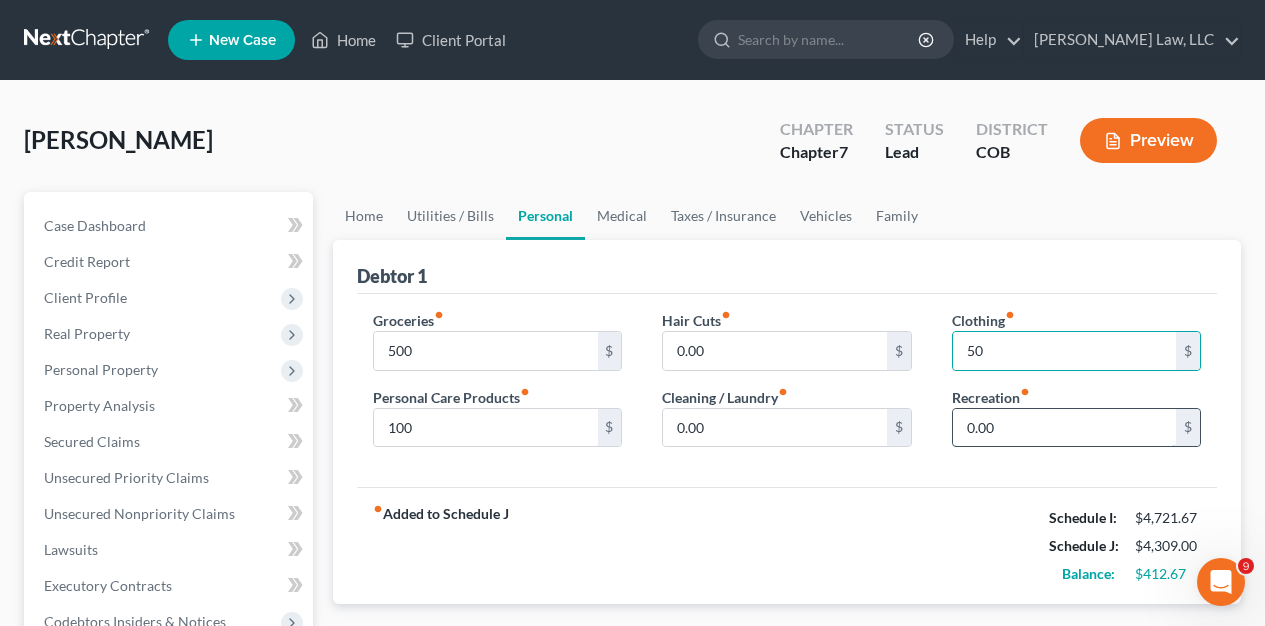 click on "0.00" at bounding box center (1064, 428) 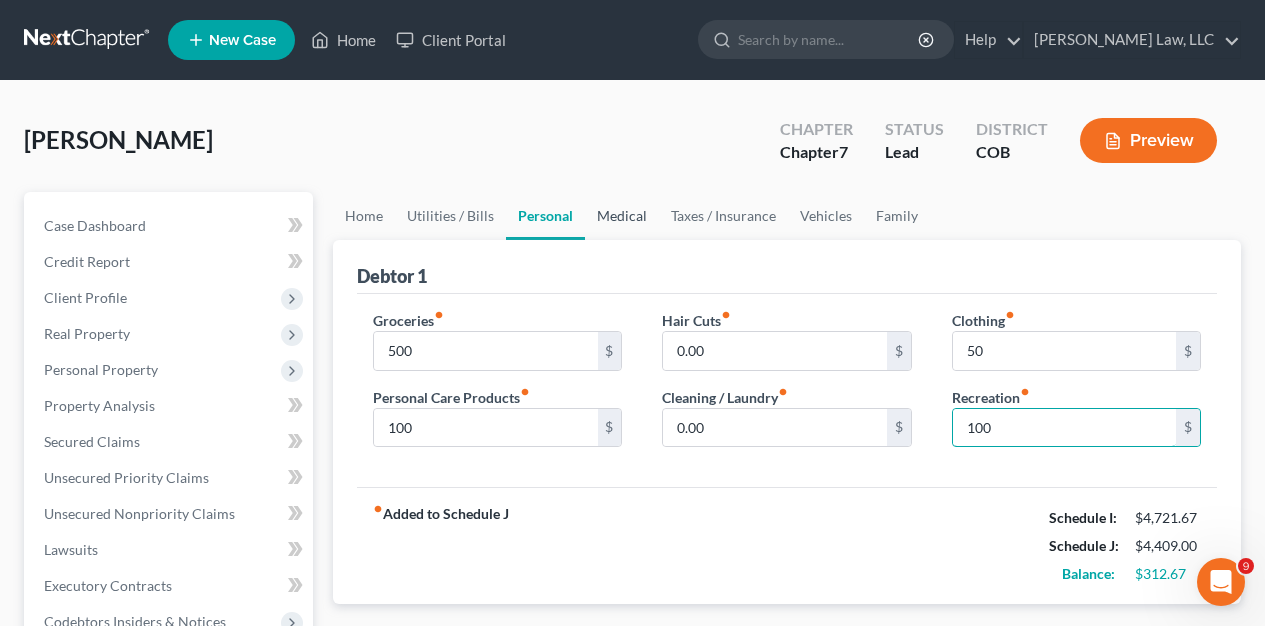 type on "100" 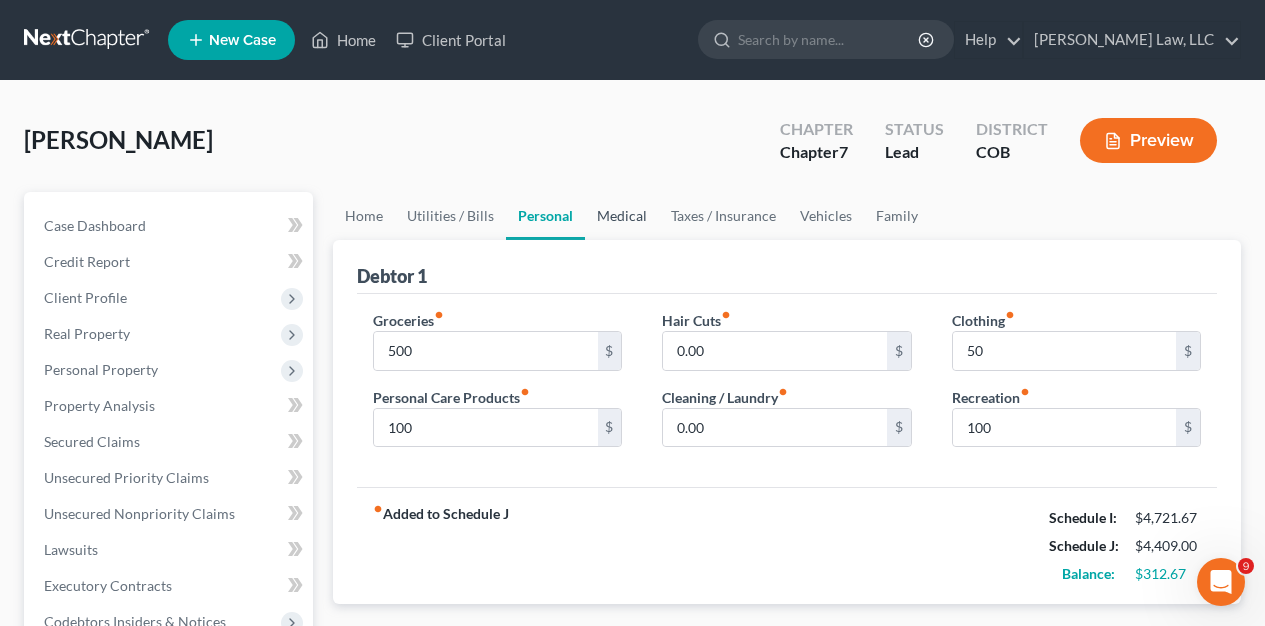 click on "Medical" at bounding box center (622, 216) 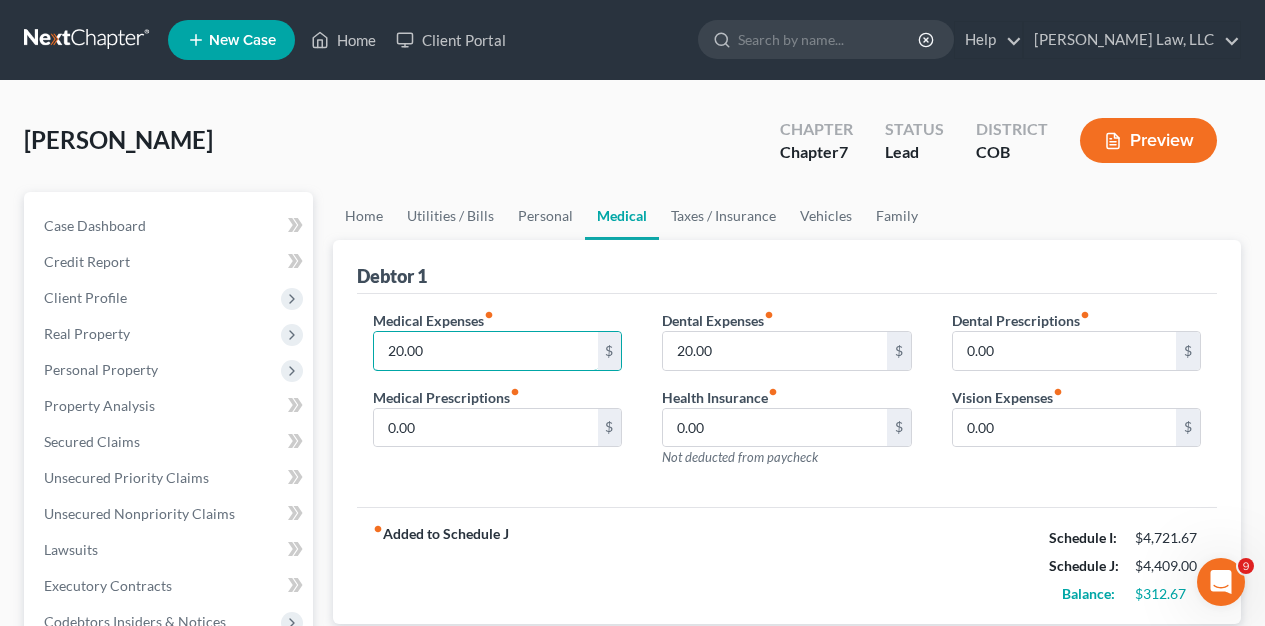 drag, startPoint x: 447, startPoint y: 346, endPoint x: 329, endPoint y: 346, distance: 118 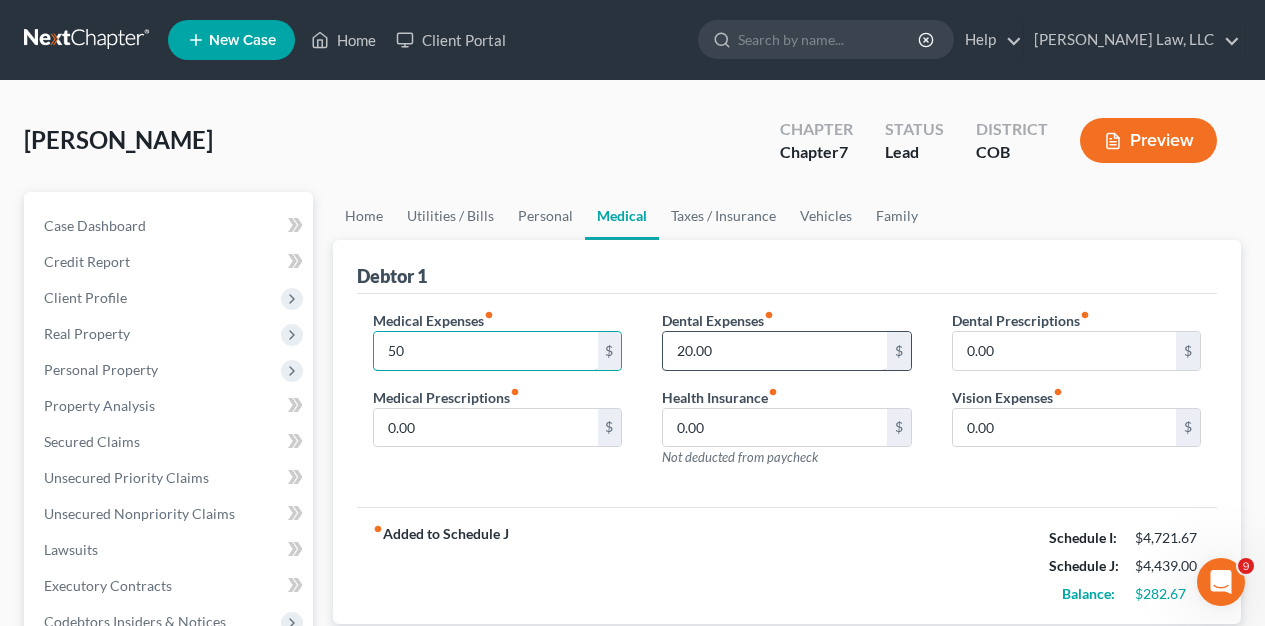 type on "50" 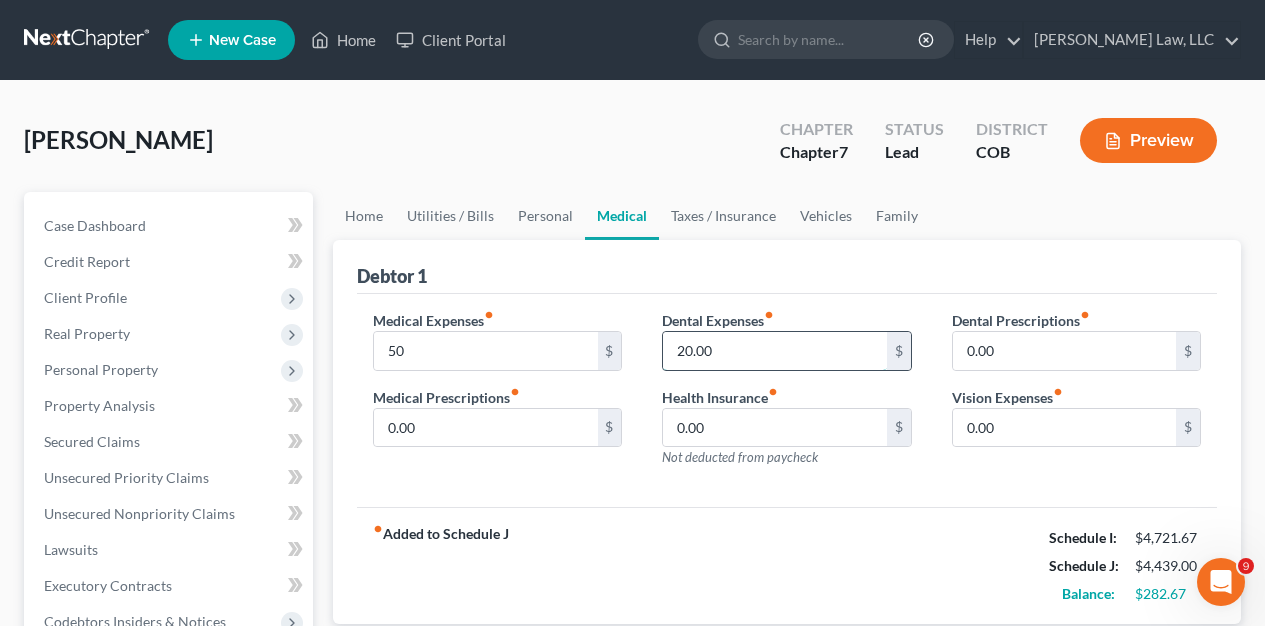 click on "20.00" at bounding box center (774, 351) 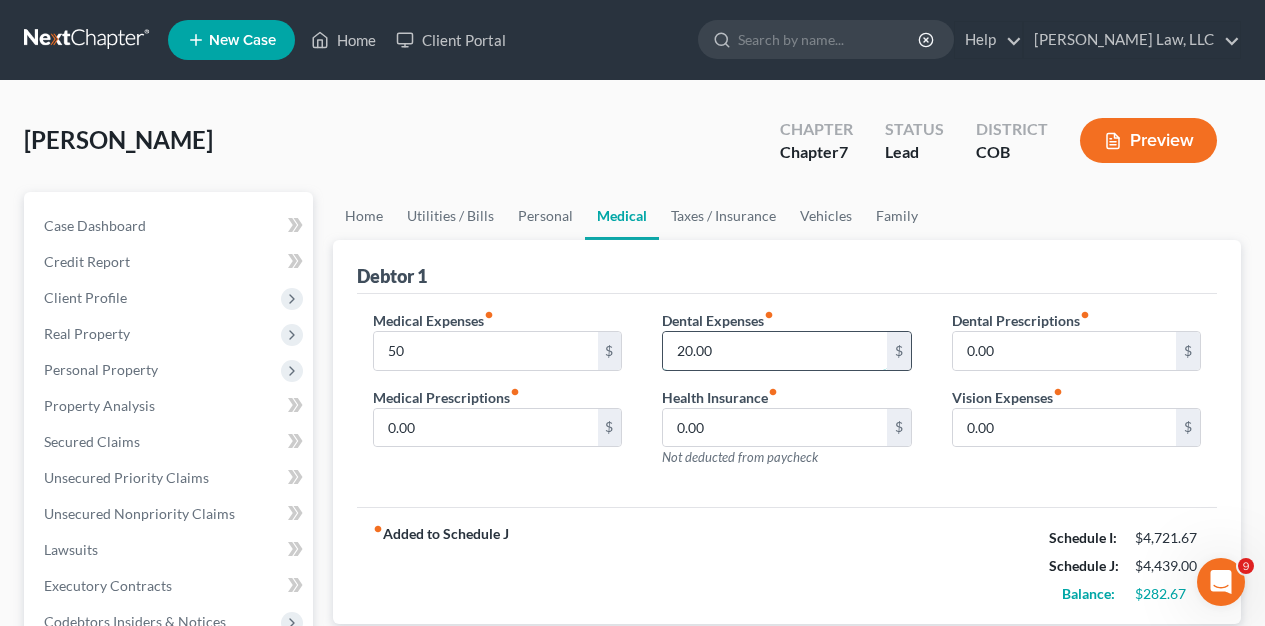 type on "5" 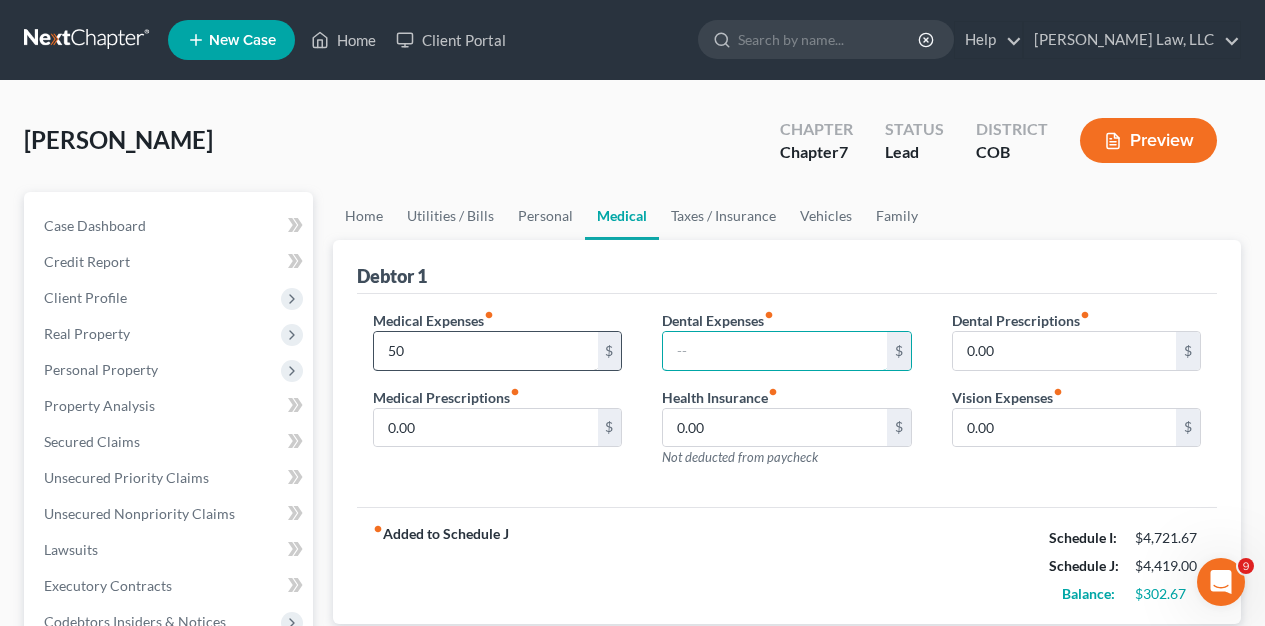 type 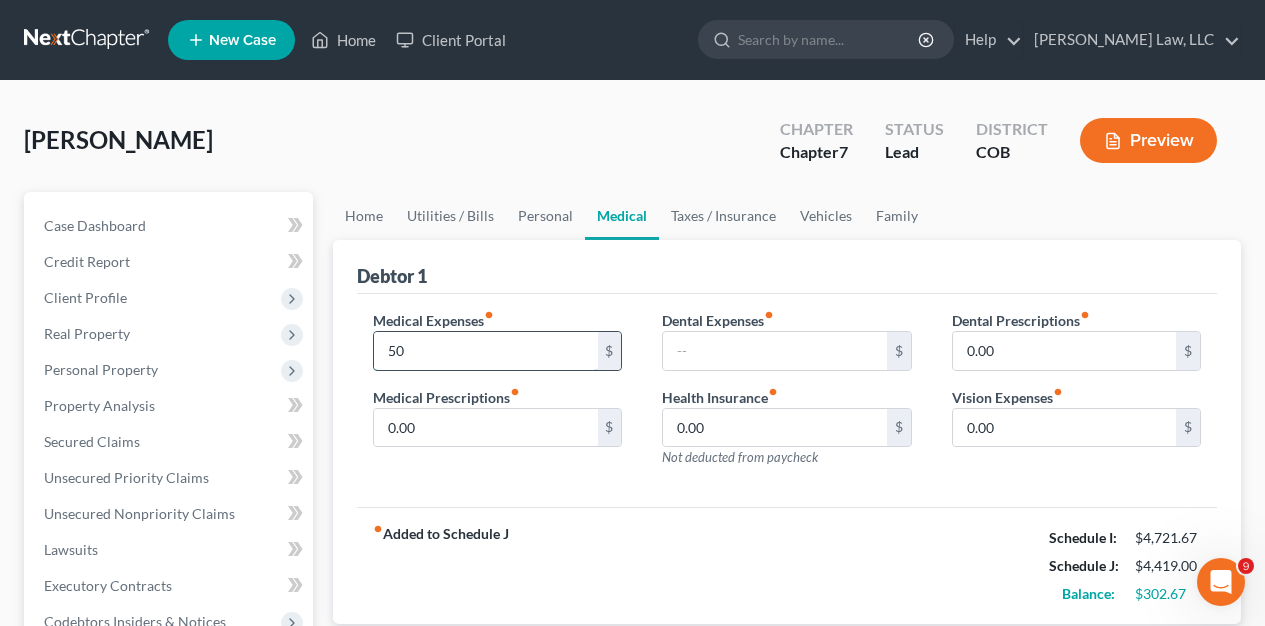drag, startPoint x: 466, startPoint y: 354, endPoint x: 374, endPoint y: 355, distance: 92.00543 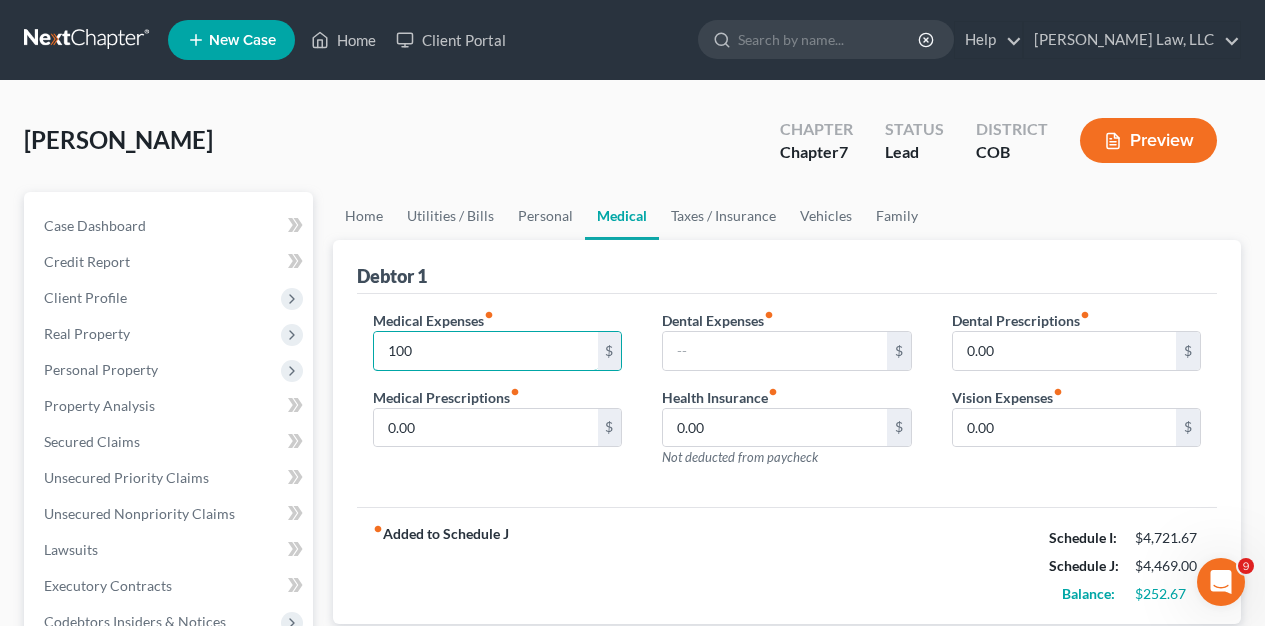type on "100" 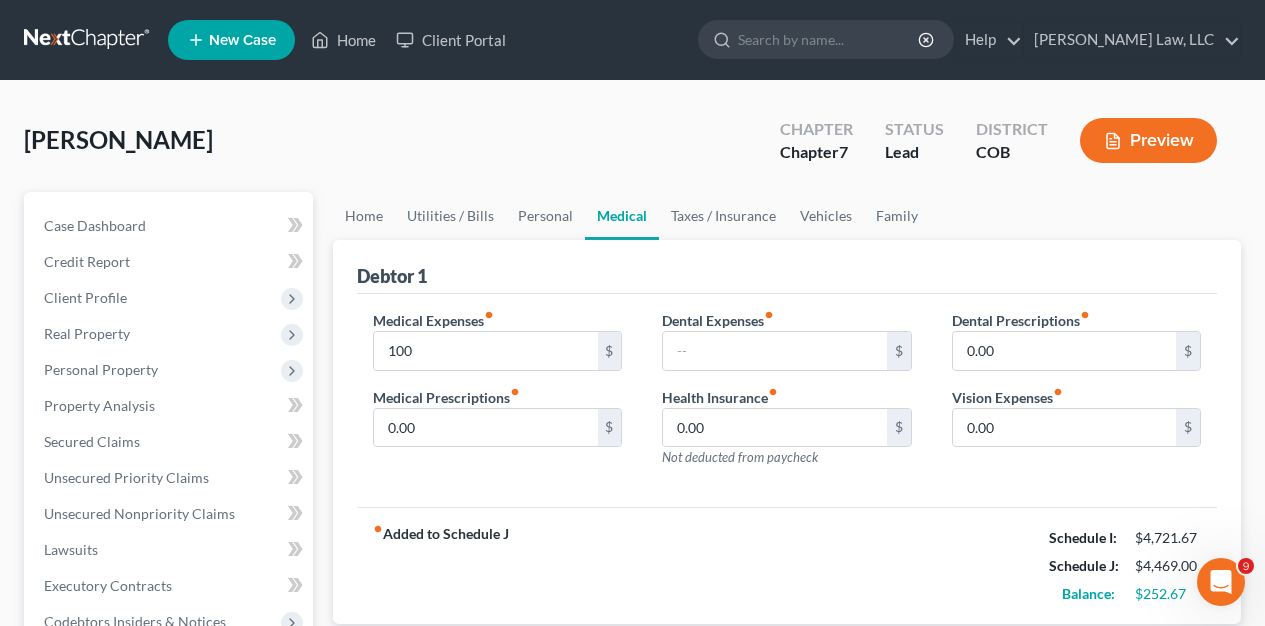click on "fiber_manual_record  Added to Schedule J Schedule I: $4,721.67 Schedule J: $4,469.00 Balance: $252.67" at bounding box center [787, 565] 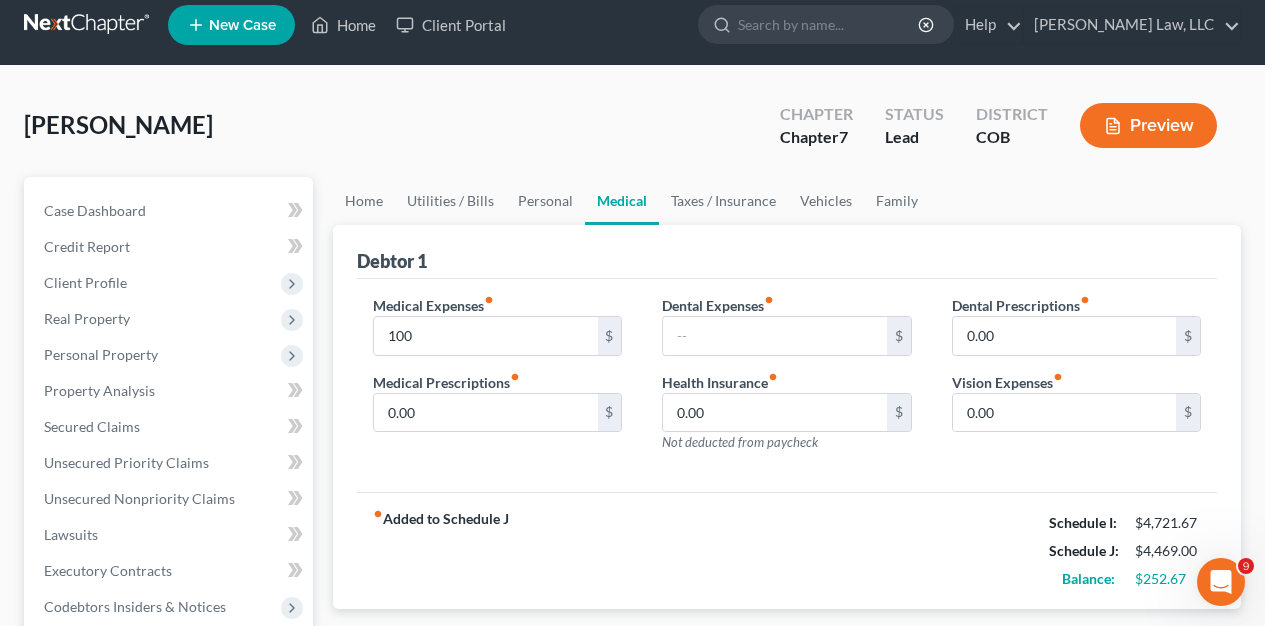 scroll, scrollTop: 16, scrollLeft: 0, axis: vertical 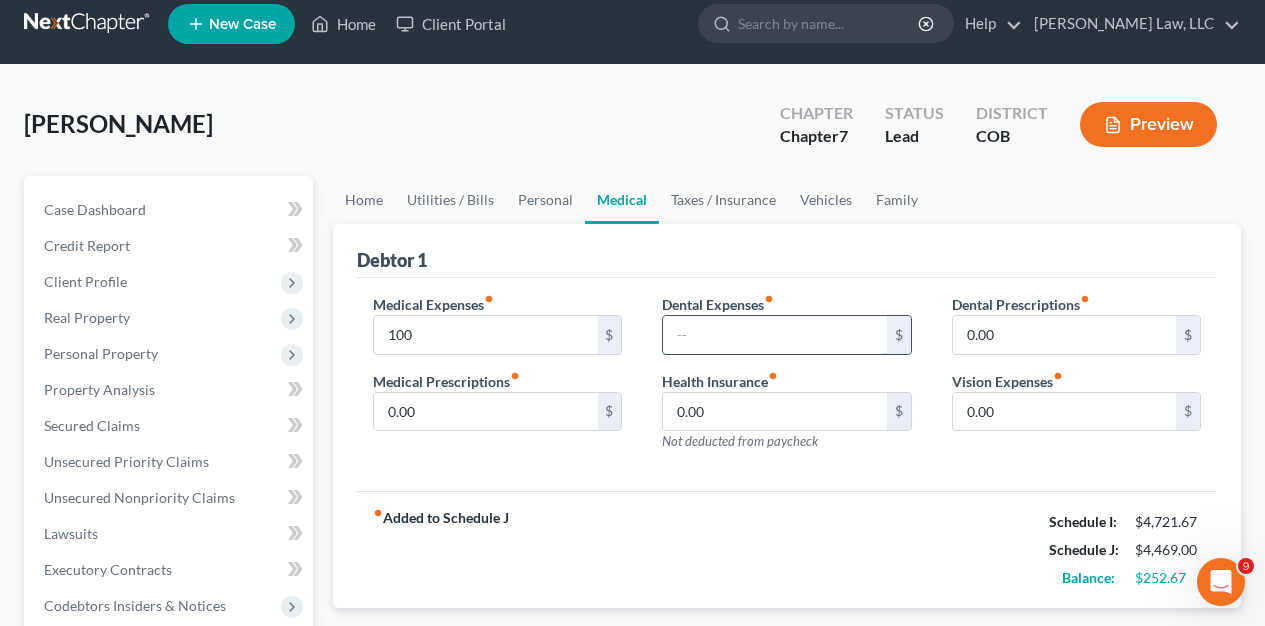 click at bounding box center [774, 335] 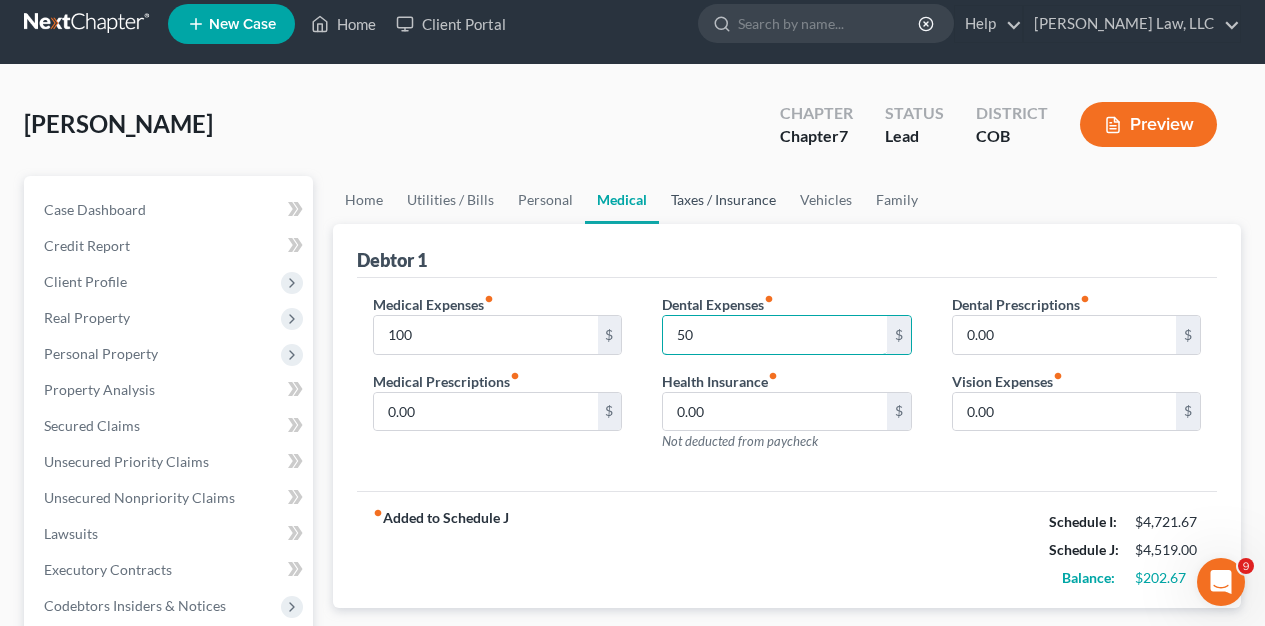 type on "50" 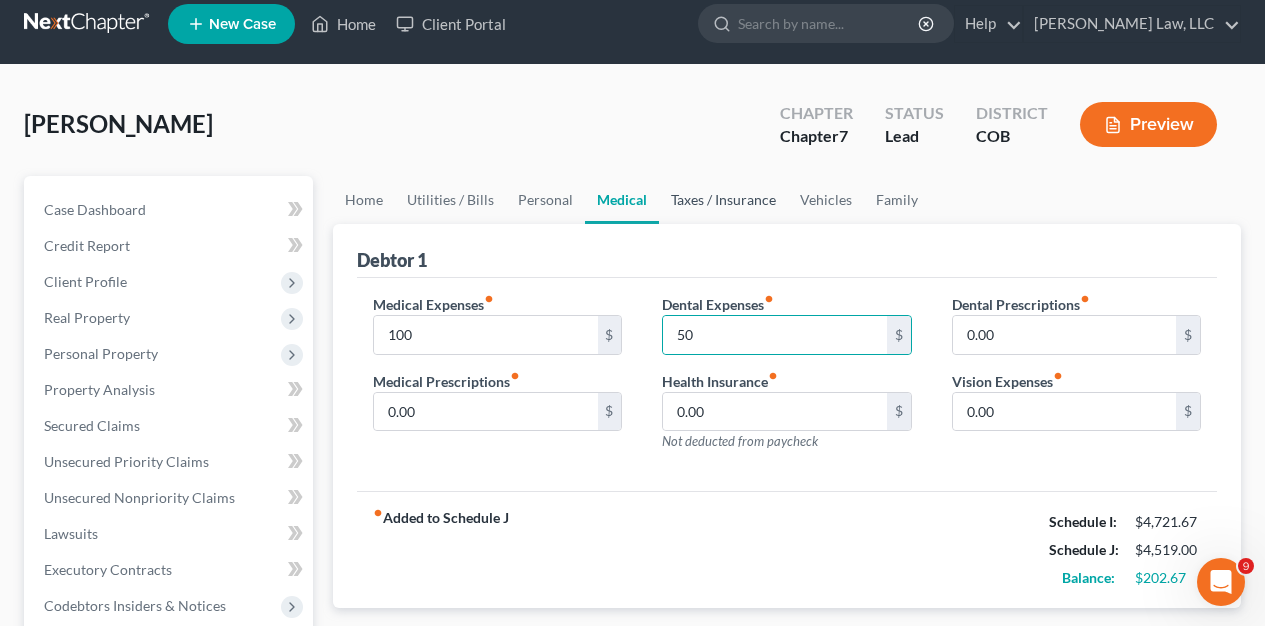 click on "Taxes / Insurance" at bounding box center (723, 200) 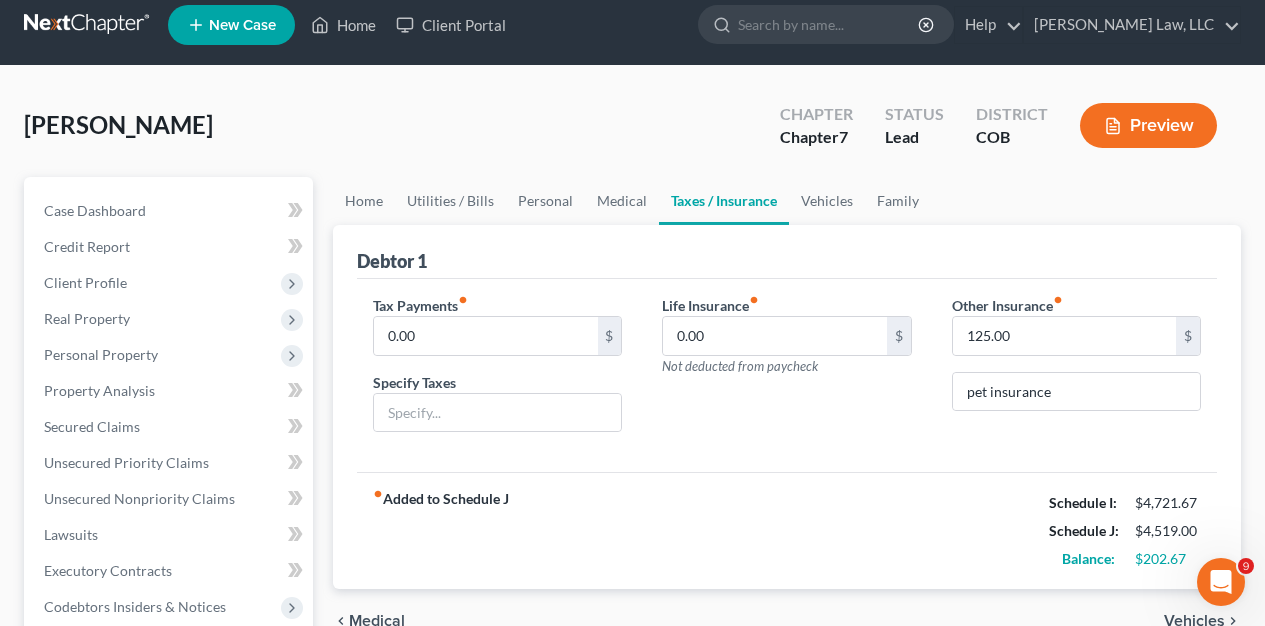 scroll, scrollTop: 0, scrollLeft: 0, axis: both 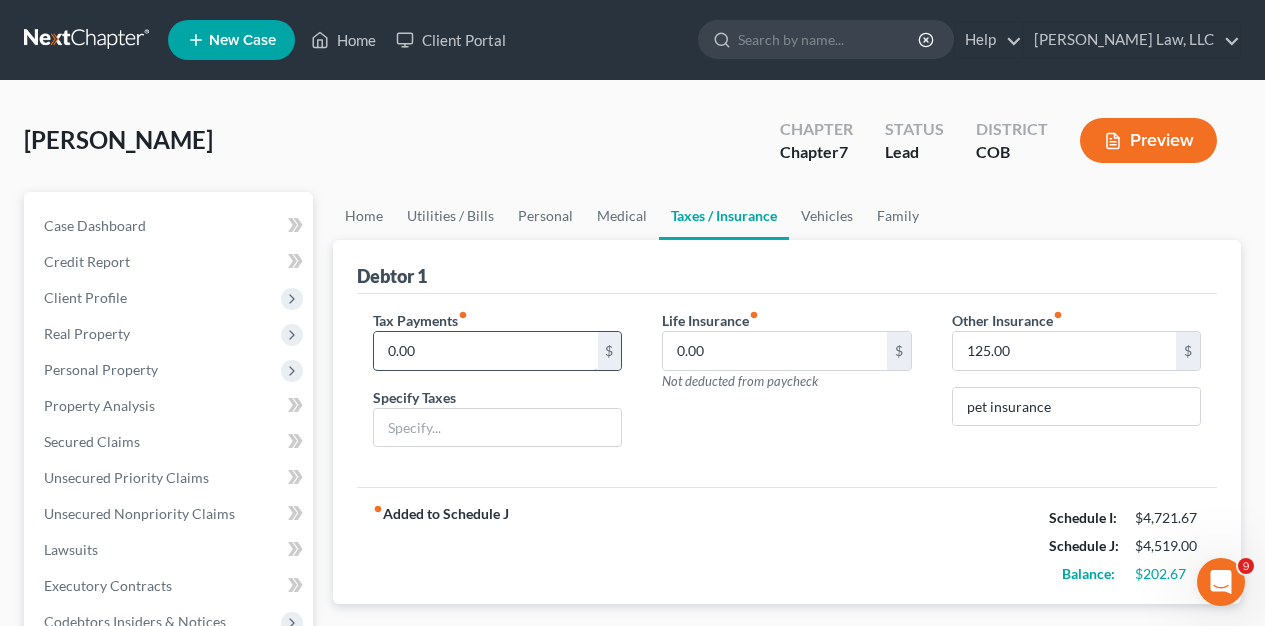 click on "0.00" at bounding box center [485, 351] 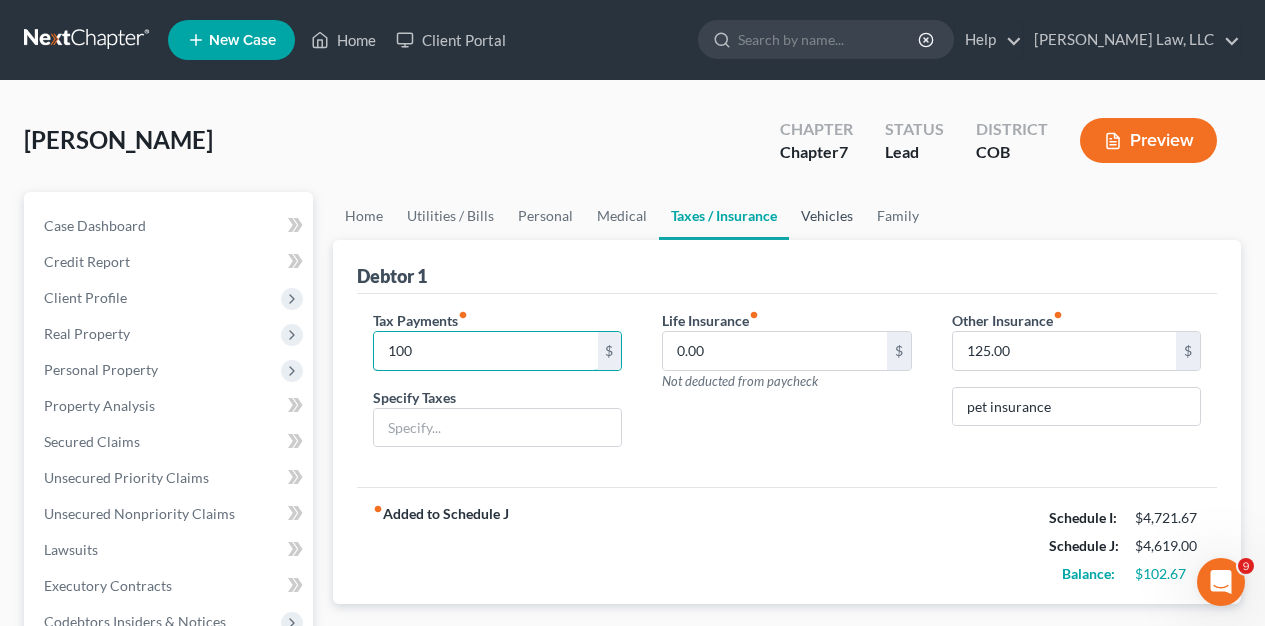 type on "100" 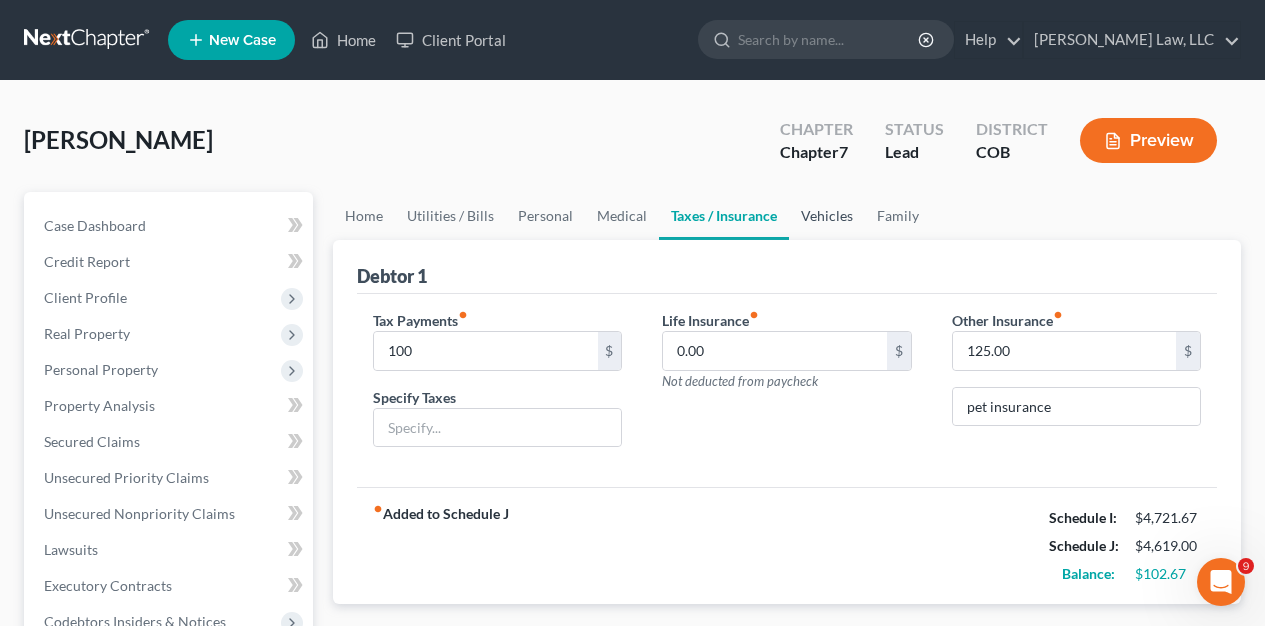 click on "Vehicles" at bounding box center [827, 216] 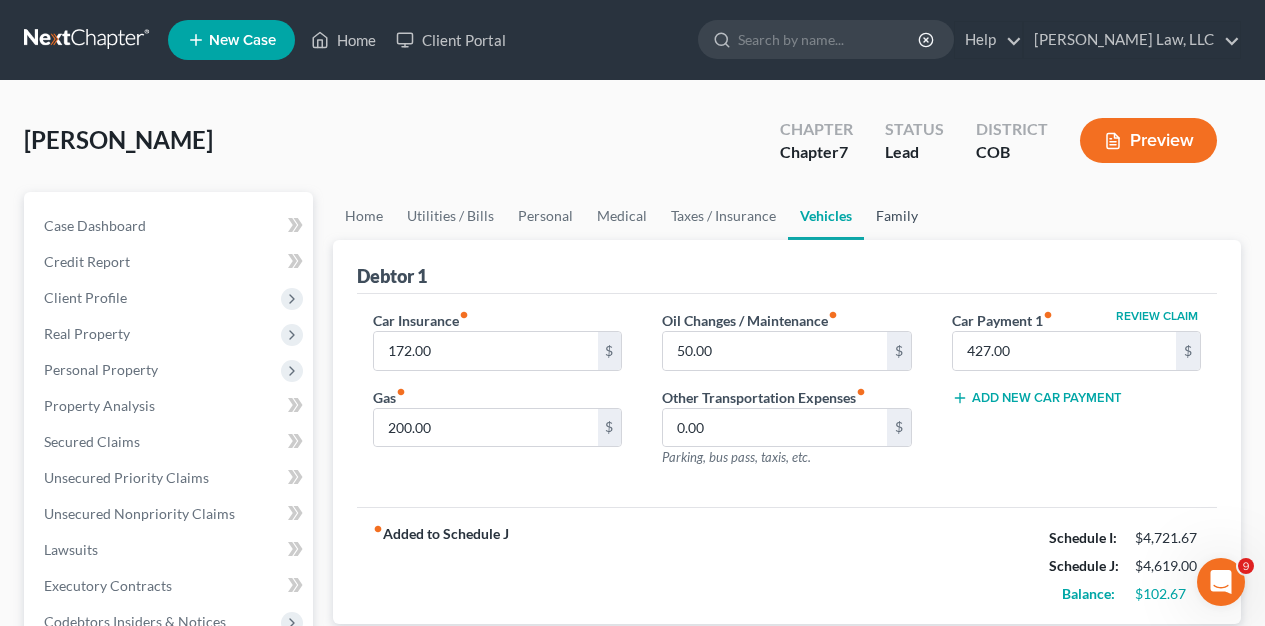 click on "Family" at bounding box center [897, 216] 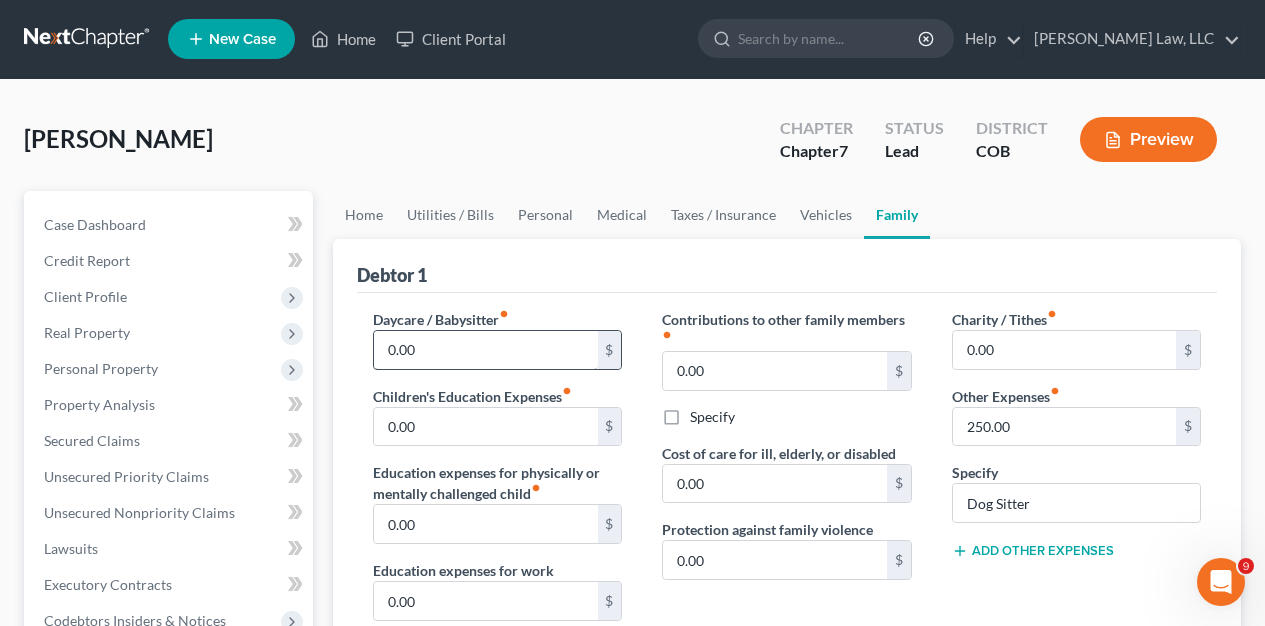 scroll, scrollTop: 0, scrollLeft: 0, axis: both 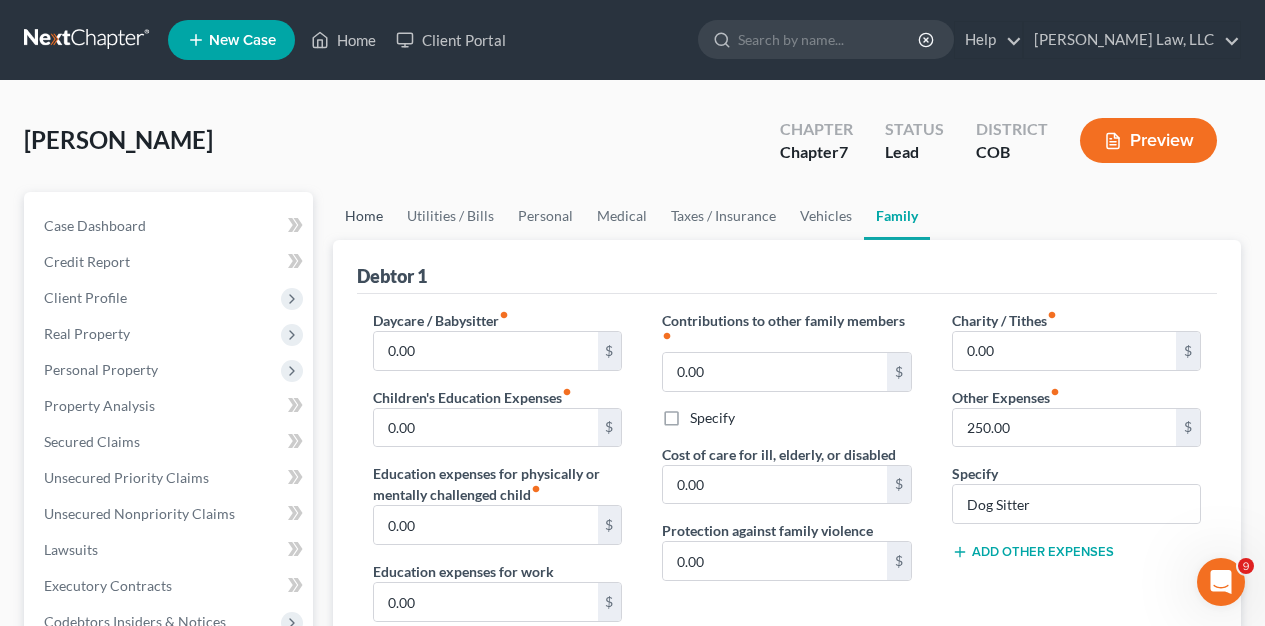 click on "Home" at bounding box center (364, 216) 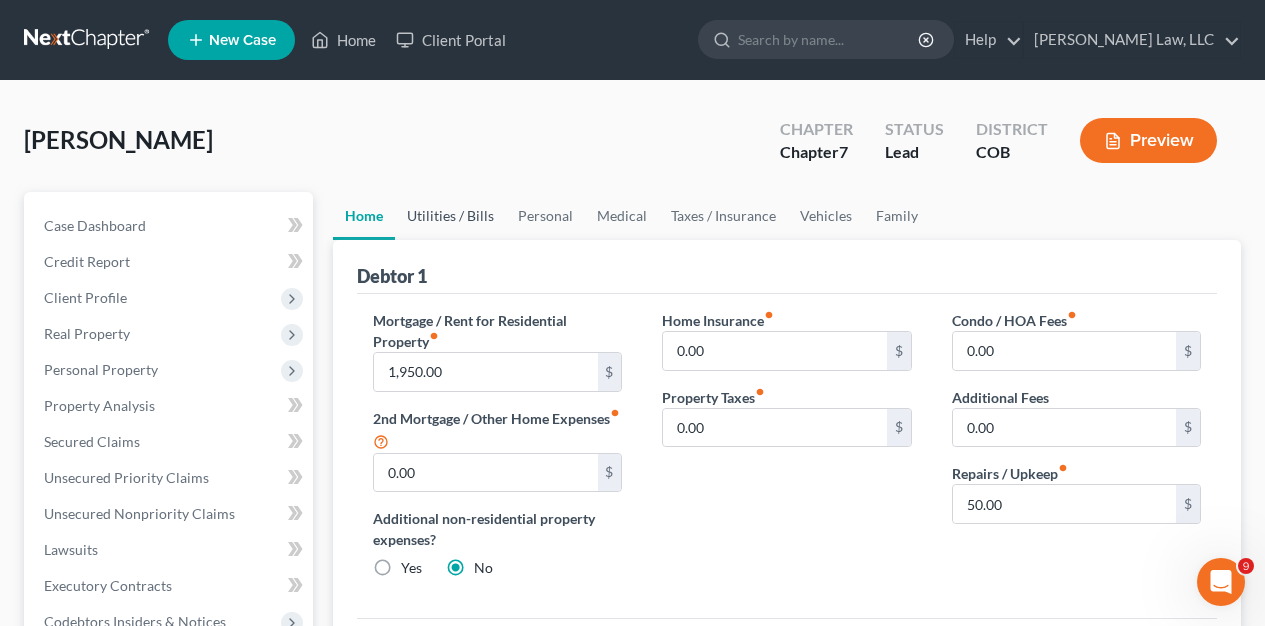 click on "Utilities / Bills" at bounding box center (450, 216) 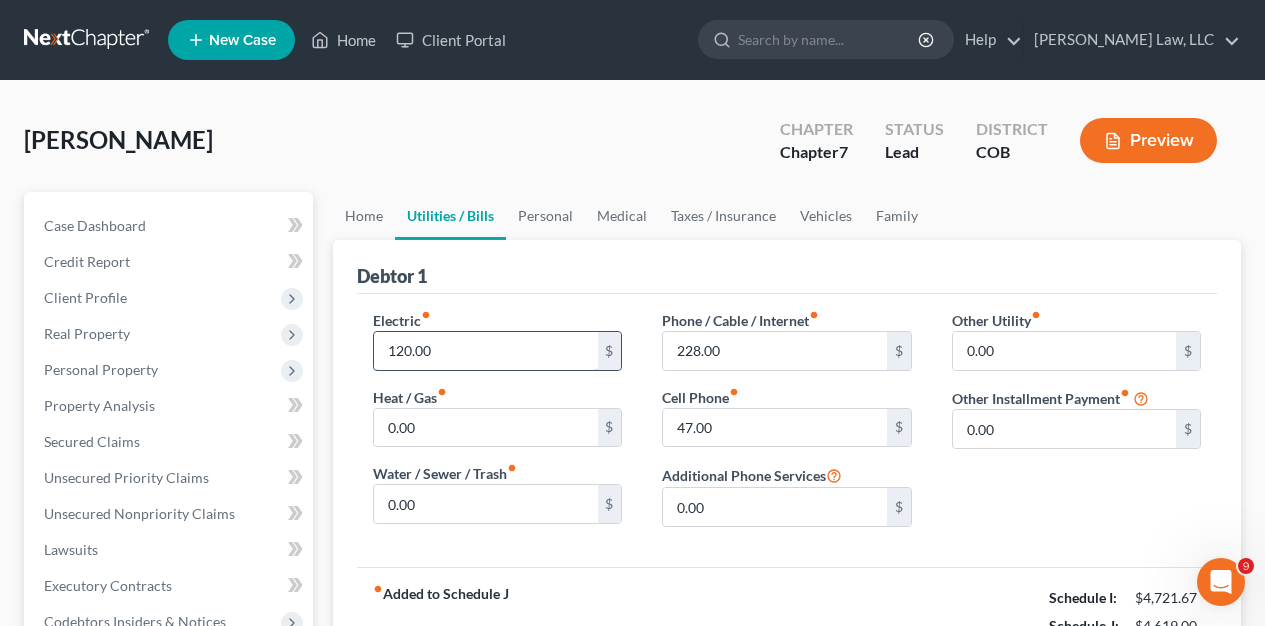 click on "120.00" at bounding box center (485, 351) 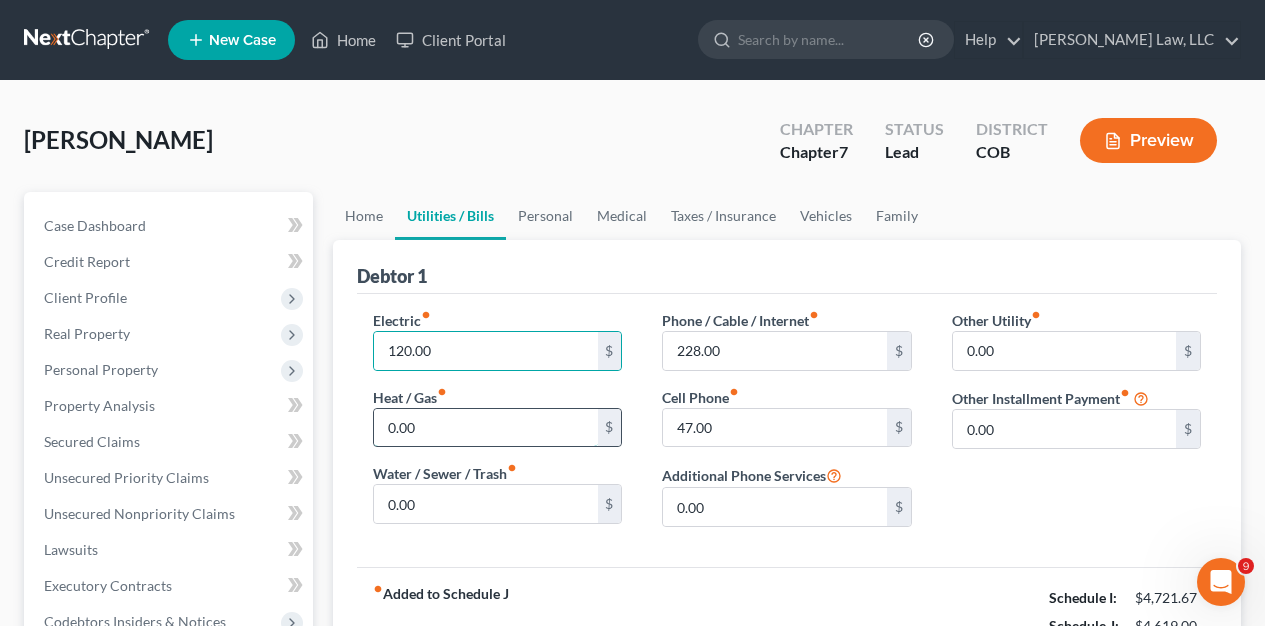 click on "0.00" at bounding box center [485, 428] 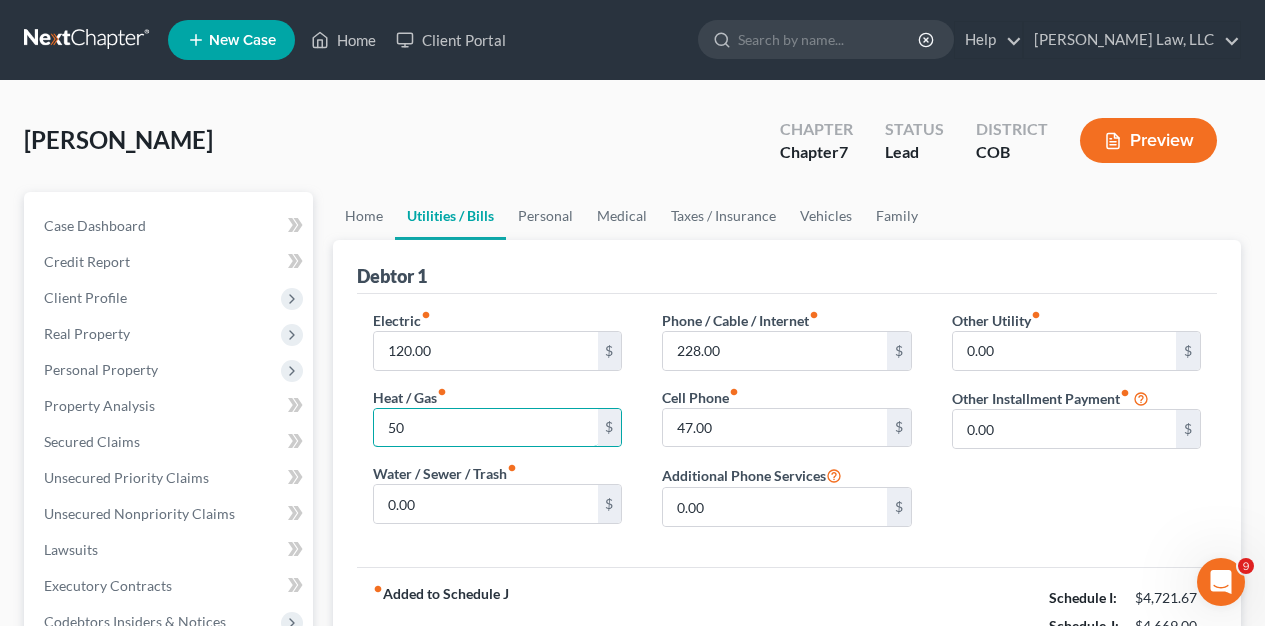 type on "50" 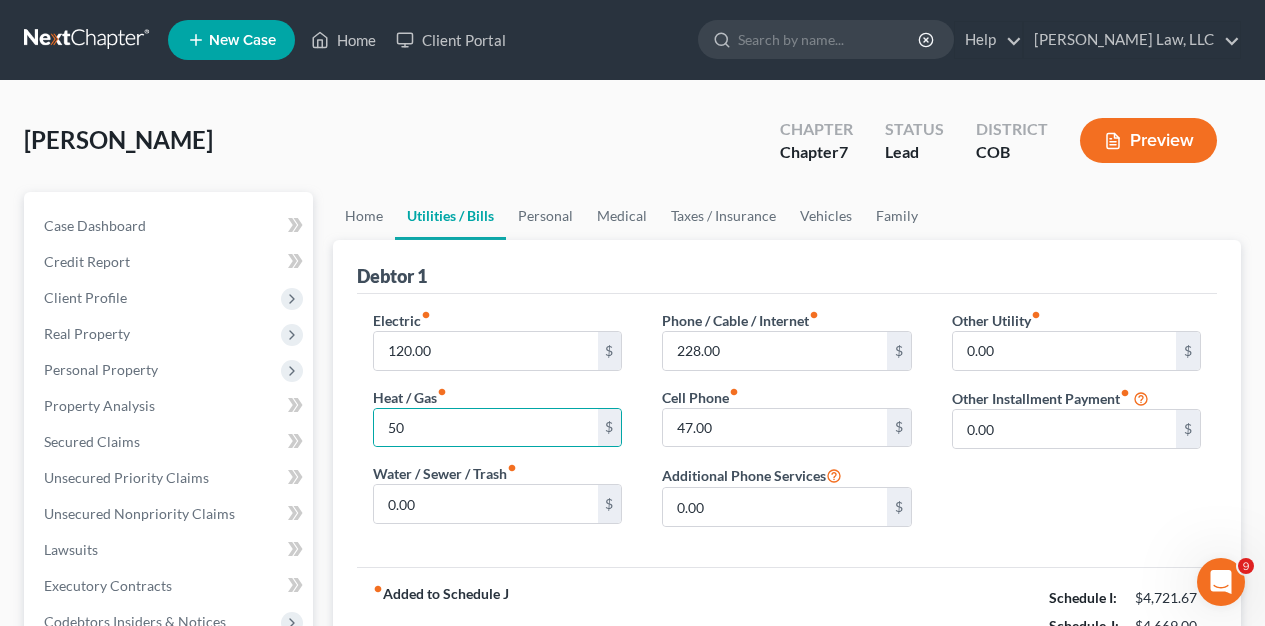 click on "Other Utility  fiber_manual_record 0.00 $ Other Installment Payment  fiber_manual_record   0.00 $" at bounding box center (1076, 426) 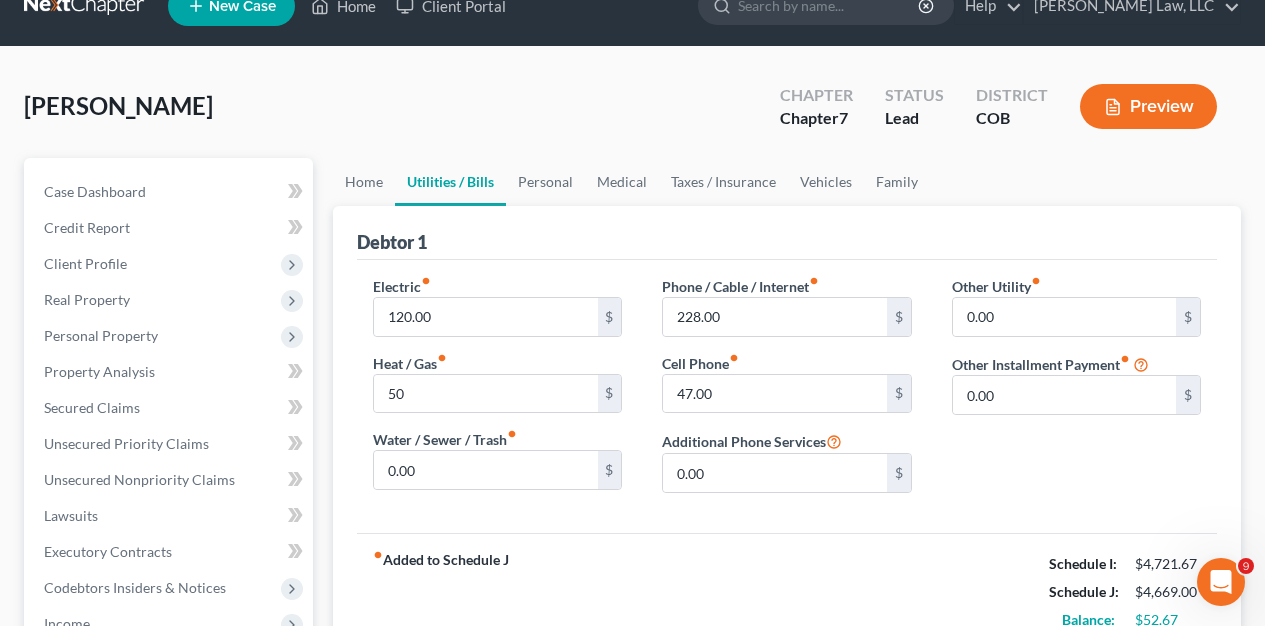 scroll, scrollTop: 49, scrollLeft: 0, axis: vertical 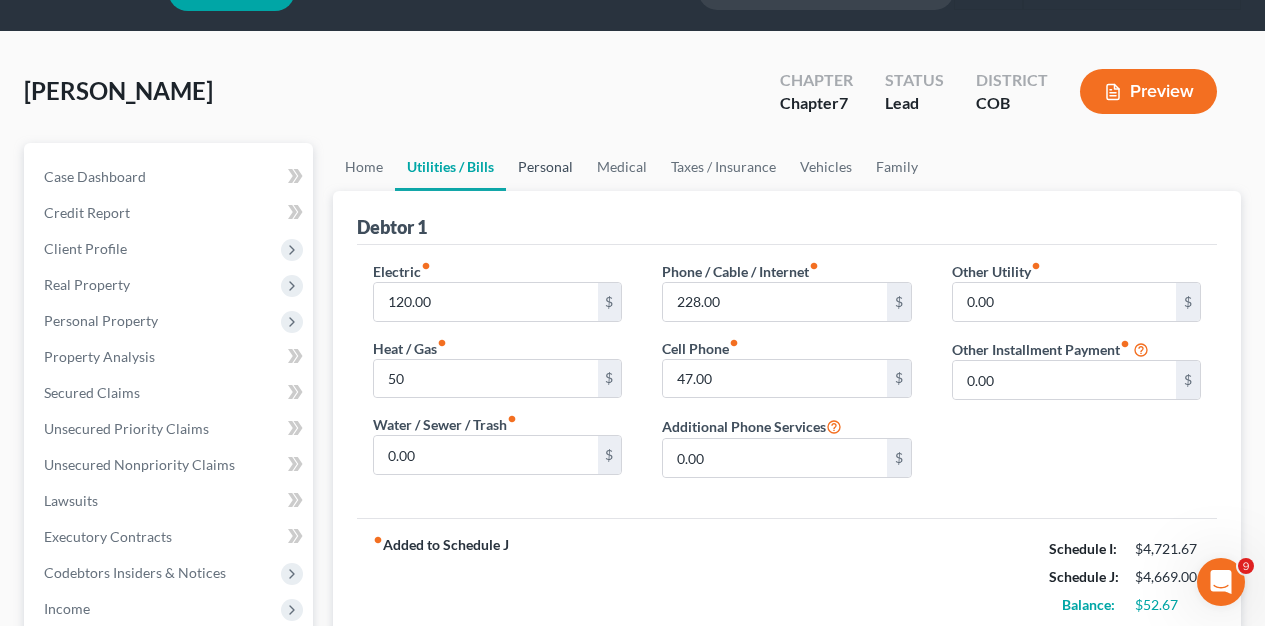 click on "Personal" at bounding box center [545, 167] 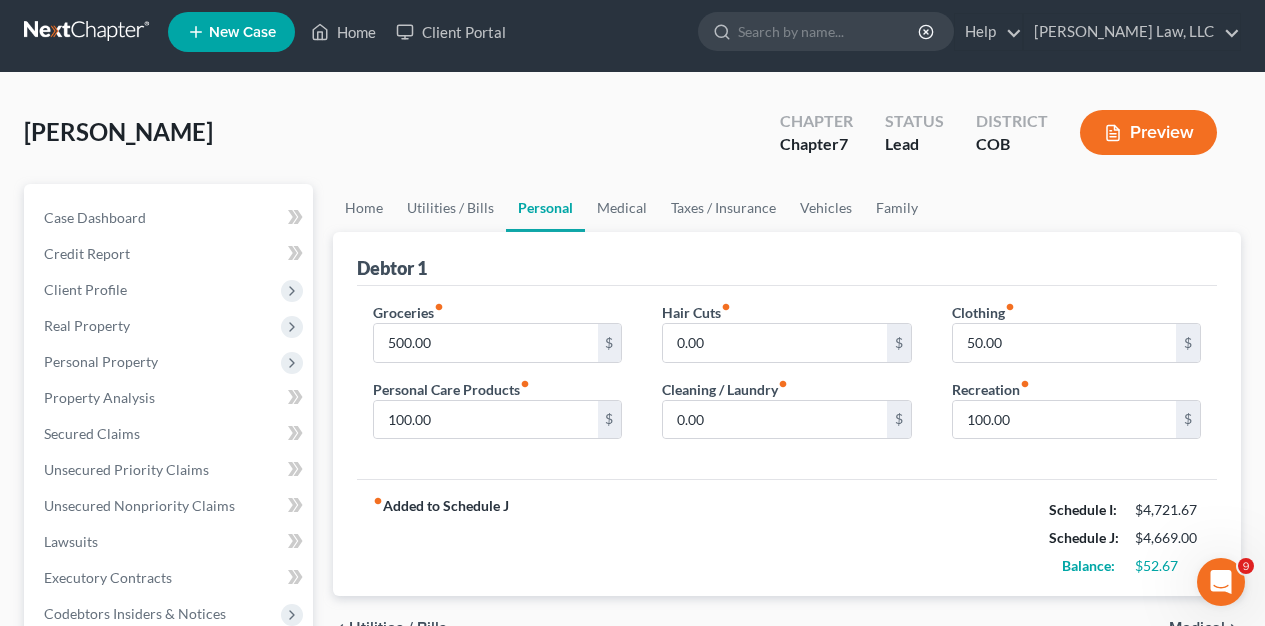 scroll, scrollTop: 0, scrollLeft: 0, axis: both 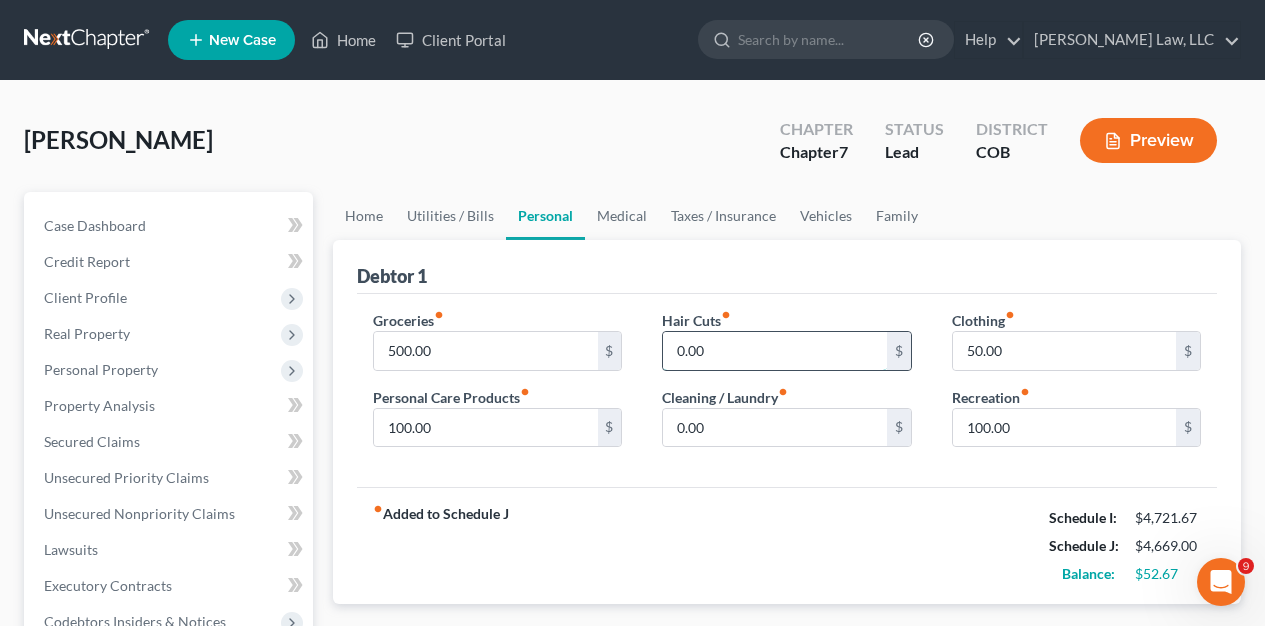 drag, startPoint x: 750, startPoint y: 351, endPoint x: 673, endPoint y: 350, distance: 77.00649 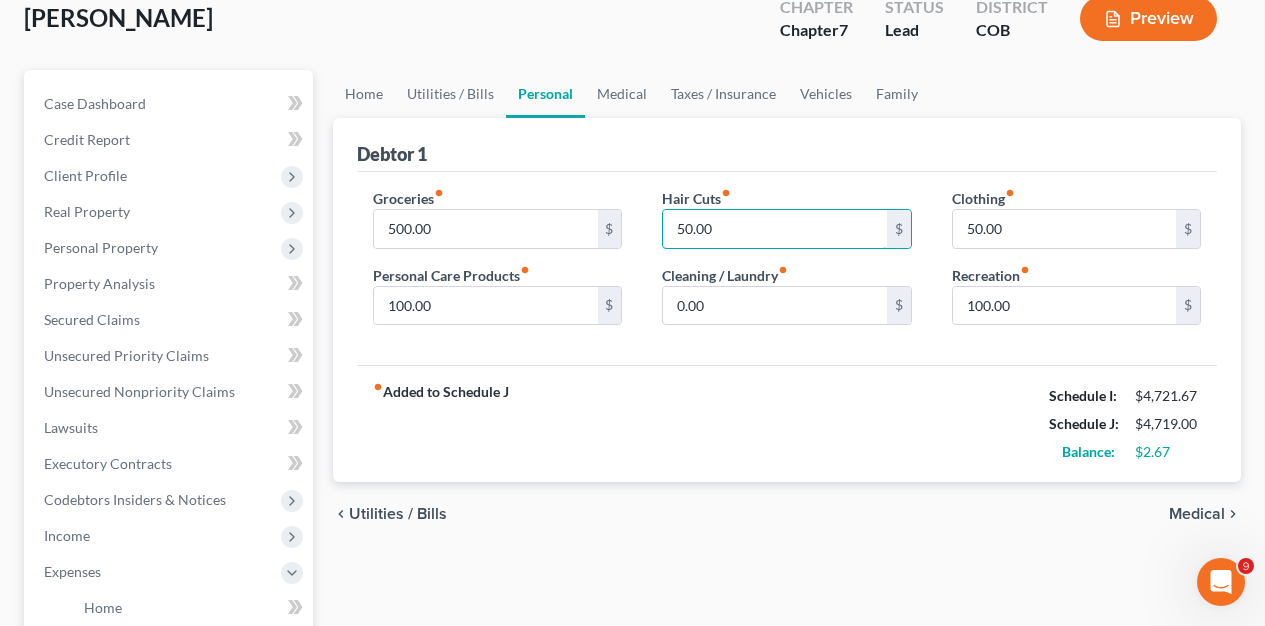 scroll, scrollTop: 144, scrollLeft: 0, axis: vertical 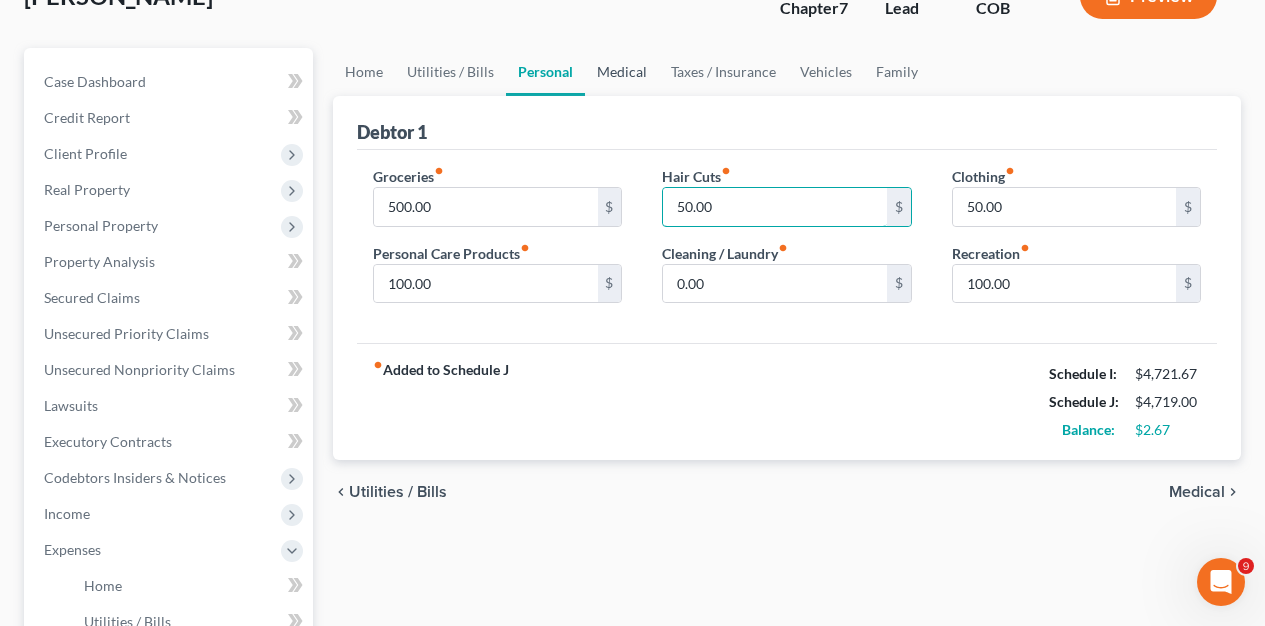type on "50.00" 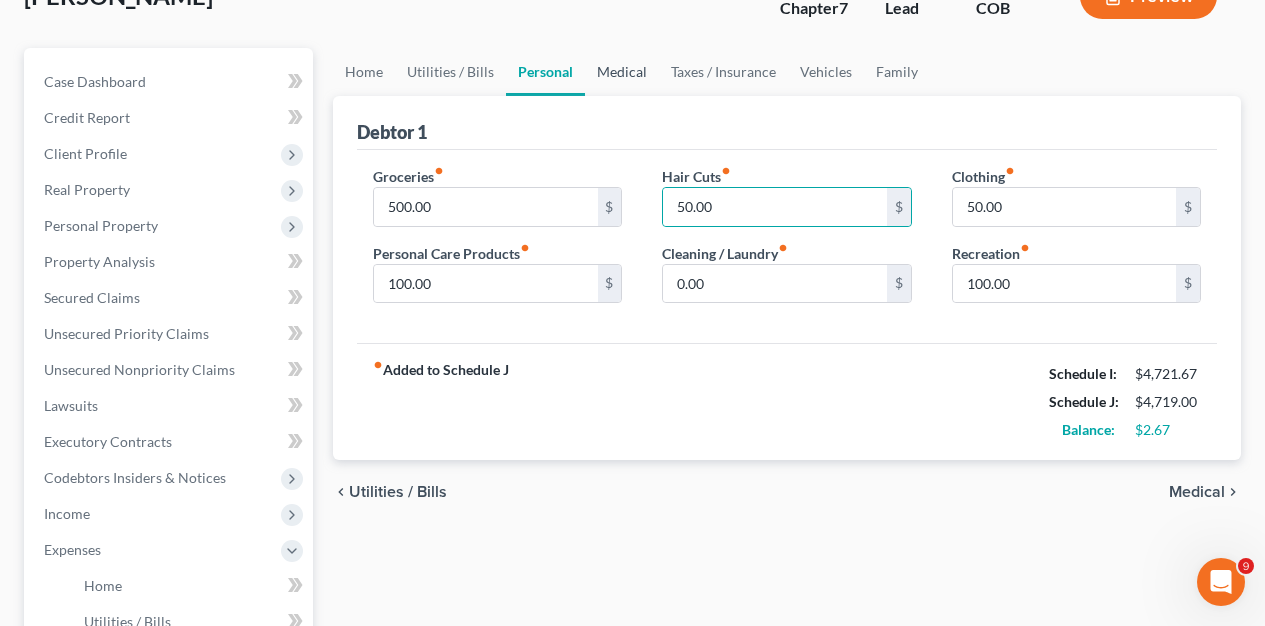 click on "Medical" at bounding box center (622, 72) 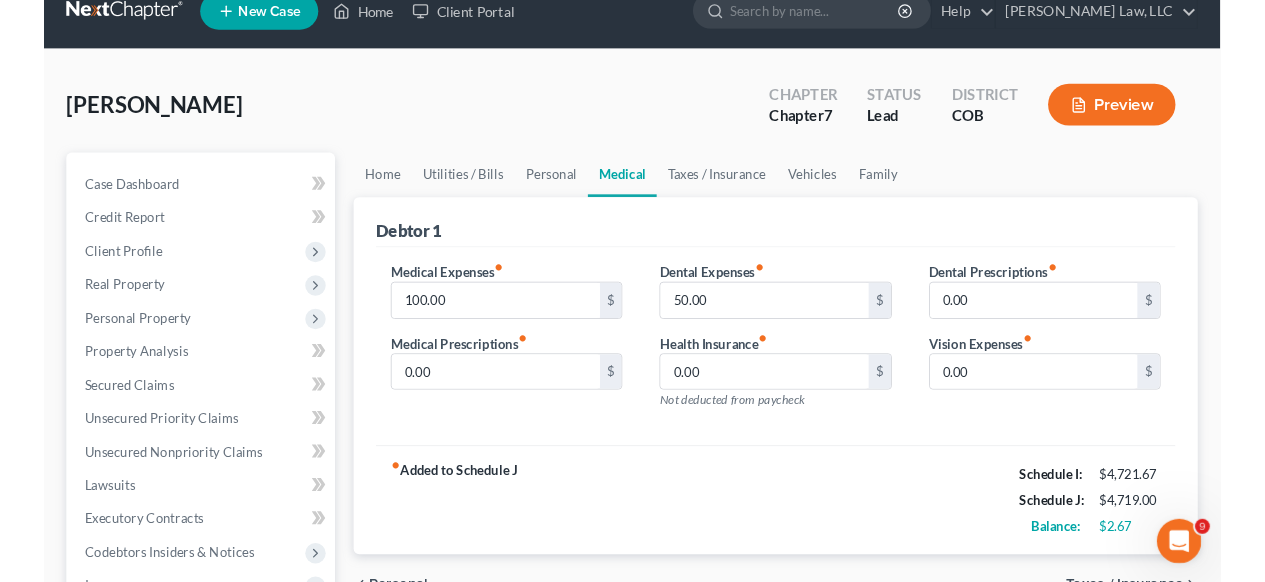 scroll, scrollTop: 0, scrollLeft: 0, axis: both 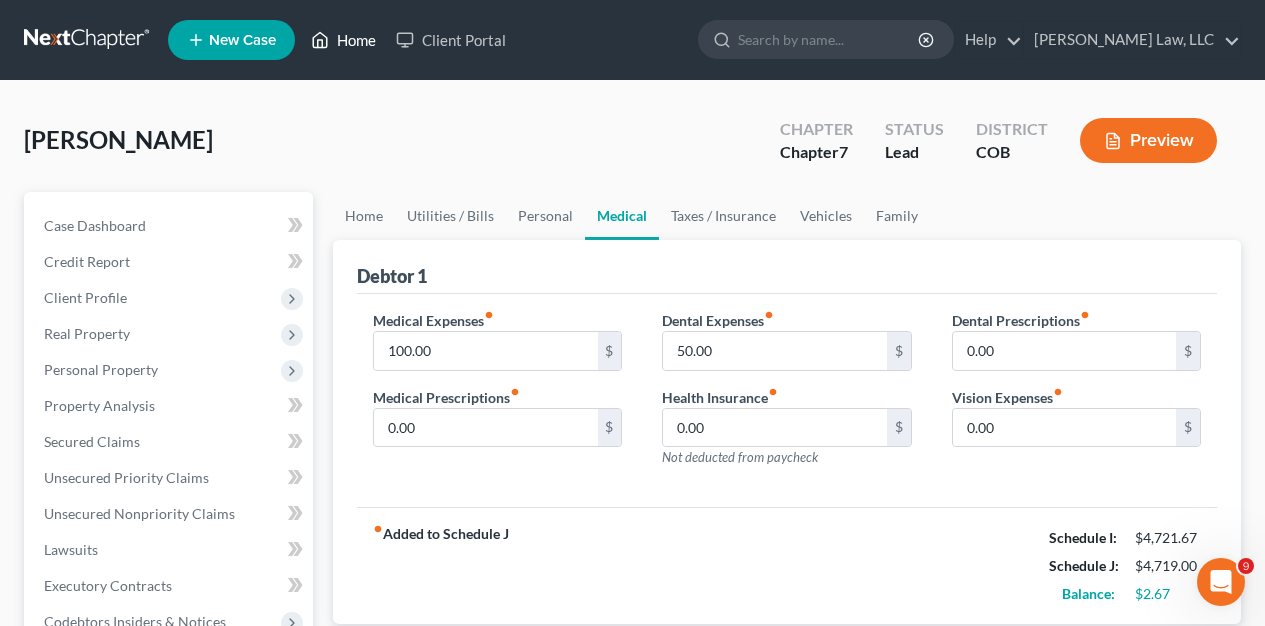 click on "Home" at bounding box center (343, 40) 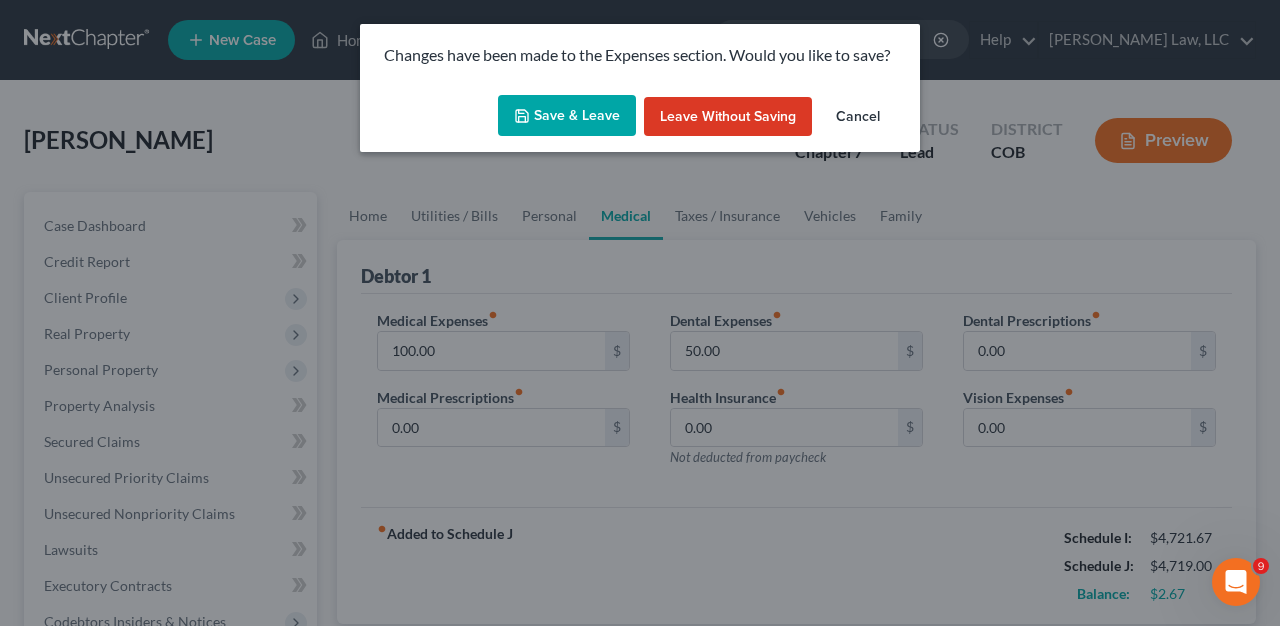 click on "Save & Leave" at bounding box center (567, 116) 